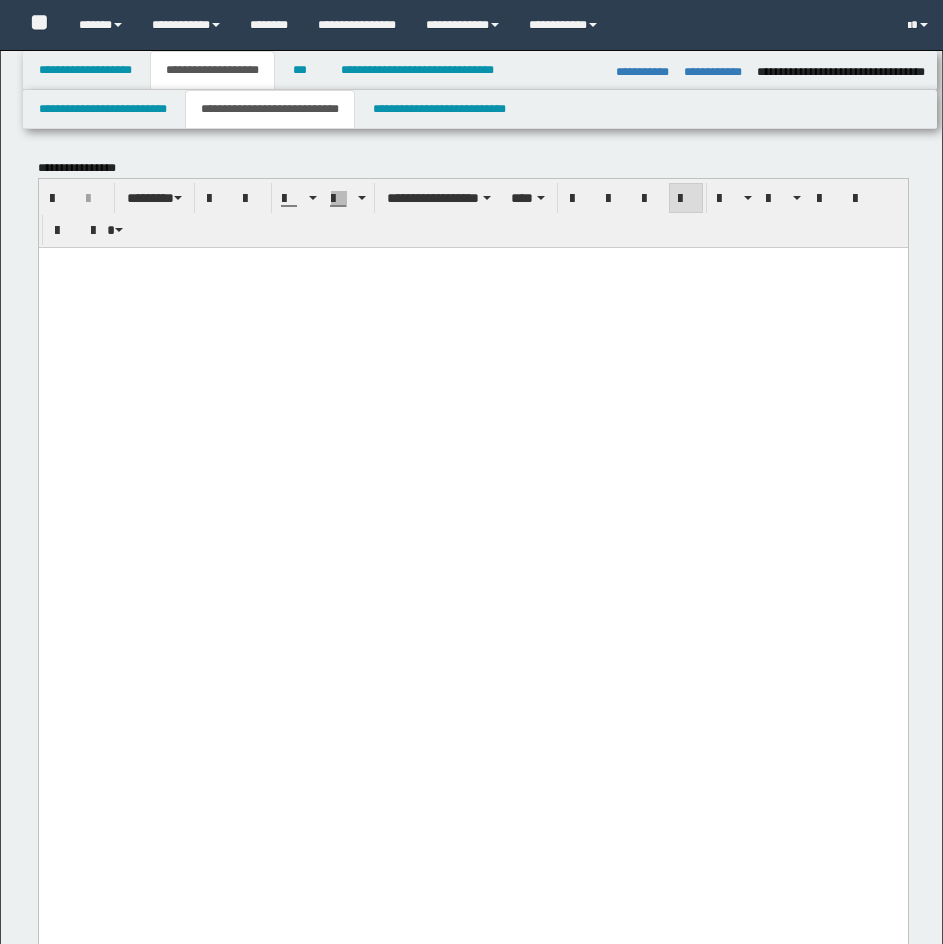 select on "*" 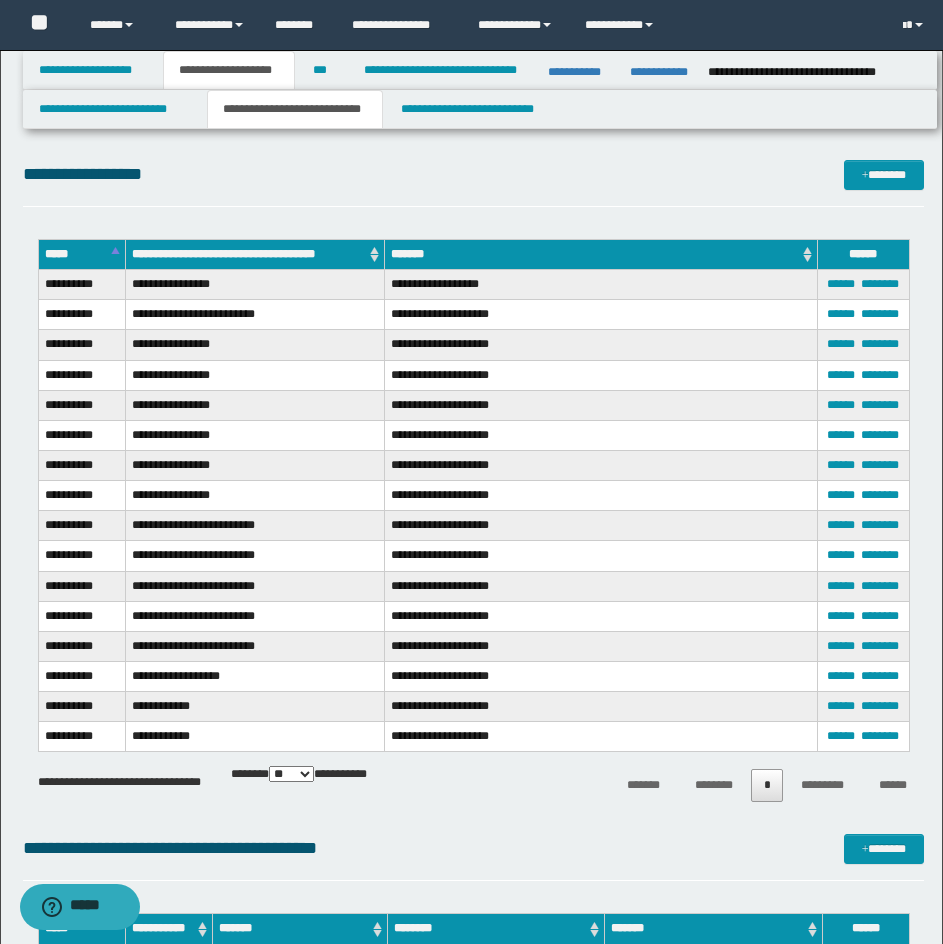scroll, scrollTop: 0, scrollLeft: 0, axis: both 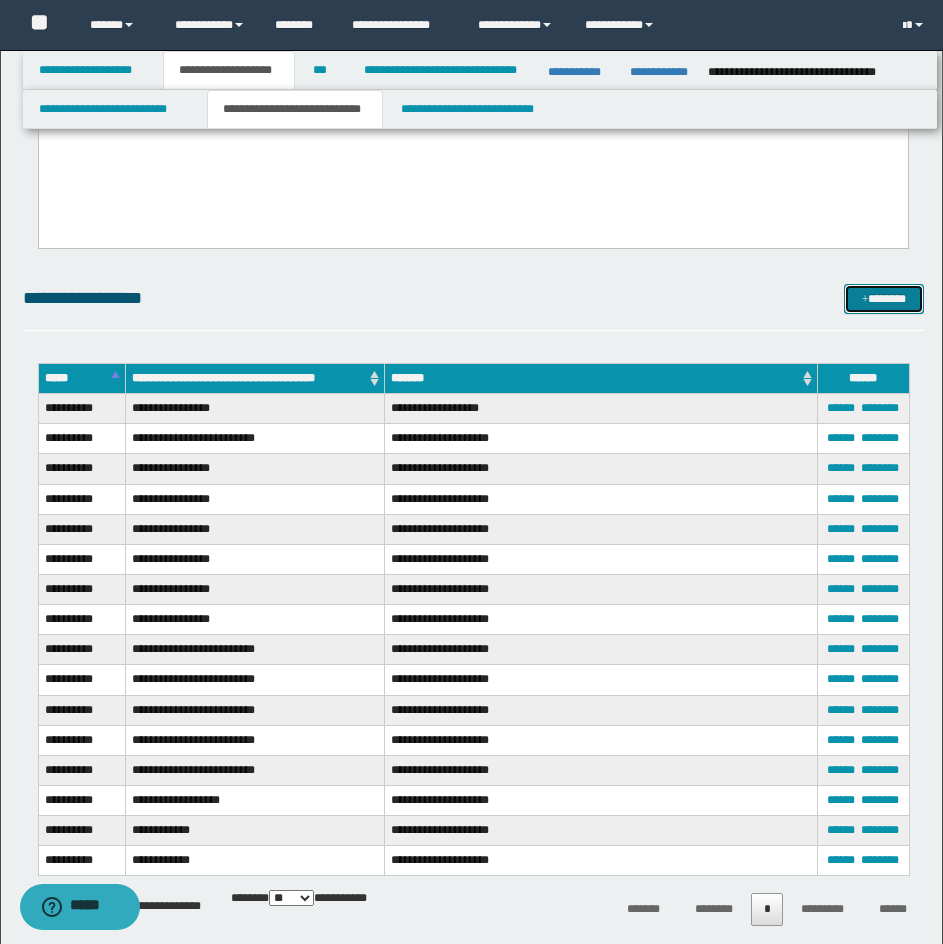 click on "*******" at bounding box center [884, 299] 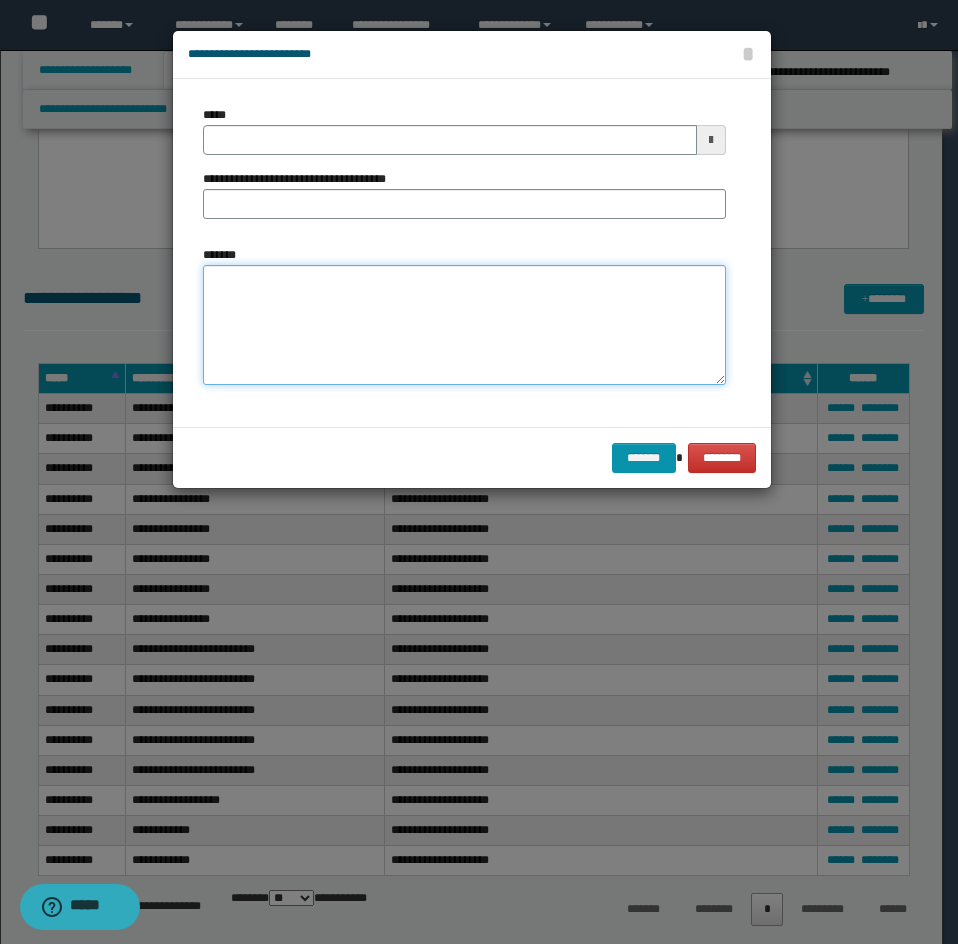 click on "*******" at bounding box center (464, 325) 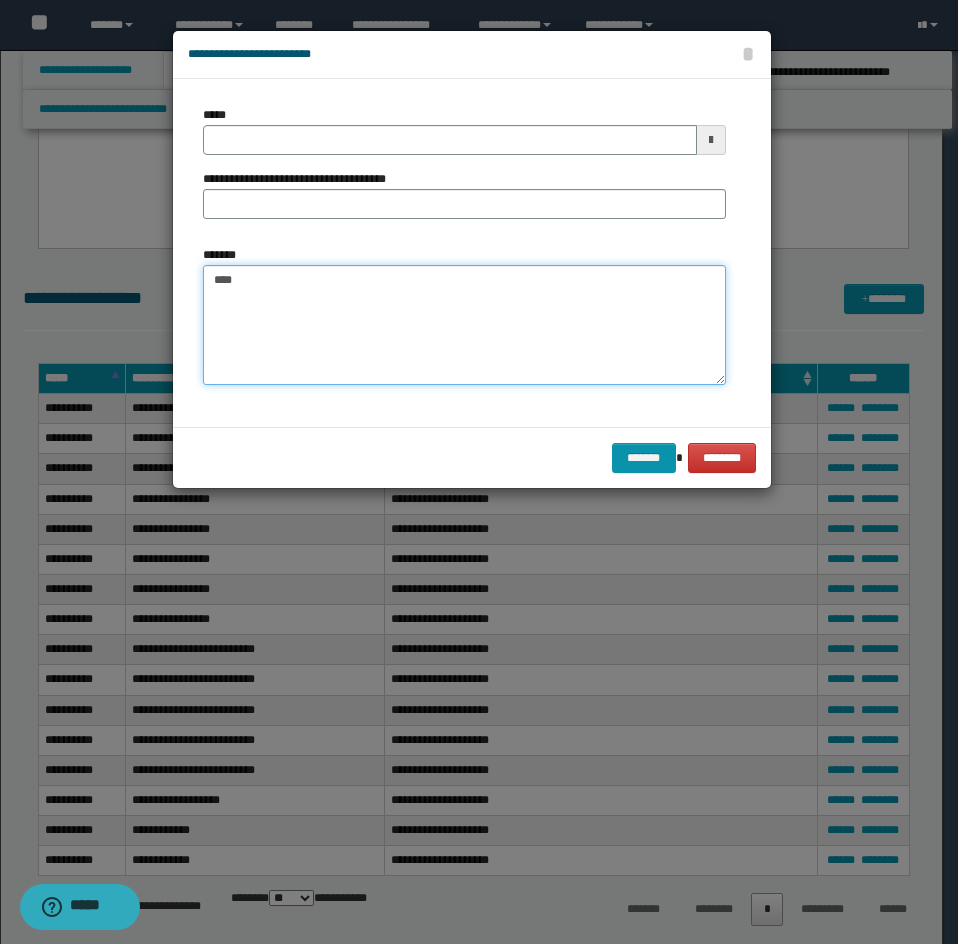 paste on "**********" 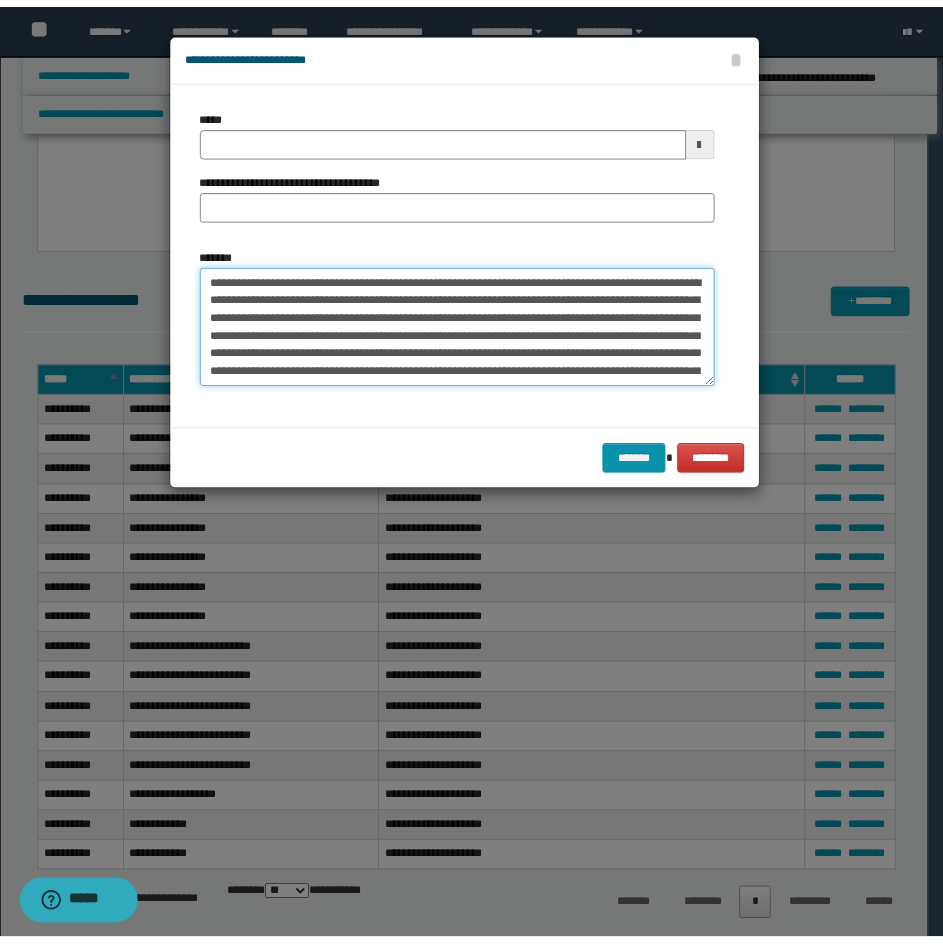 scroll, scrollTop: 84, scrollLeft: 0, axis: vertical 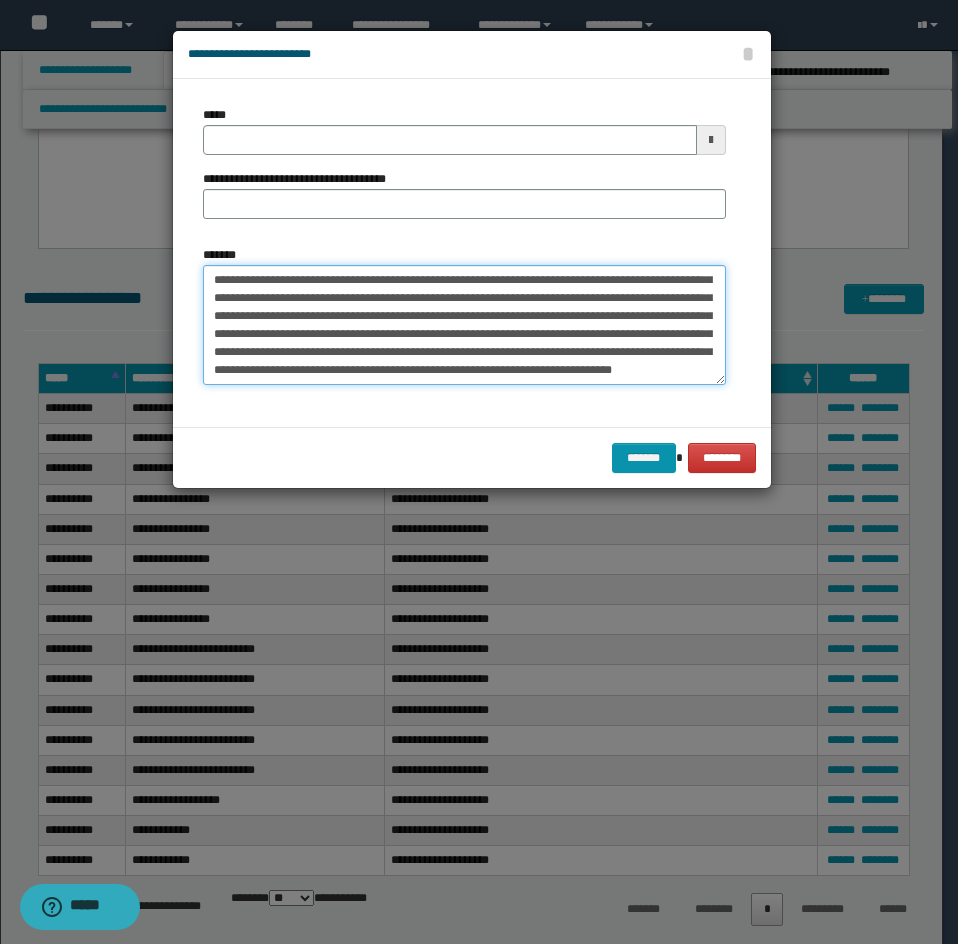 type on "**********" 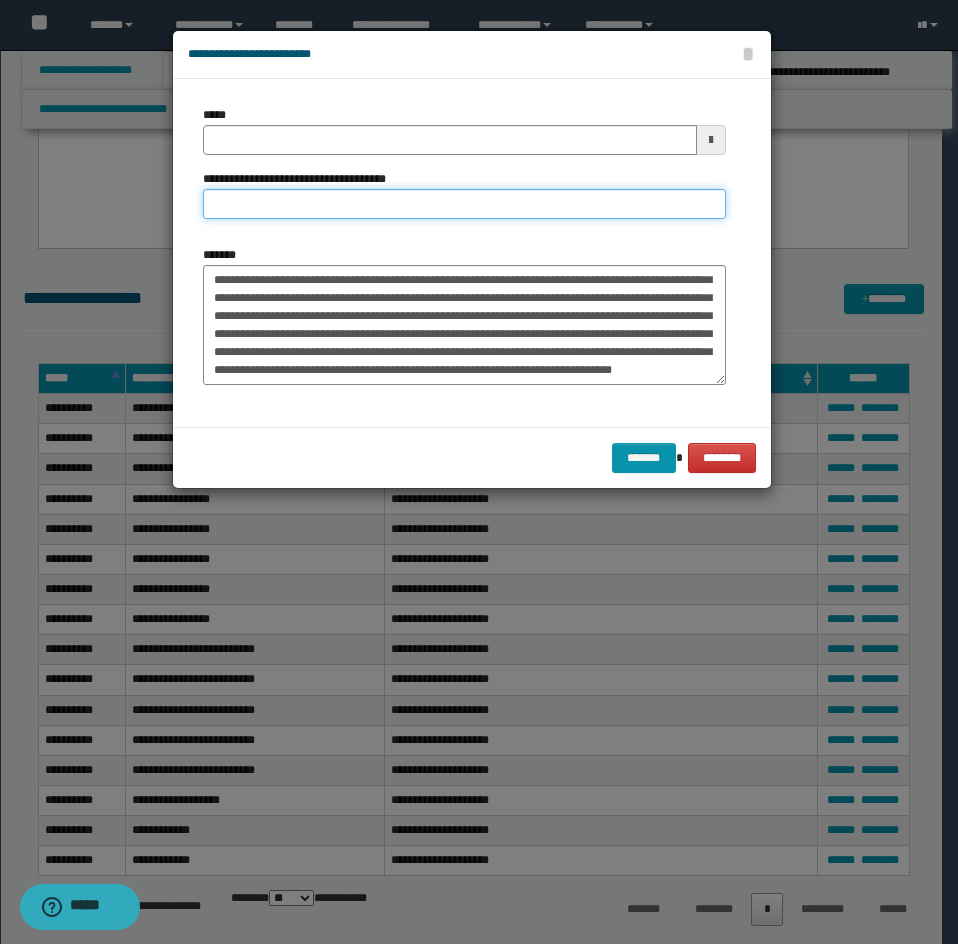 click on "**********" at bounding box center (464, 204) 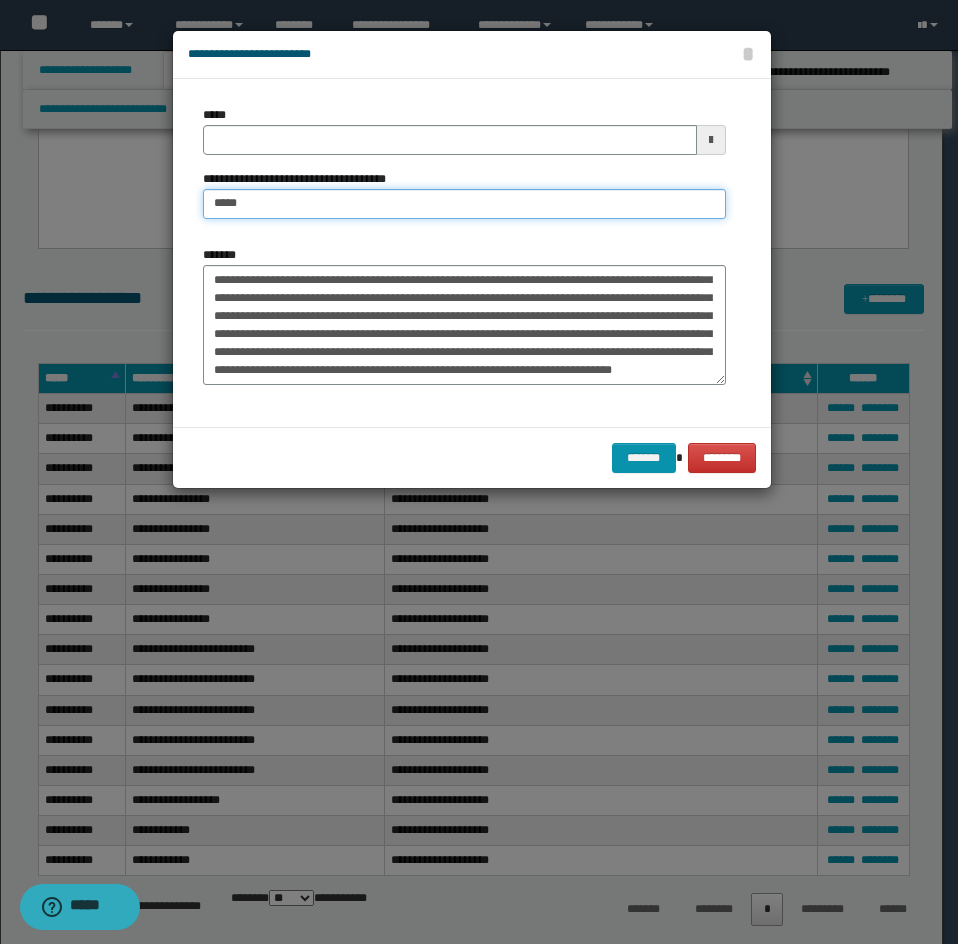 type on "**********" 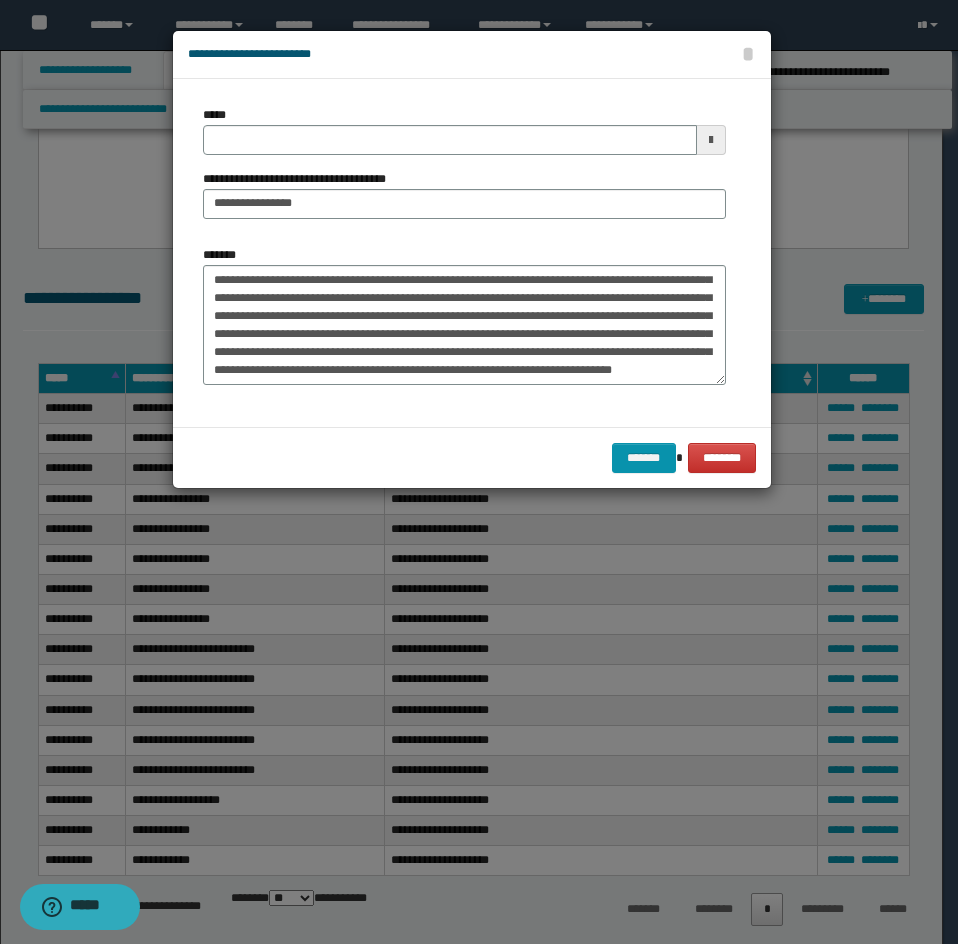 click on "**********" at bounding box center (464, 170) 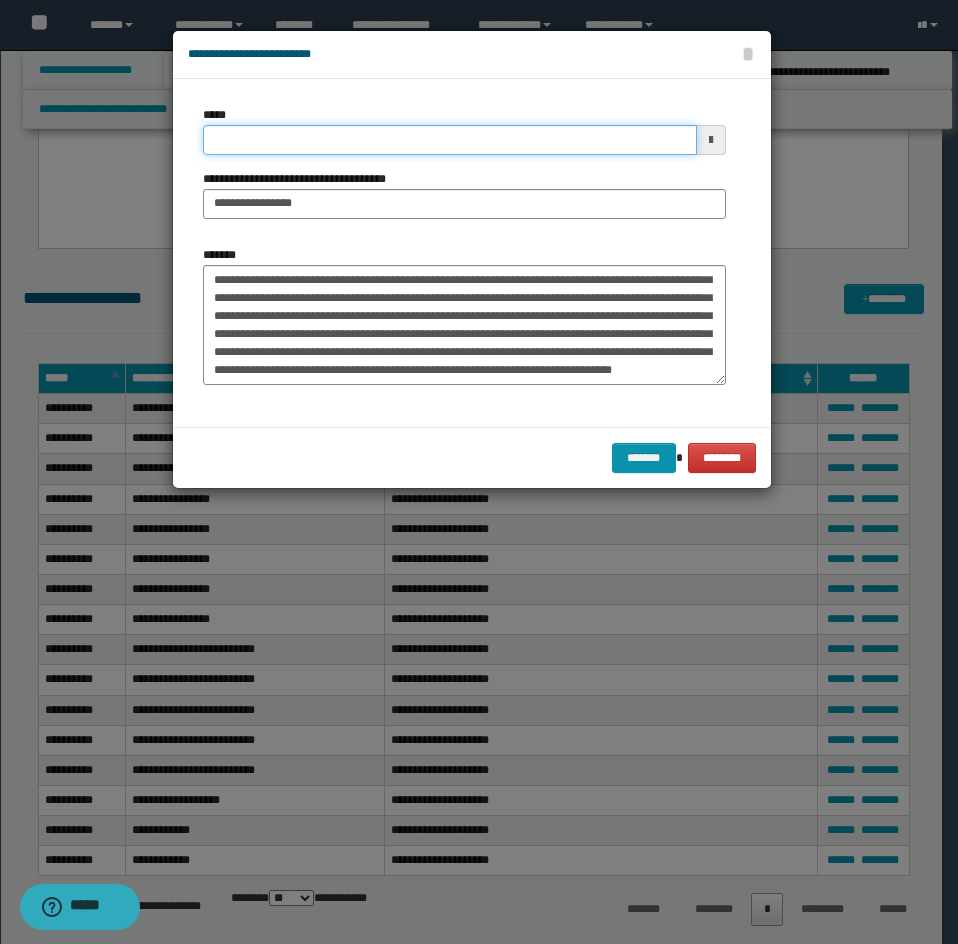 click on "*****" at bounding box center (450, 140) 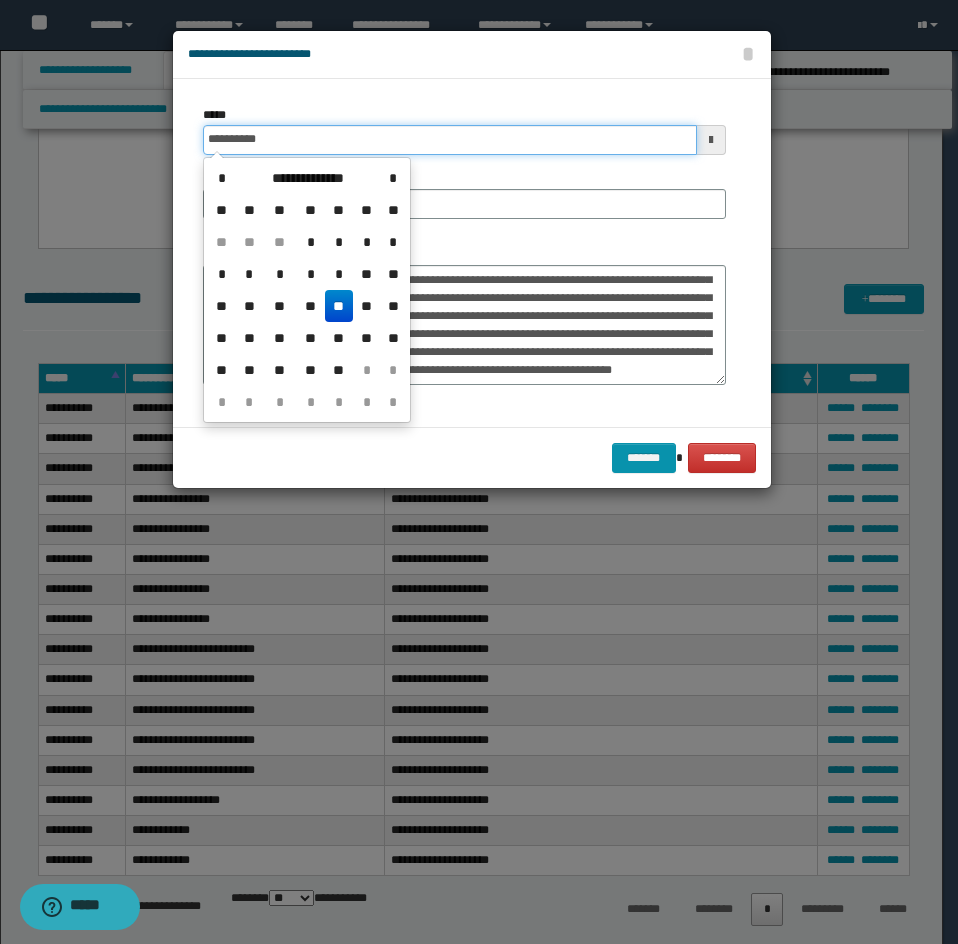 type on "**********" 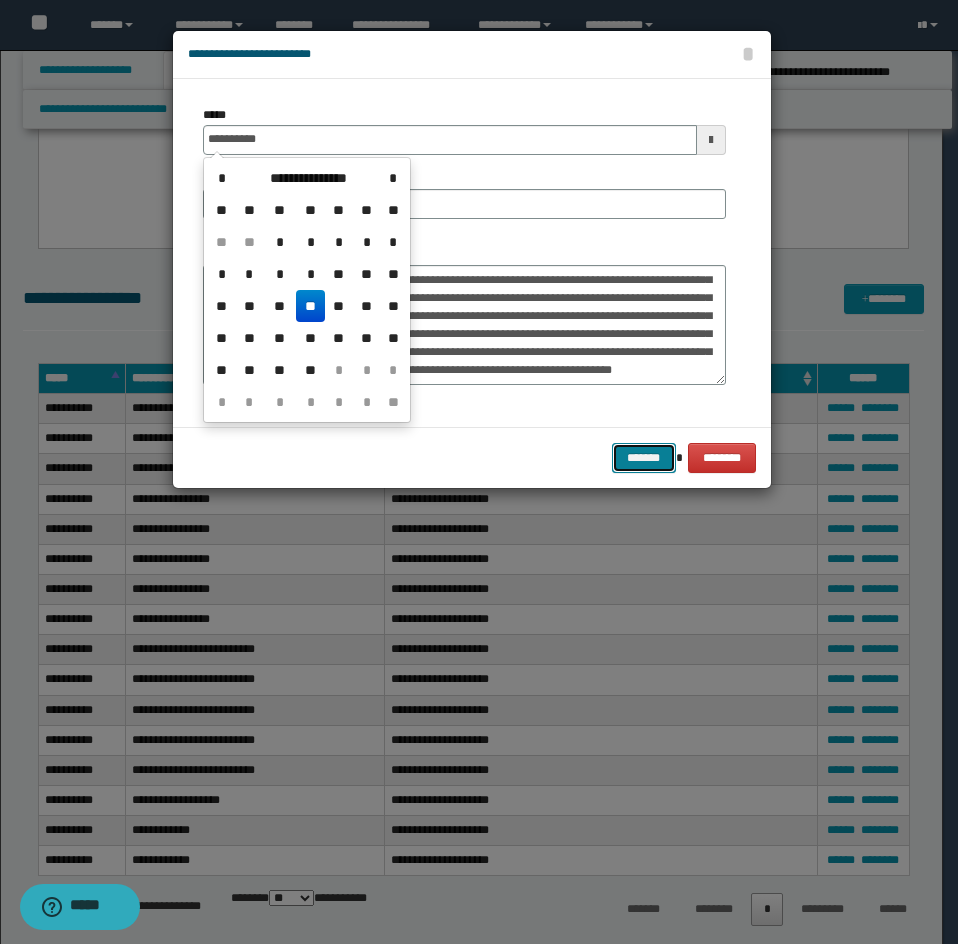 click on "*******" at bounding box center (644, 458) 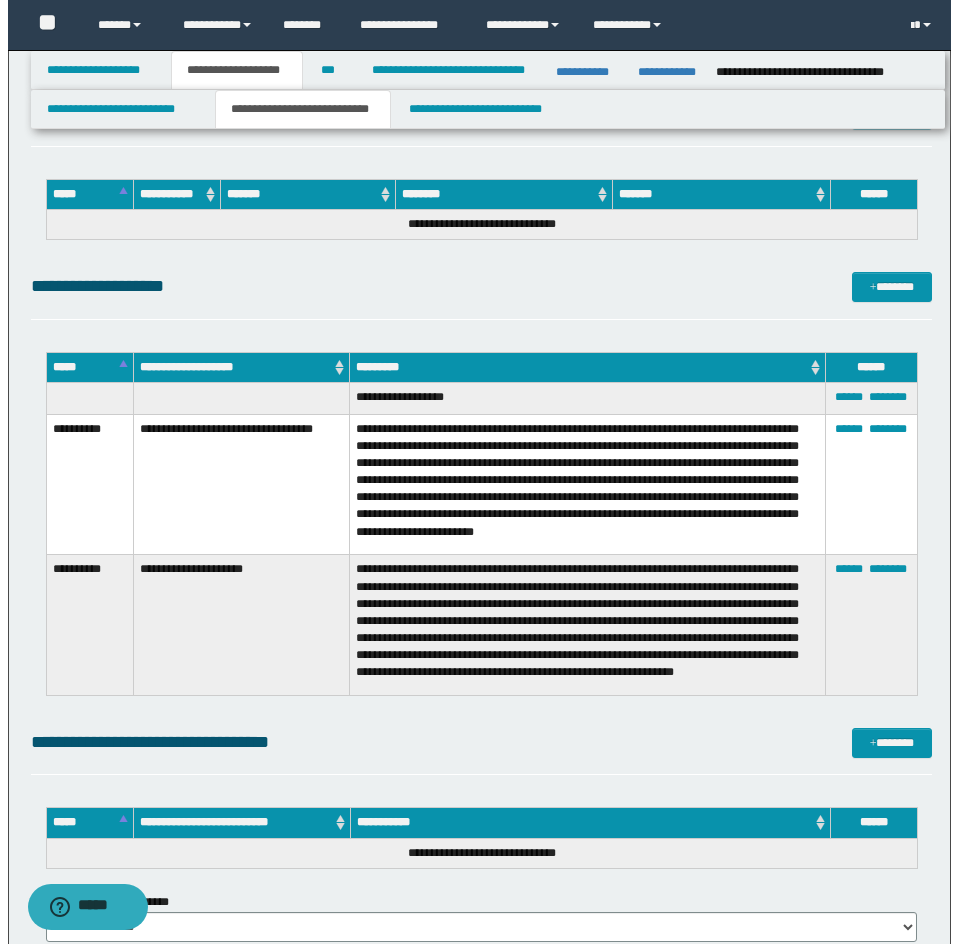 scroll, scrollTop: 4927, scrollLeft: 0, axis: vertical 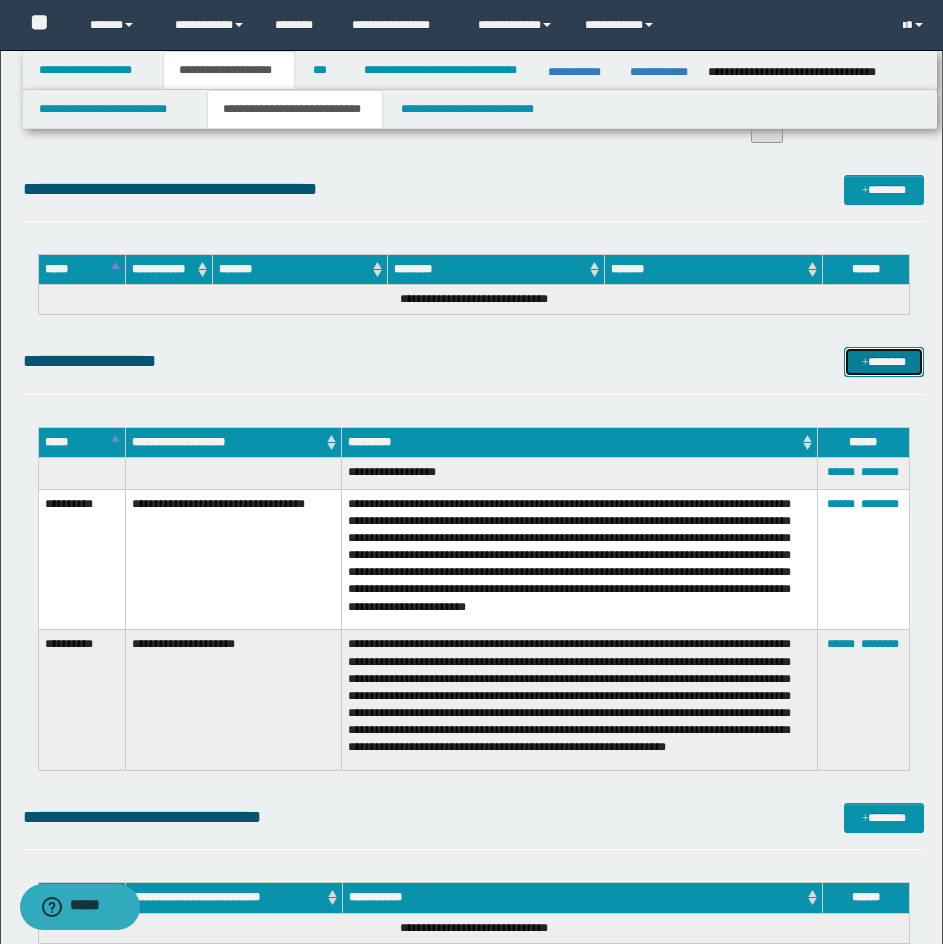 click on "*******" at bounding box center (884, 362) 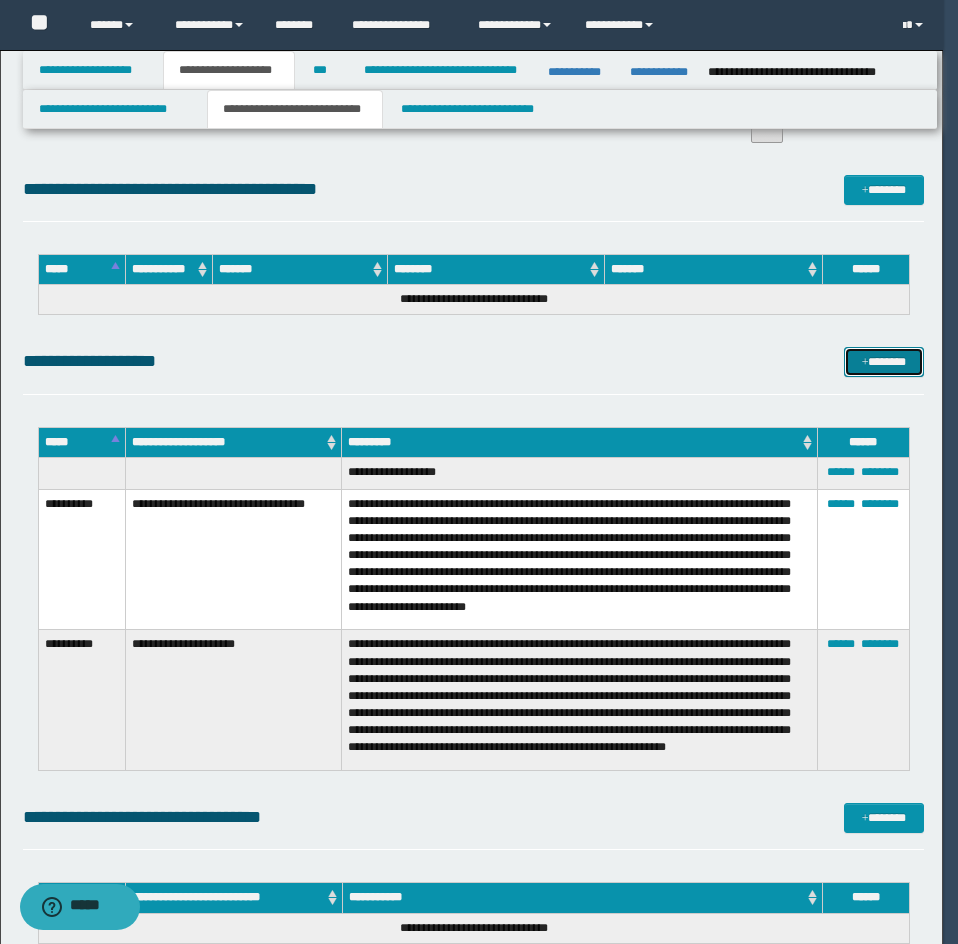 scroll, scrollTop: 0, scrollLeft: 0, axis: both 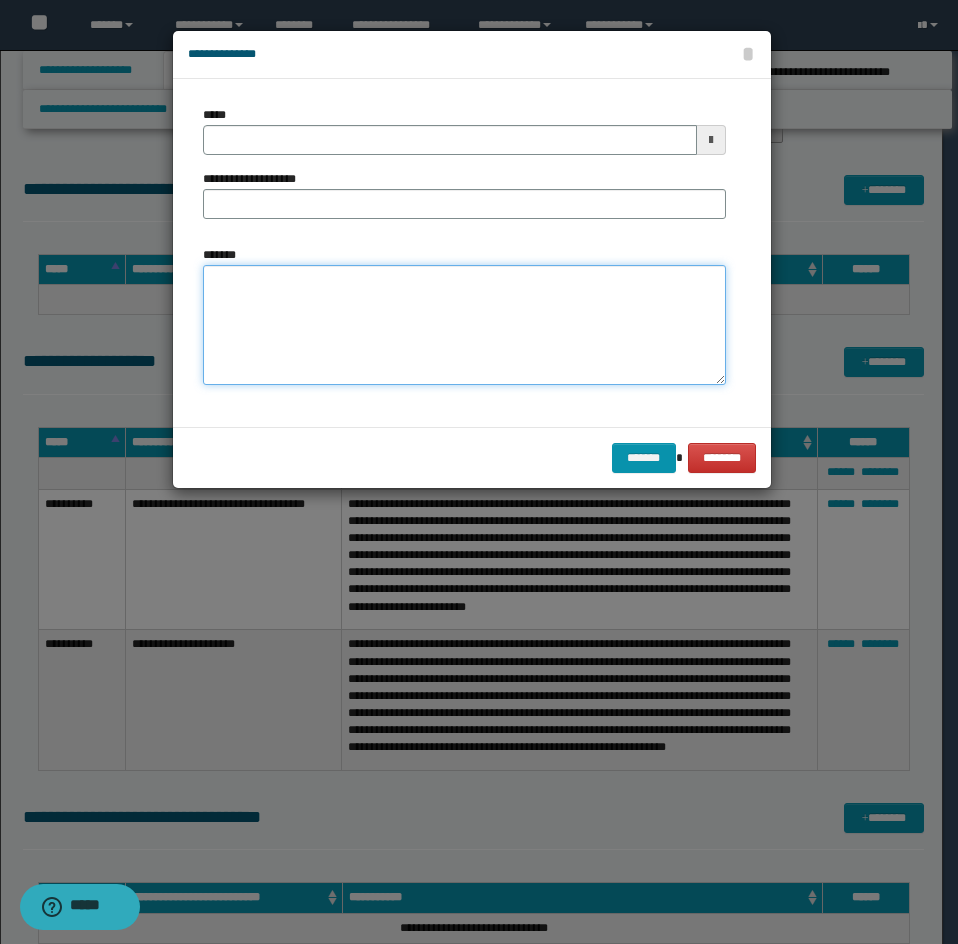 click on "*******" at bounding box center (464, 325) 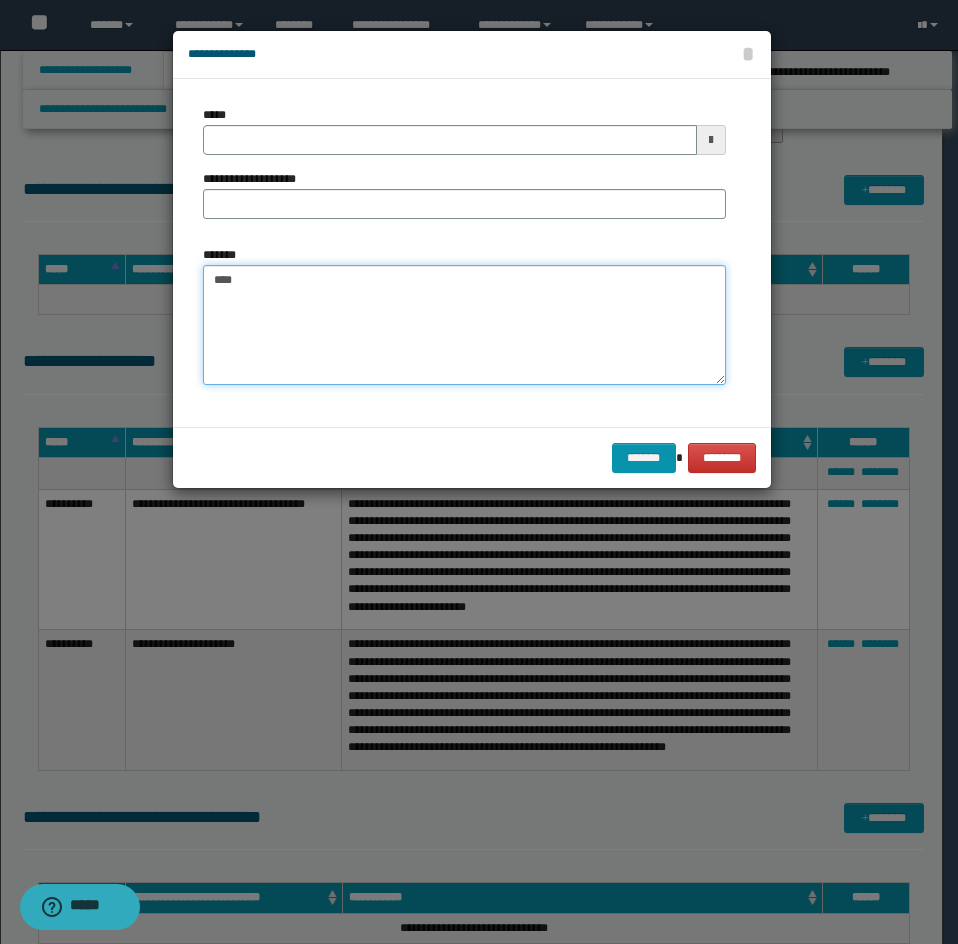 paste on "**********" 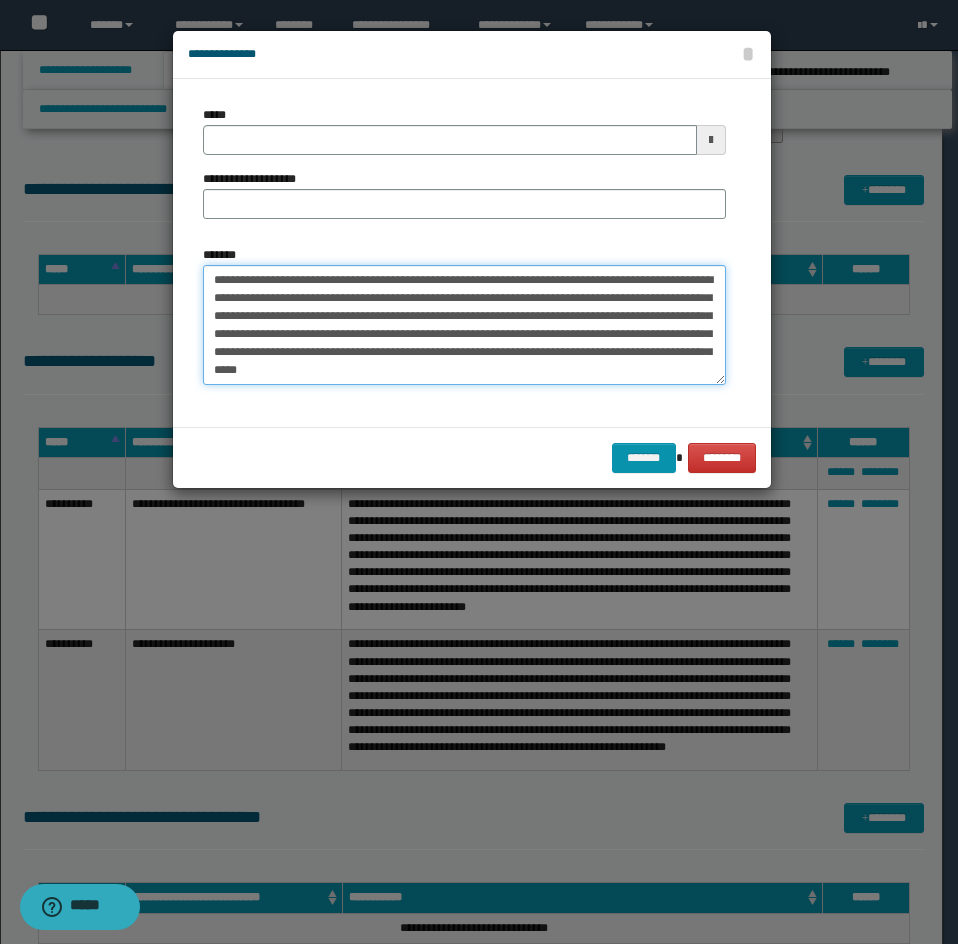 type on "**********" 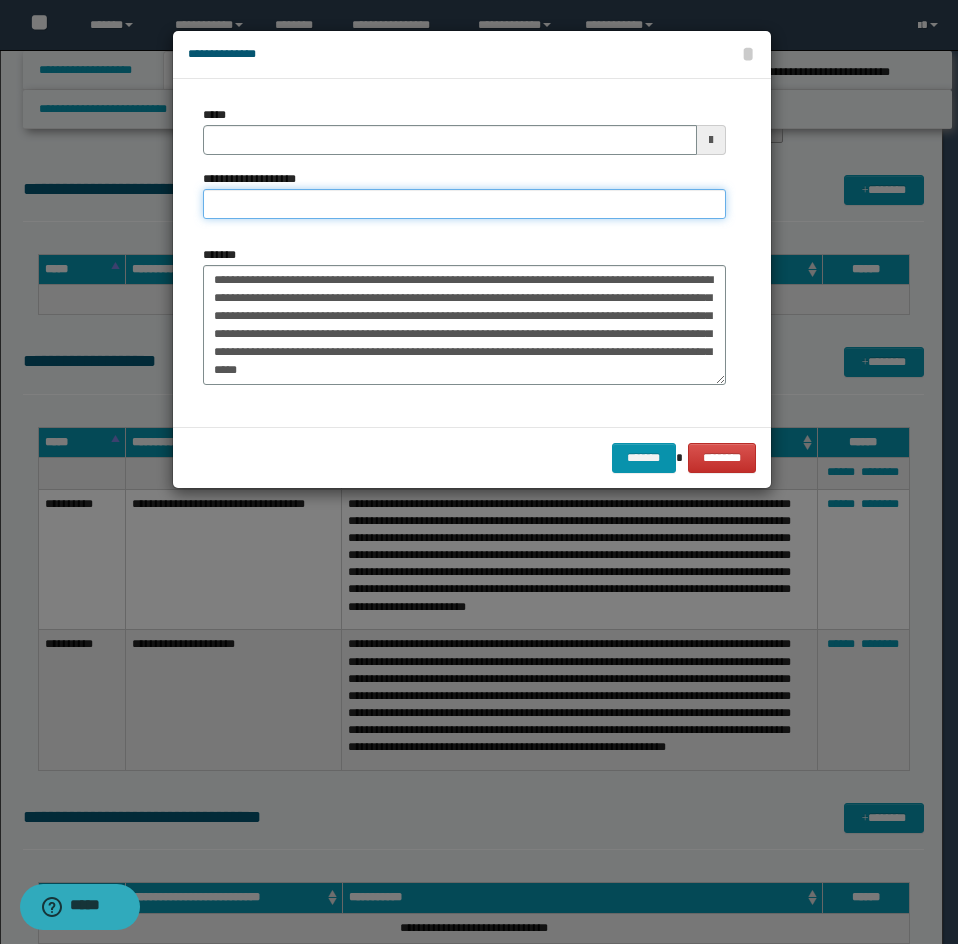 click on "**********" at bounding box center [464, 204] 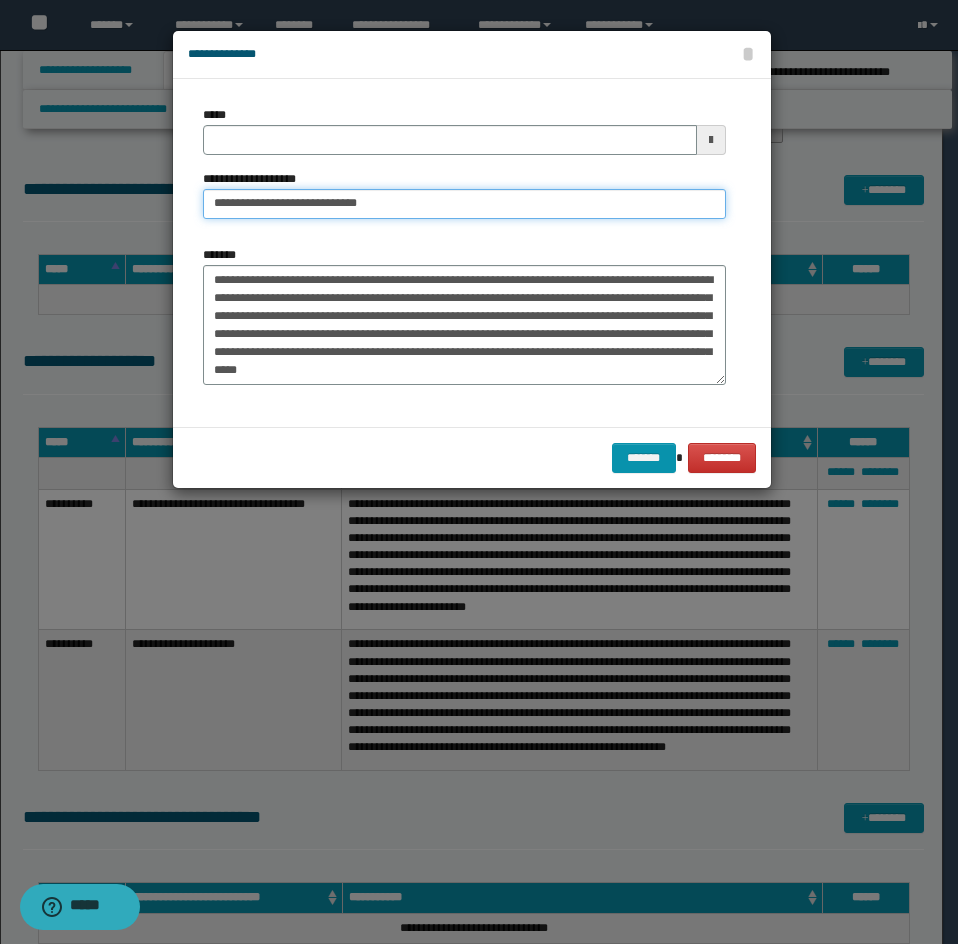 type on "**********" 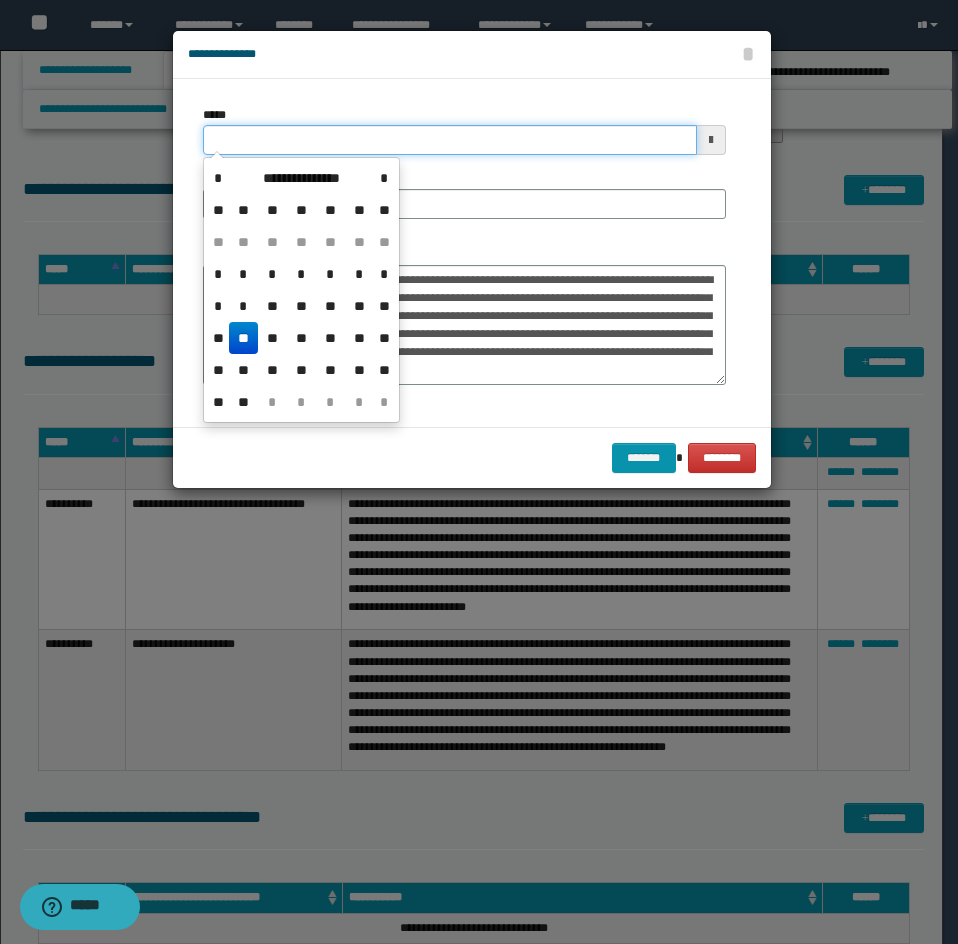 click on "*****" at bounding box center (450, 140) 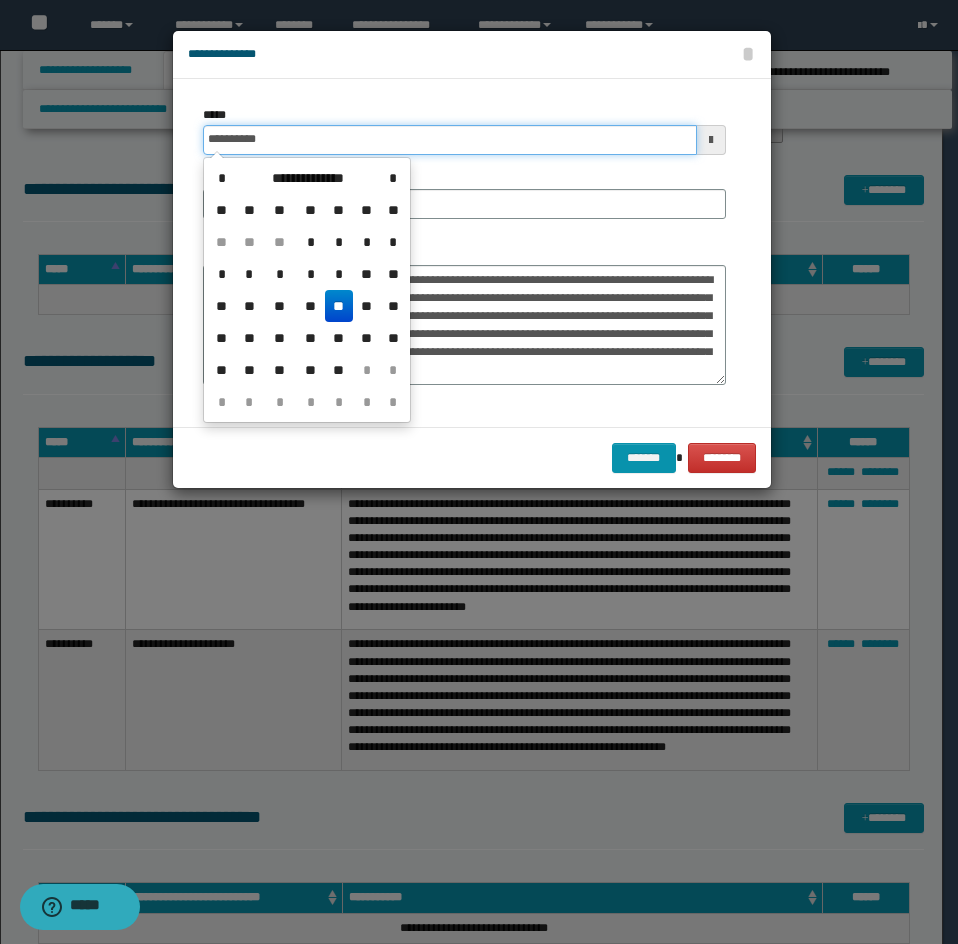 type on "**********" 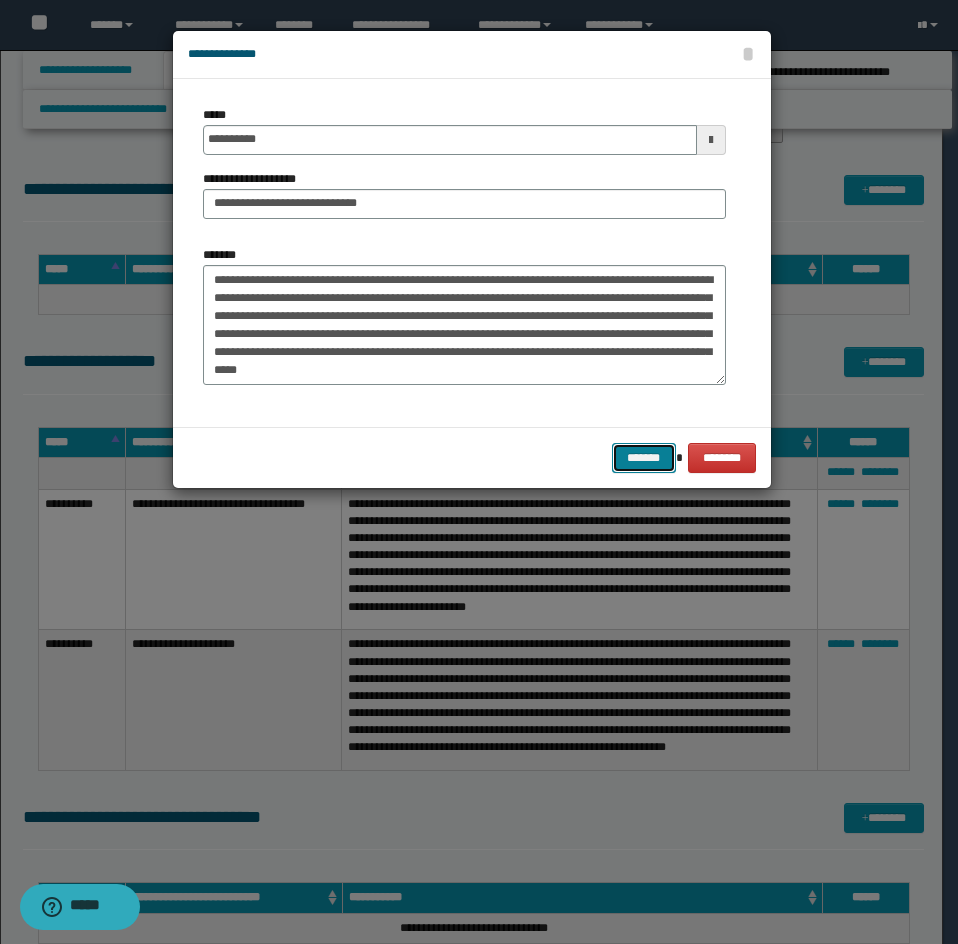 drag, startPoint x: 661, startPoint y: 460, endPoint x: 955, endPoint y: 536, distance: 303.66428 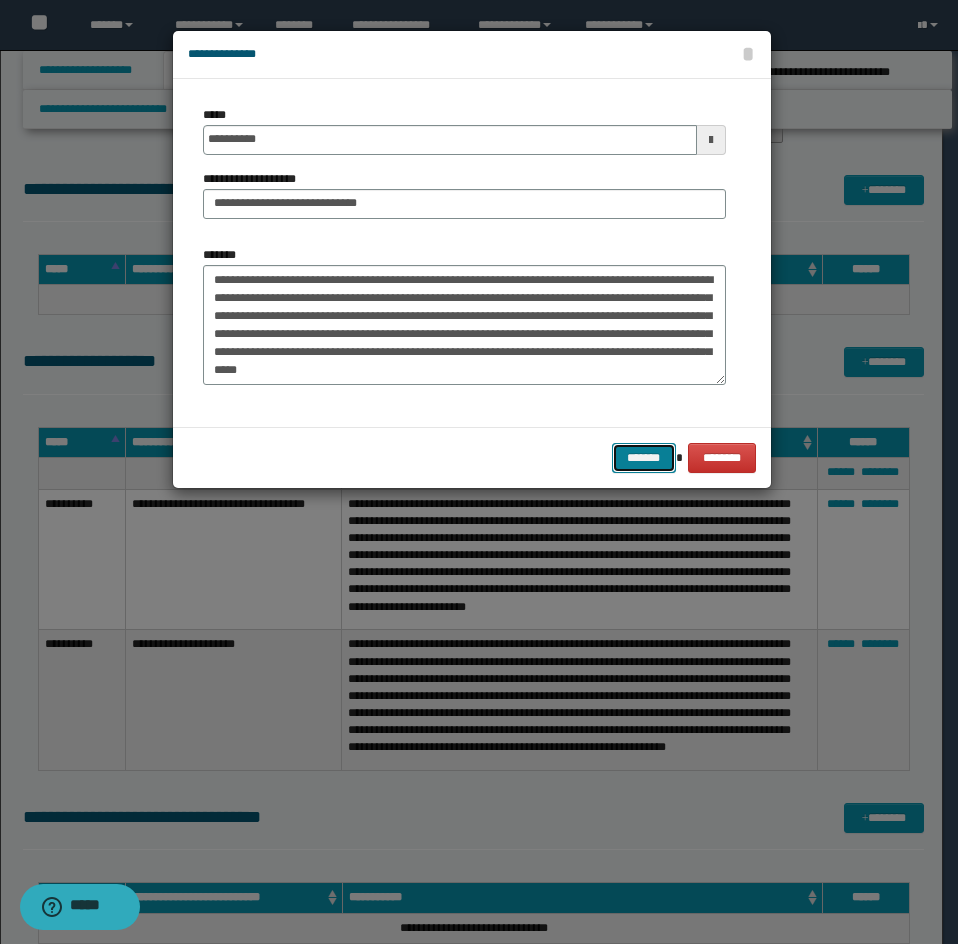 click on "*******" at bounding box center (644, 458) 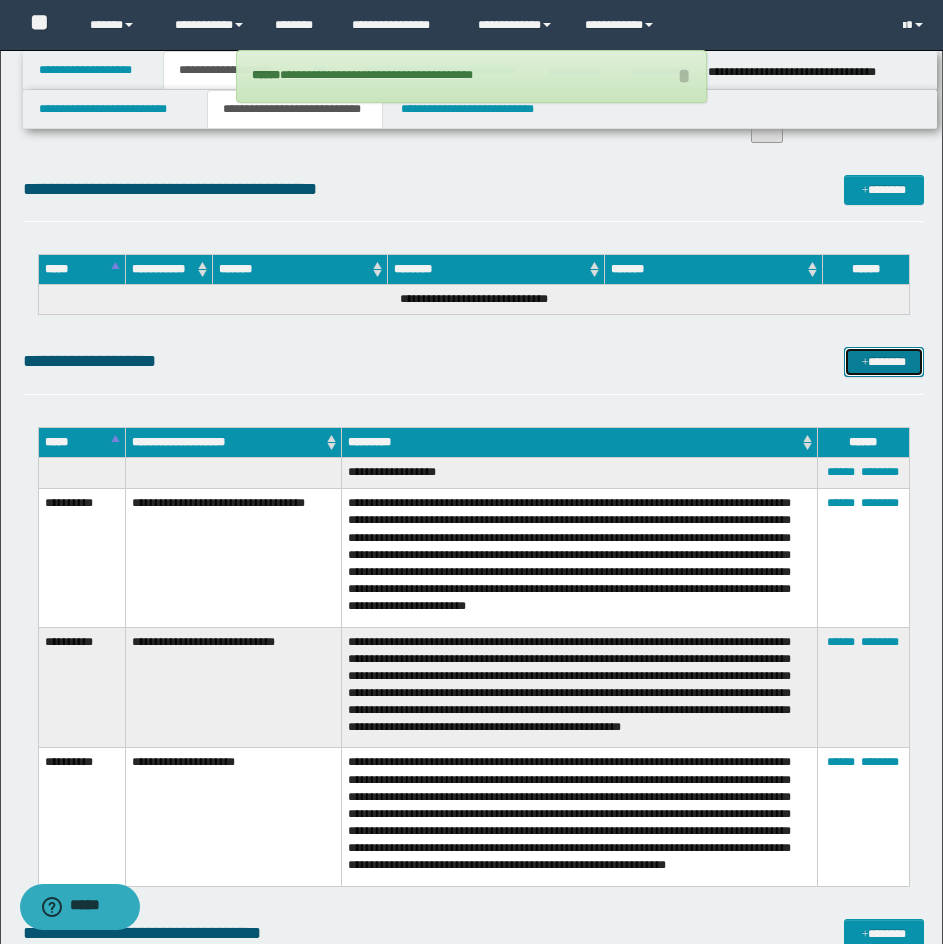 click on "*******" at bounding box center (884, 362) 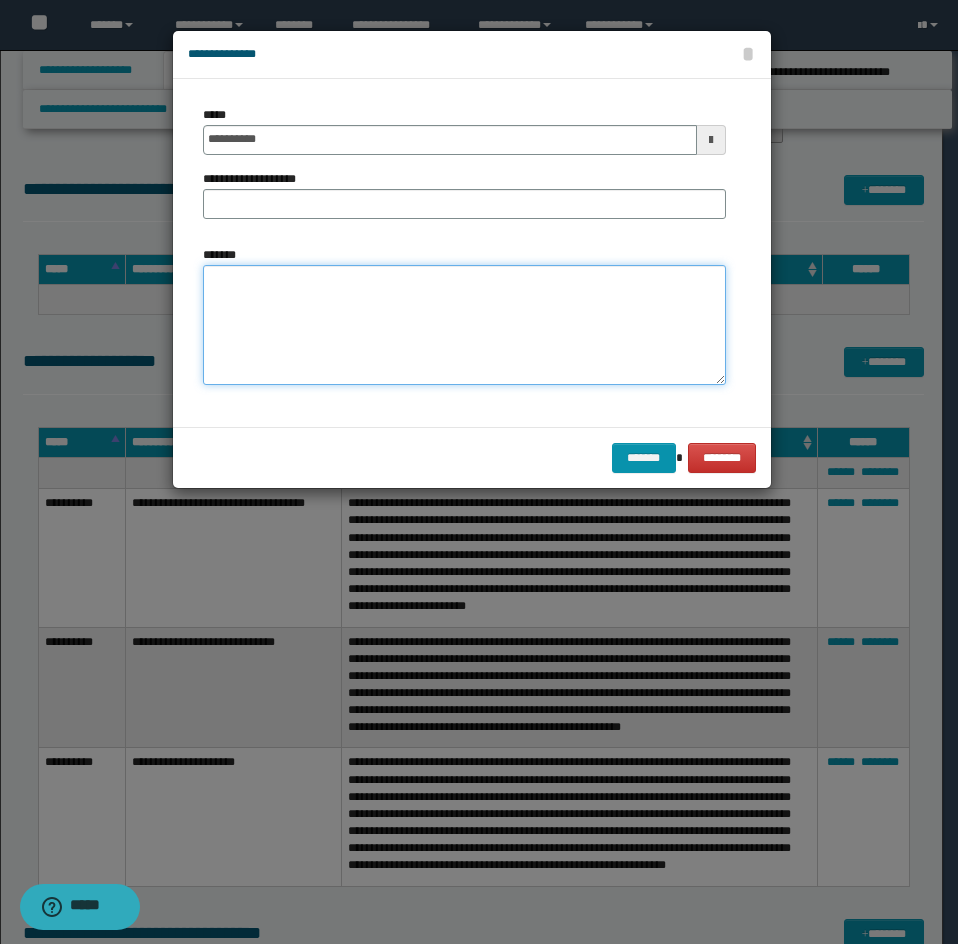 drag, startPoint x: 550, startPoint y: 316, endPoint x: 397, endPoint y: 351, distance: 156.95222 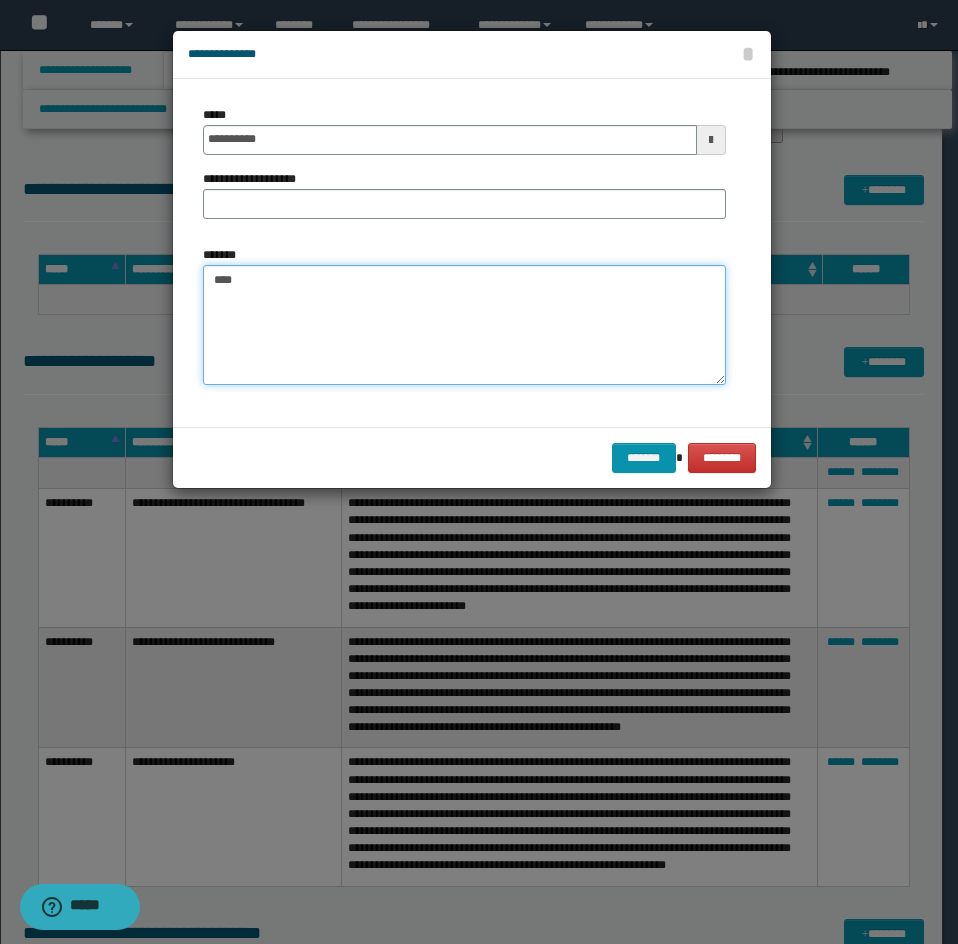 paste on "**********" 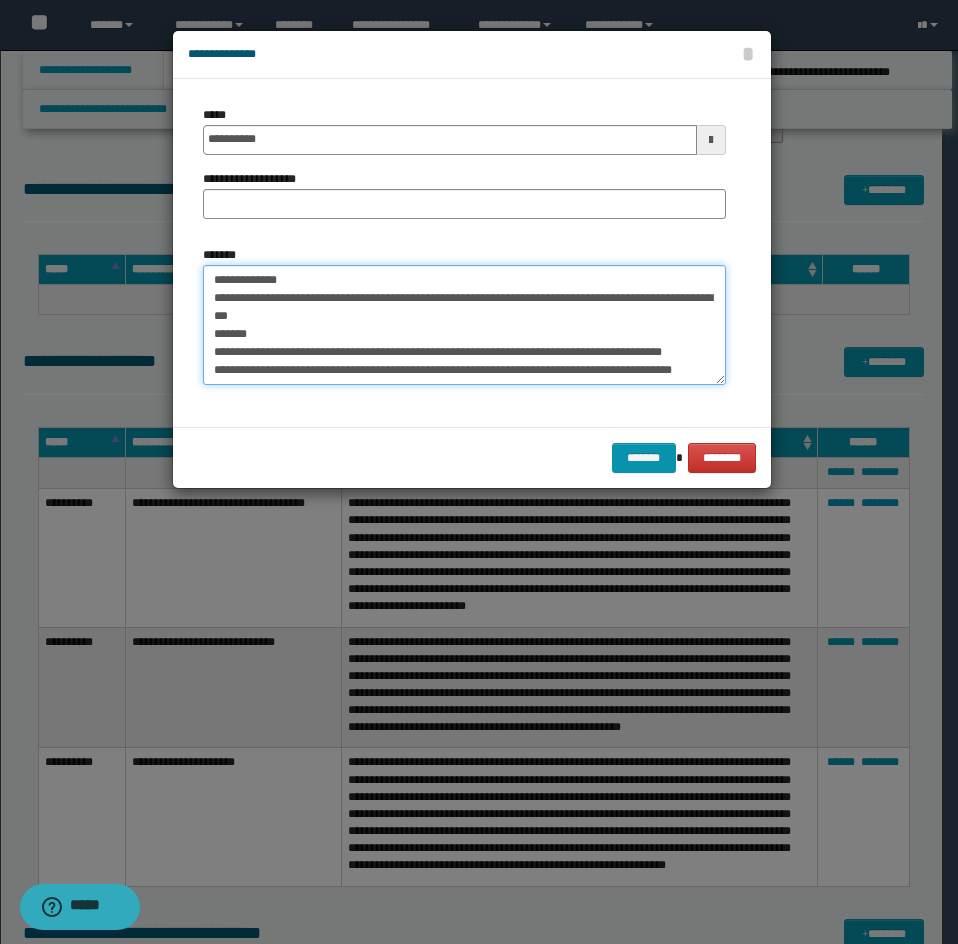 scroll, scrollTop: 390, scrollLeft: 0, axis: vertical 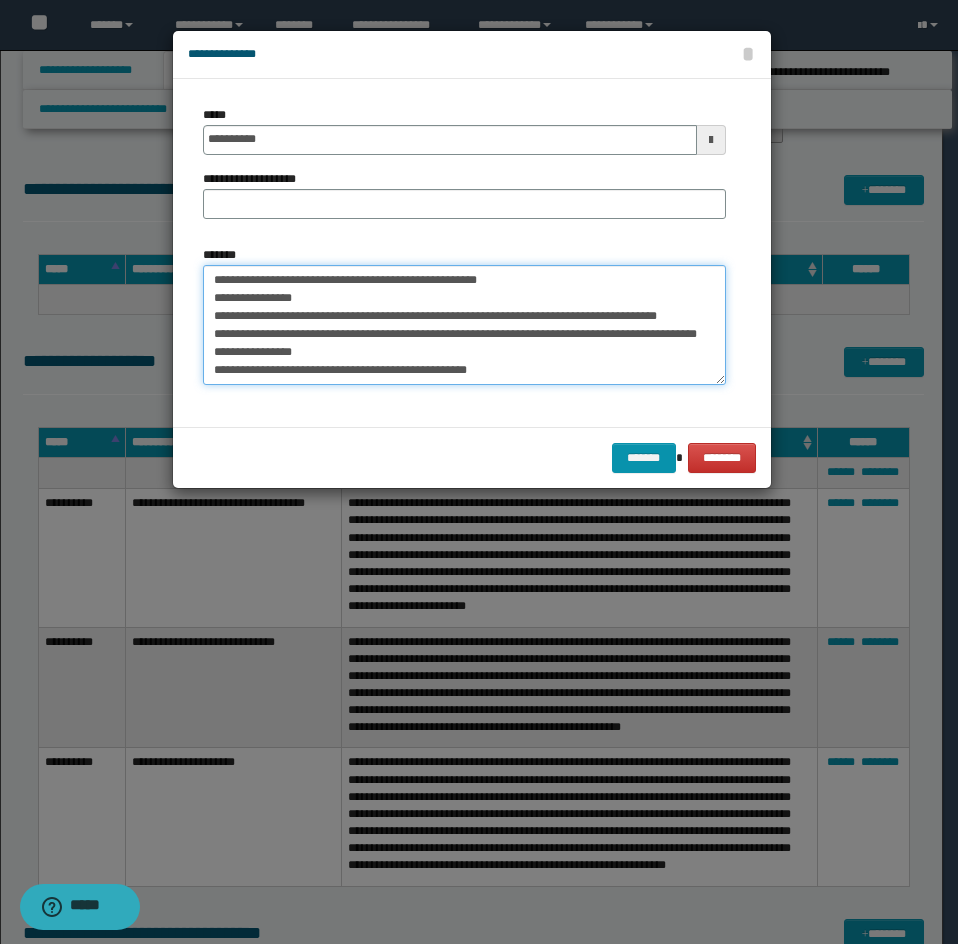 type on "**********" 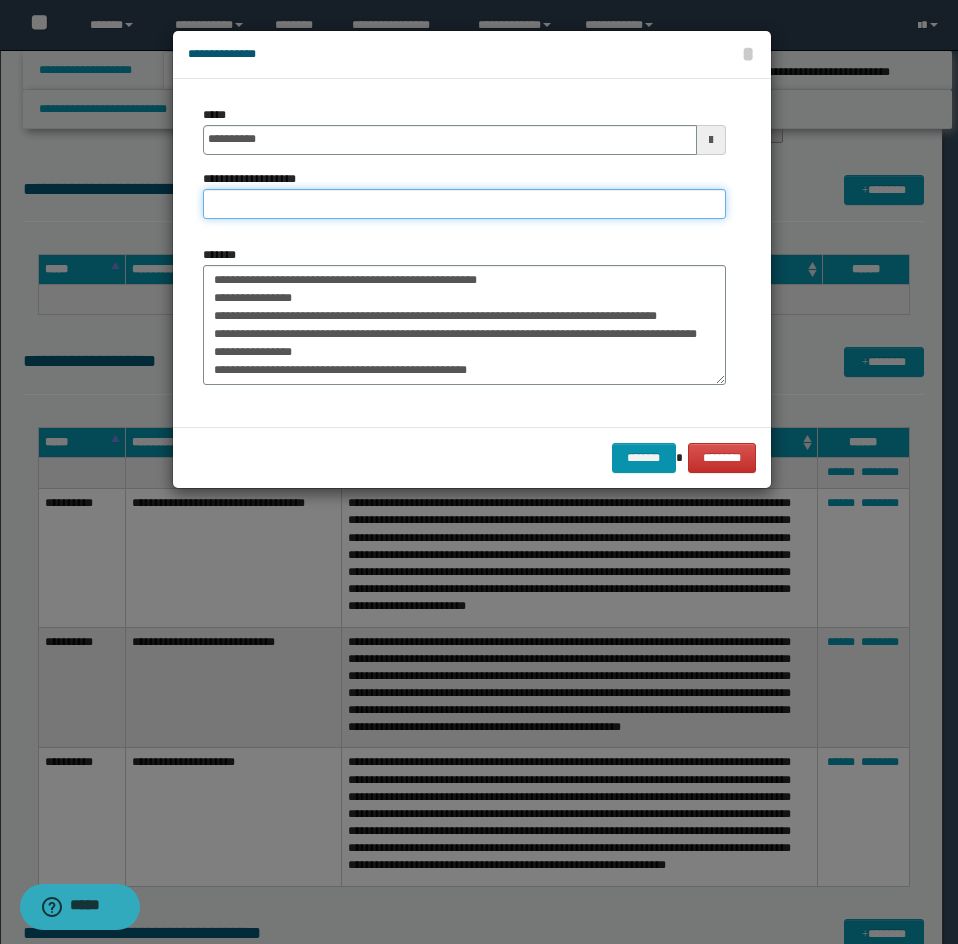 click on "**********" at bounding box center [464, 204] 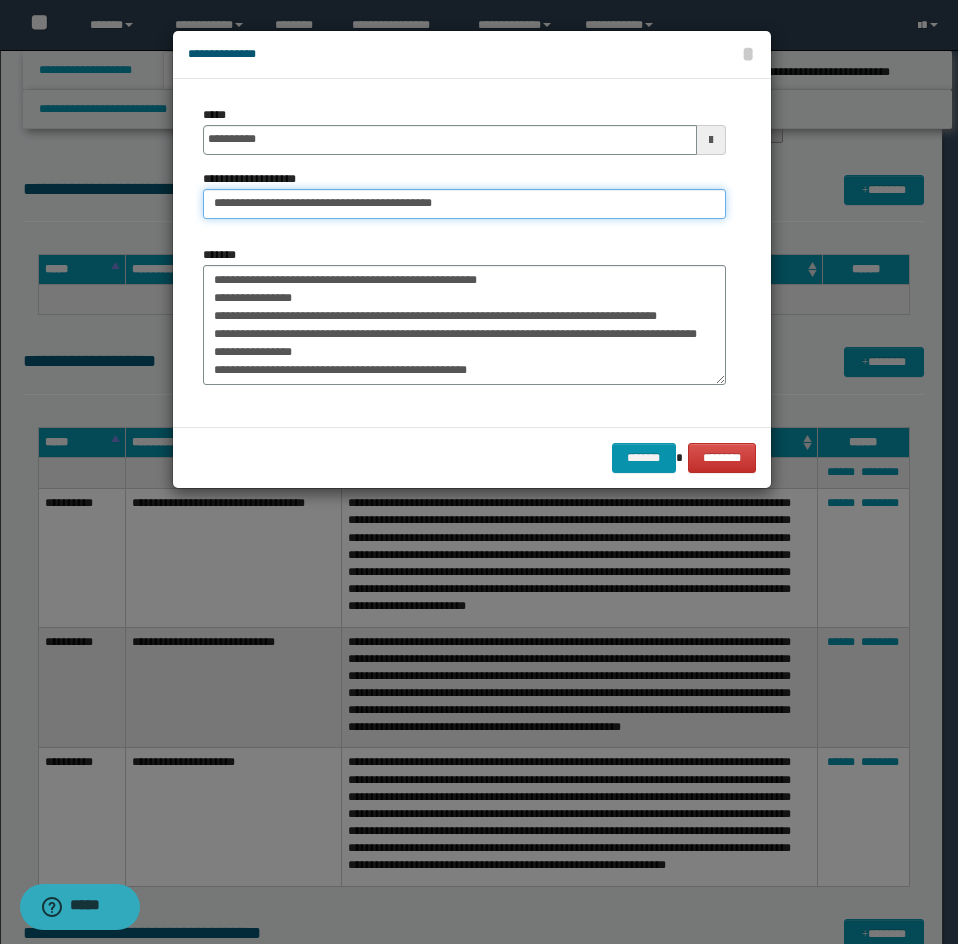 type on "**********" 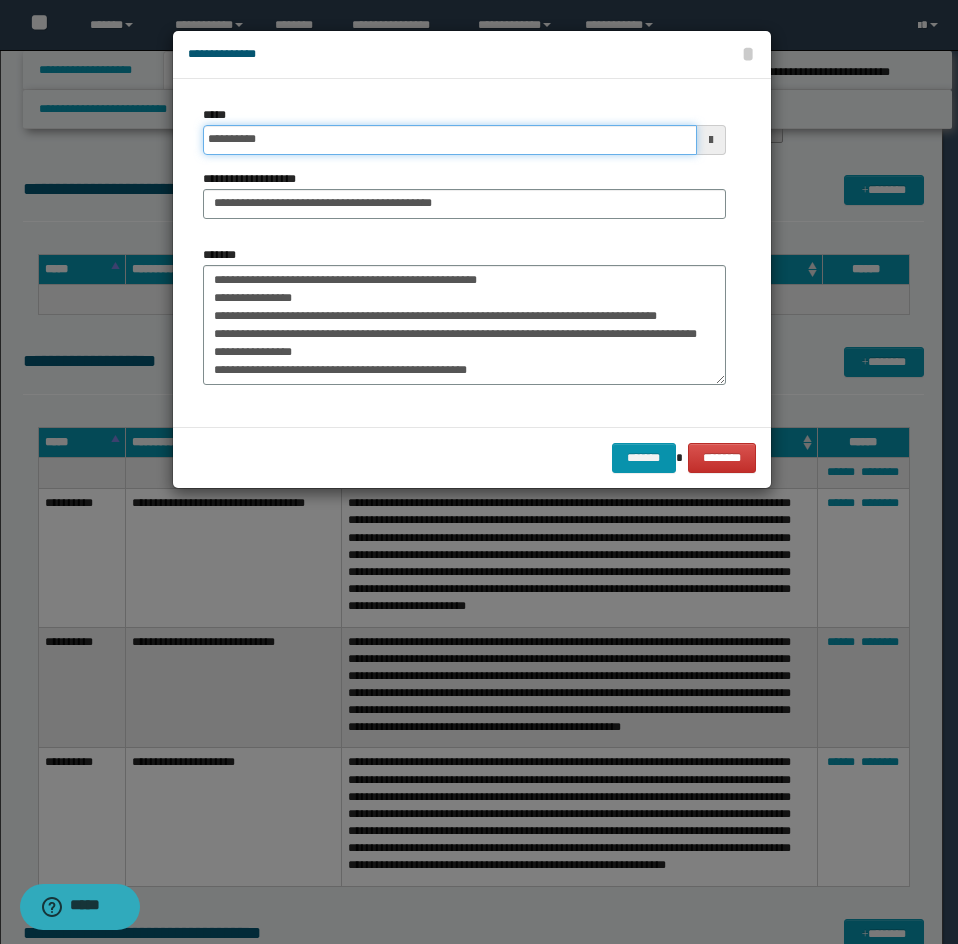 click on "**********" at bounding box center [450, 140] 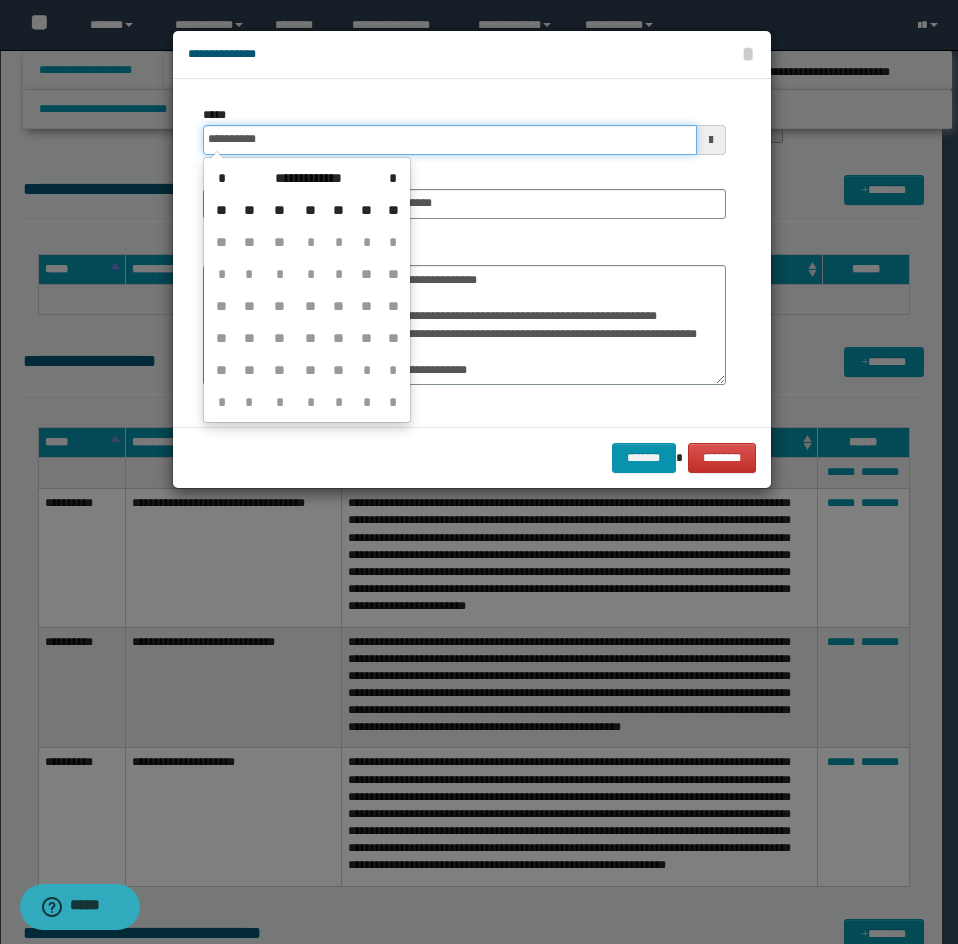 type on "**********" 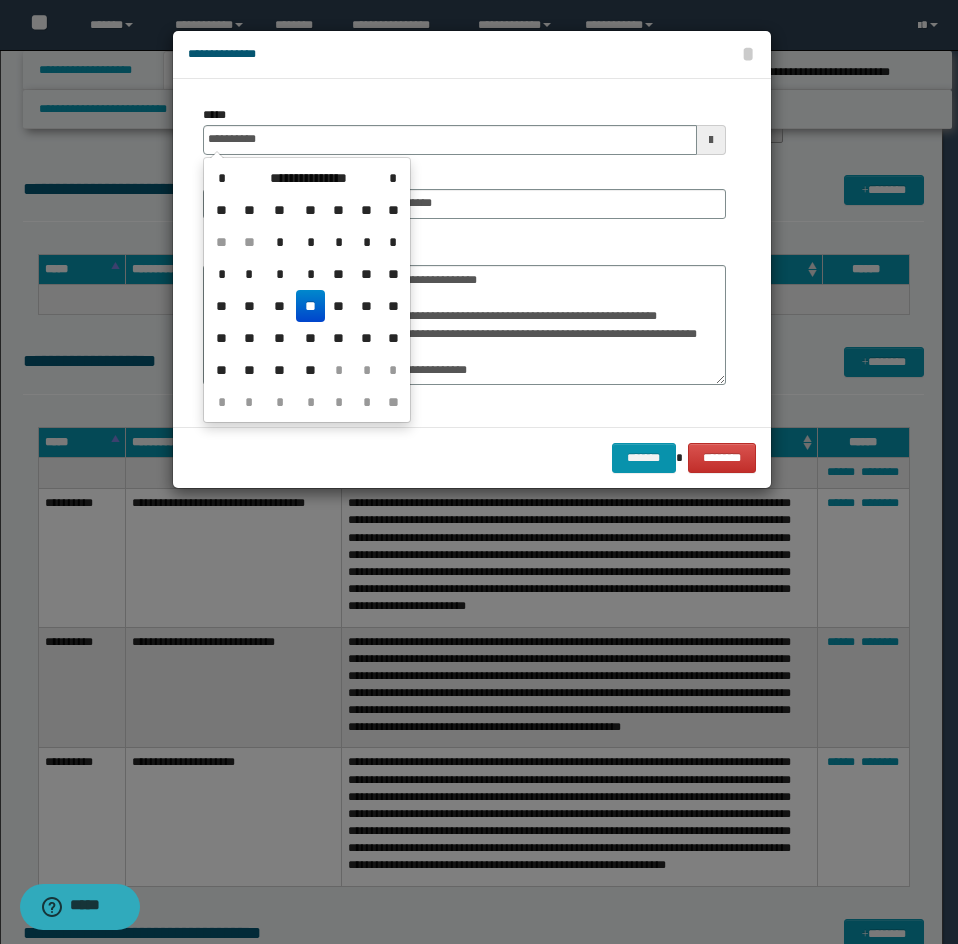 click on "**********" at bounding box center [464, 253] 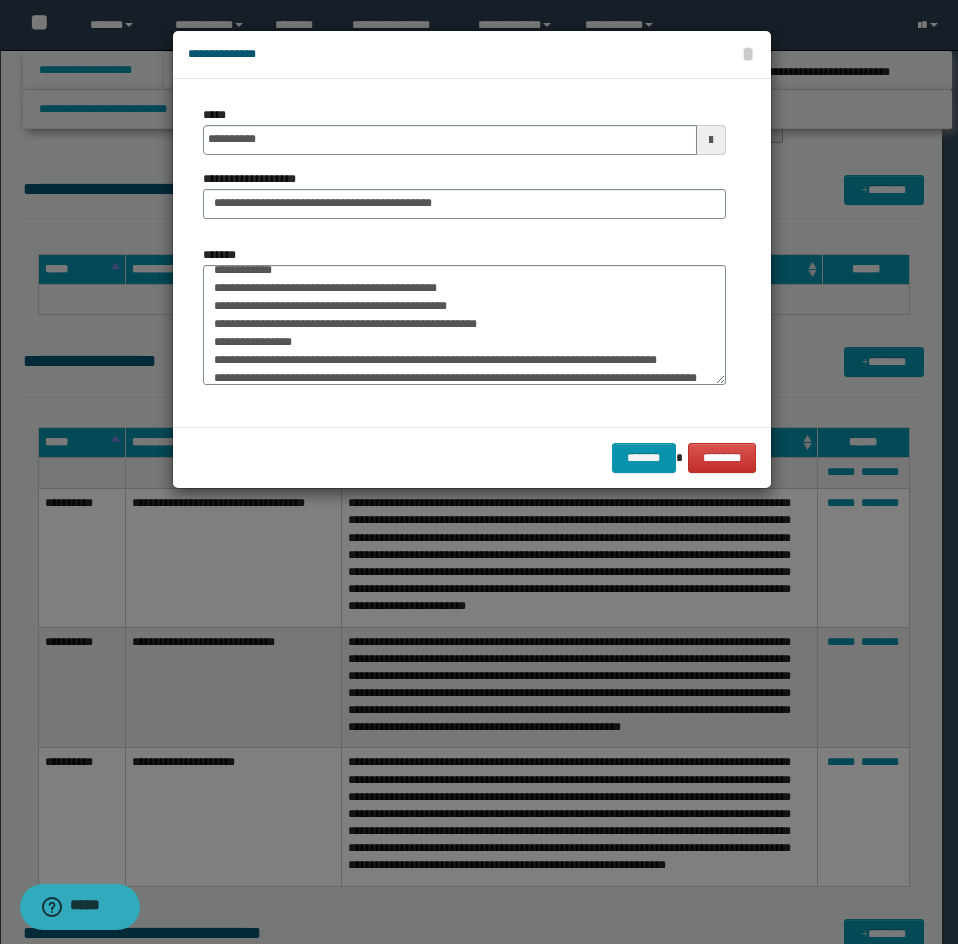 scroll, scrollTop: 0, scrollLeft: 0, axis: both 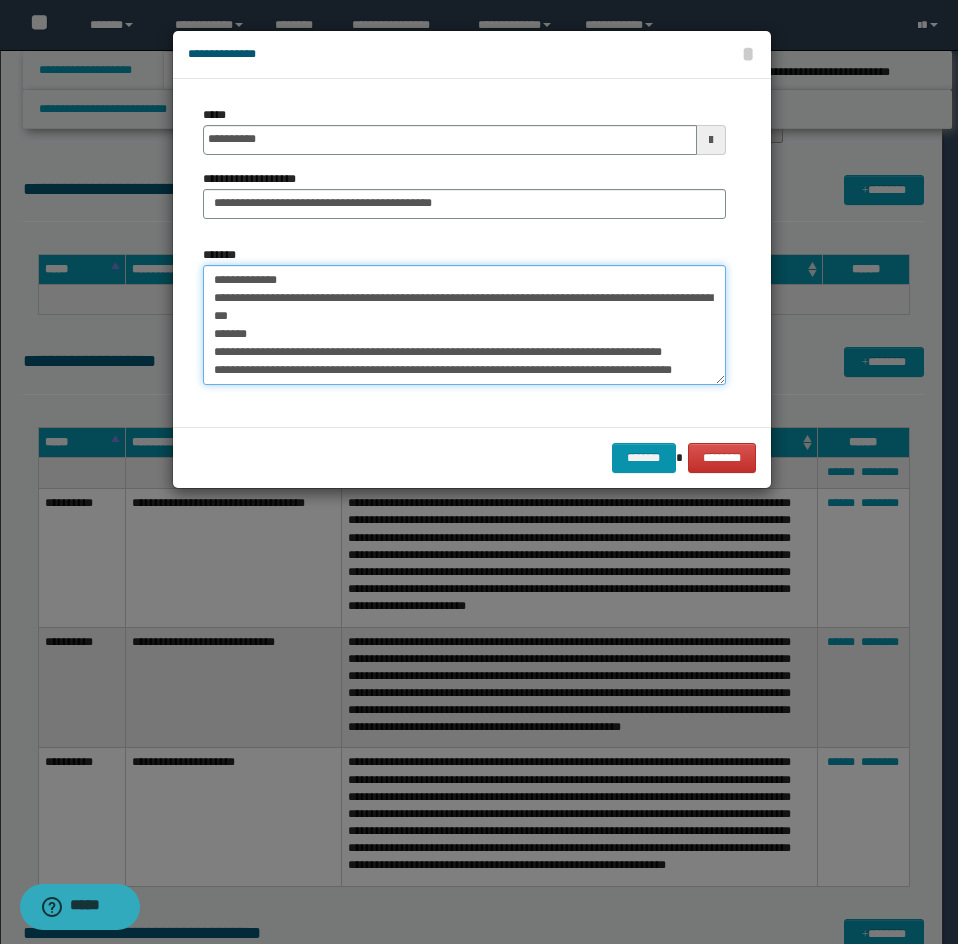 drag, startPoint x: 317, startPoint y: 282, endPoint x: 236, endPoint y: 282, distance: 81 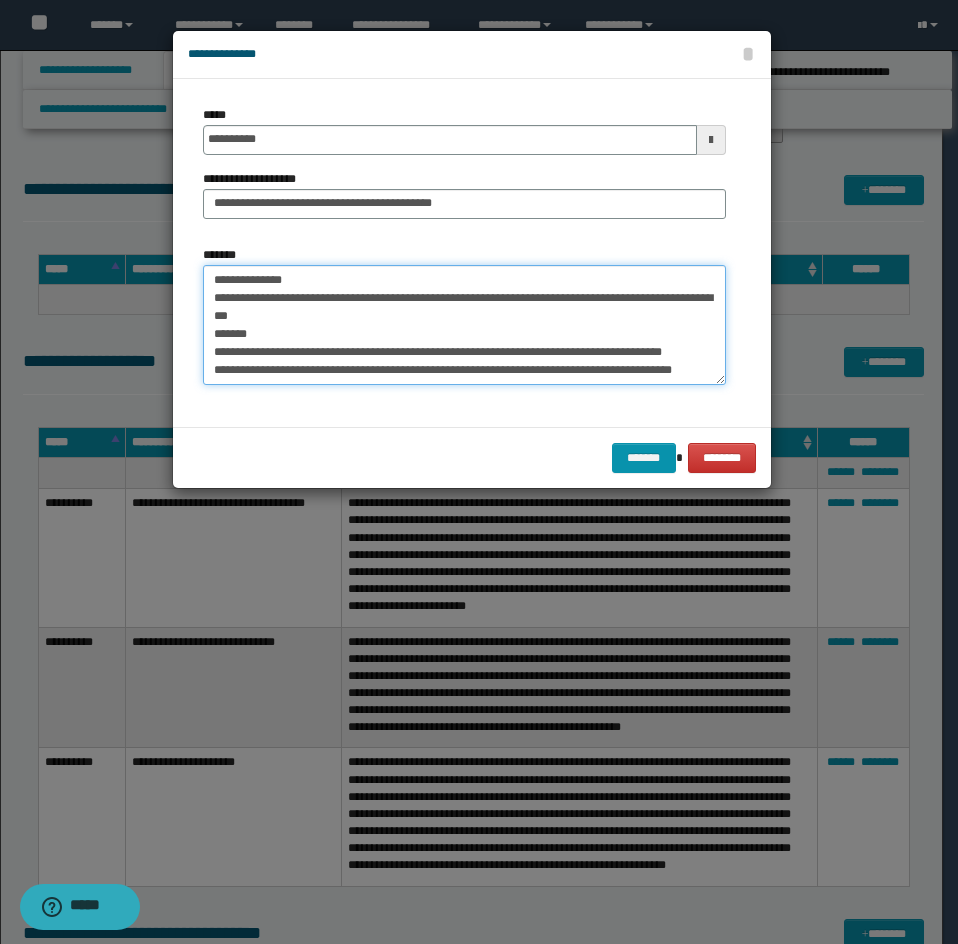 click on "*******" at bounding box center (464, 325) 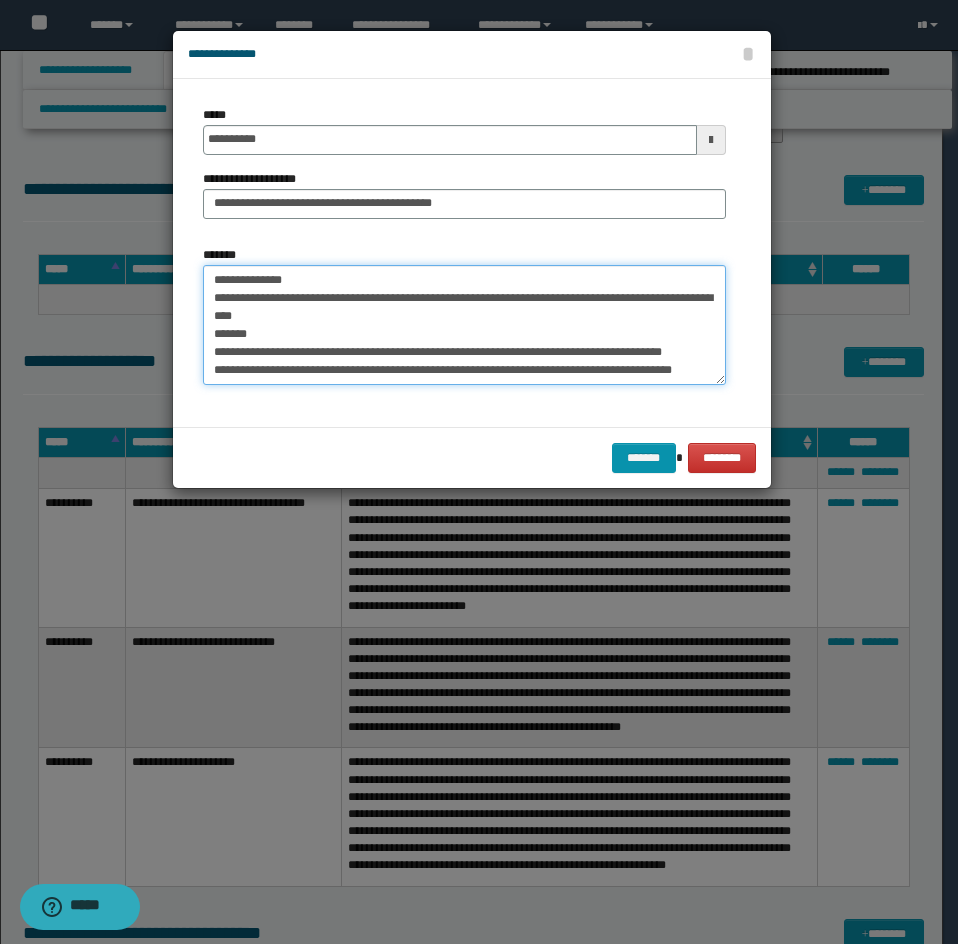 click on "*******" at bounding box center (464, 325) 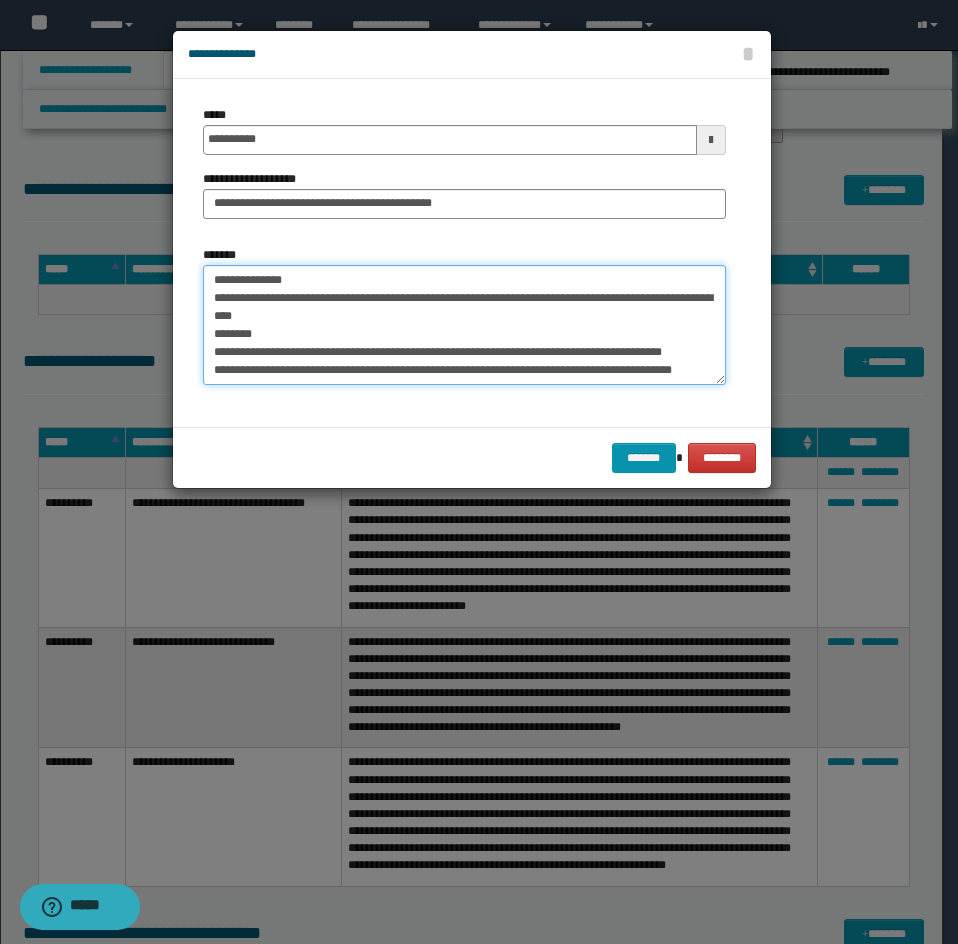 click on "*******" at bounding box center [464, 325] 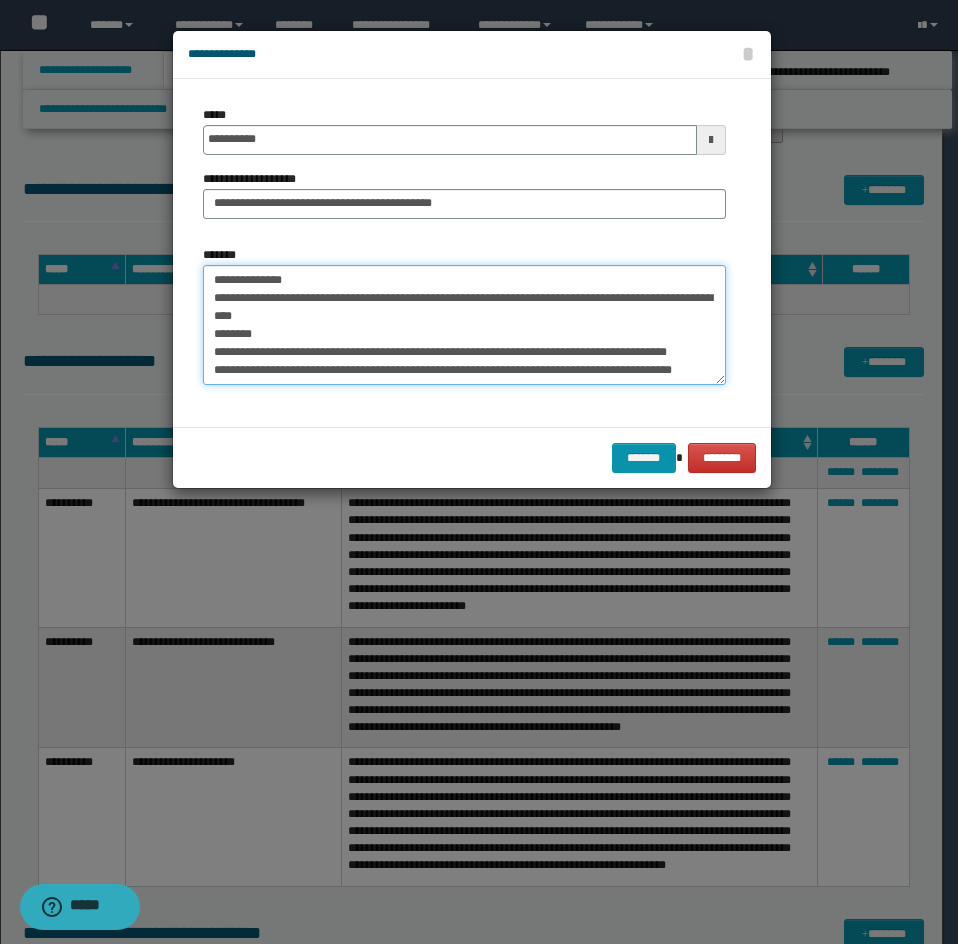click on "*******" at bounding box center [464, 325] 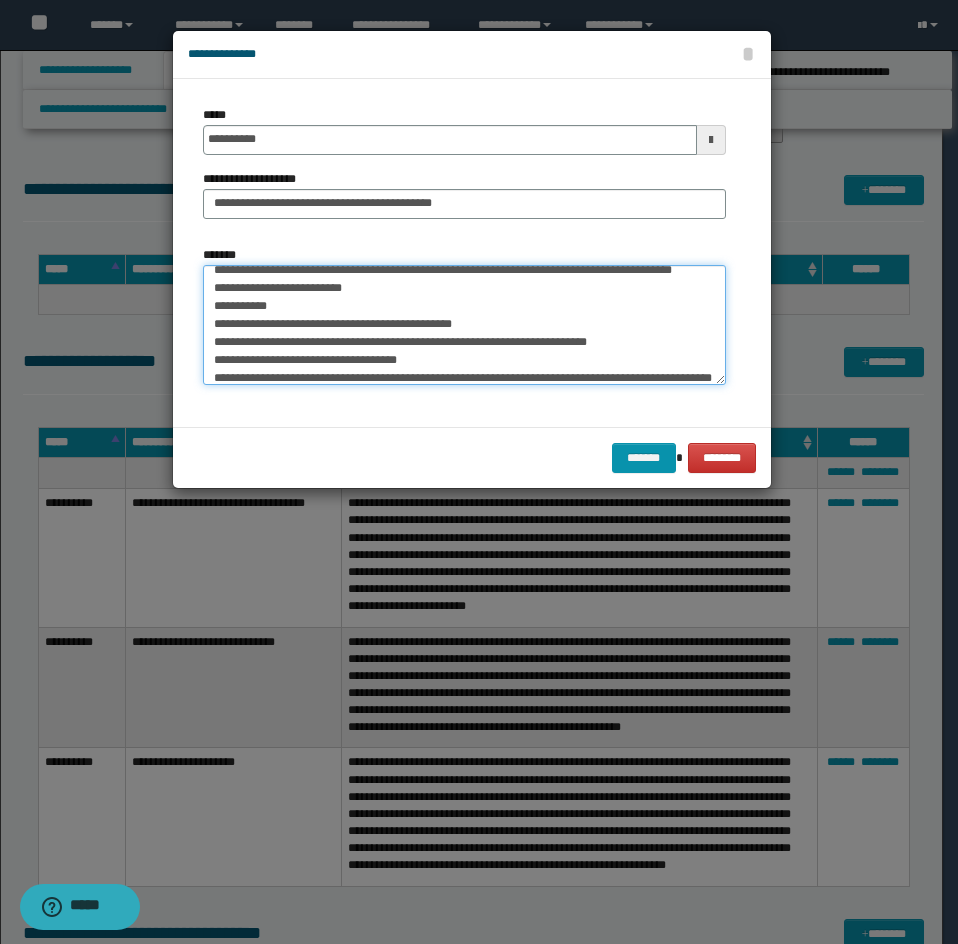 click on "*******" at bounding box center (464, 325) 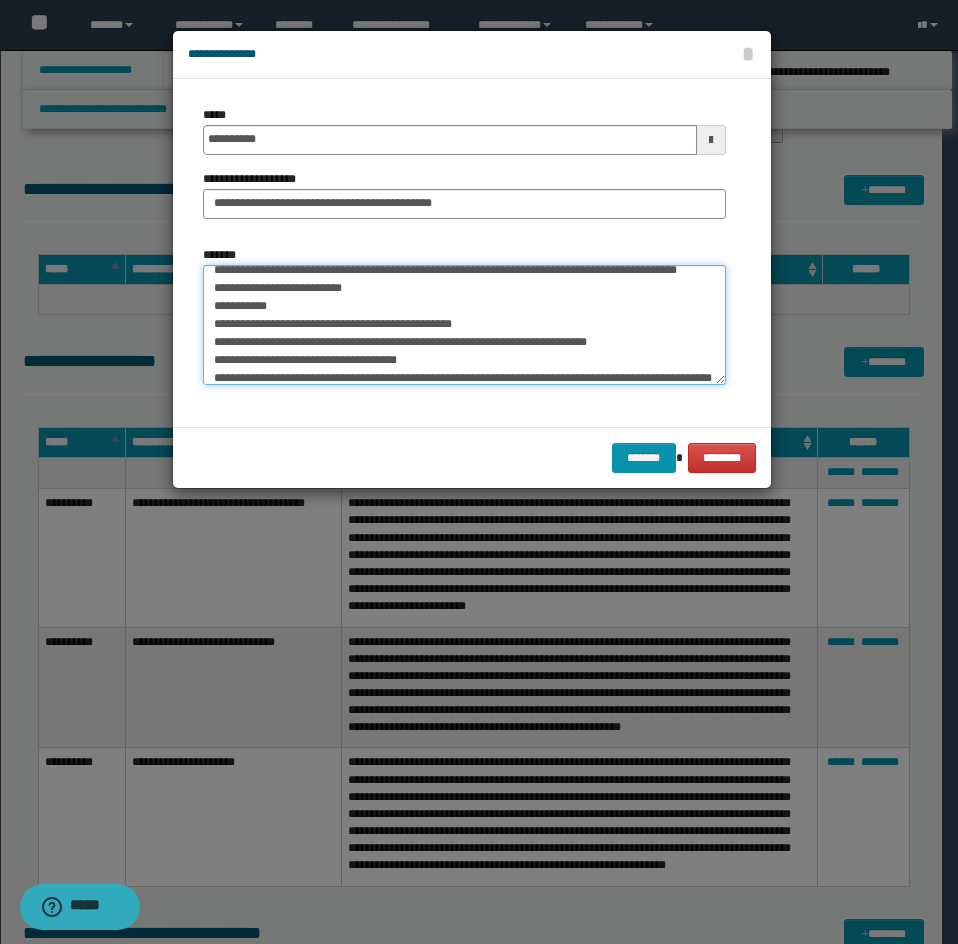 click on "*******" at bounding box center (464, 325) 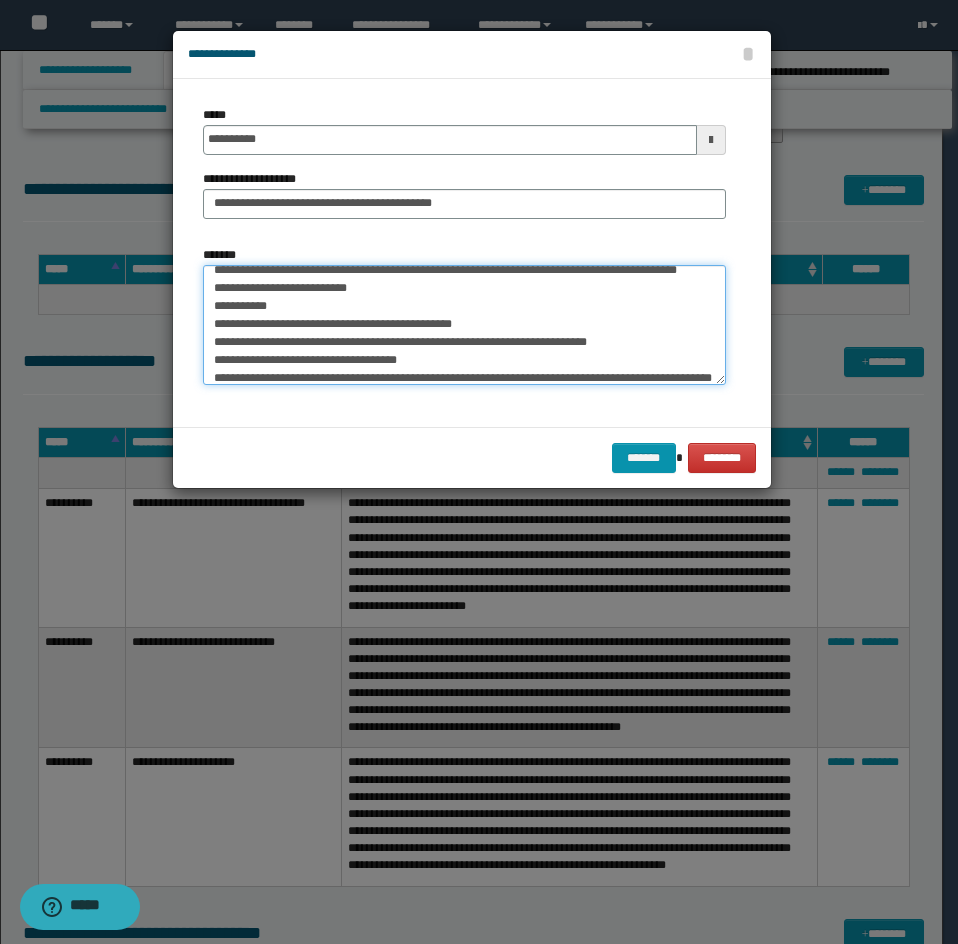 click on "*******" at bounding box center (464, 325) 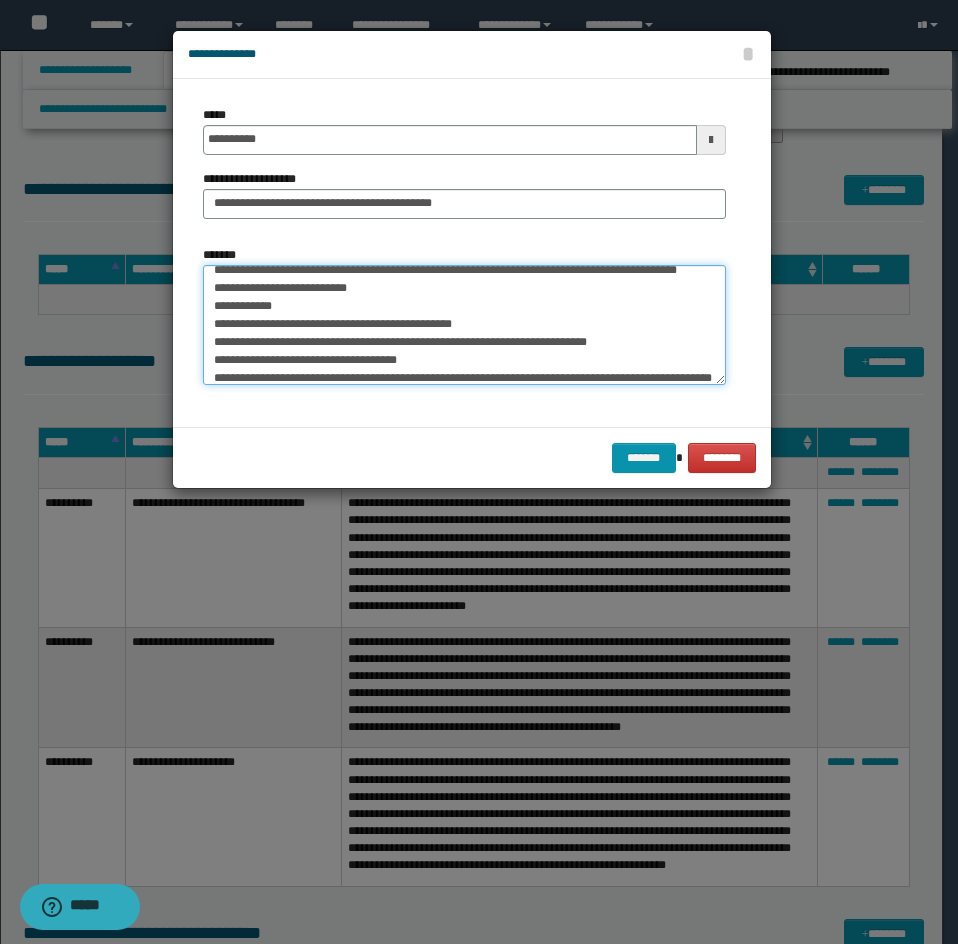 click on "*******" at bounding box center (464, 325) 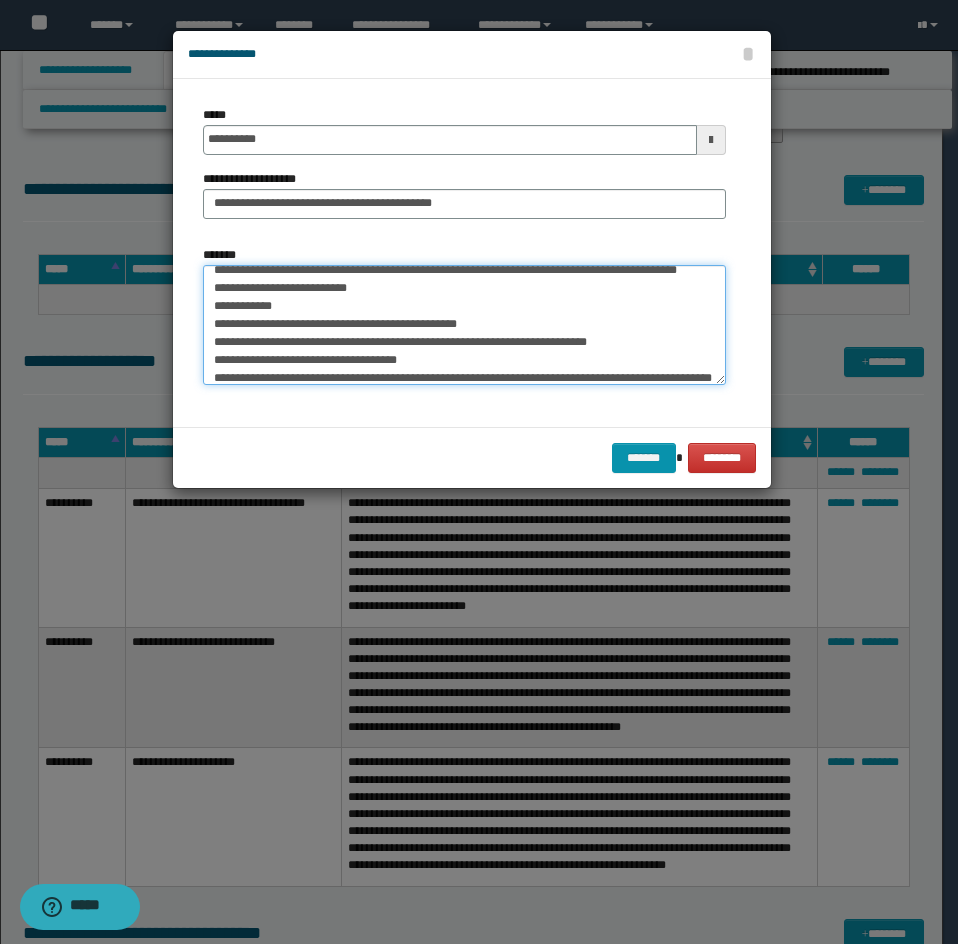 click on "*******" at bounding box center (464, 325) 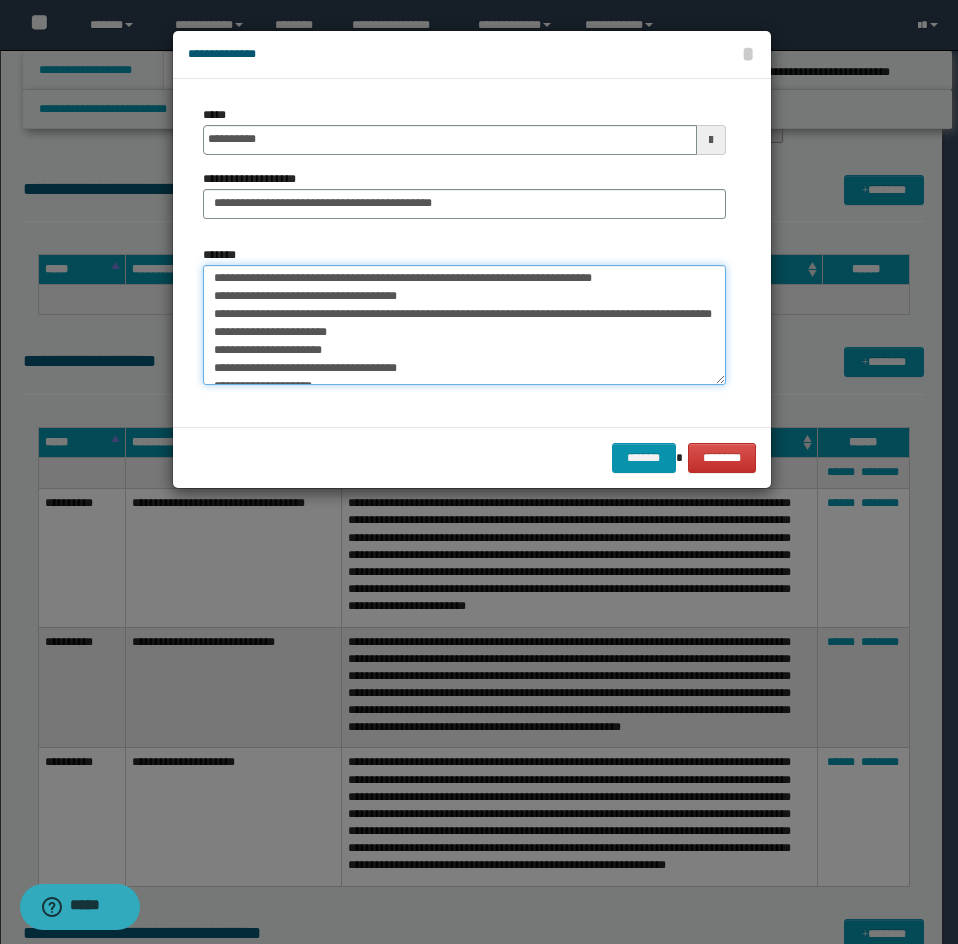 scroll, scrollTop: 200, scrollLeft: 0, axis: vertical 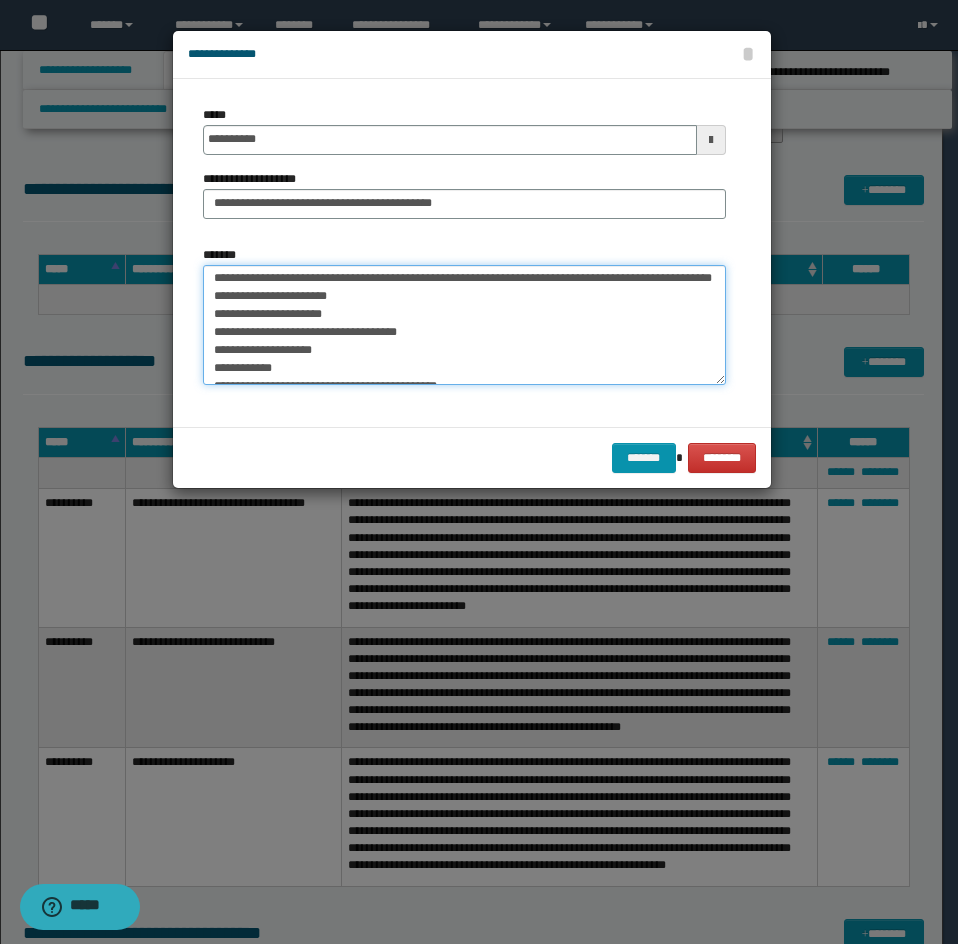 click on "*******" at bounding box center (464, 325) 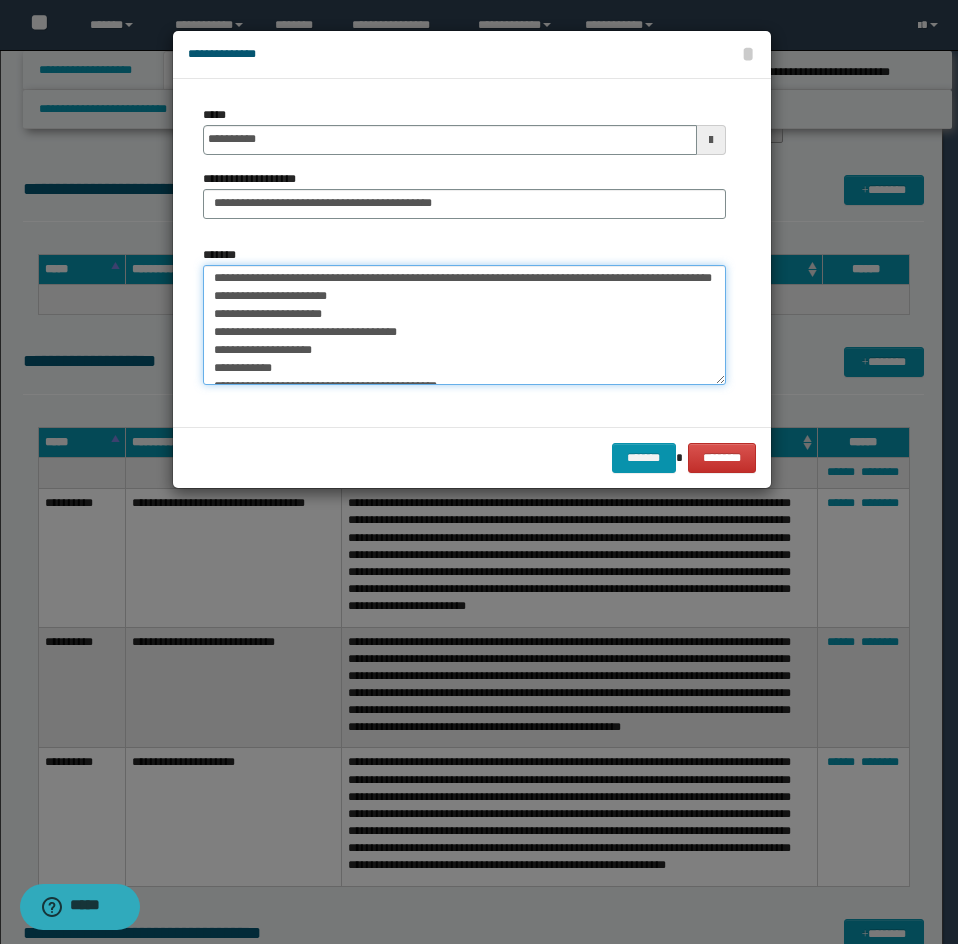 click on "*******" at bounding box center (464, 325) 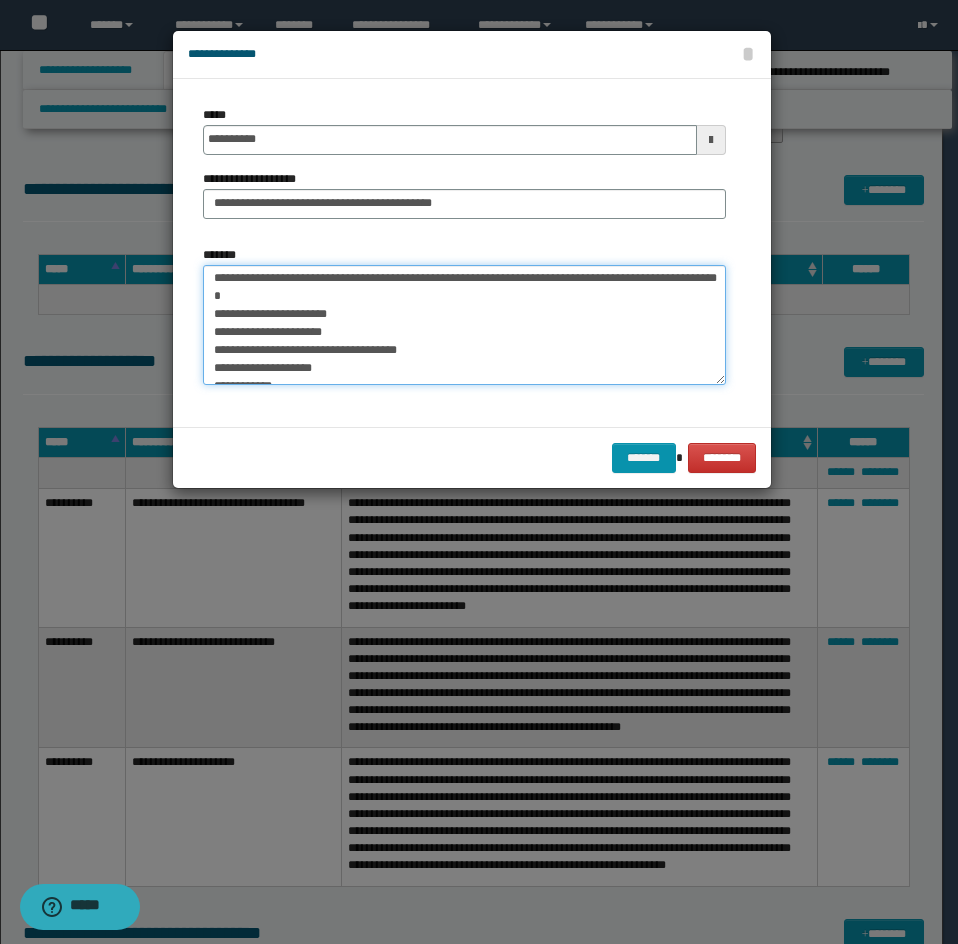 click on "*******" at bounding box center [464, 325] 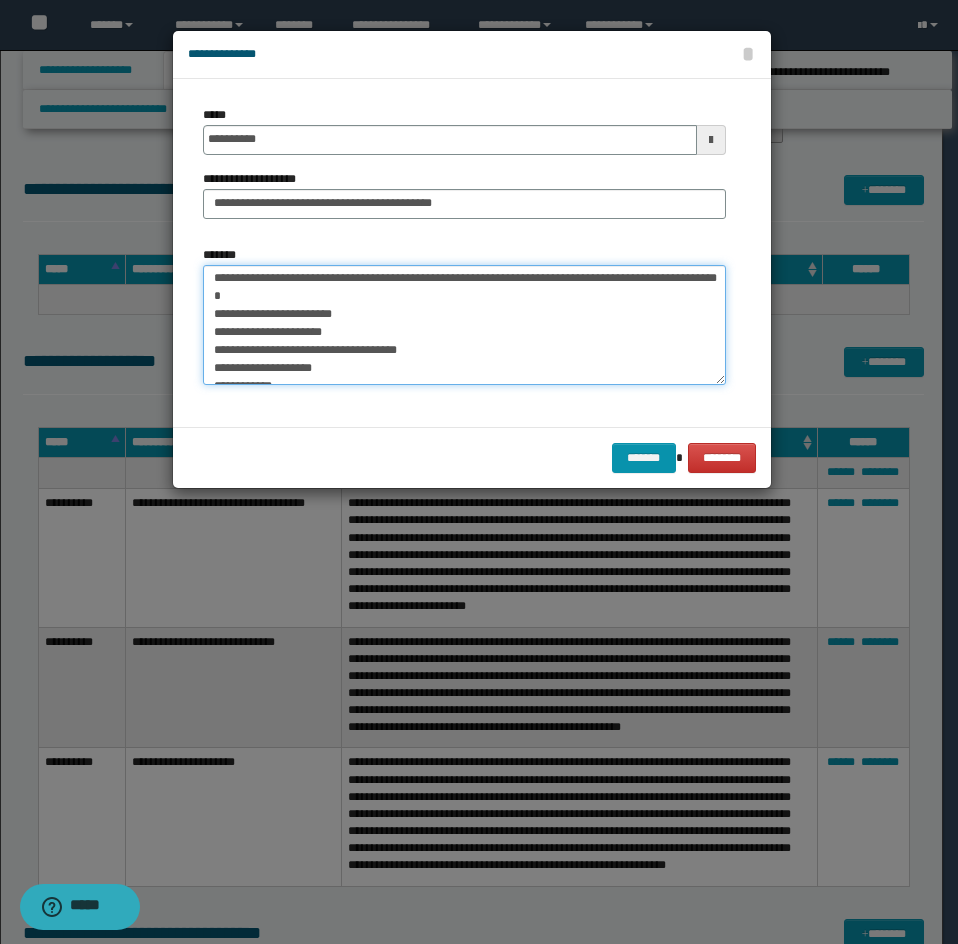 click on "*******" at bounding box center [464, 325] 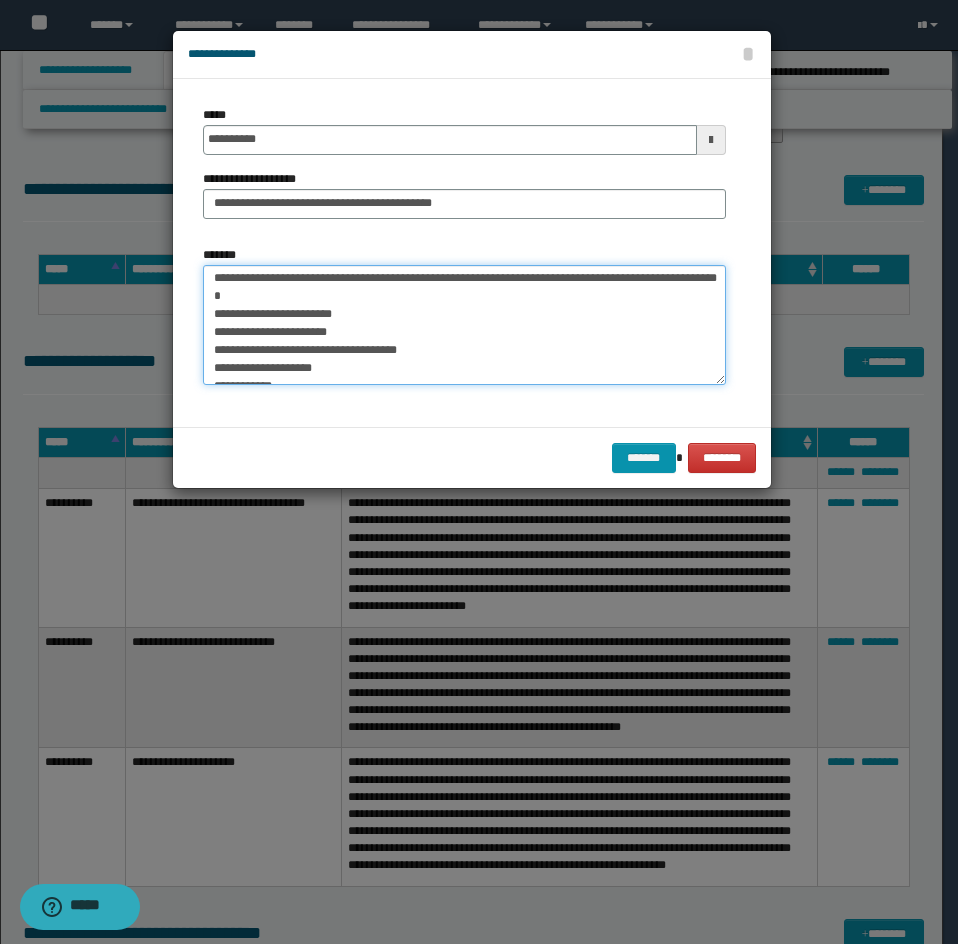click on "*******" at bounding box center [464, 325] 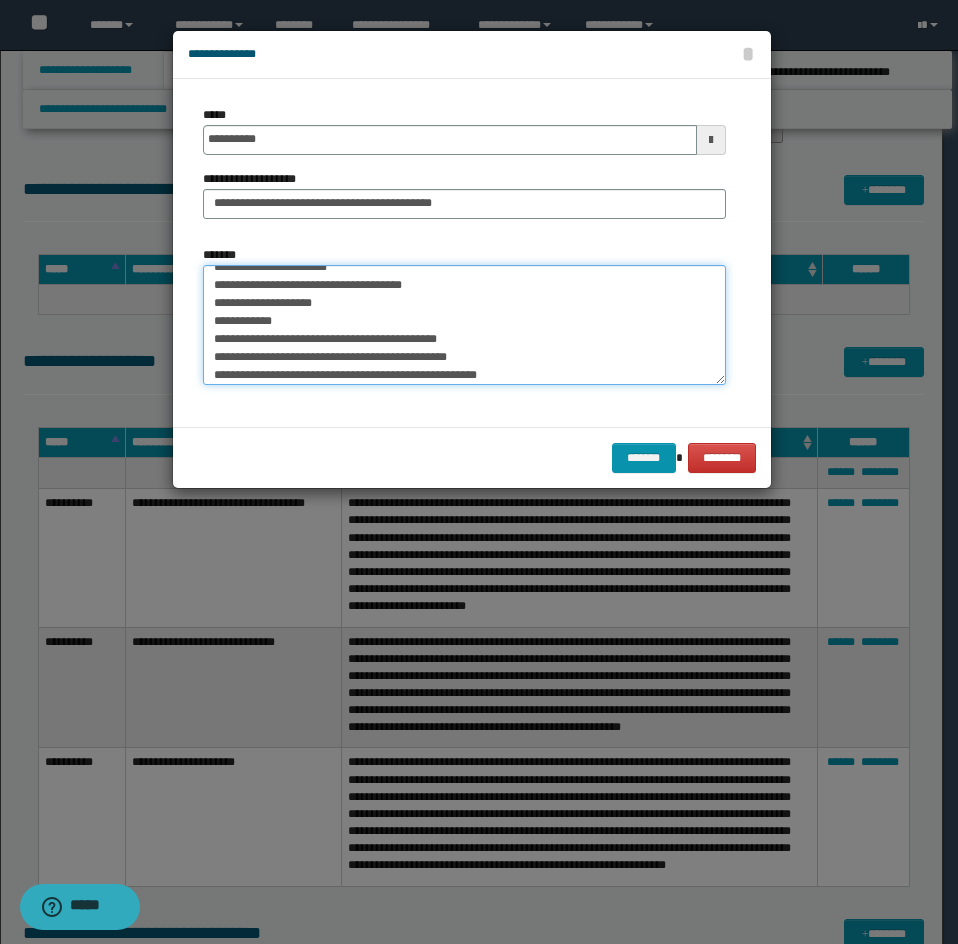 scroll, scrollTop: 300, scrollLeft: 0, axis: vertical 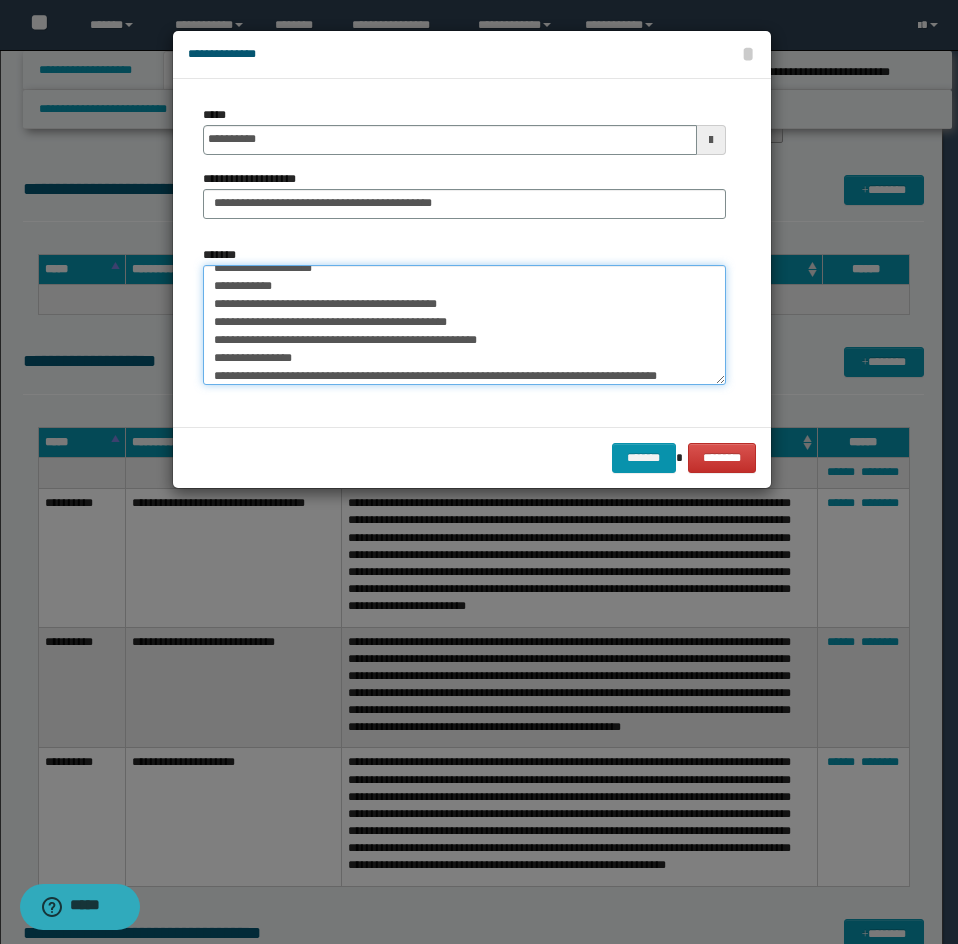 click on "*******" at bounding box center (464, 325) 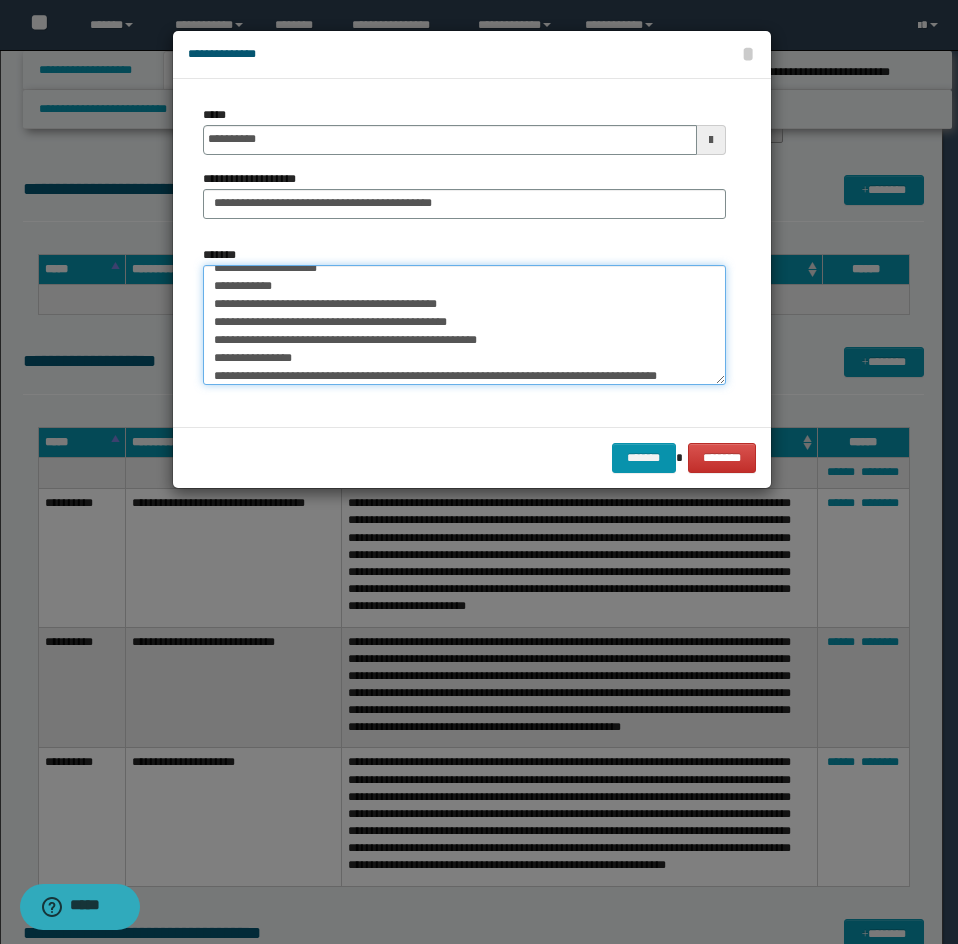 click on "*******" at bounding box center (464, 325) 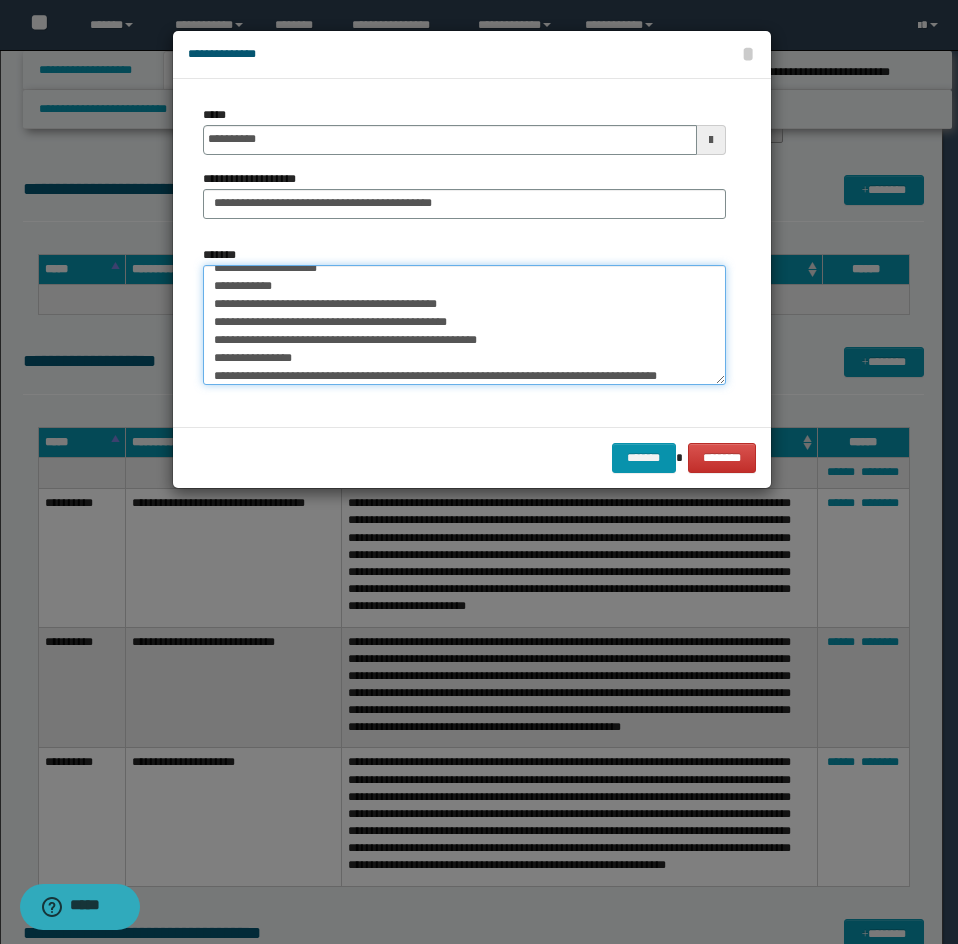 click on "*******" at bounding box center [464, 325] 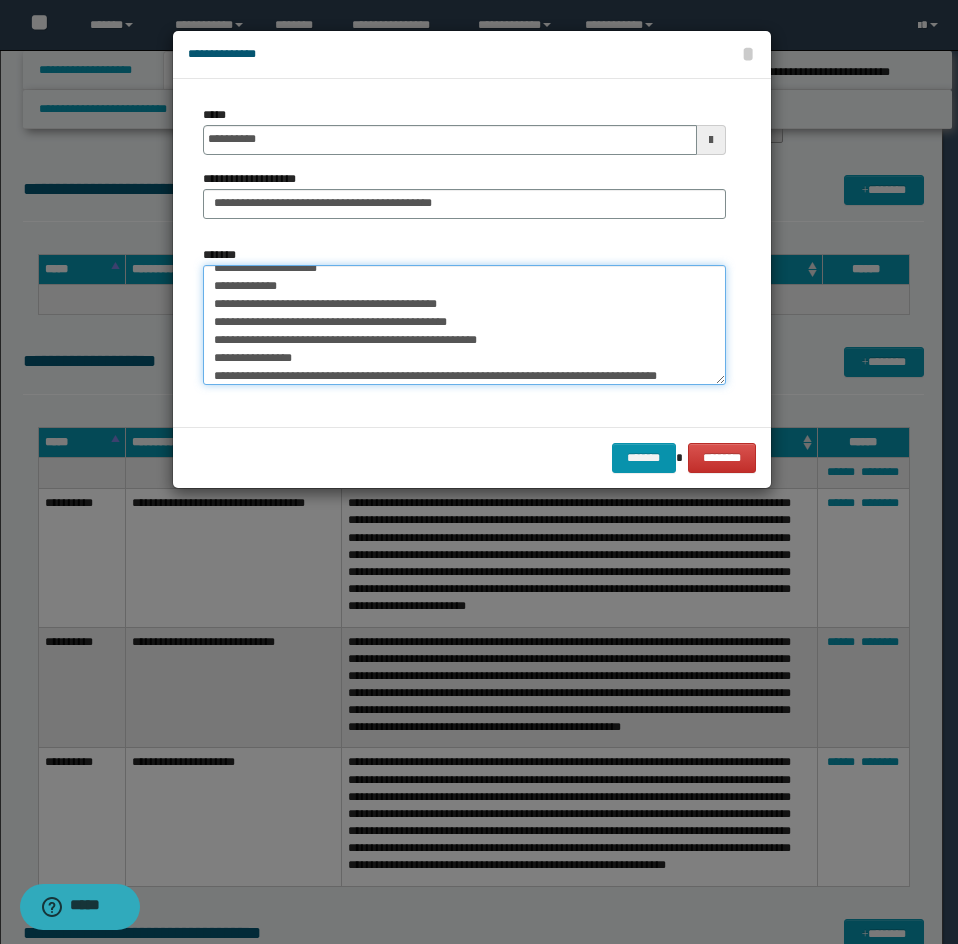 click on "*******" at bounding box center [464, 325] 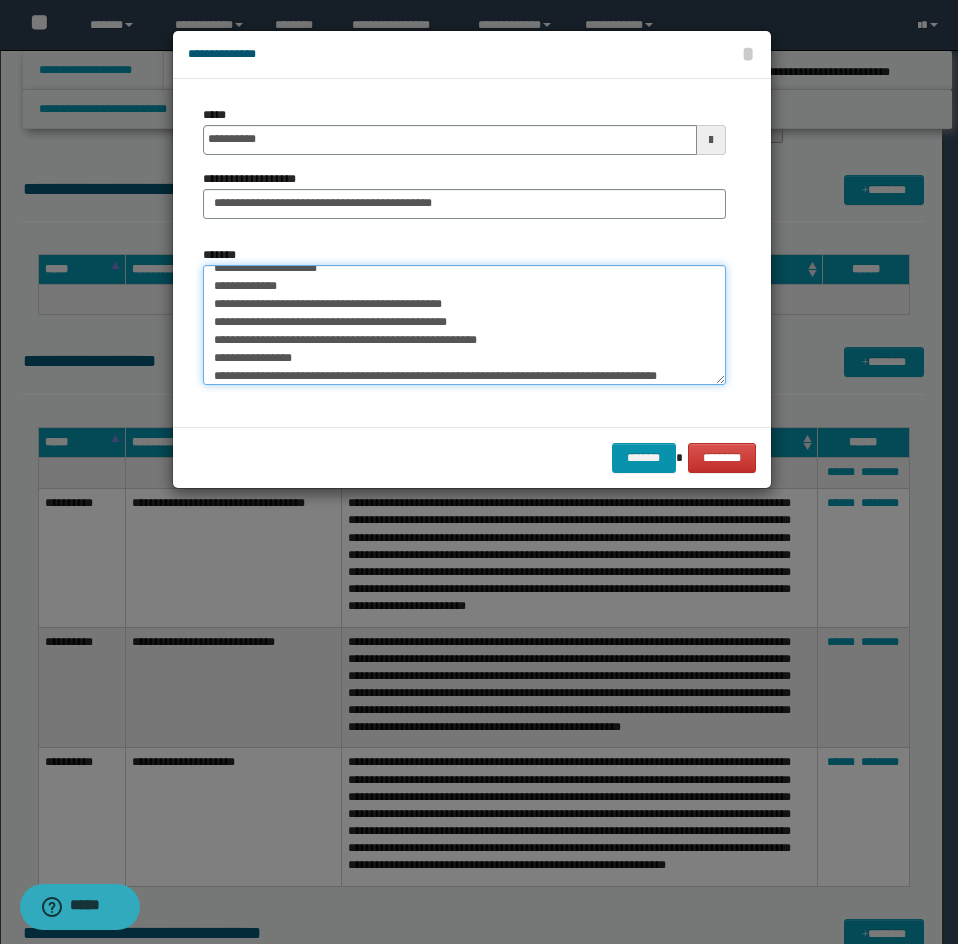 click on "*******" at bounding box center (464, 325) 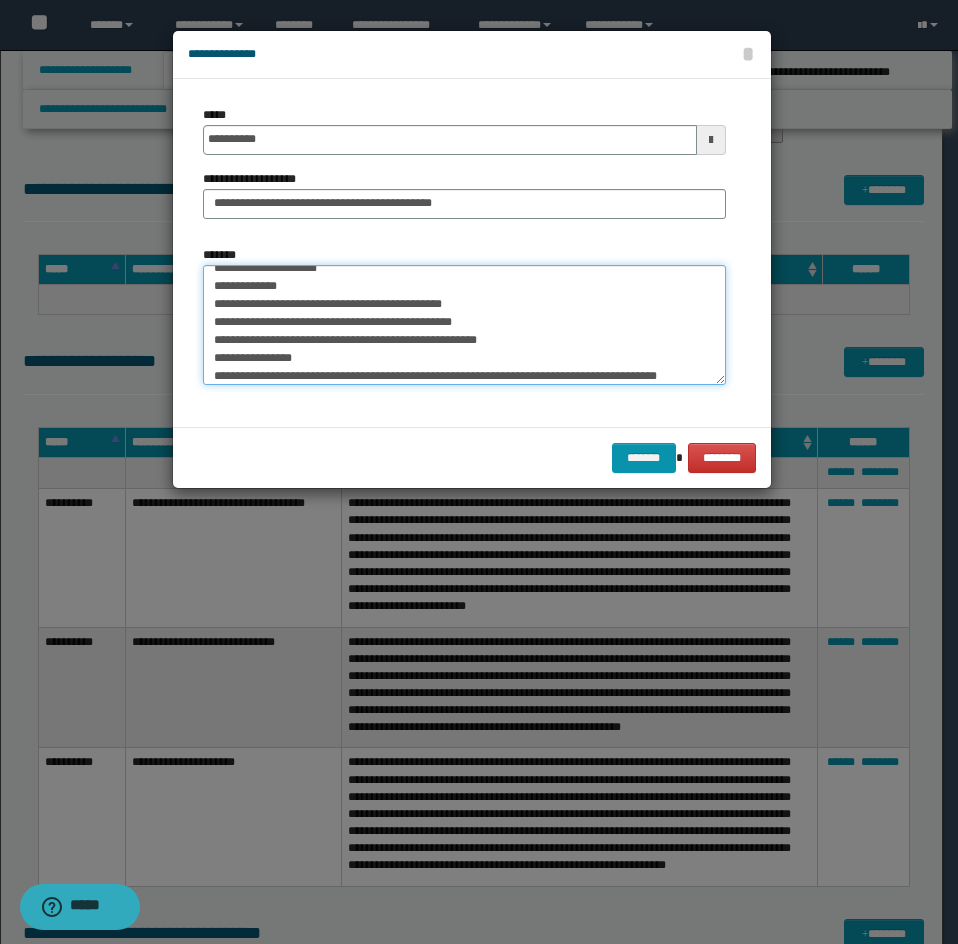 click on "*******" at bounding box center (464, 325) 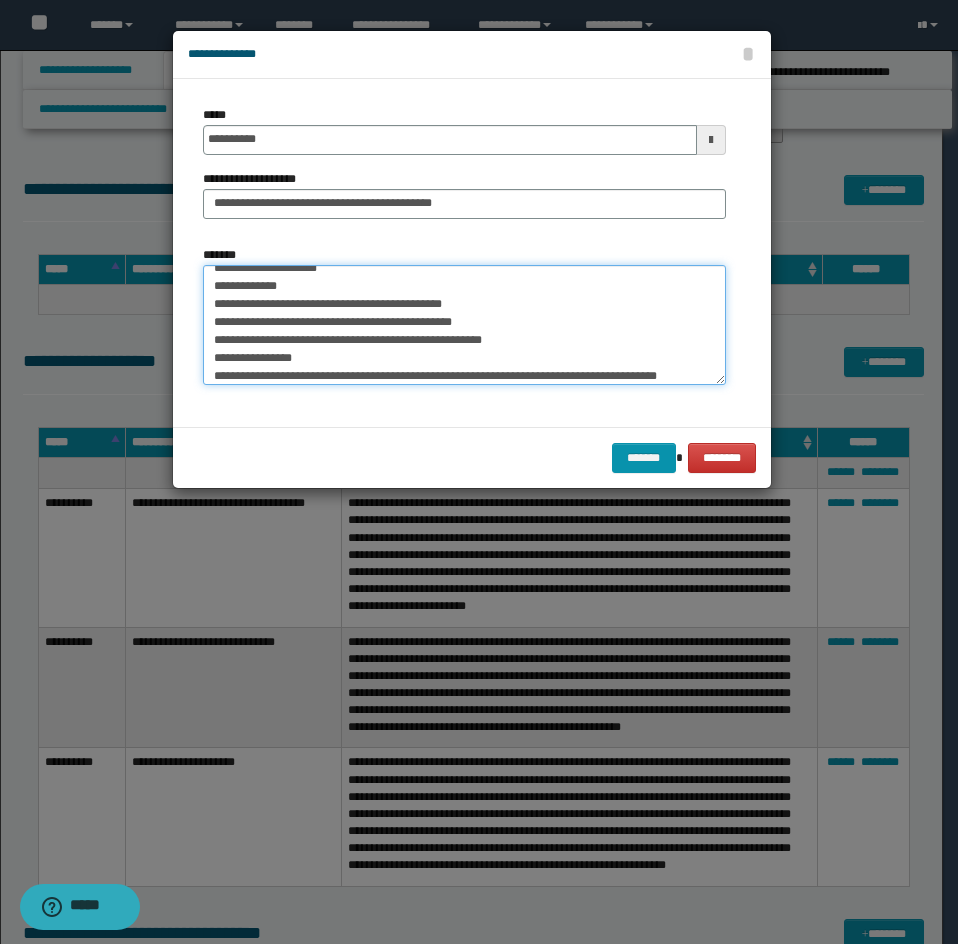 click on "*******" at bounding box center (464, 325) 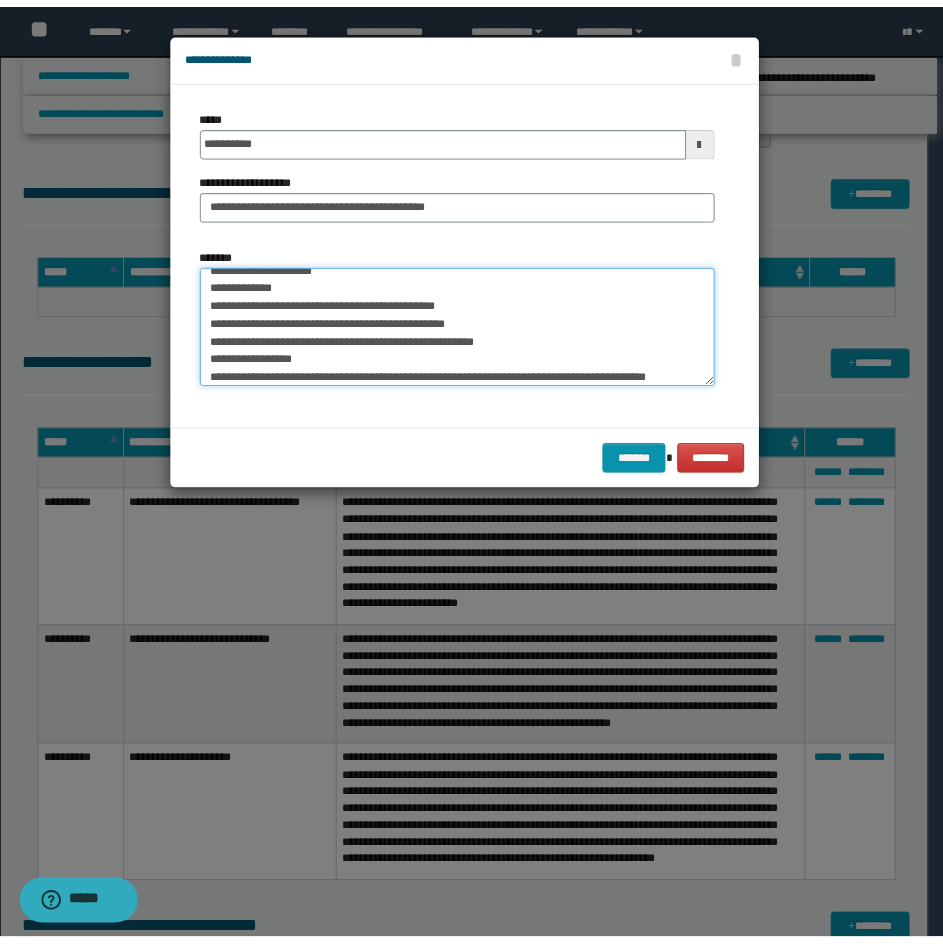 scroll, scrollTop: 396, scrollLeft: 0, axis: vertical 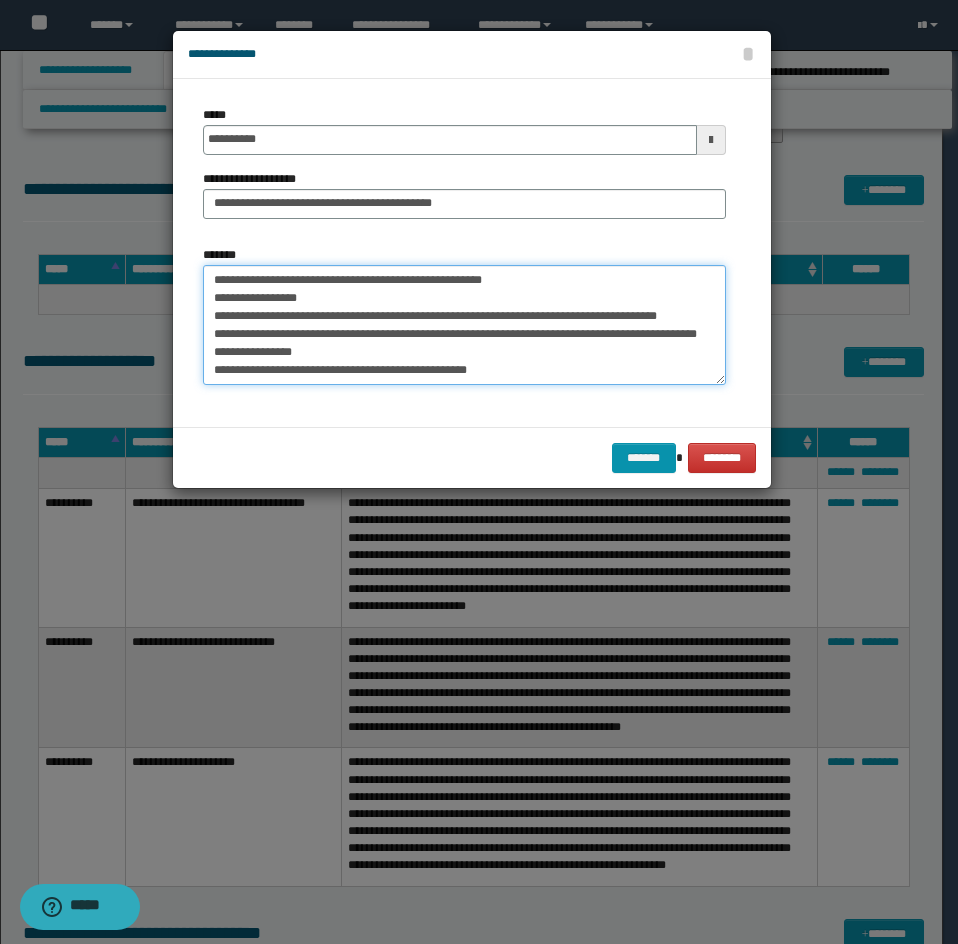 click on "*******" at bounding box center [464, 325] 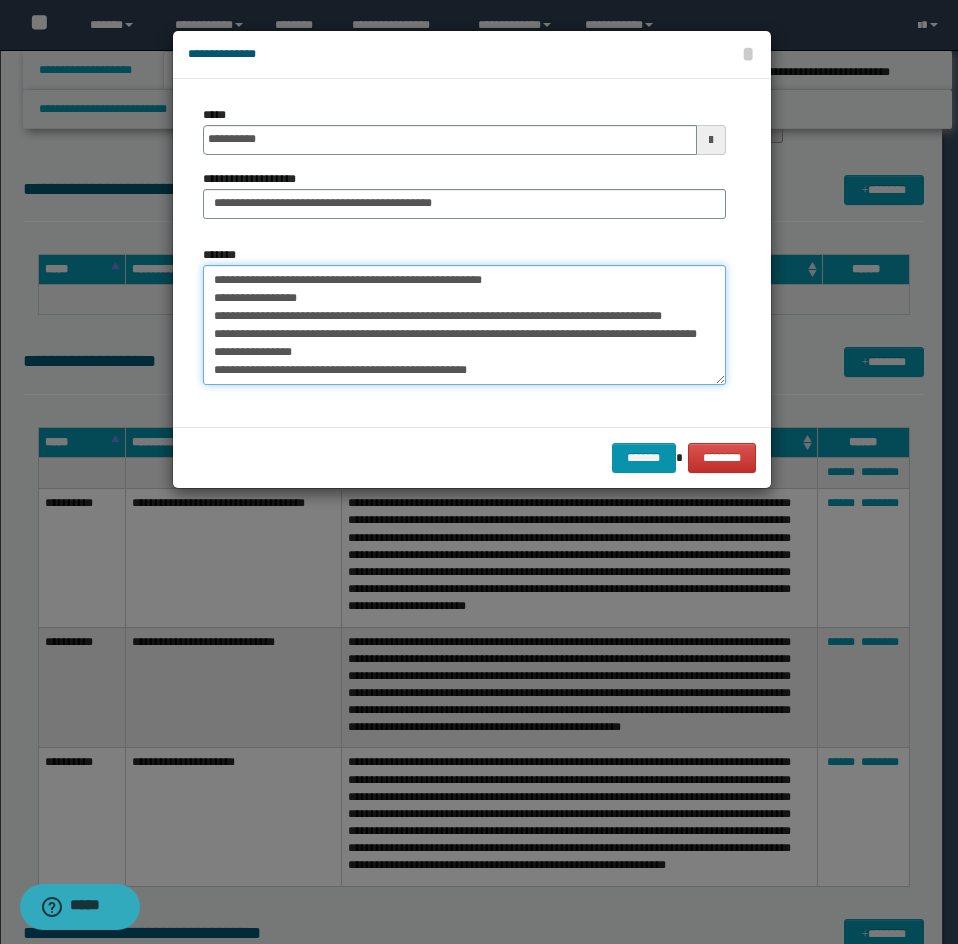 click on "*******" at bounding box center [464, 325] 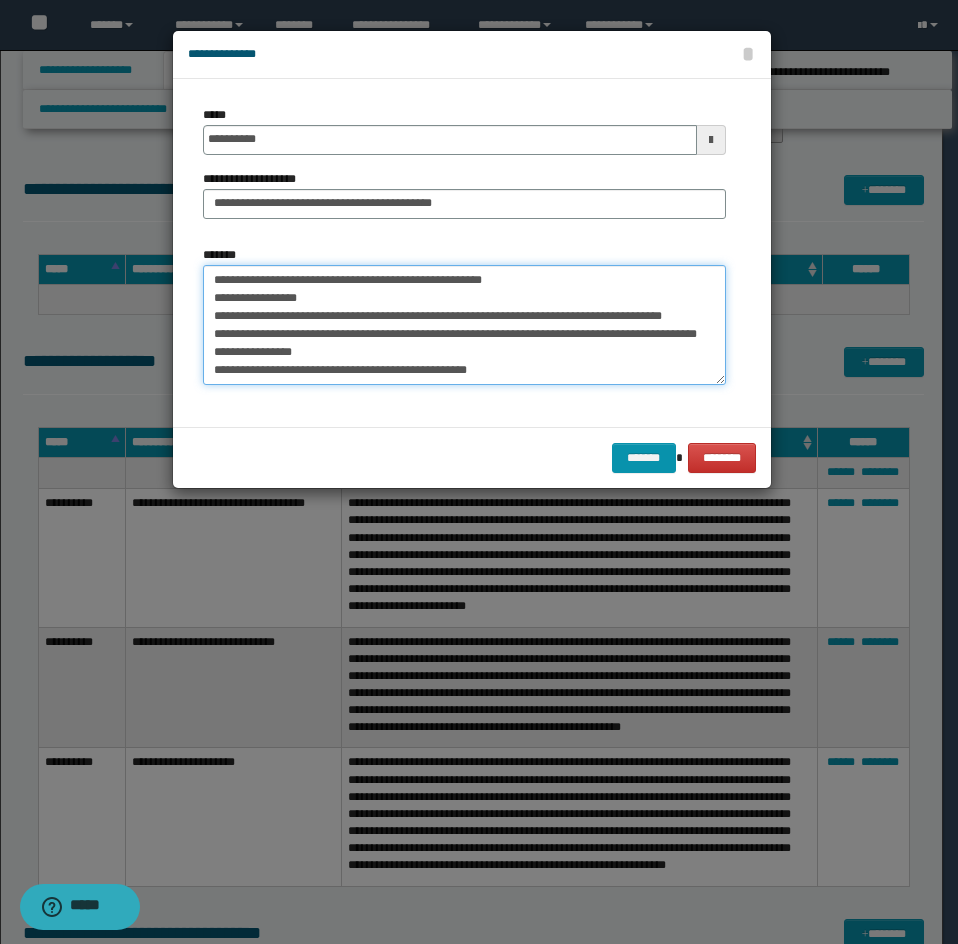 click on "*******" at bounding box center [464, 325] 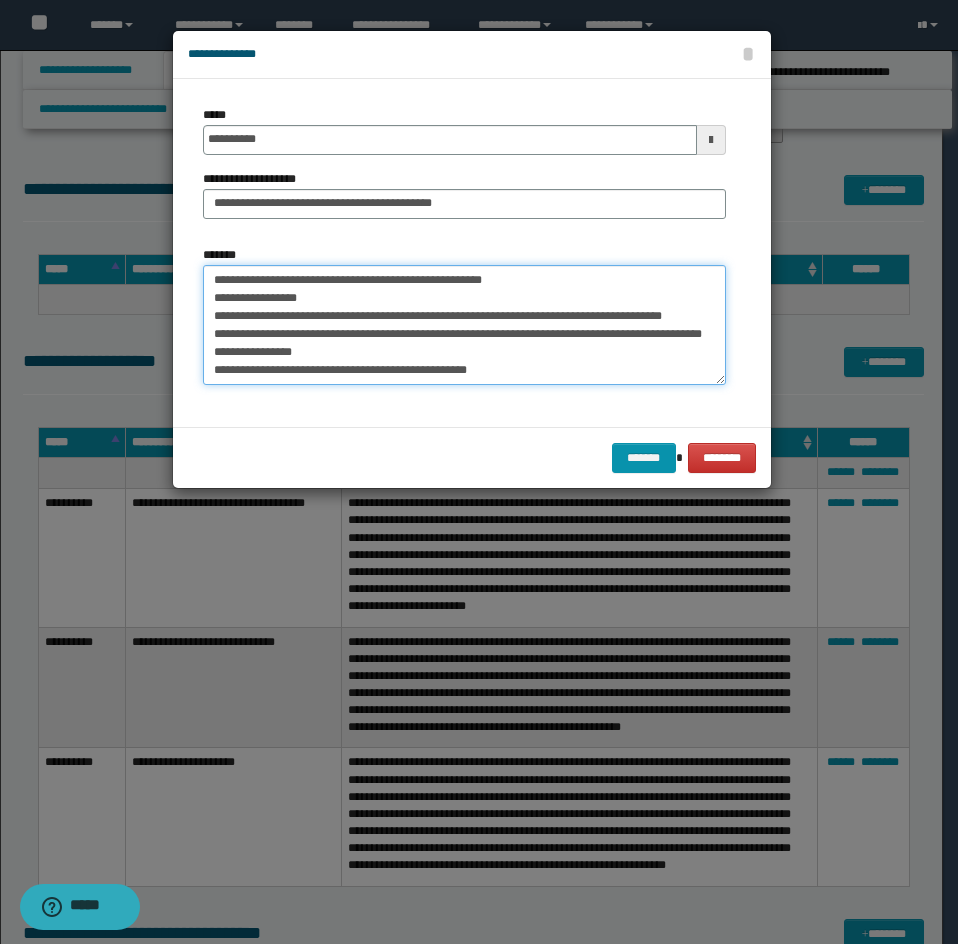 click on "*******" at bounding box center (464, 325) 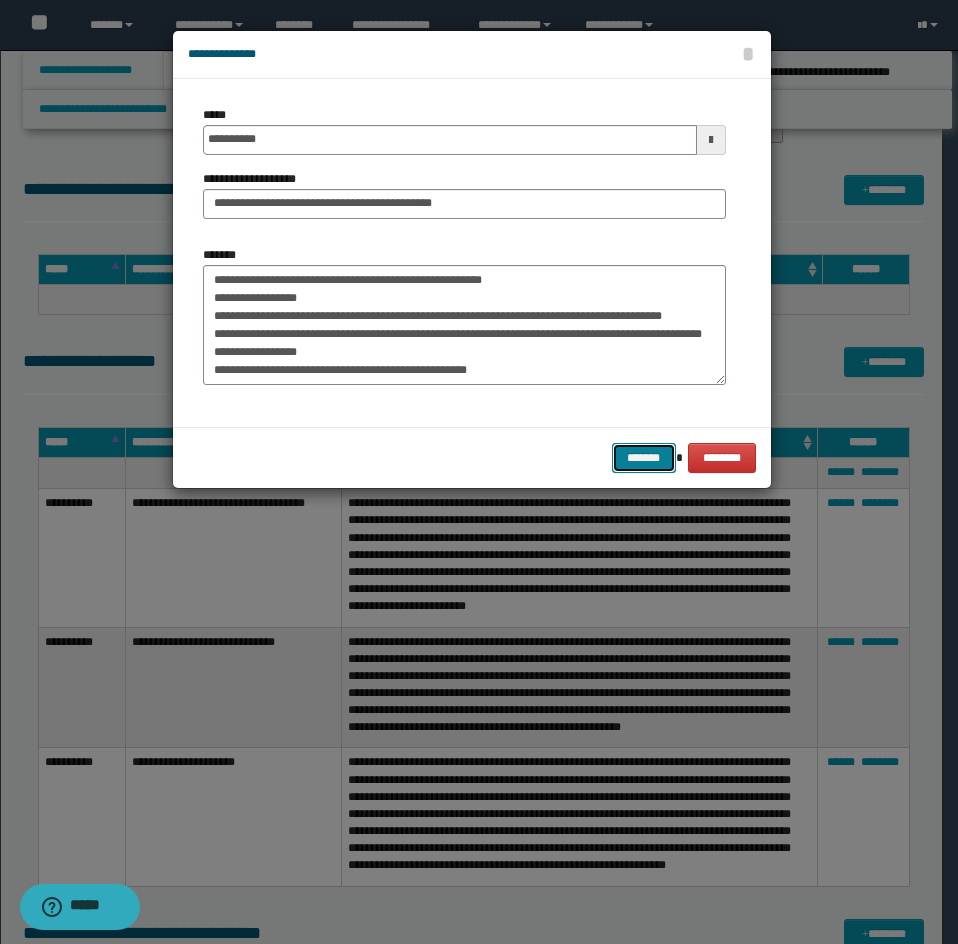 click on "*******" at bounding box center (644, 458) 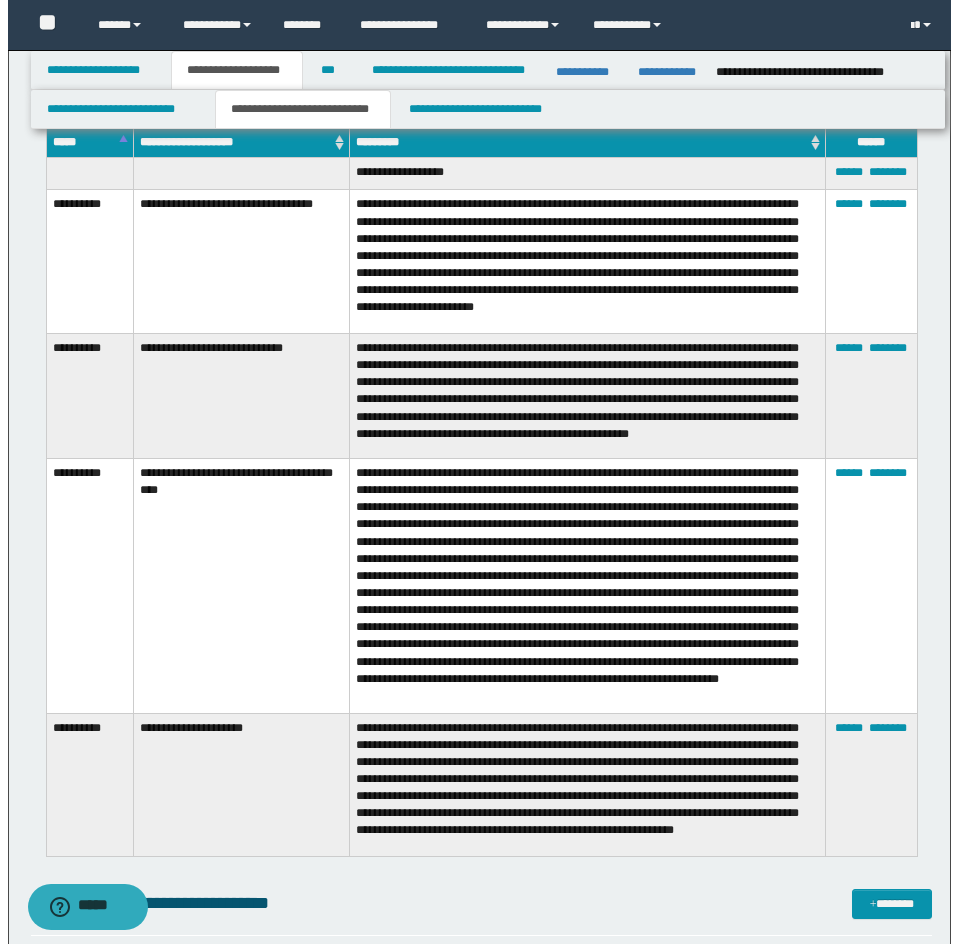 scroll, scrollTop: 5127, scrollLeft: 0, axis: vertical 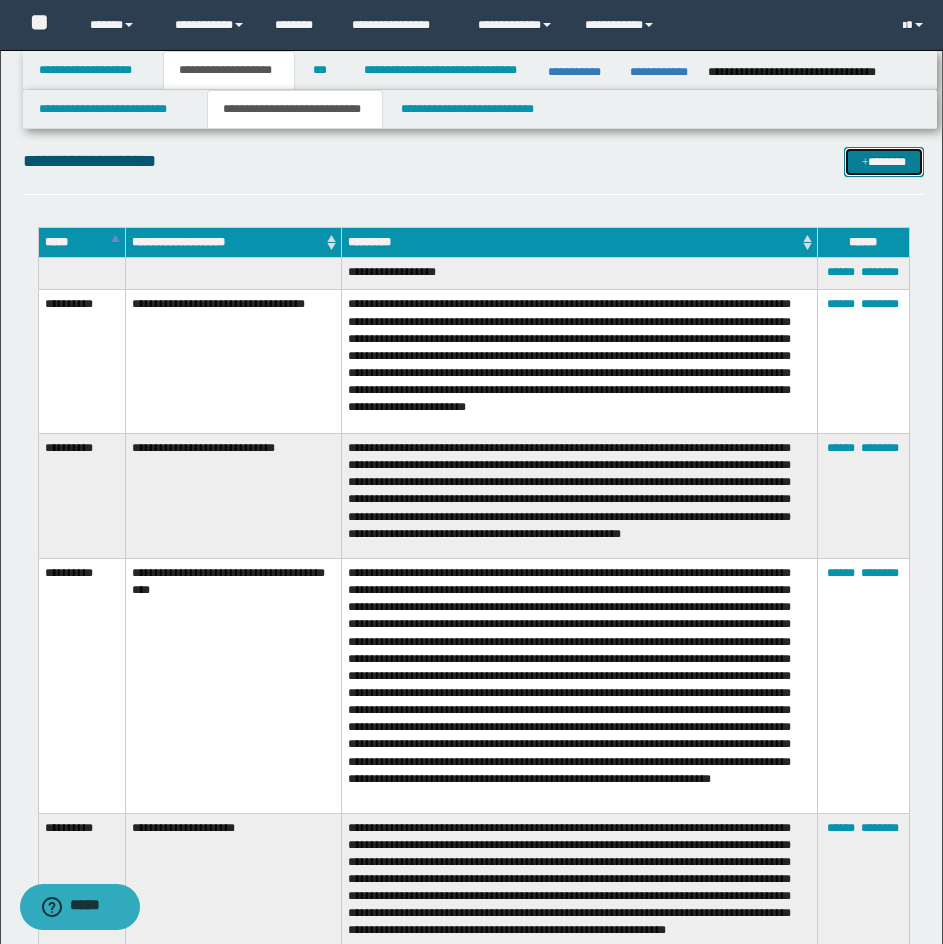 click at bounding box center (865, 163) 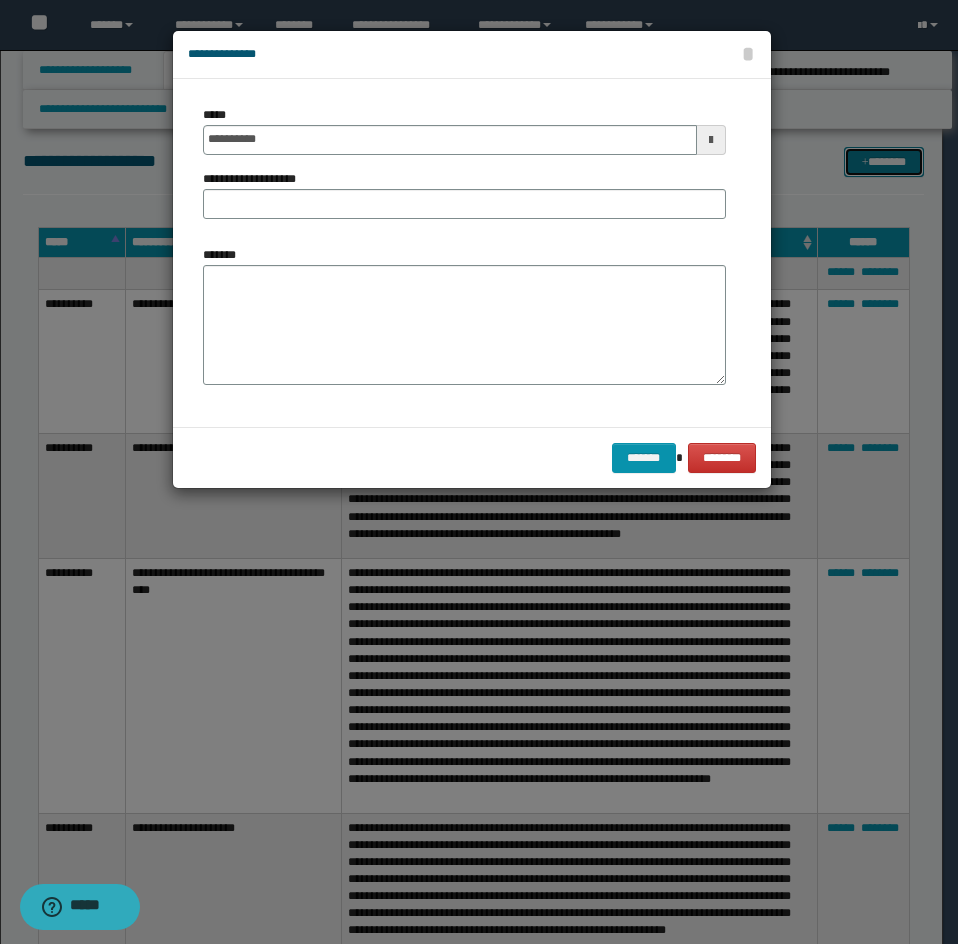 scroll, scrollTop: 0, scrollLeft: 0, axis: both 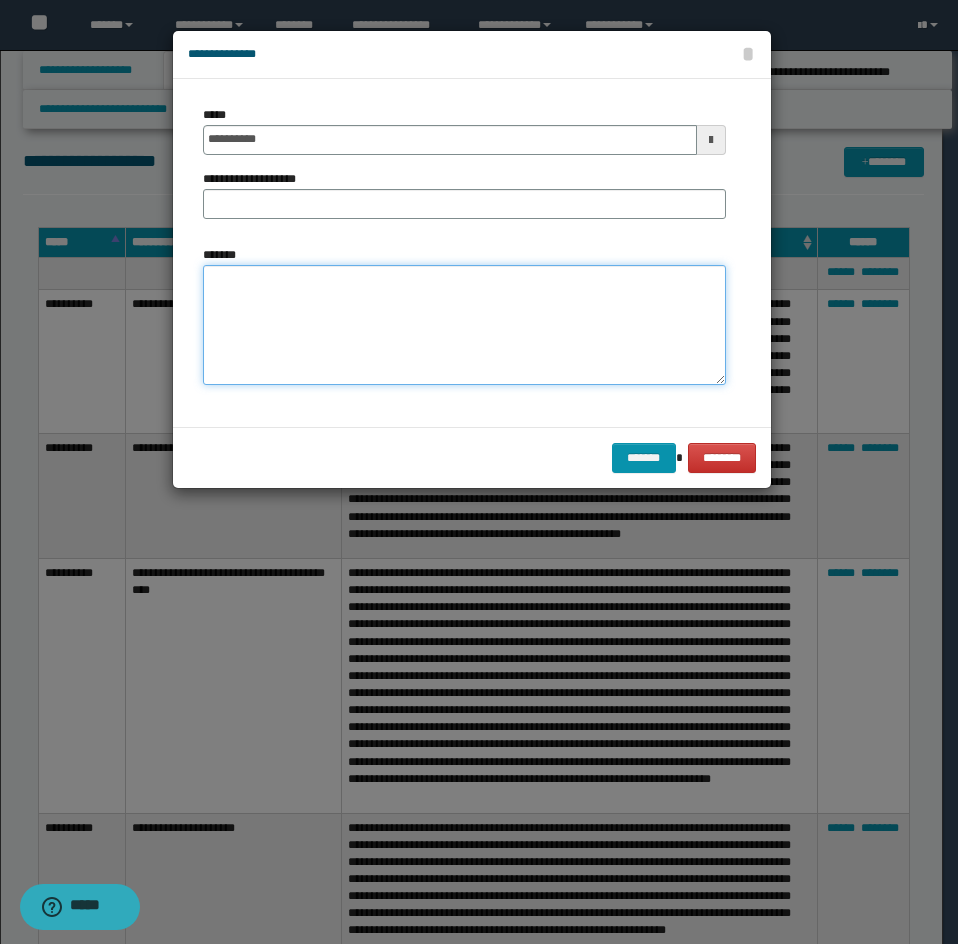drag, startPoint x: 476, startPoint y: 273, endPoint x: 470, endPoint y: 291, distance: 18.973665 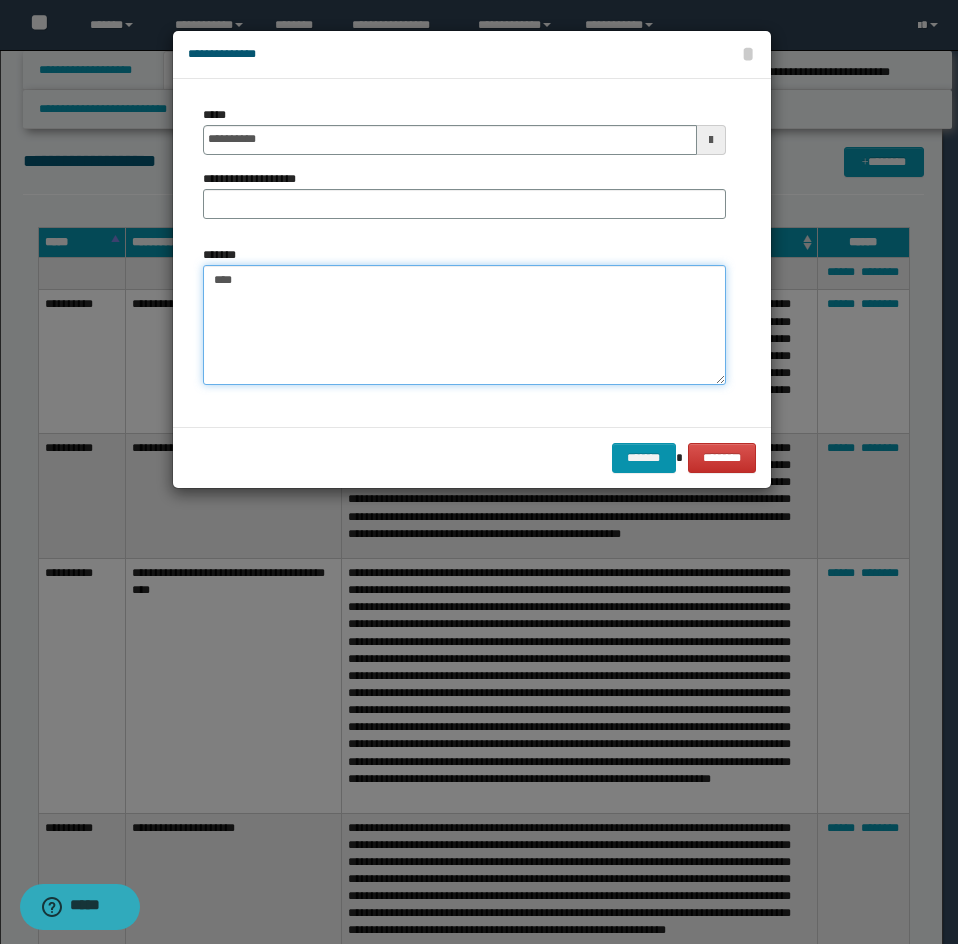 paste on "**********" 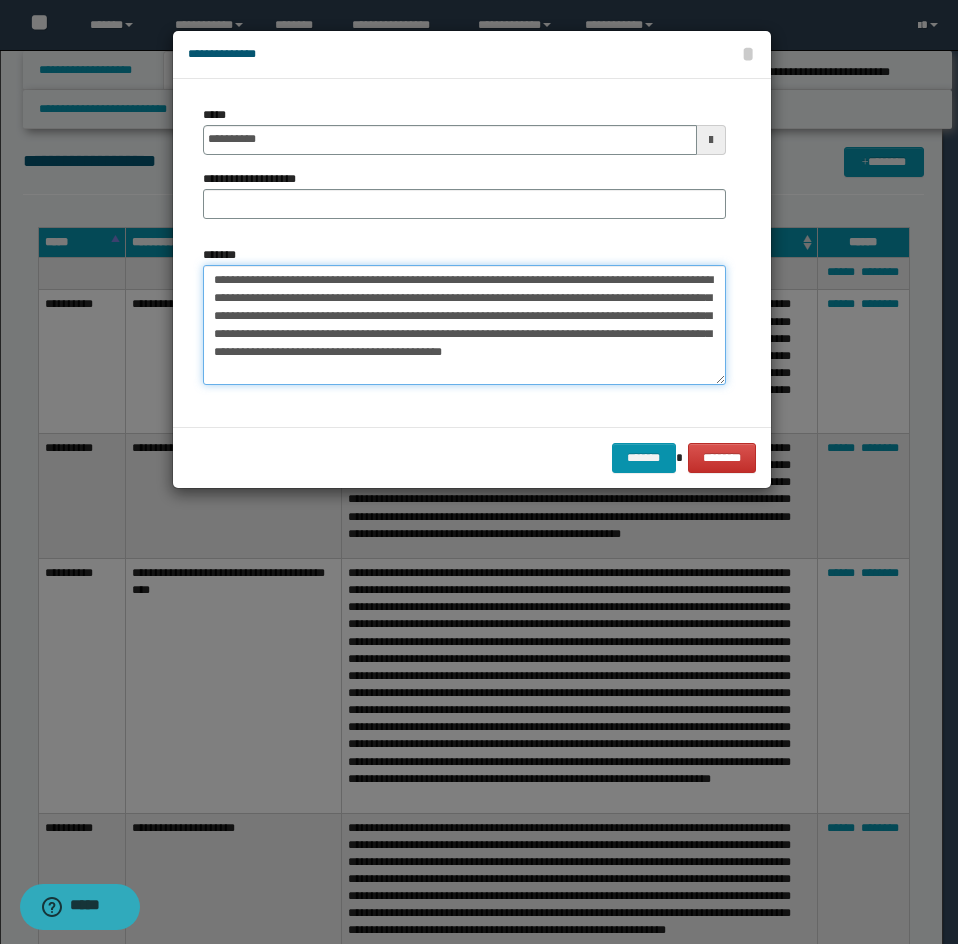 type on "**********" 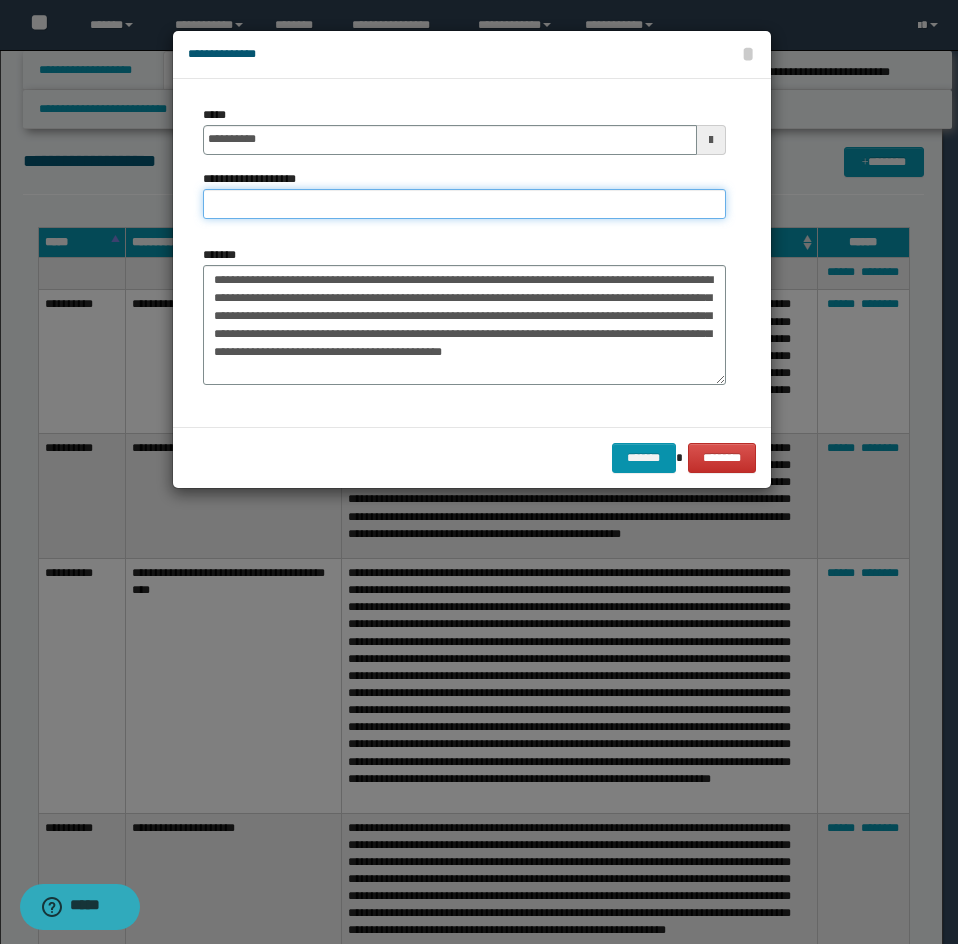 click on "**********" at bounding box center [464, 204] 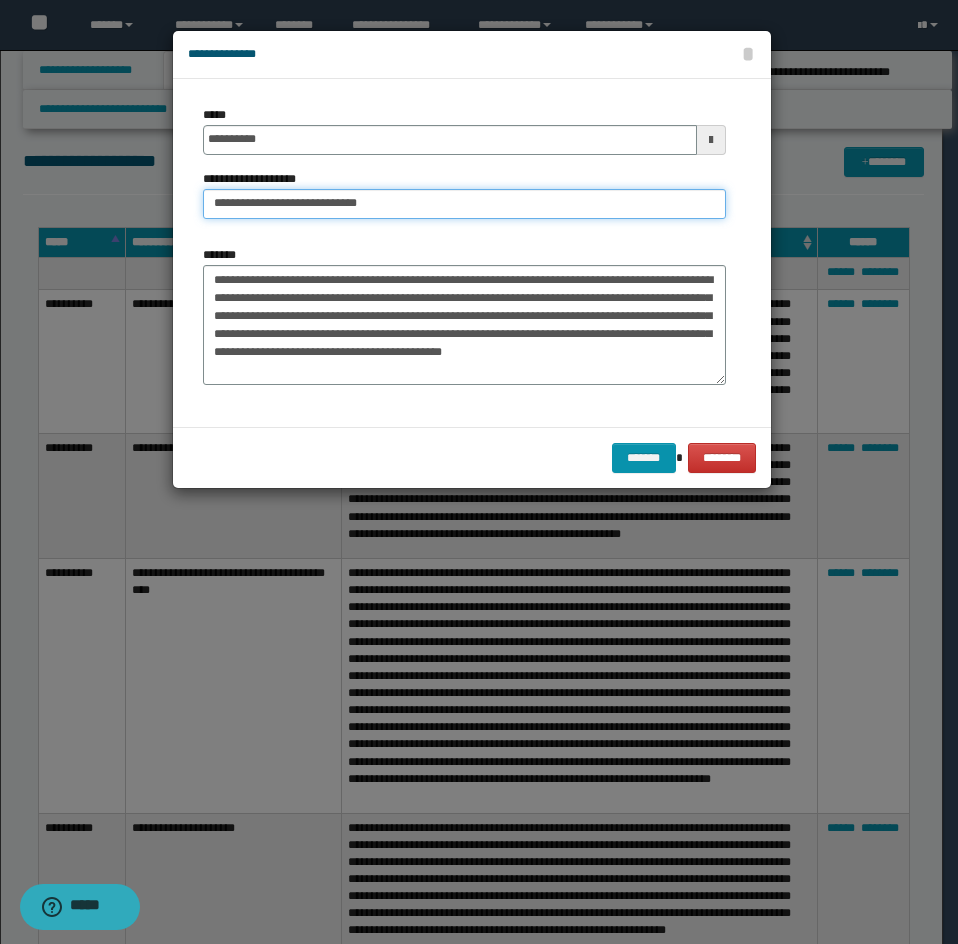 type on "**********" 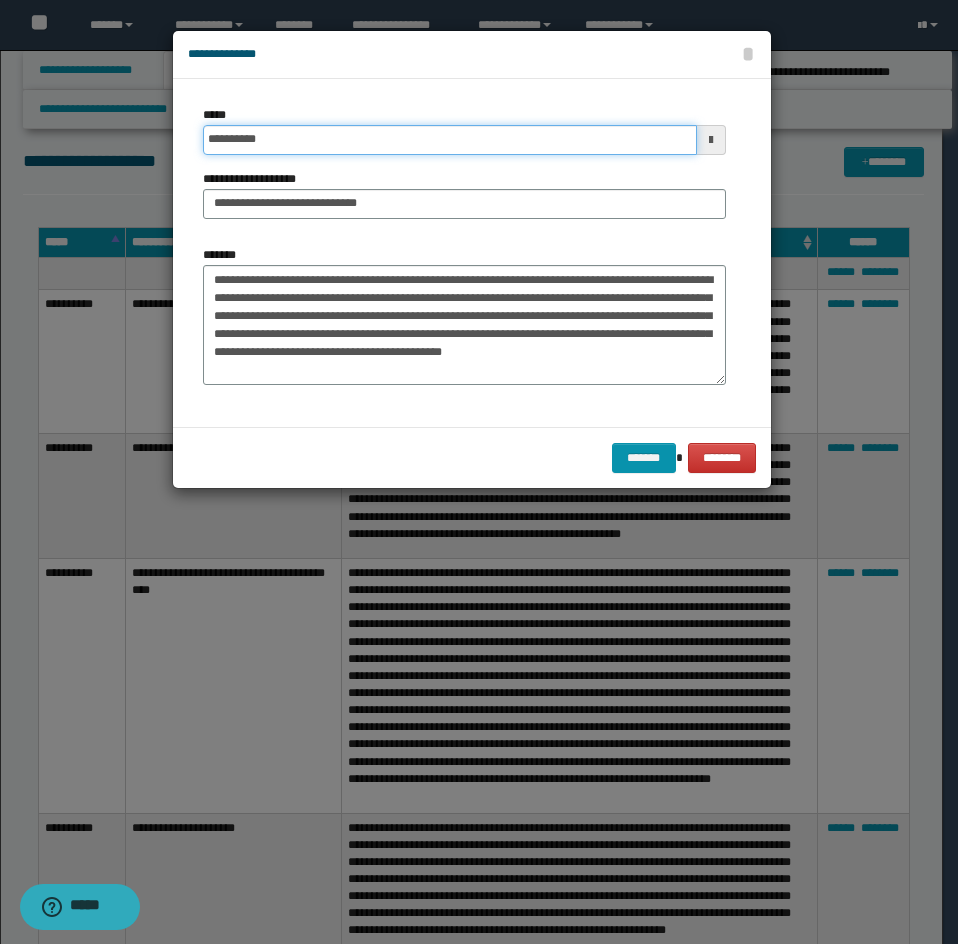 click on "**********" at bounding box center [450, 140] 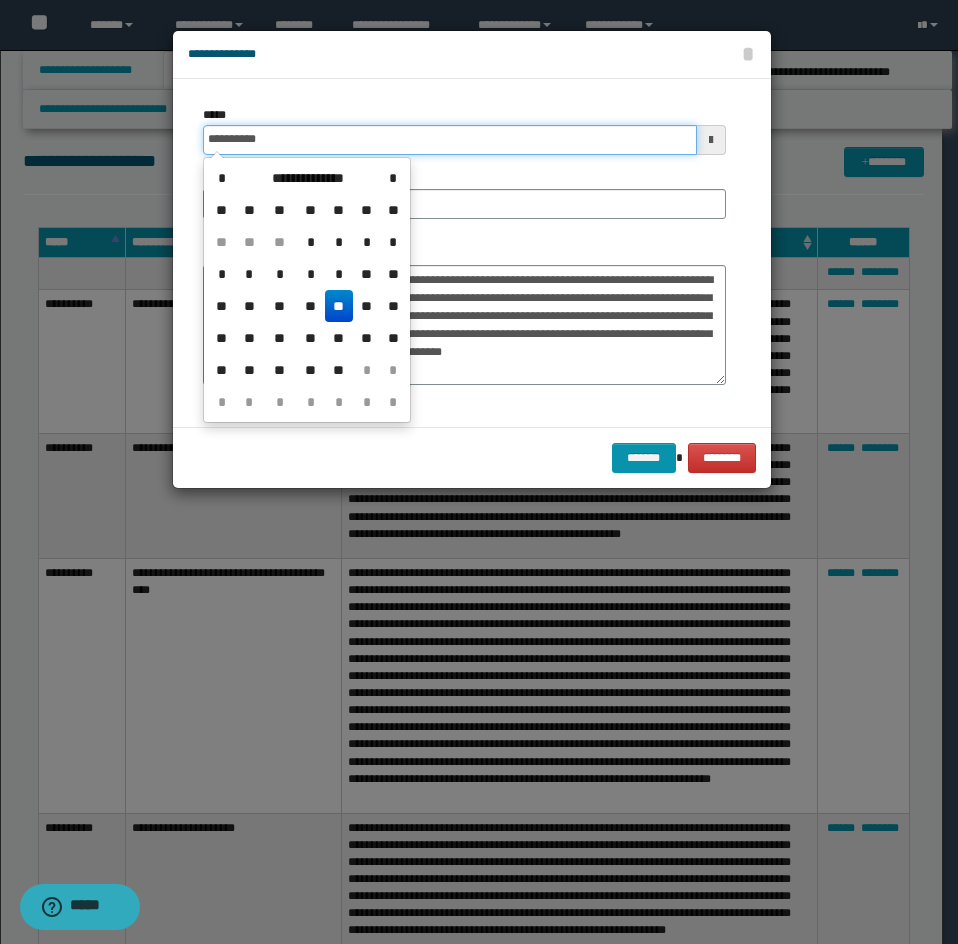 type on "**********" 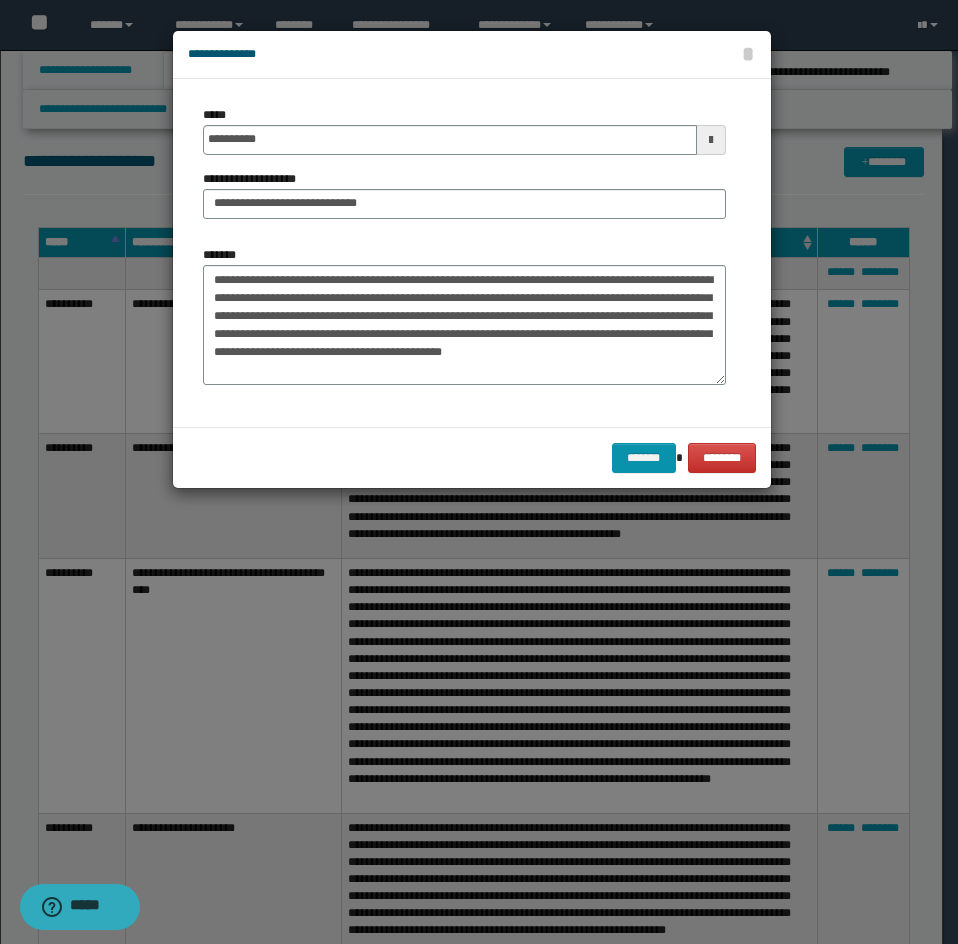click on "**********" at bounding box center [464, 253] 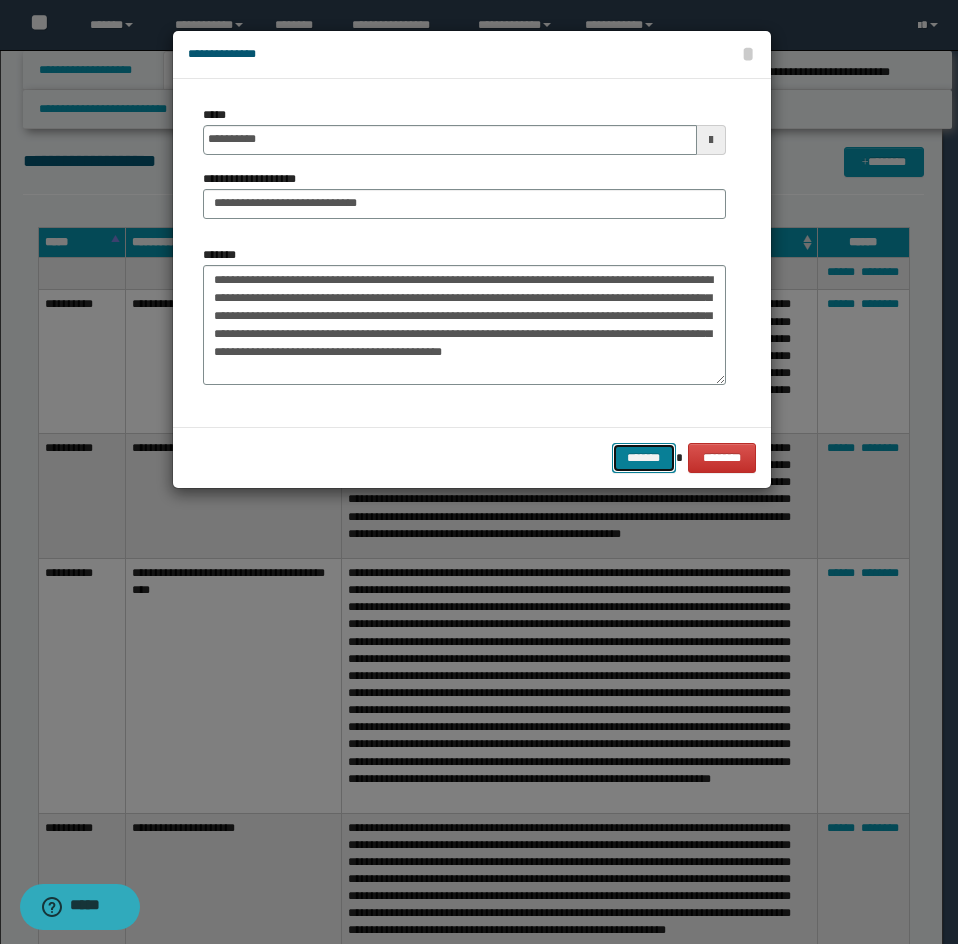 click on "*******" at bounding box center (644, 458) 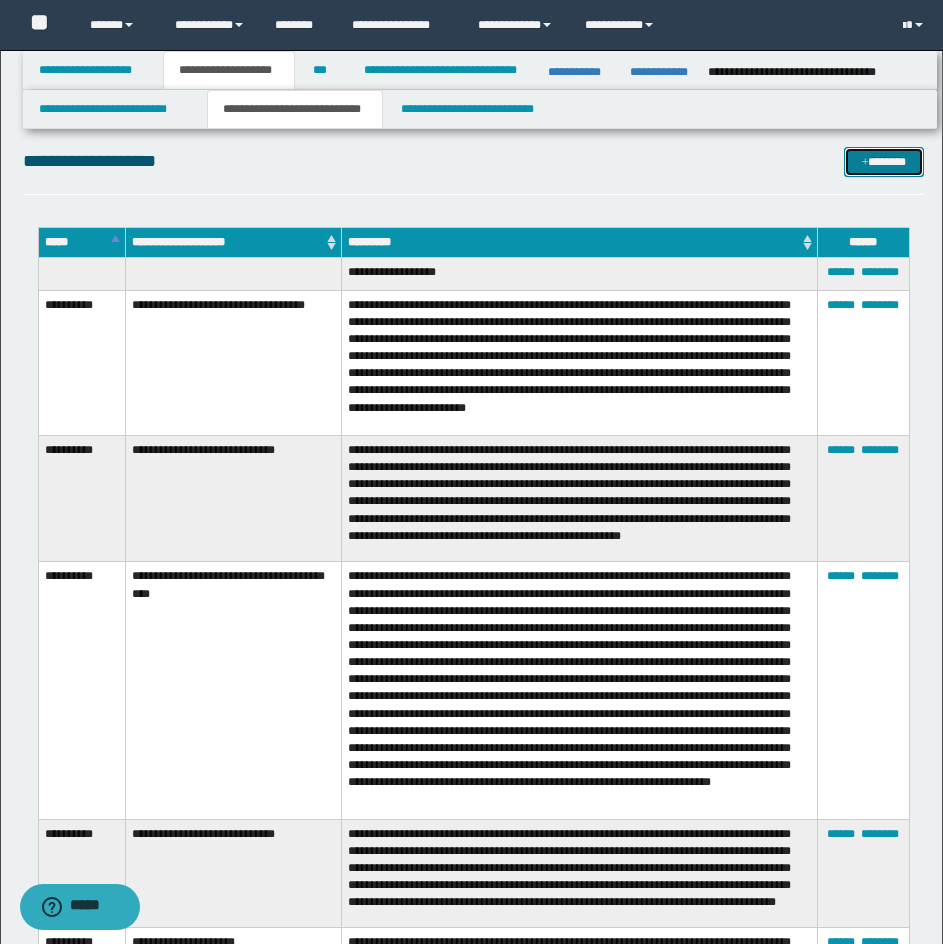 click at bounding box center [865, 163] 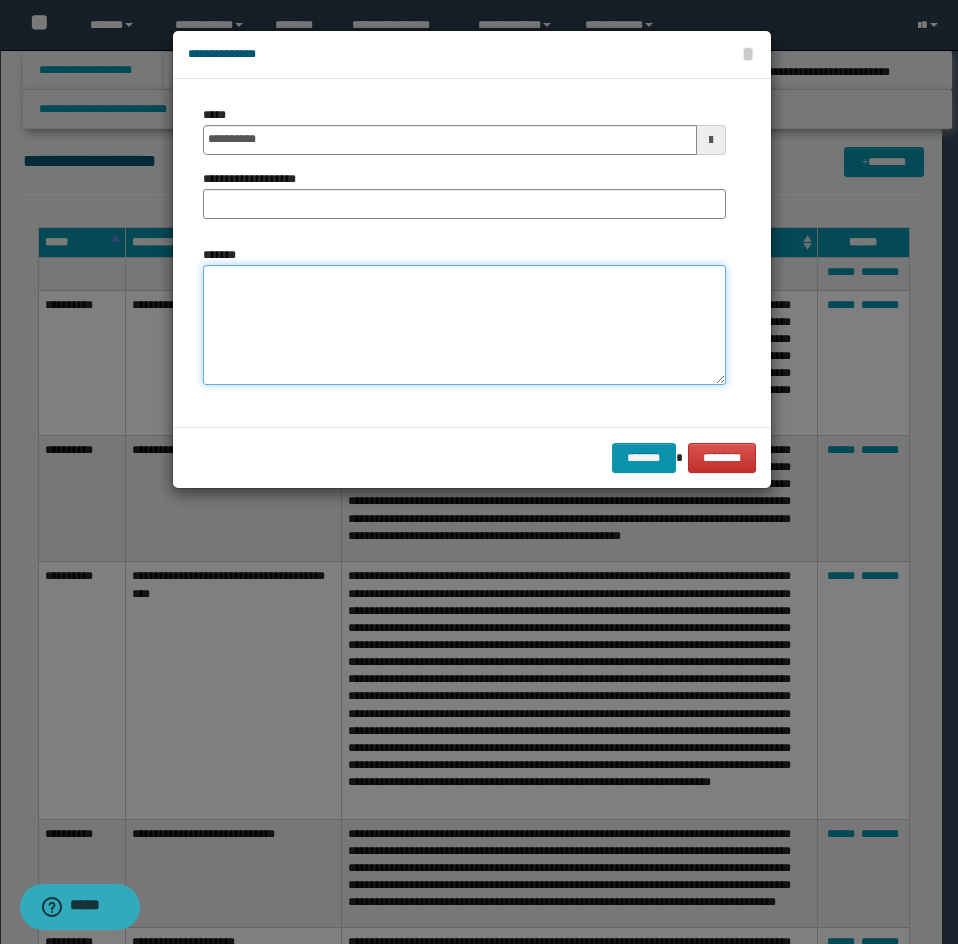 click on "*******" at bounding box center [464, 325] 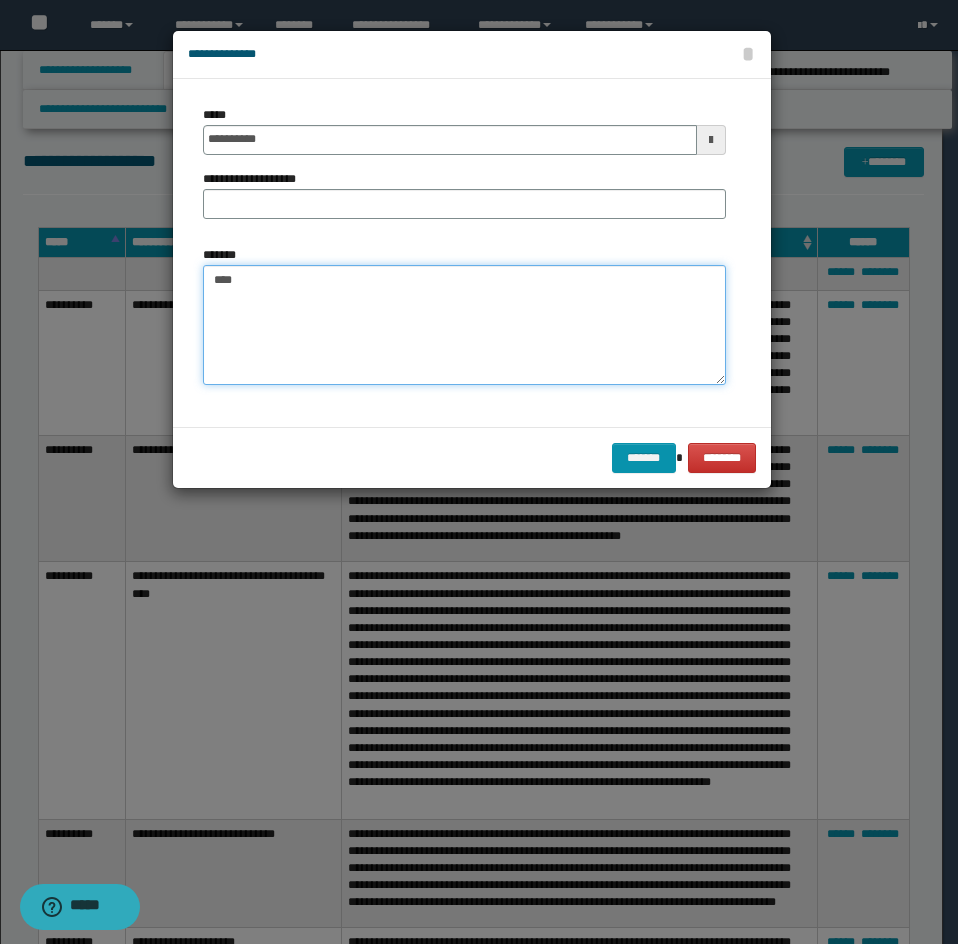 paste on "**********" 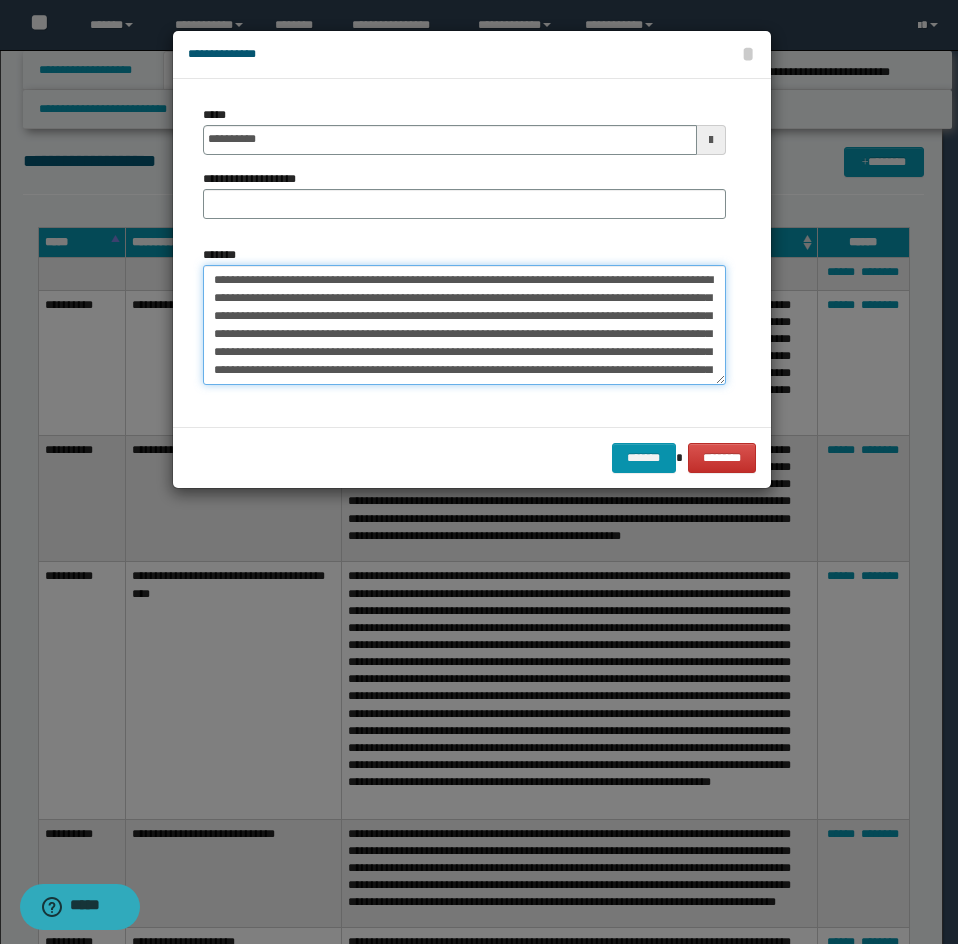 scroll, scrollTop: 102, scrollLeft: 0, axis: vertical 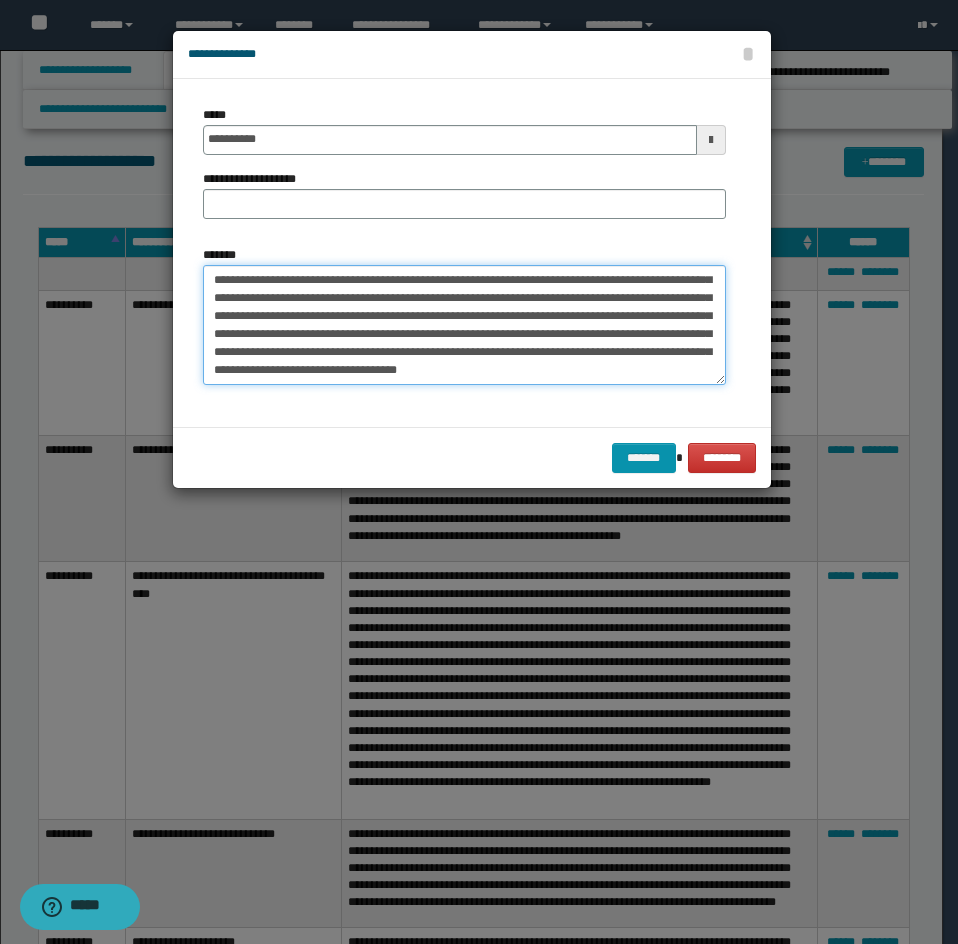 type on "**********" 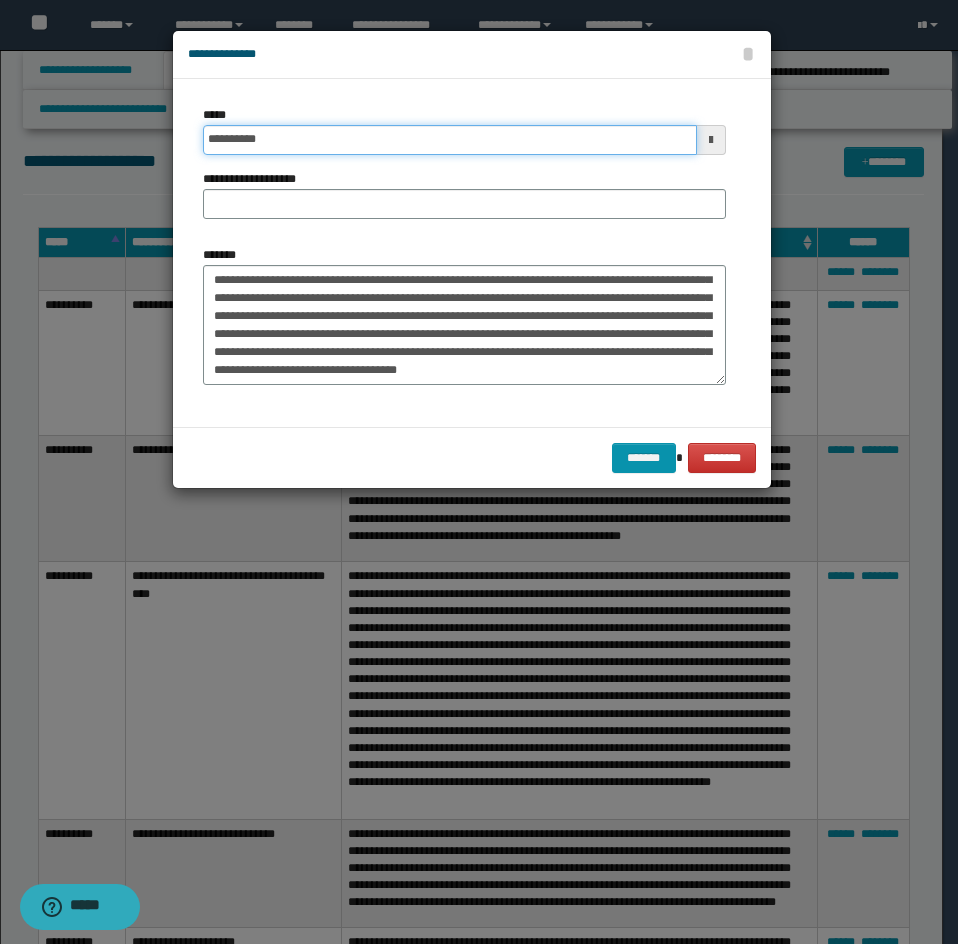 click on "**********" at bounding box center [450, 140] 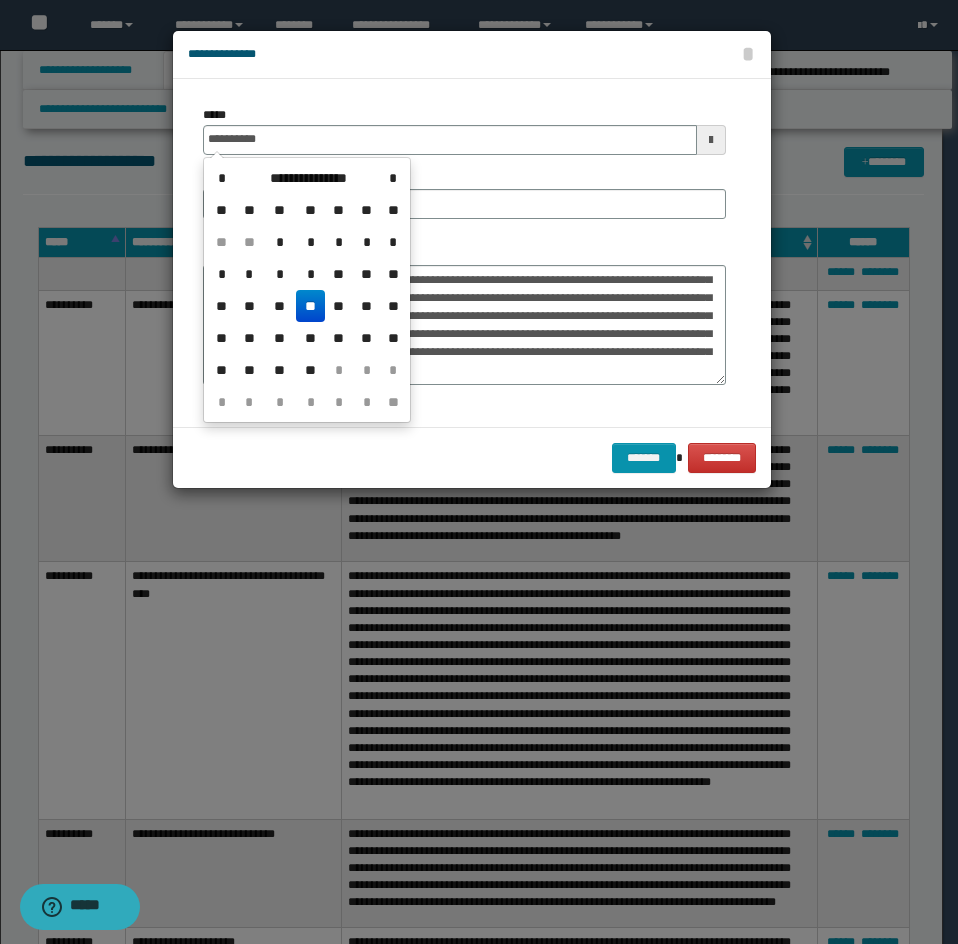 drag, startPoint x: 537, startPoint y: 251, endPoint x: 836, endPoint y: 274, distance: 299.8833 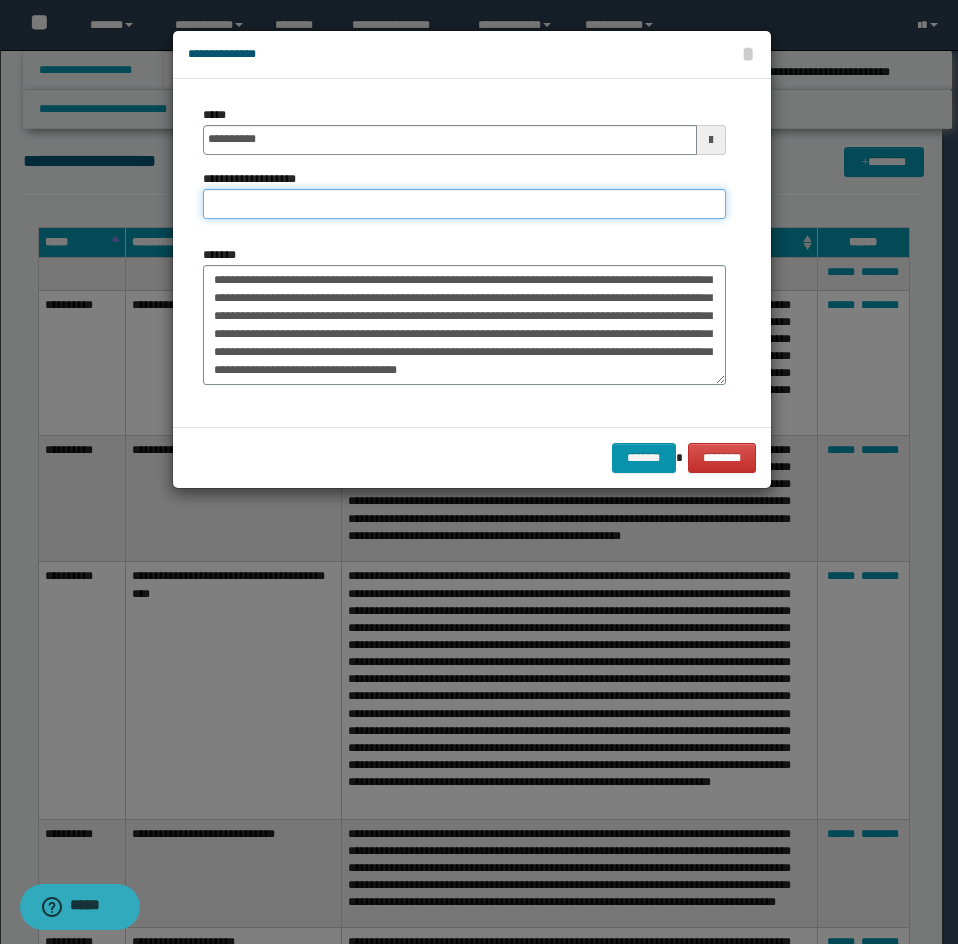 click on "**********" at bounding box center (464, 204) 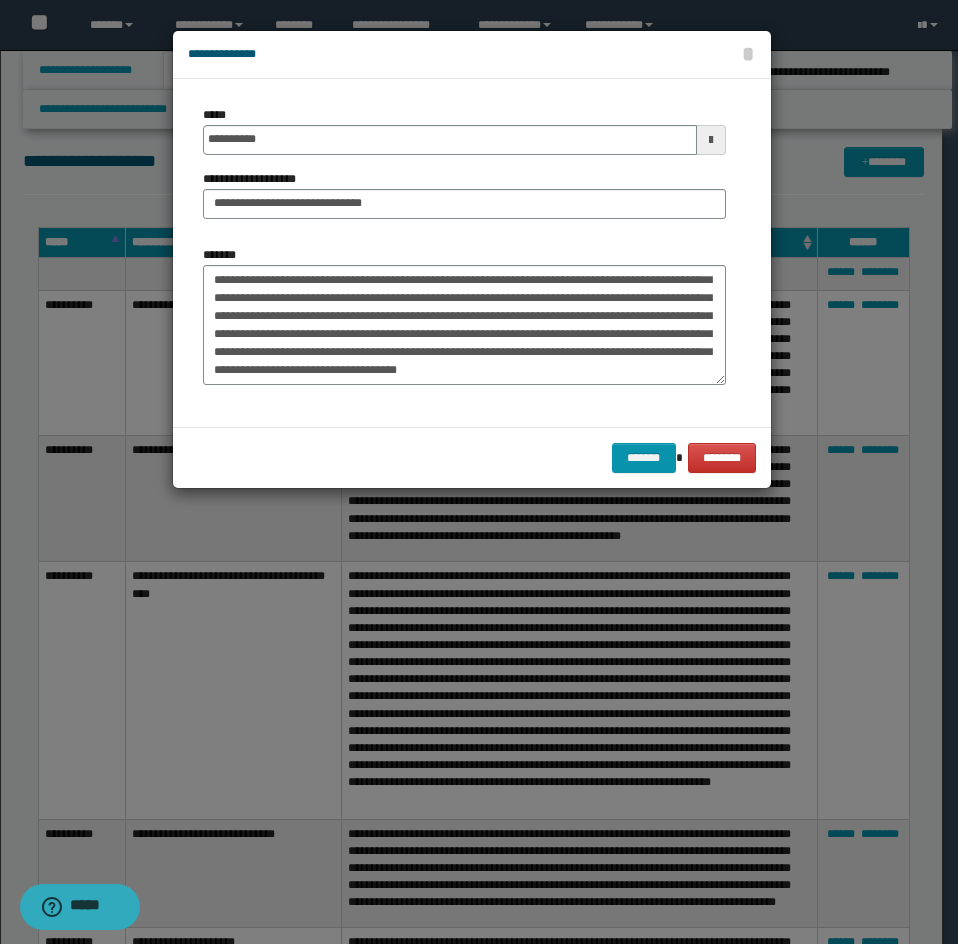 click on "**********" at bounding box center (464, 253) 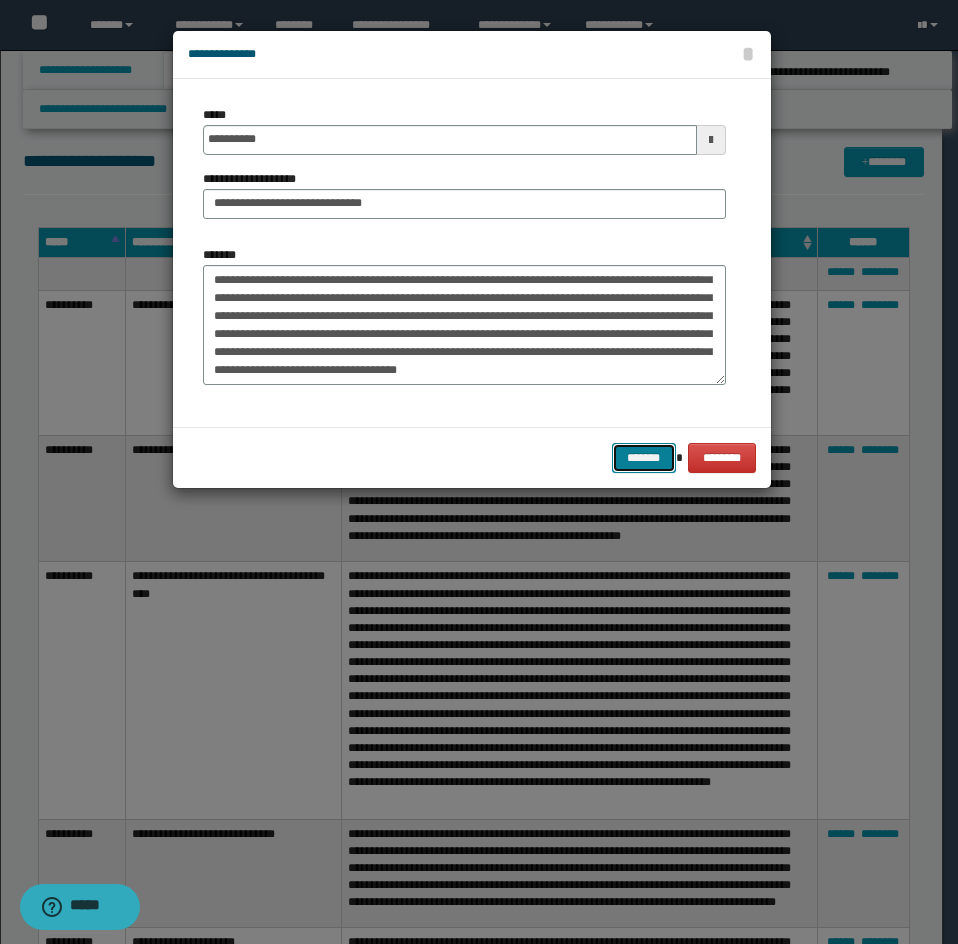 click on "*******" at bounding box center (644, 458) 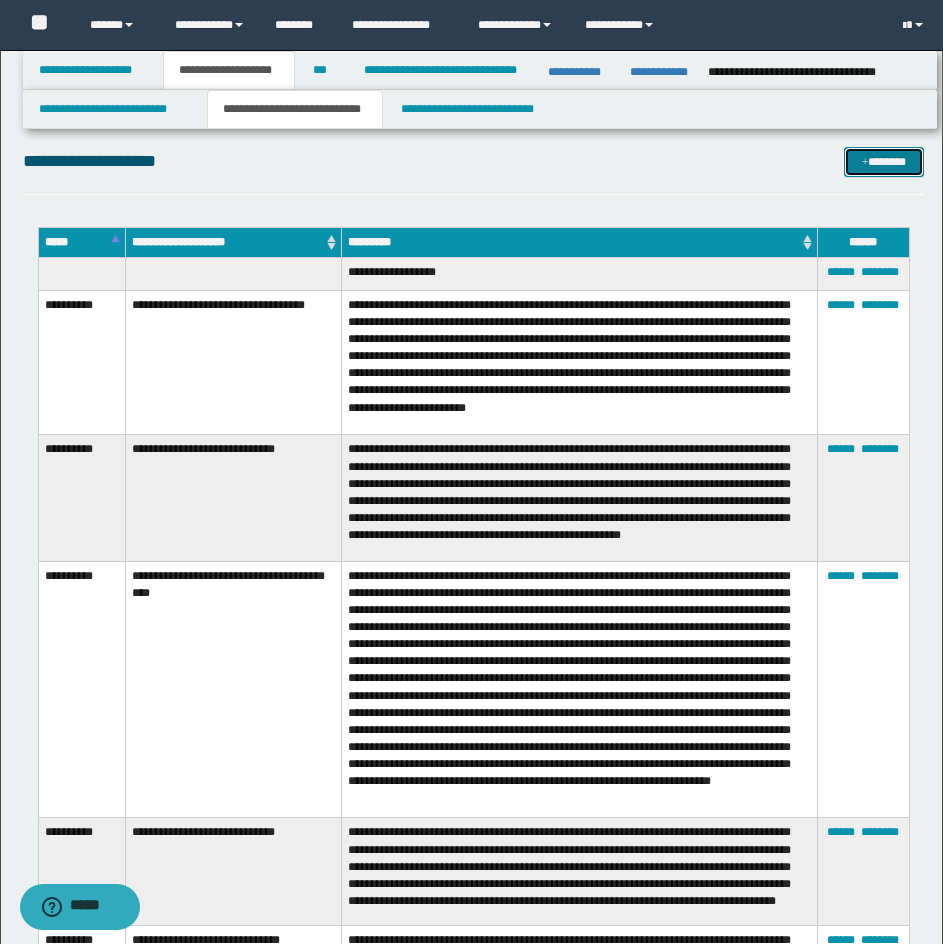 click on "*******" at bounding box center [884, 162] 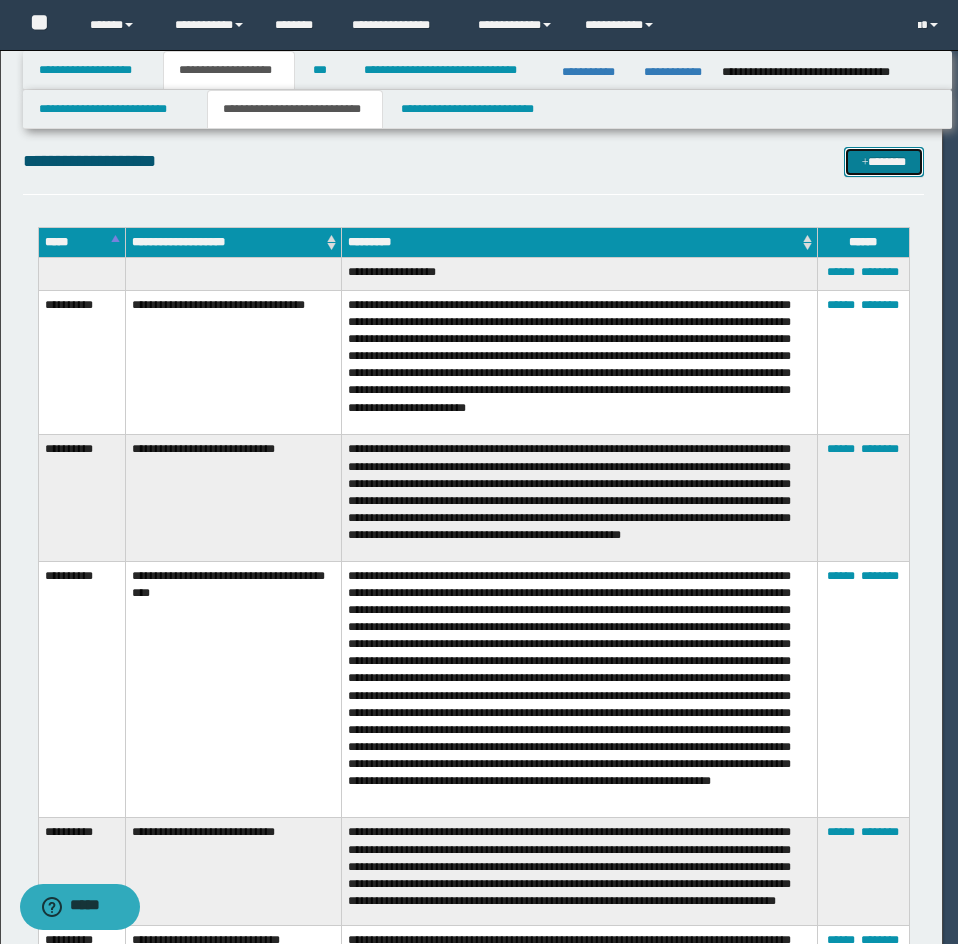 scroll, scrollTop: 0, scrollLeft: 0, axis: both 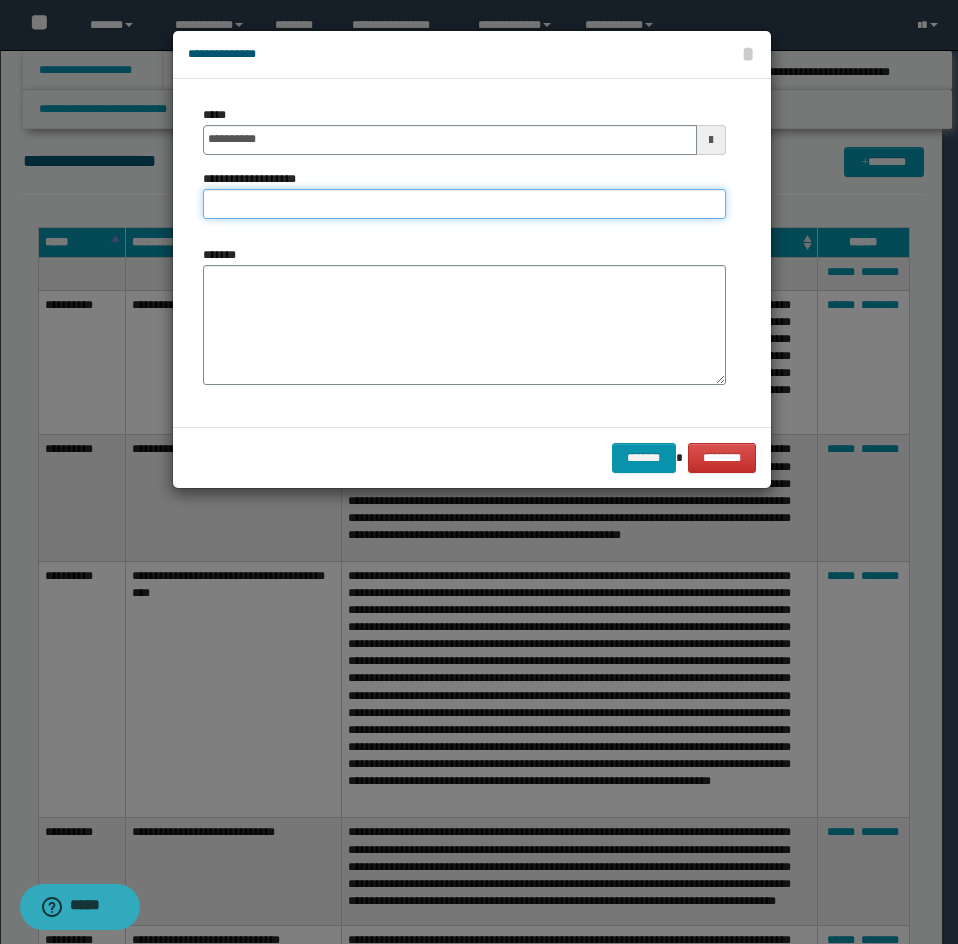 click on "**********" at bounding box center (464, 204) 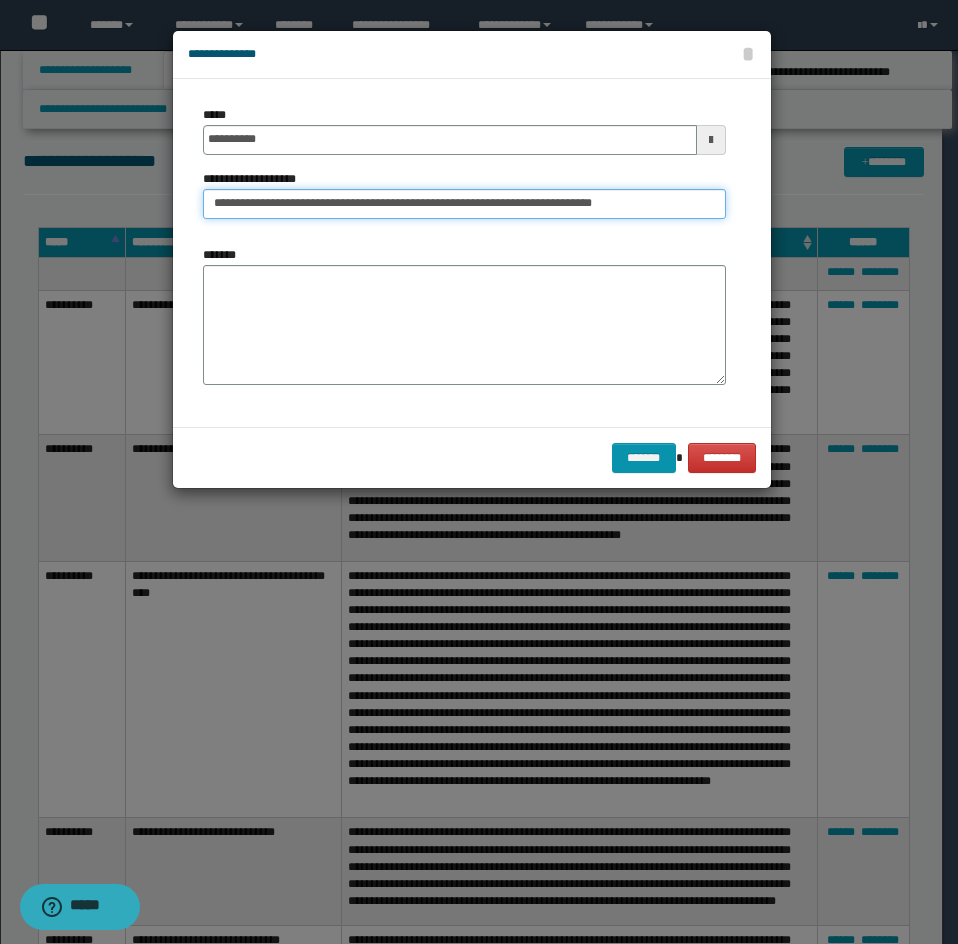 type on "**********" 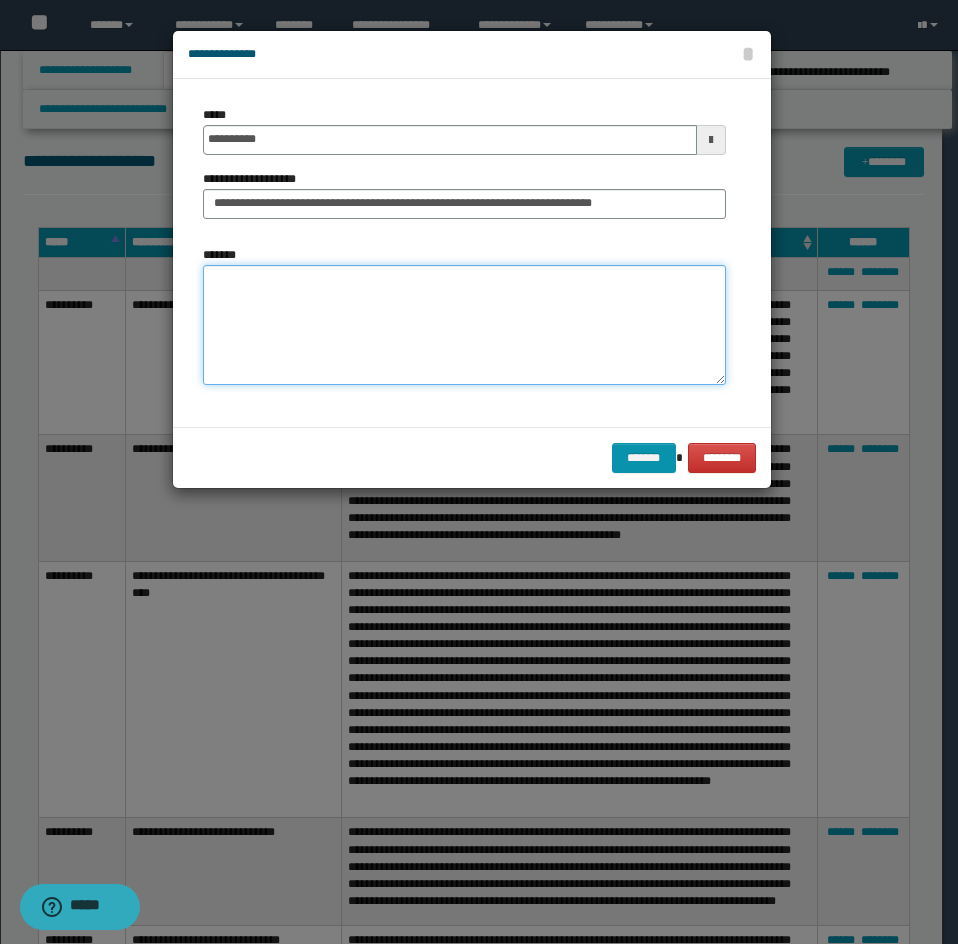 click on "*******" at bounding box center [464, 325] 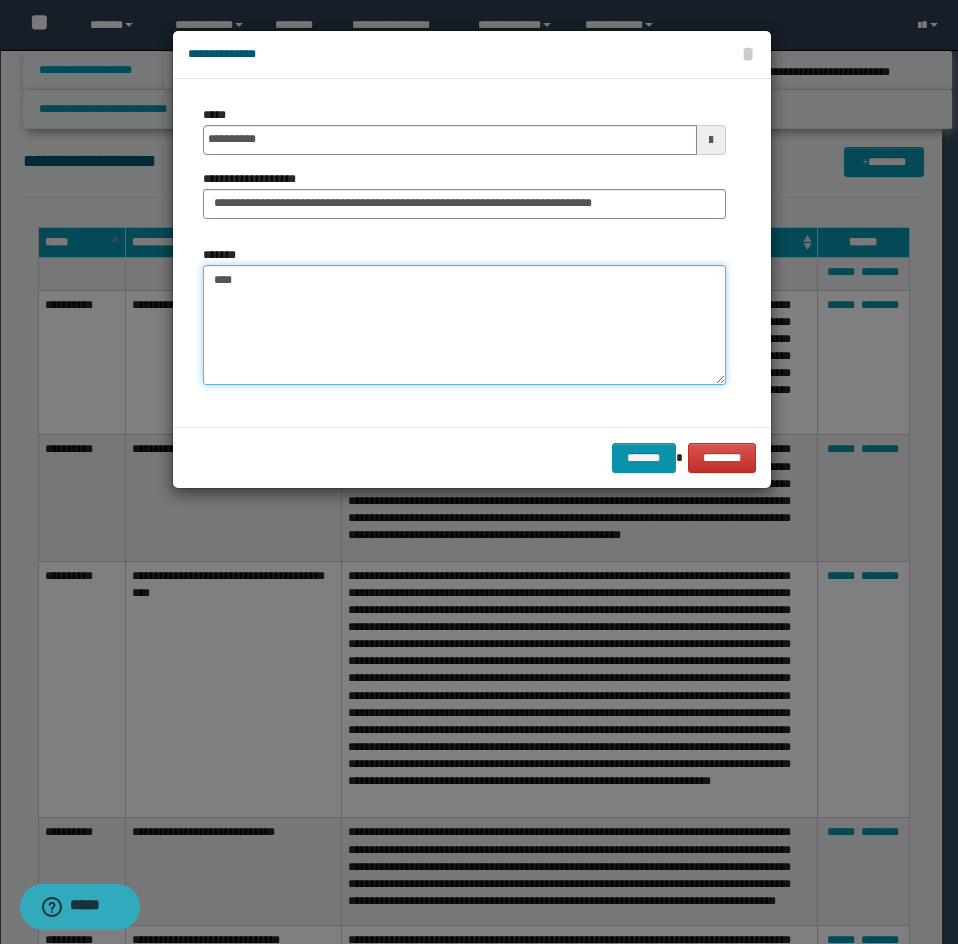 click on "****" at bounding box center (464, 325) 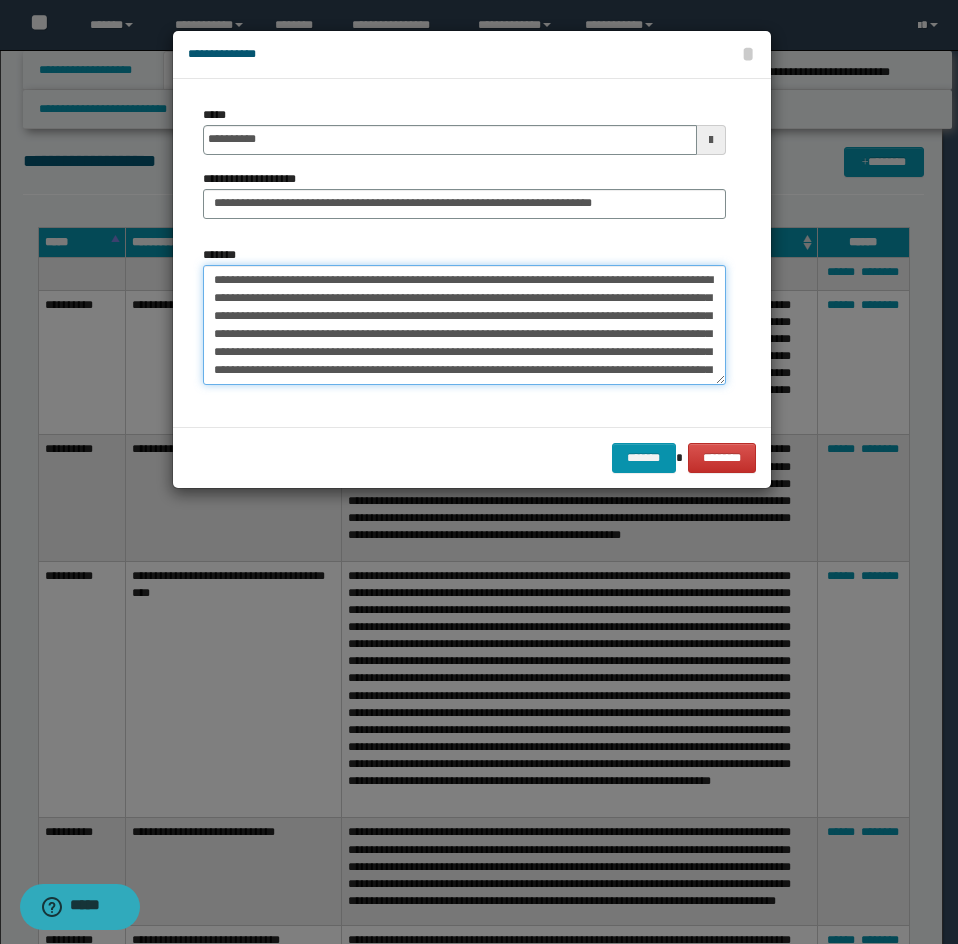 scroll, scrollTop: 102, scrollLeft: 0, axis: vertical 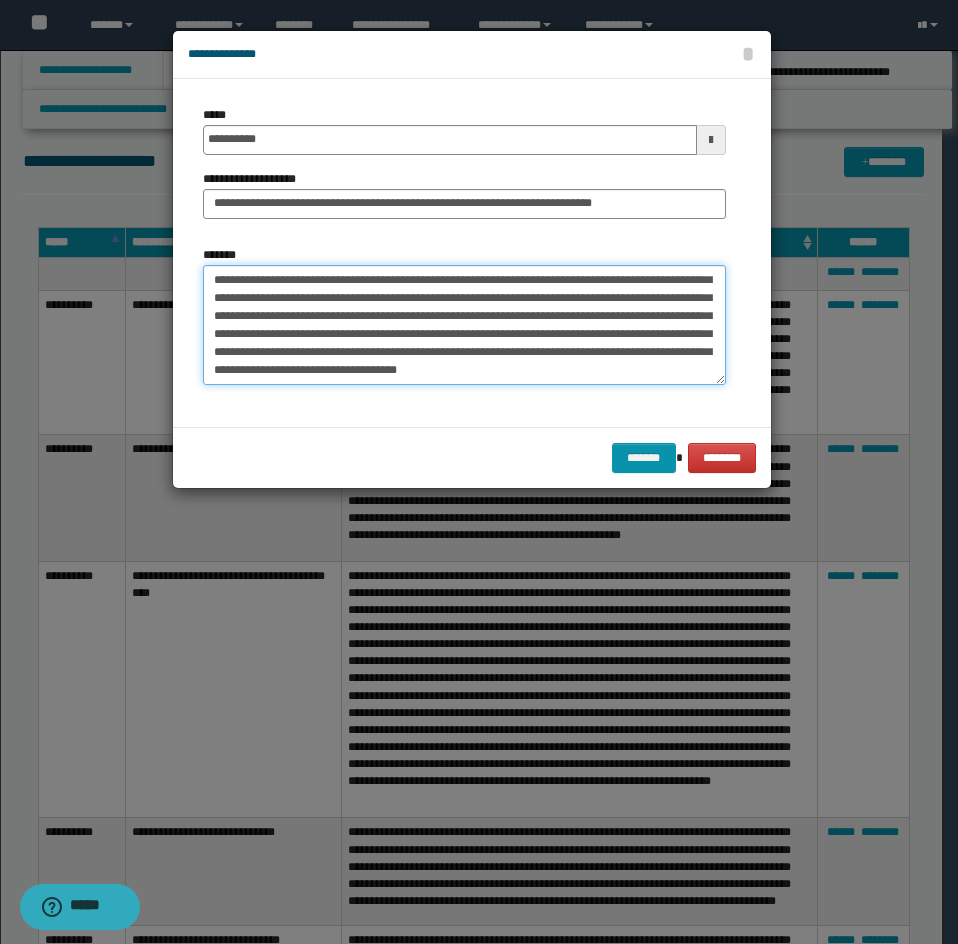 type on "**********" 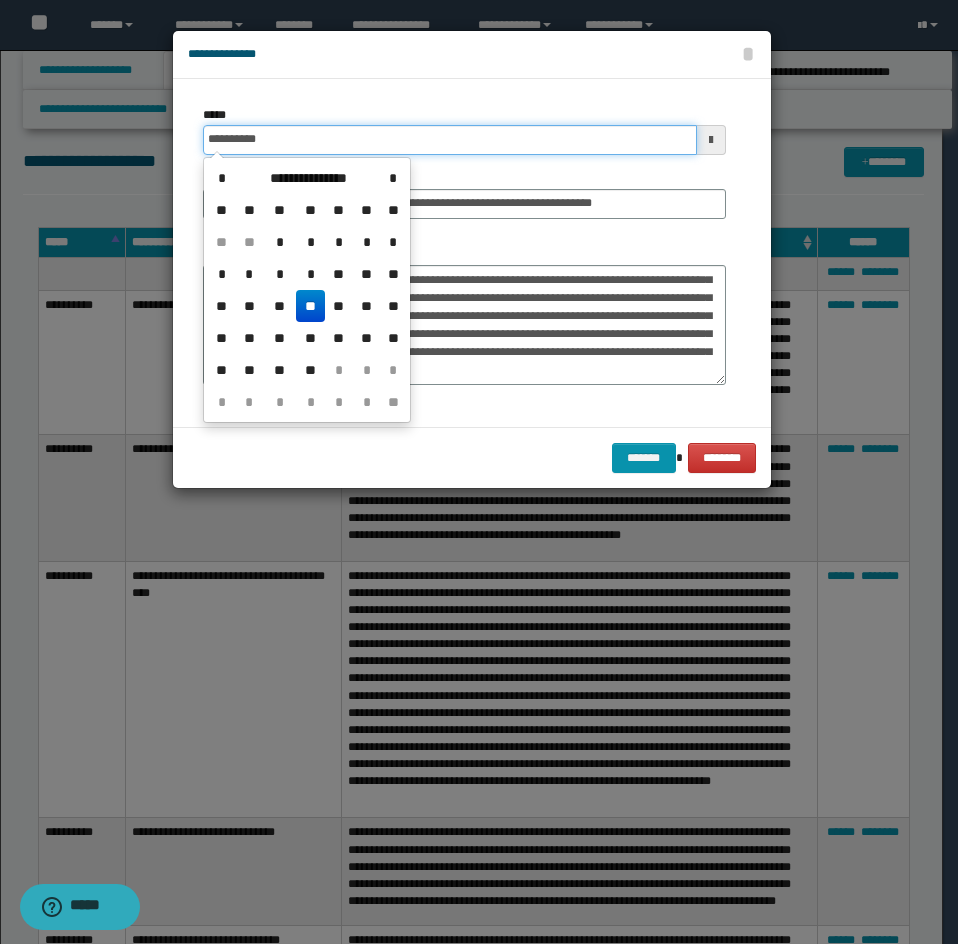 click on "**********" at bounding box center (450, 140) 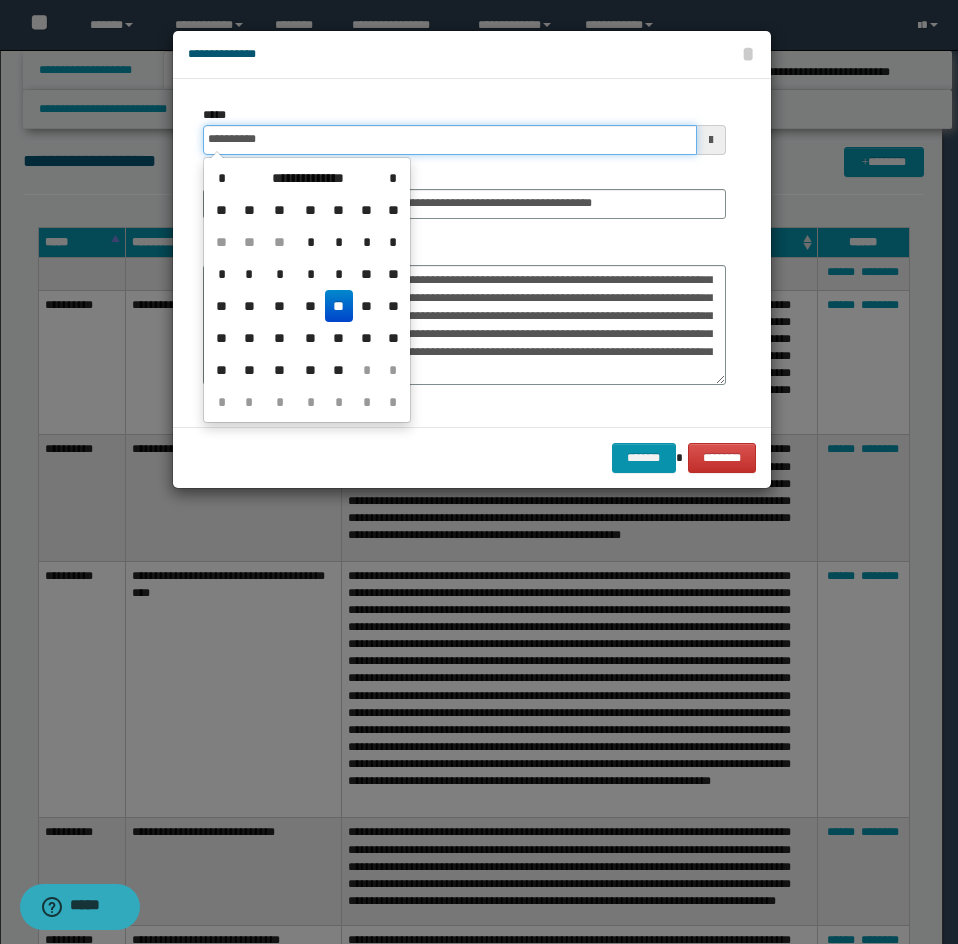 type on "**********" 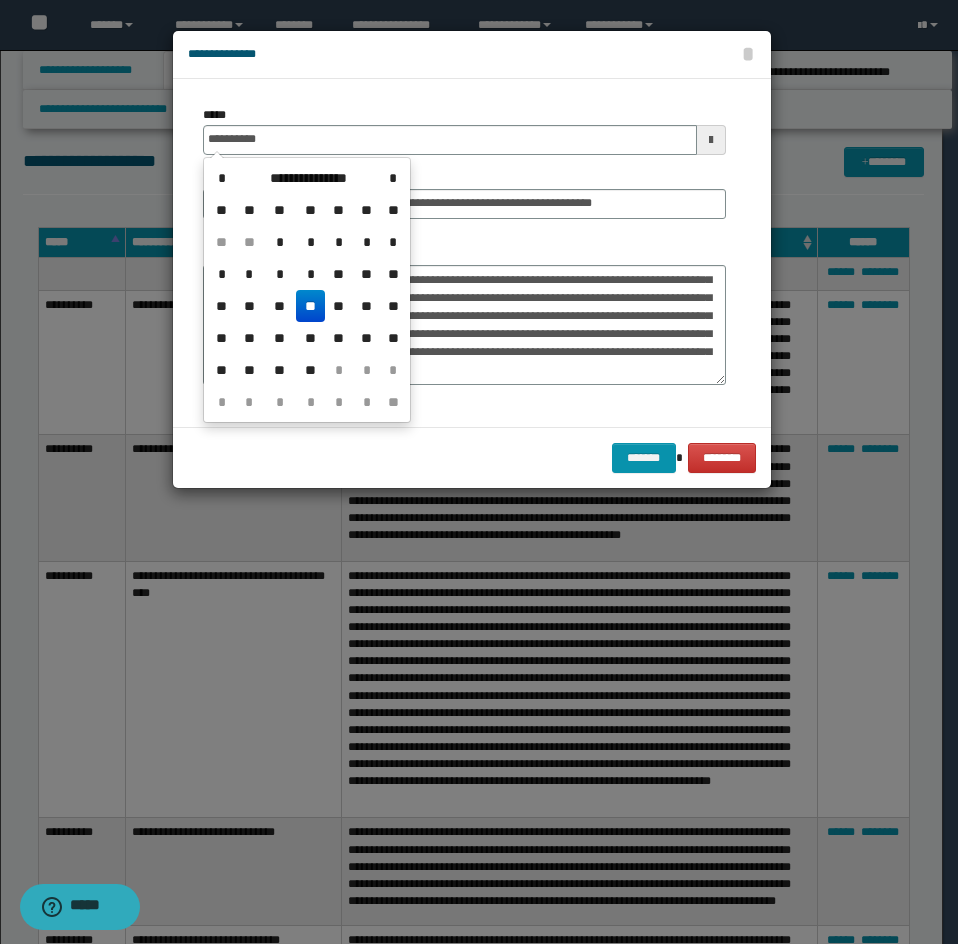 click on "*******" at bounding box center [464, 315] 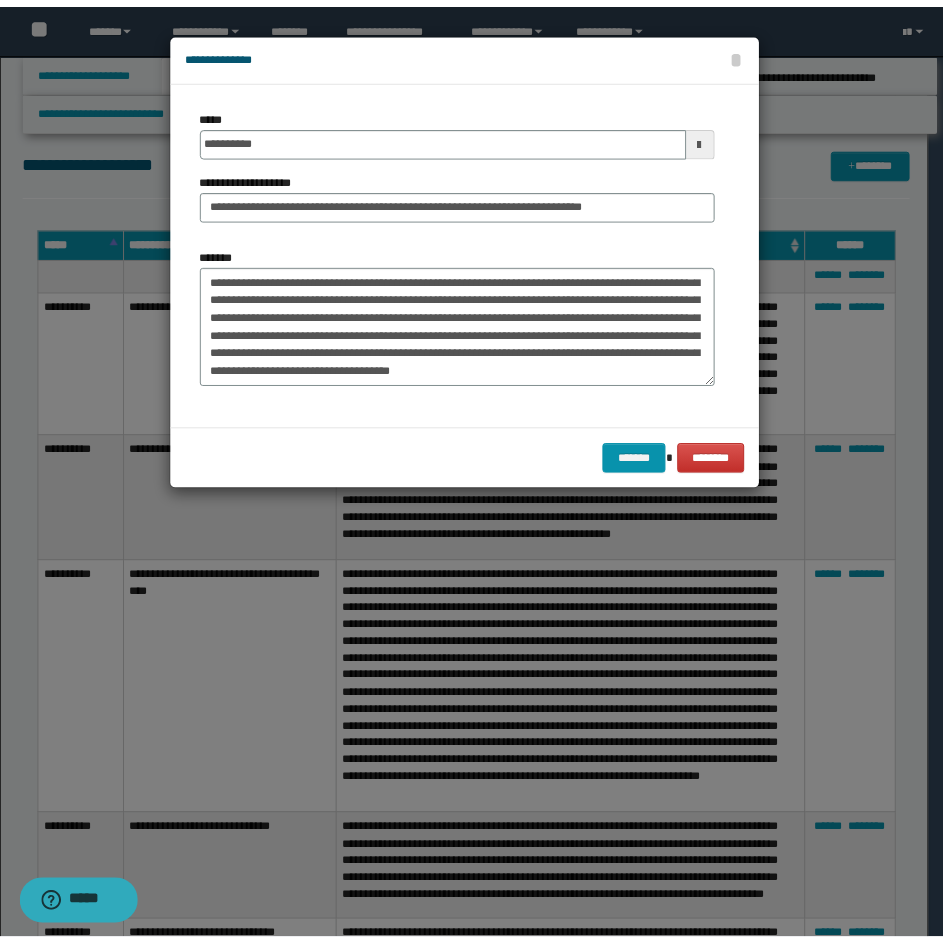 scroll, scrollTop: 108, scrollLeft: 0, axis: vertical 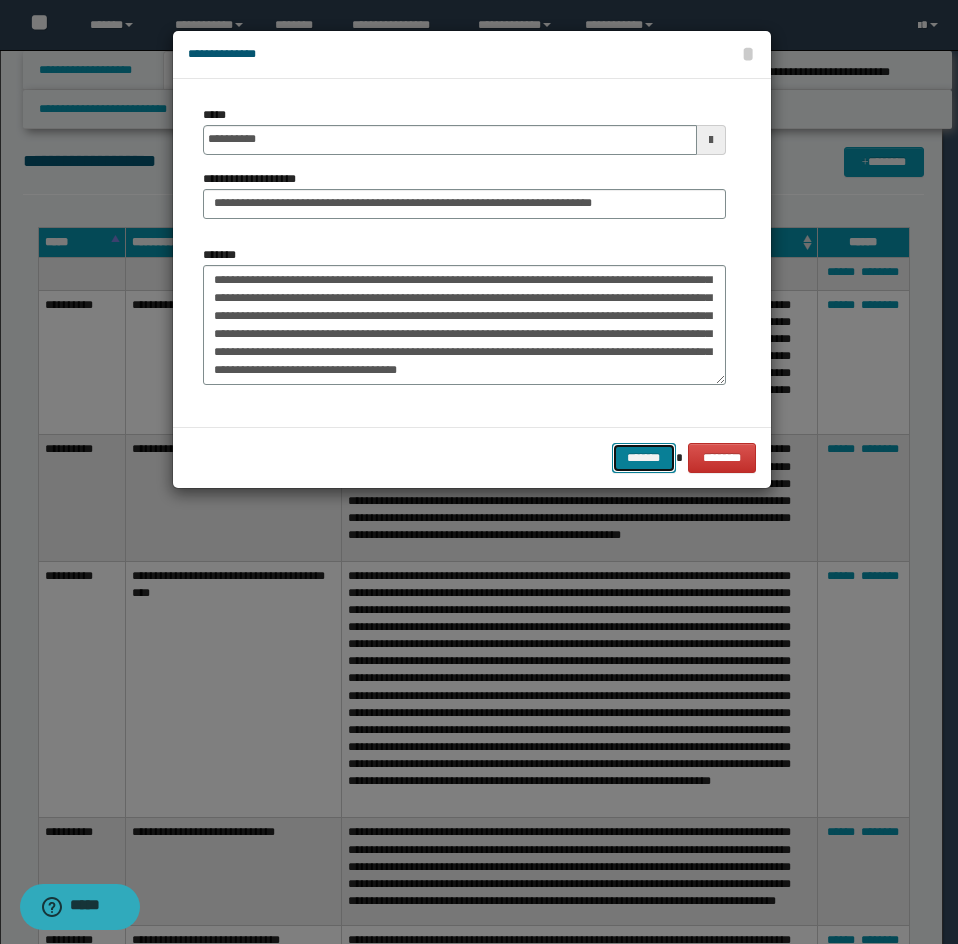 click on "*******" at bounding box center [644, 458] 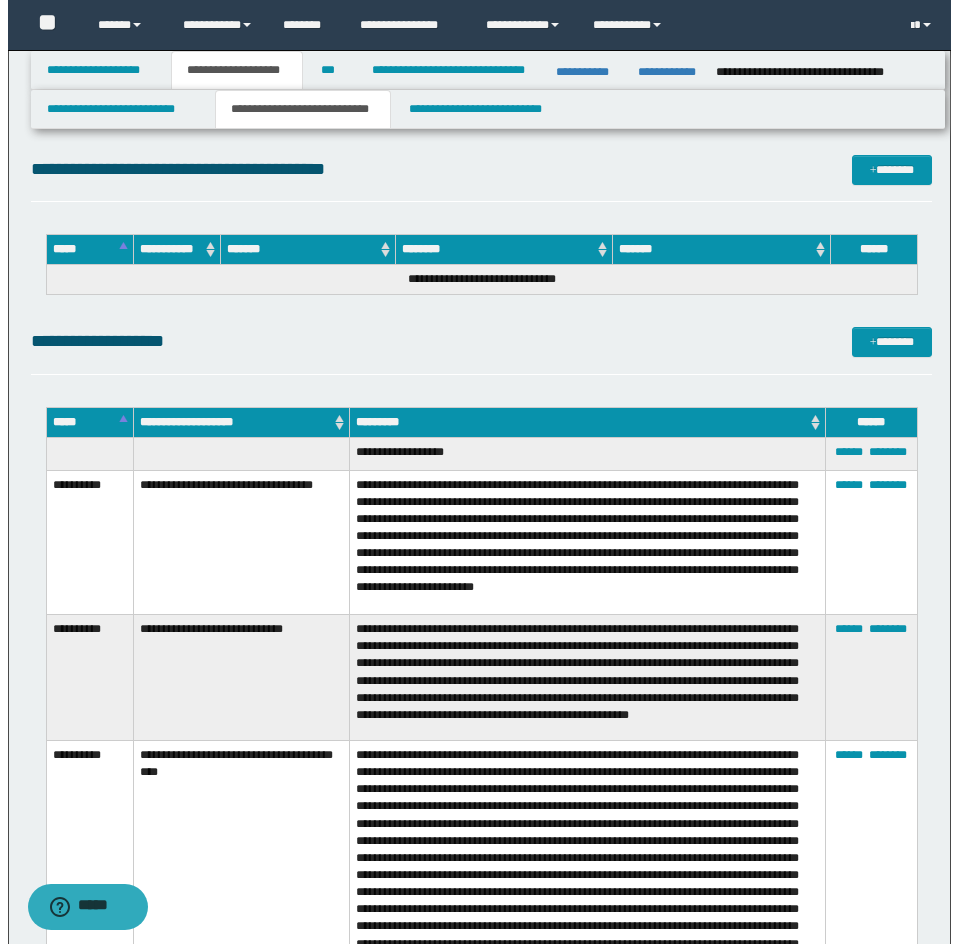 scroll, scrollTop: 4727, scrollLeft: 0, axis: vertical 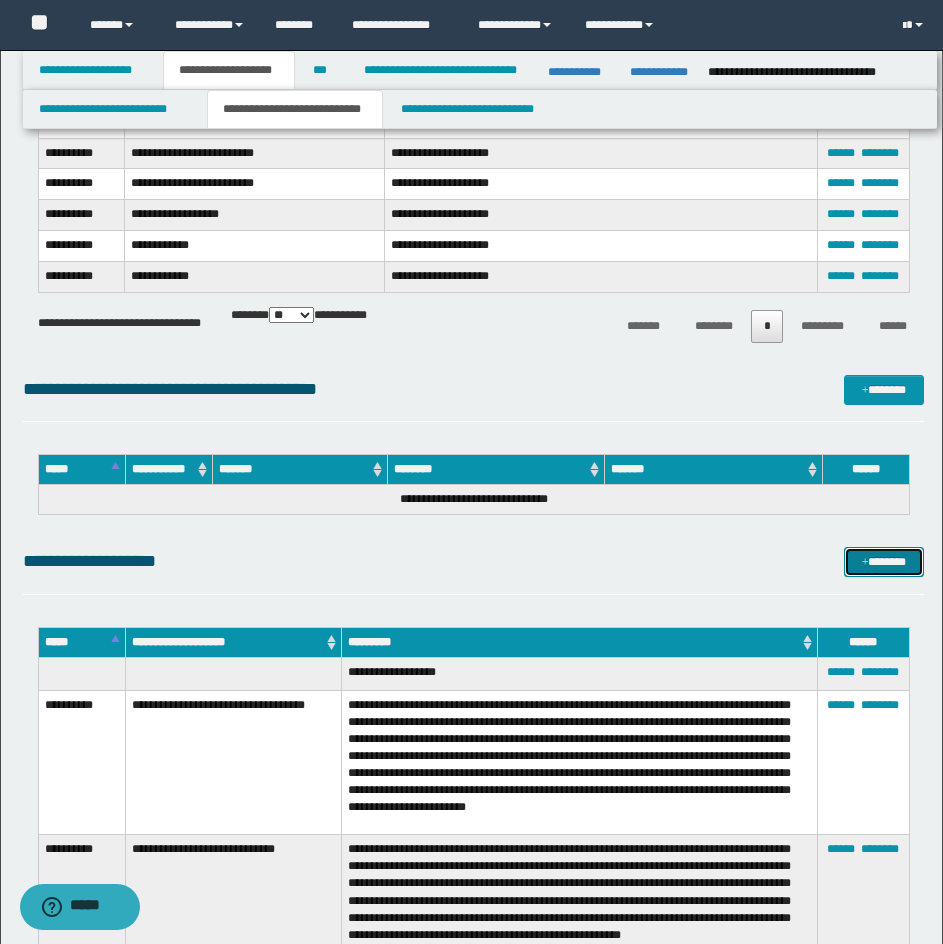 click on "*******" at bounding box center [884, 562] 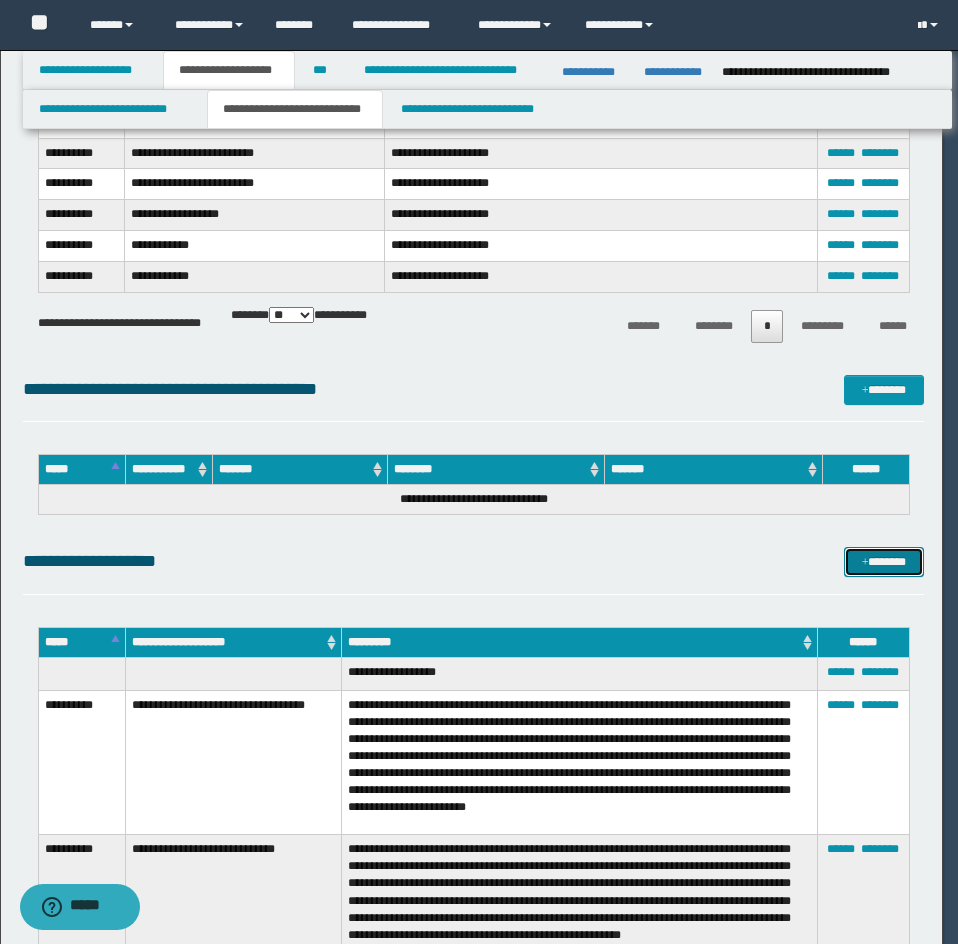 scroll, scrollTop: 0, scrollLeft: 0, axis: both 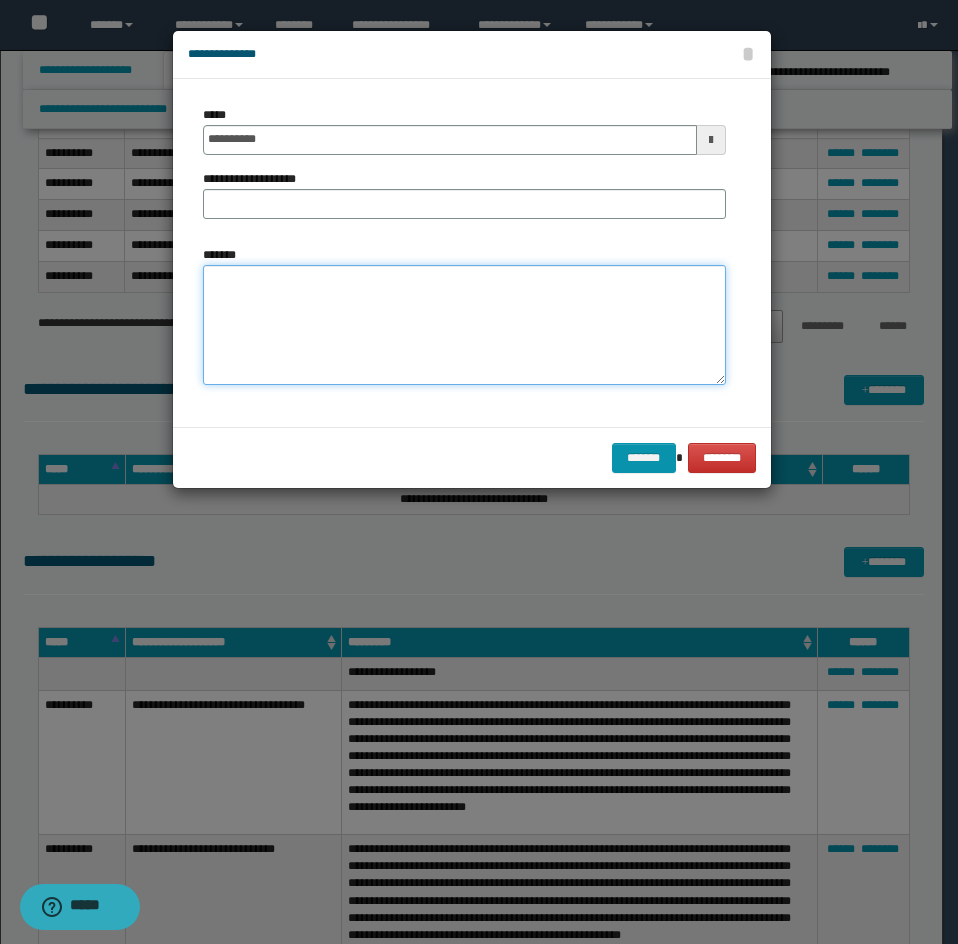 click on "*******" at bounding box center [464, 325] 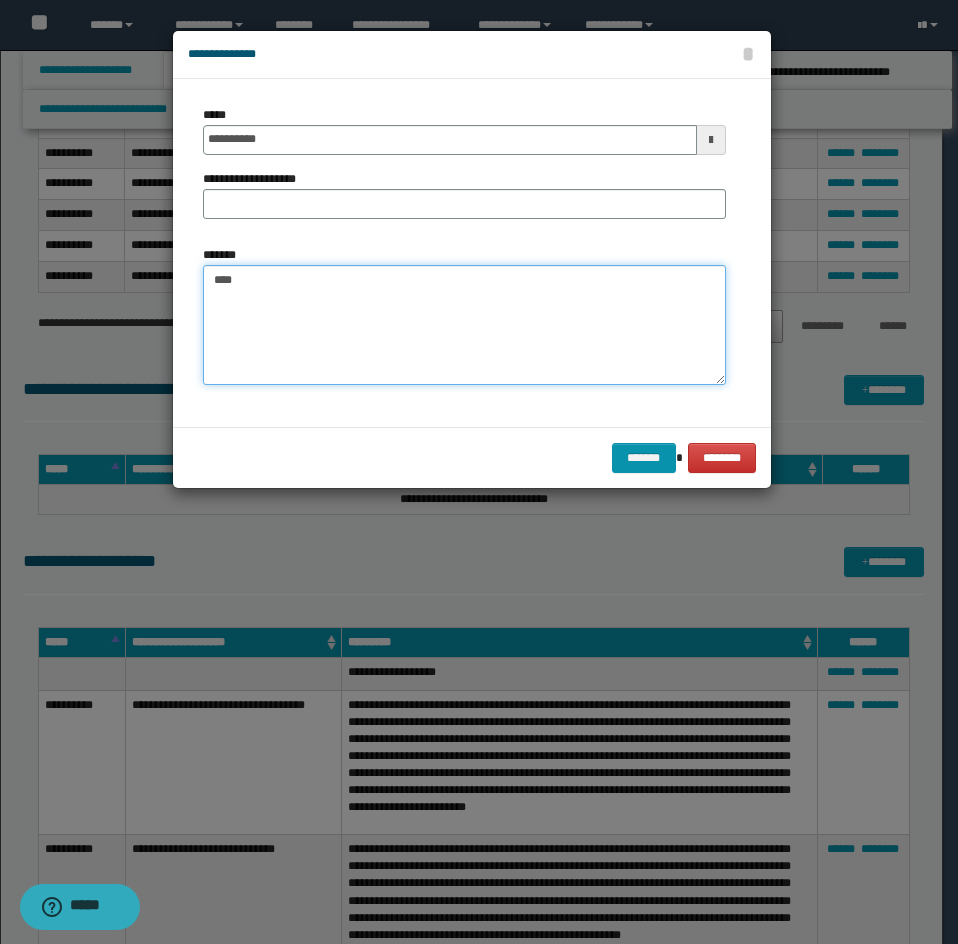 paste on "**********" 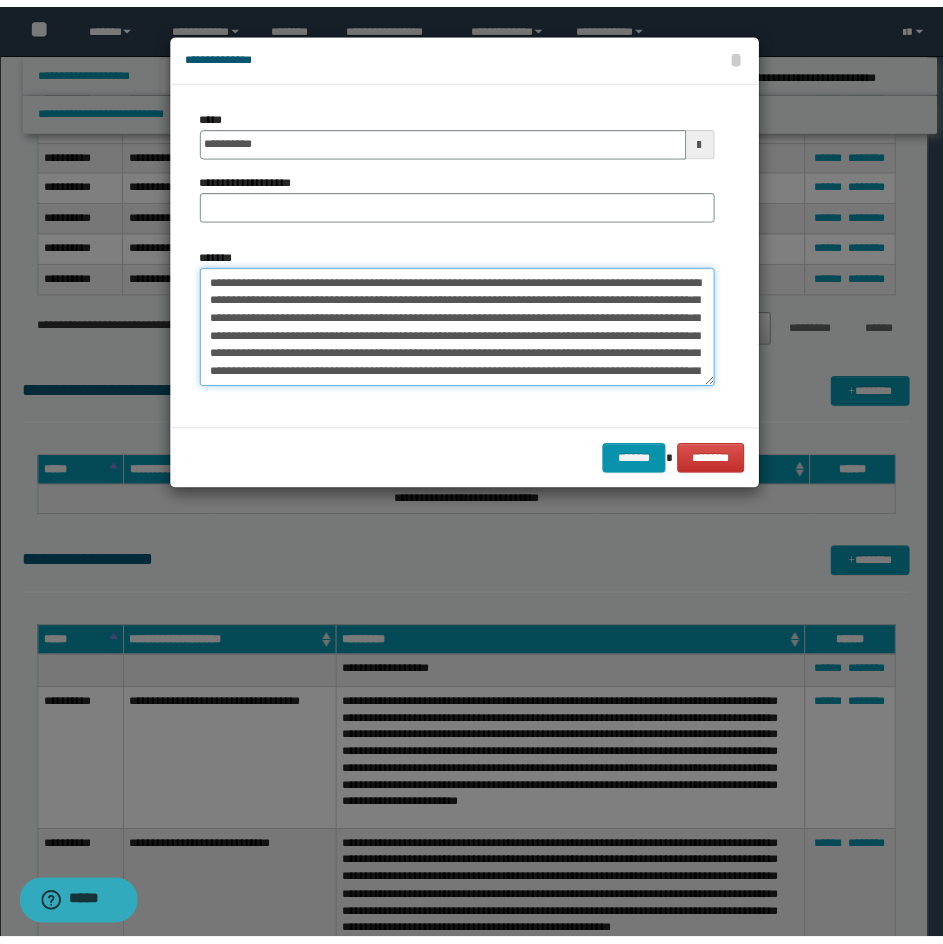 scroll, scrollTop: 48, scrollLeft: 0, axis: vertical 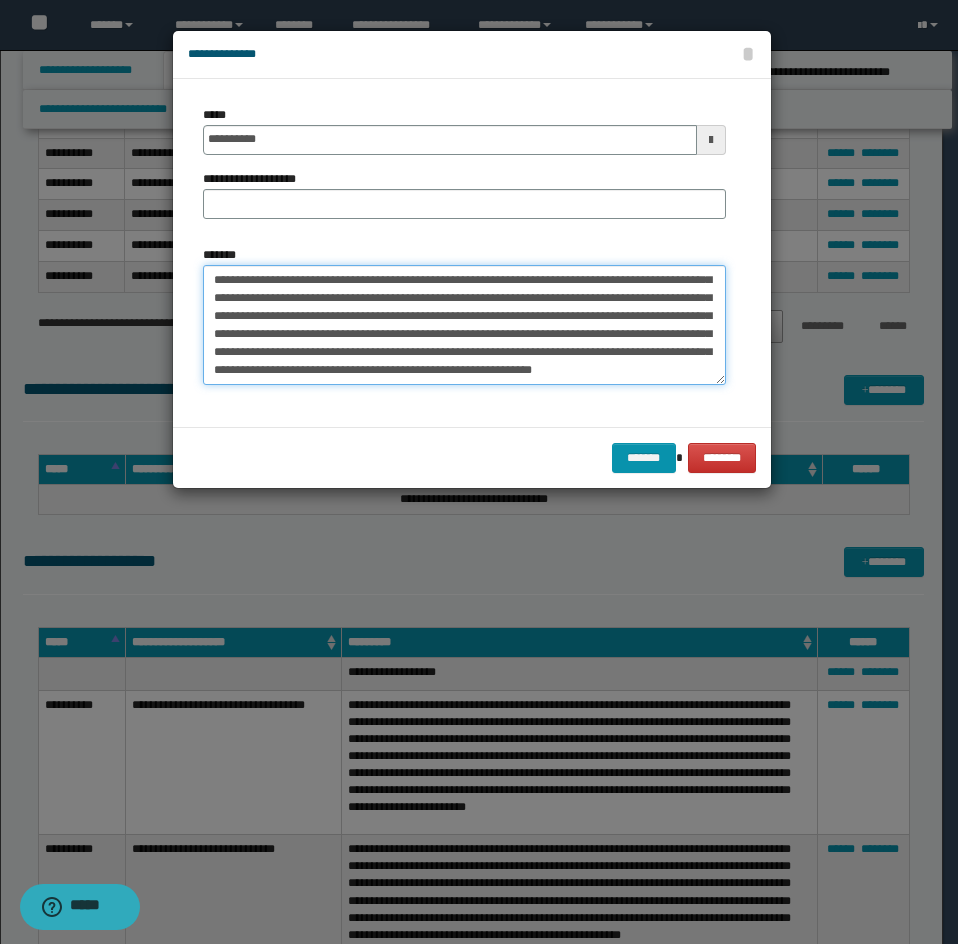 type on "**********" 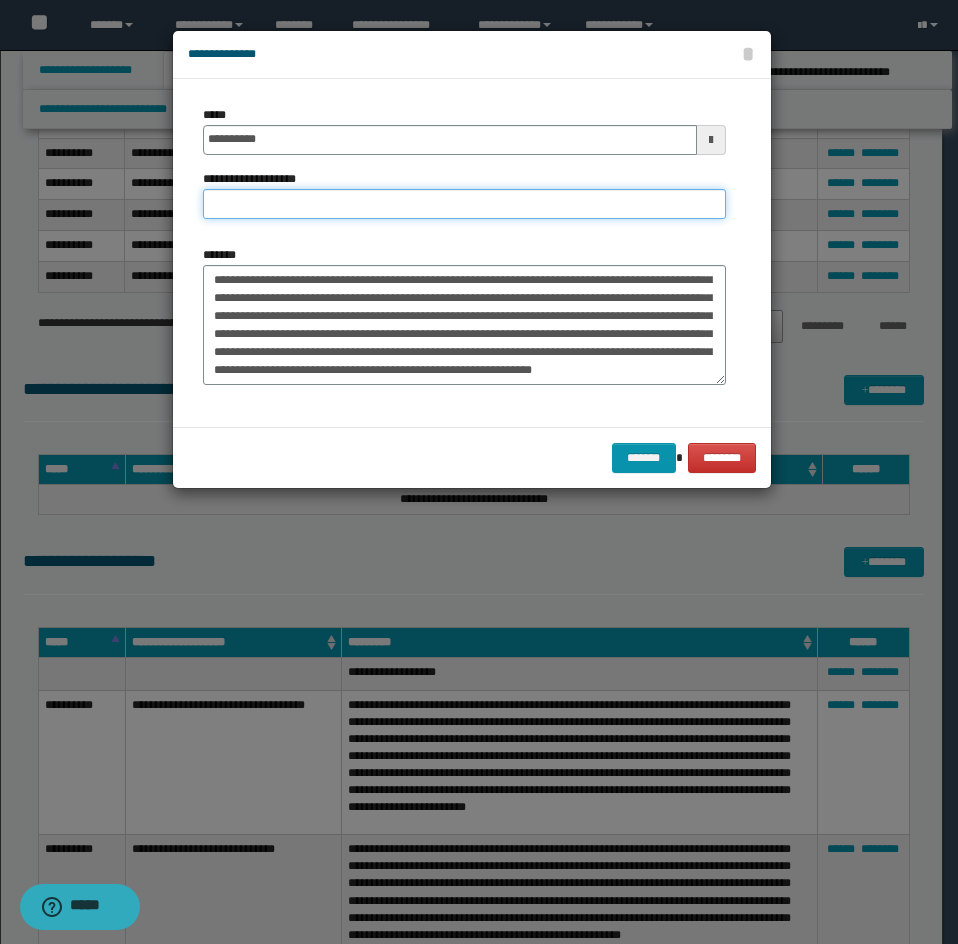 click on "**********" at bounding box center (464, 204) 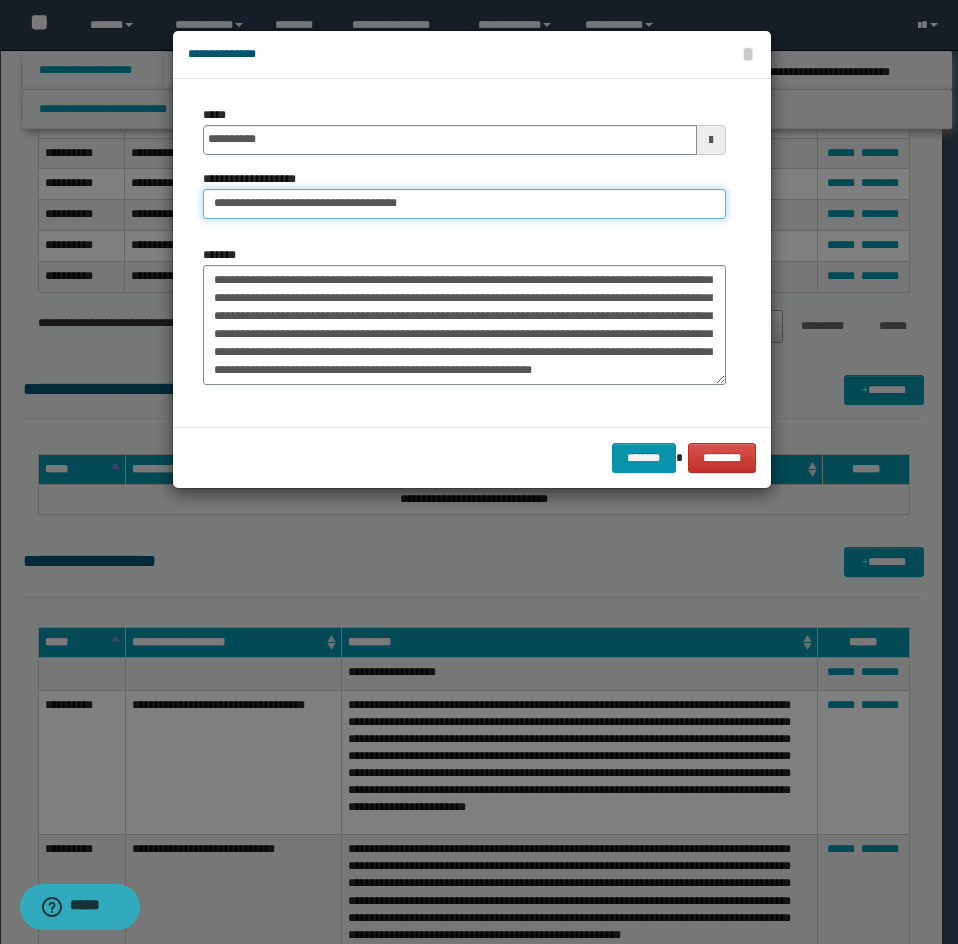 type on "**********" 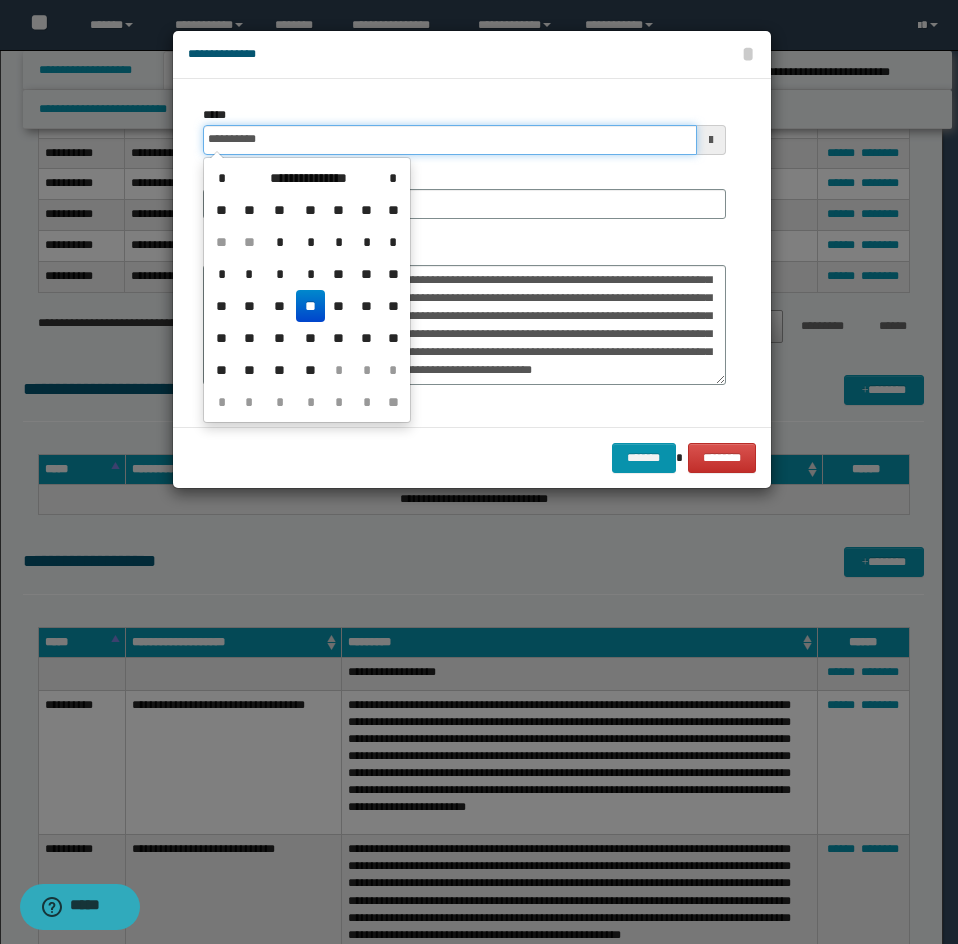 click on "**********" at bounding box center (450, 140) 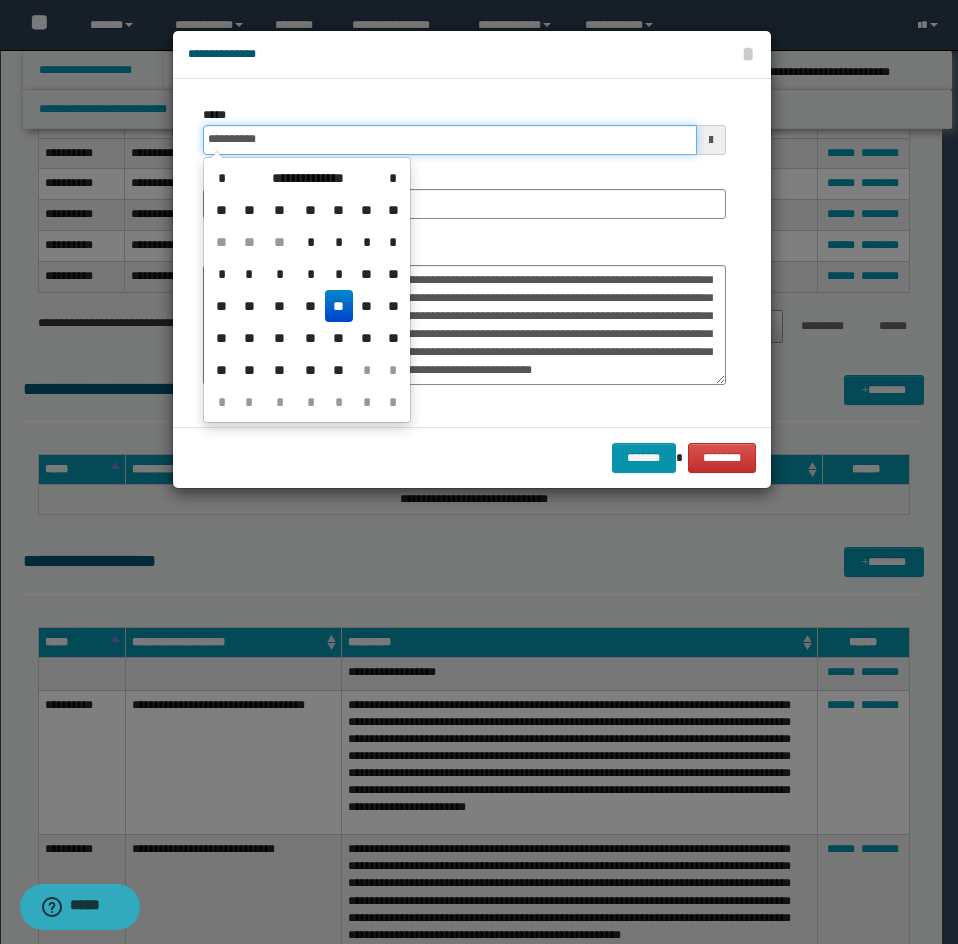type on "**********" 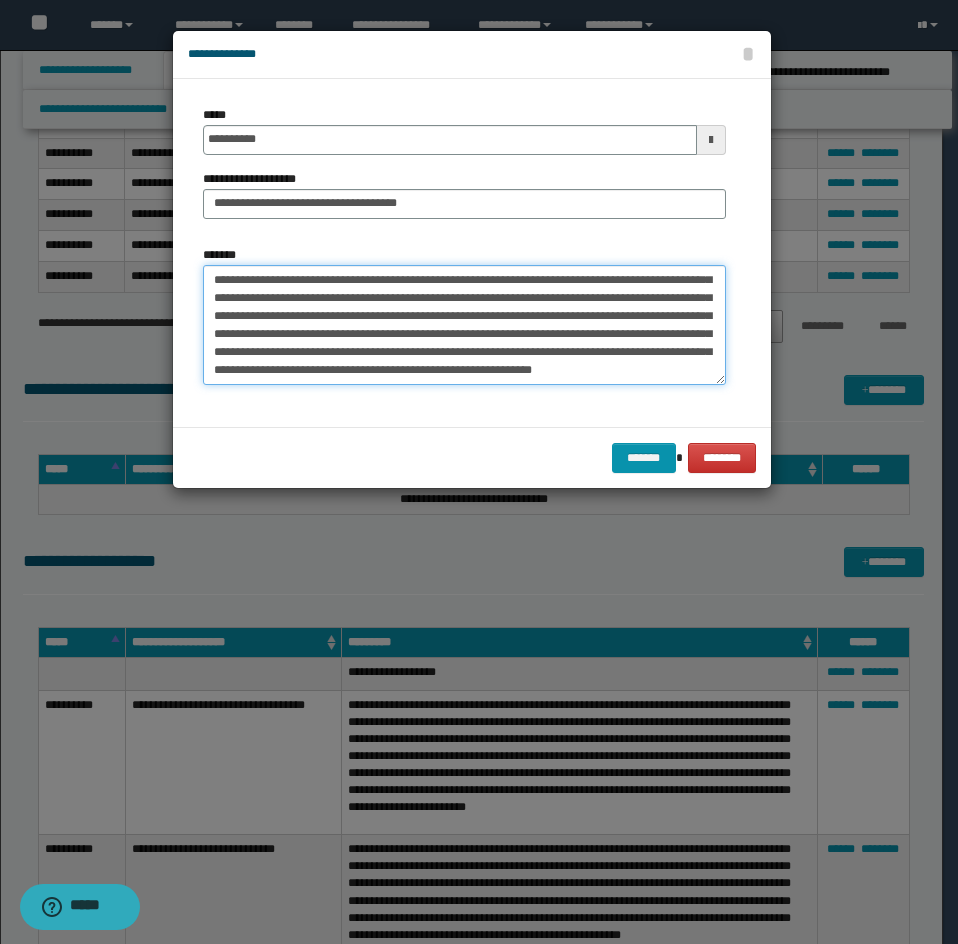 click on "**********" at bounding box center (464, 325) 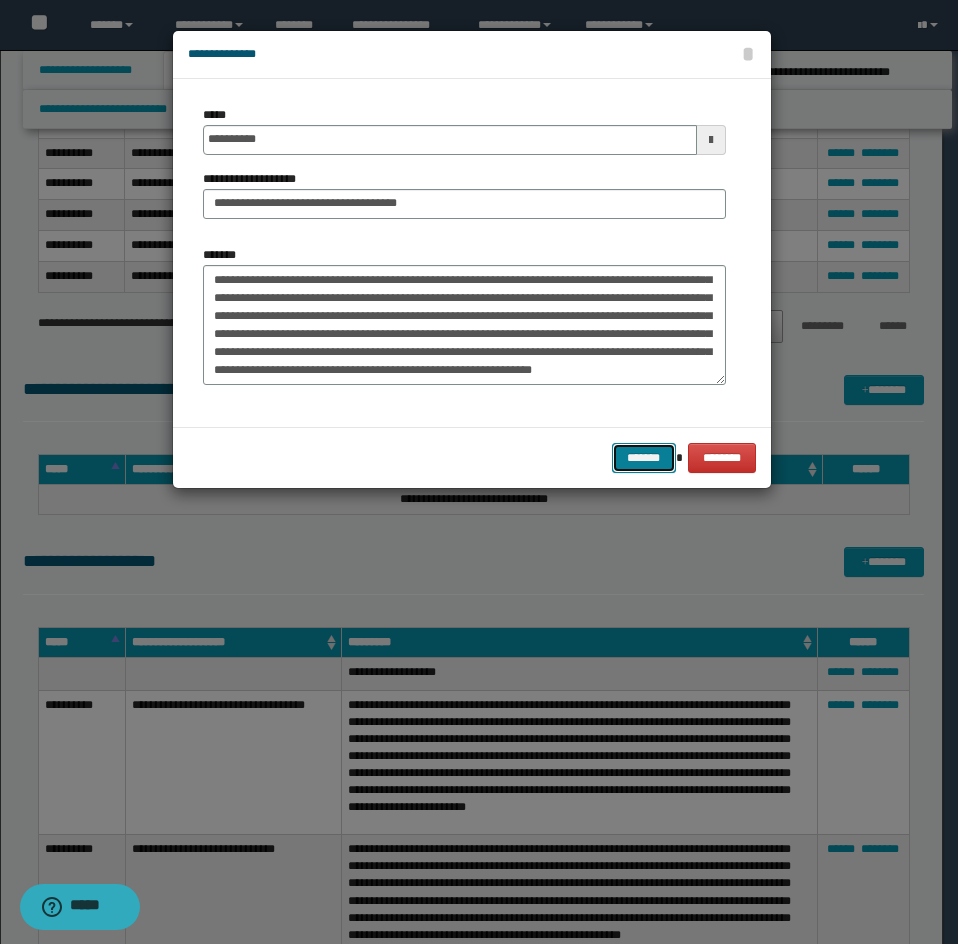click on "*******" at bounding box center (644, 458) 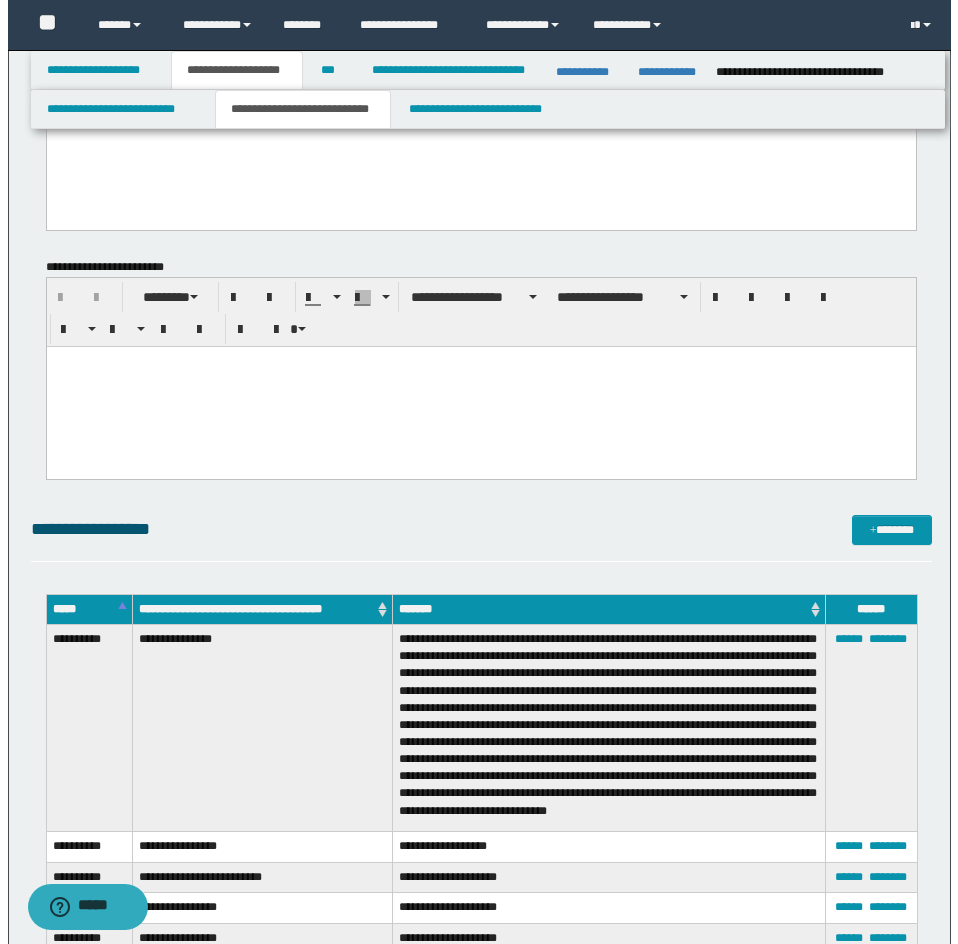 scroll, scrollTop: 3627, scrollLeft: 0, axis: vertical 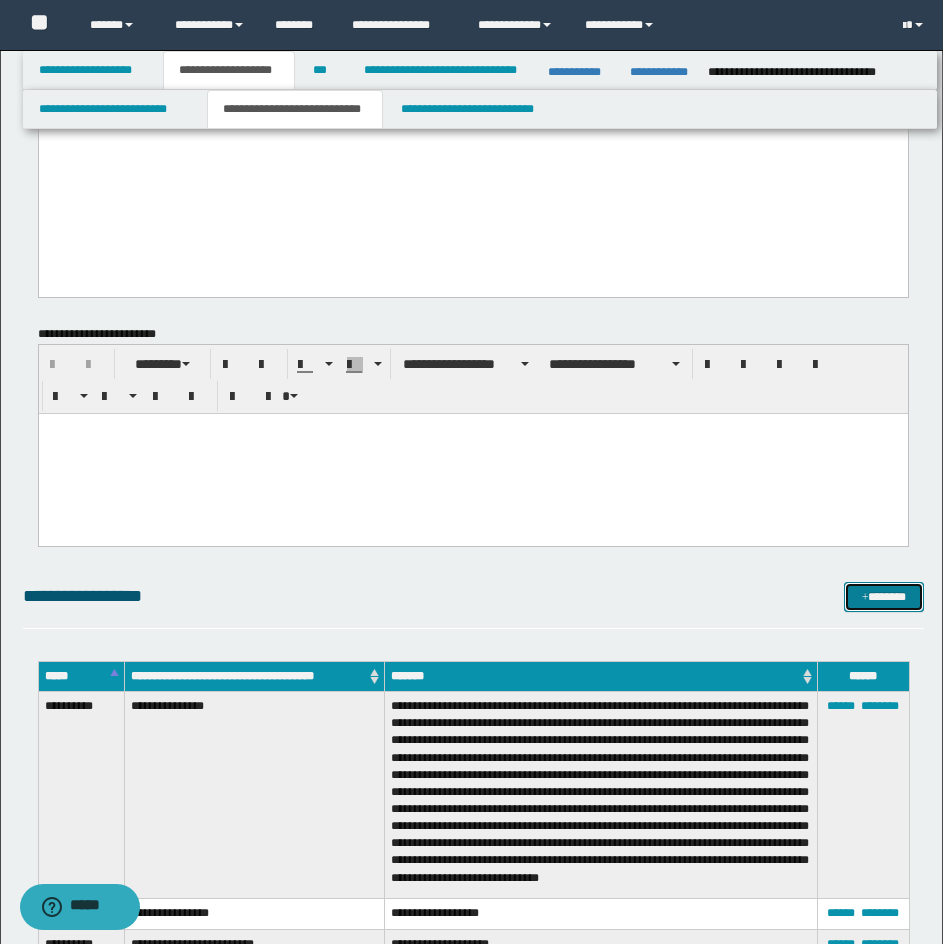 click at bounding box center [865, 598] 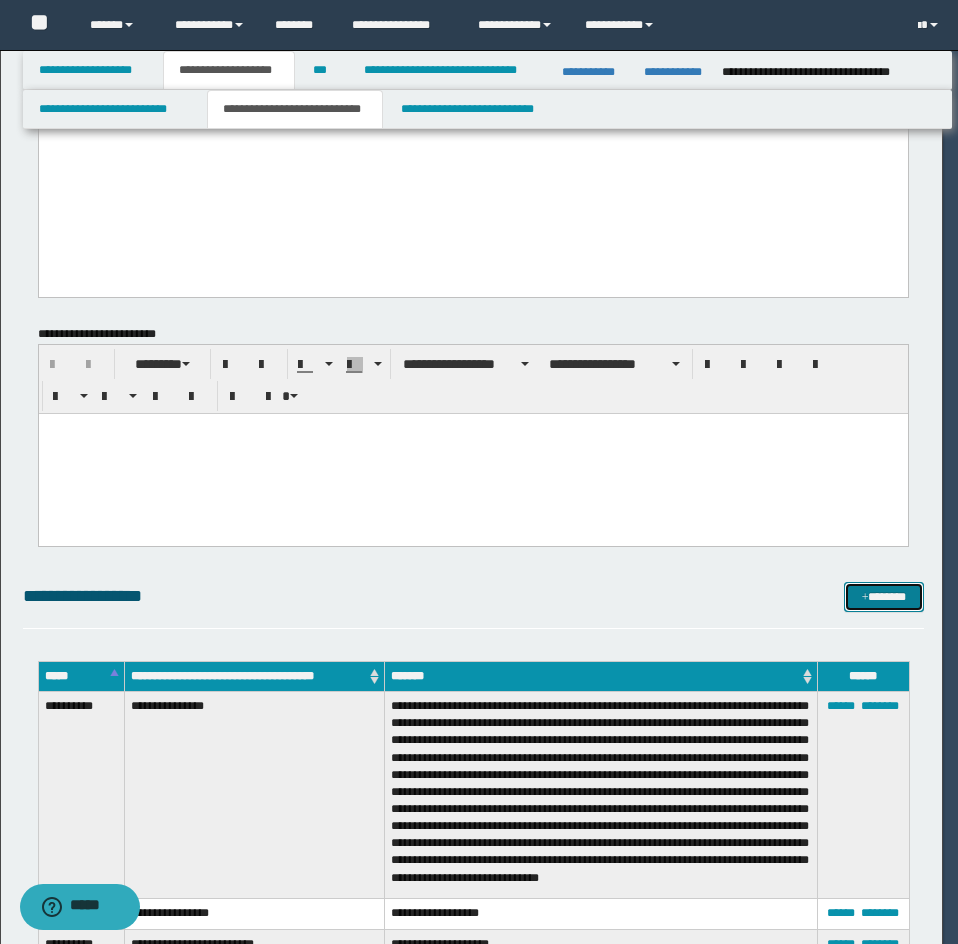 scroll, scrollTop: 0, scrollLeft: 0, axis: both 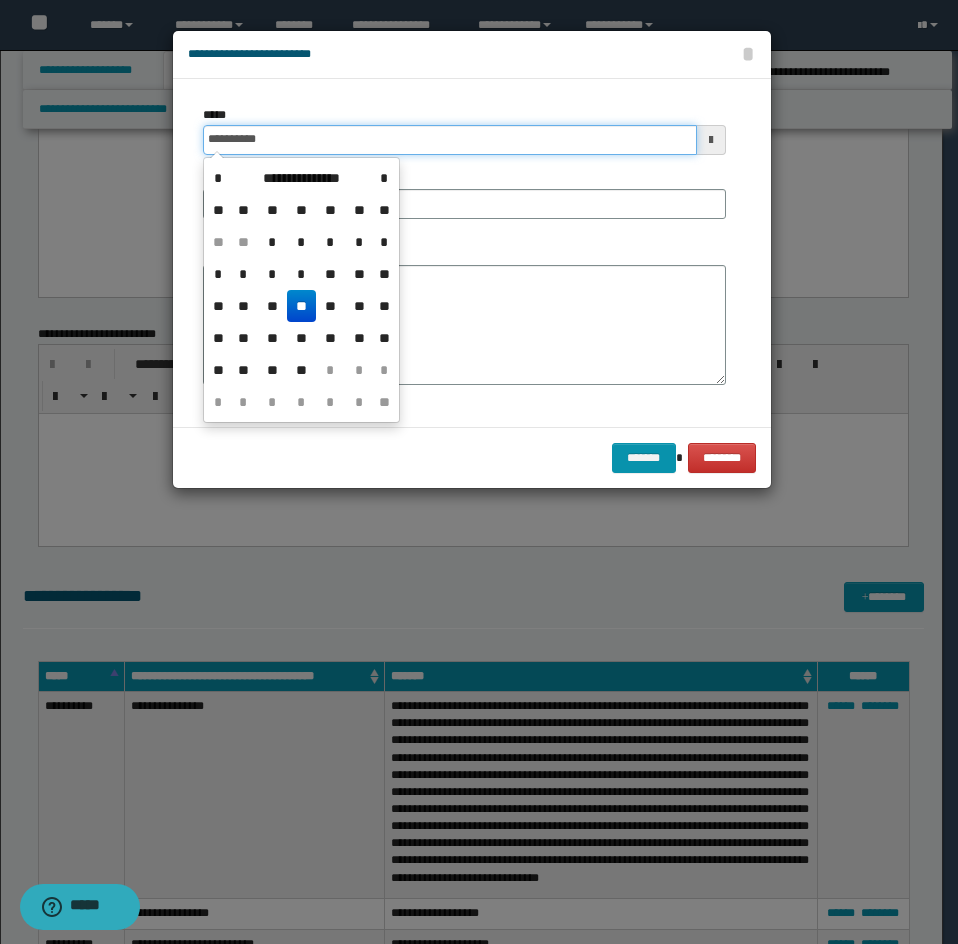 click on "**********" at bounding box center [450, 140] 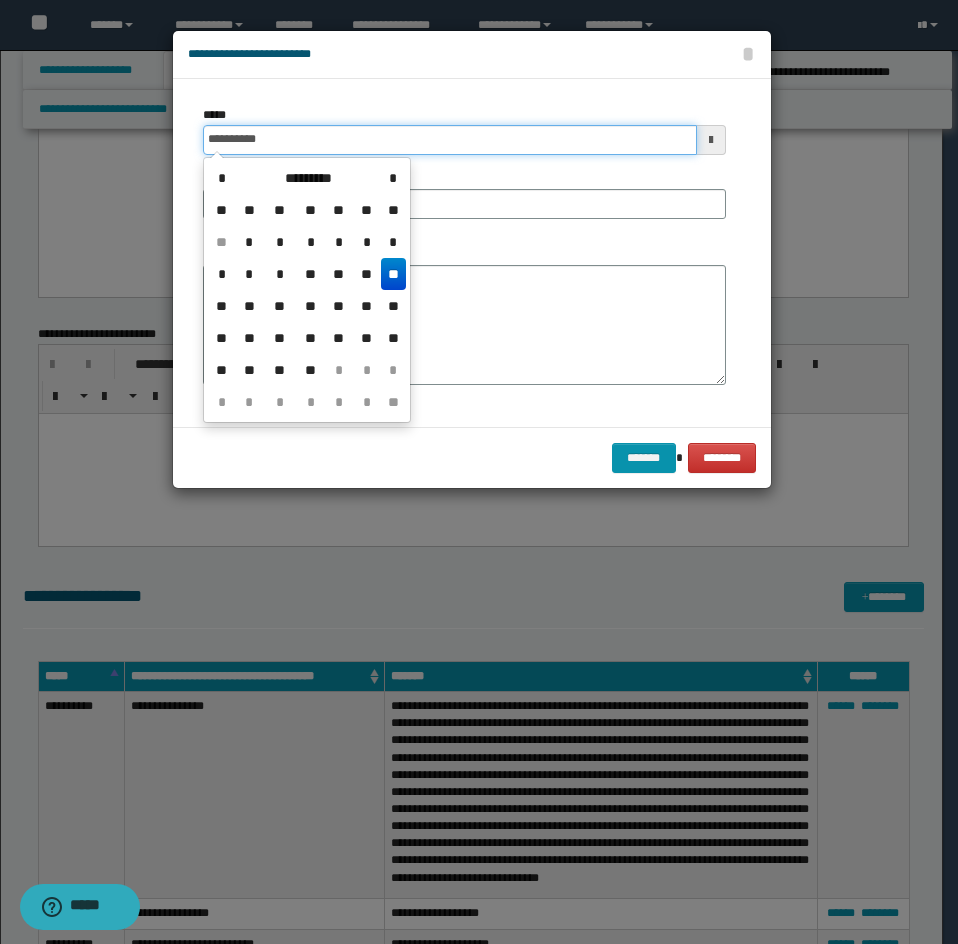 type on "**********" 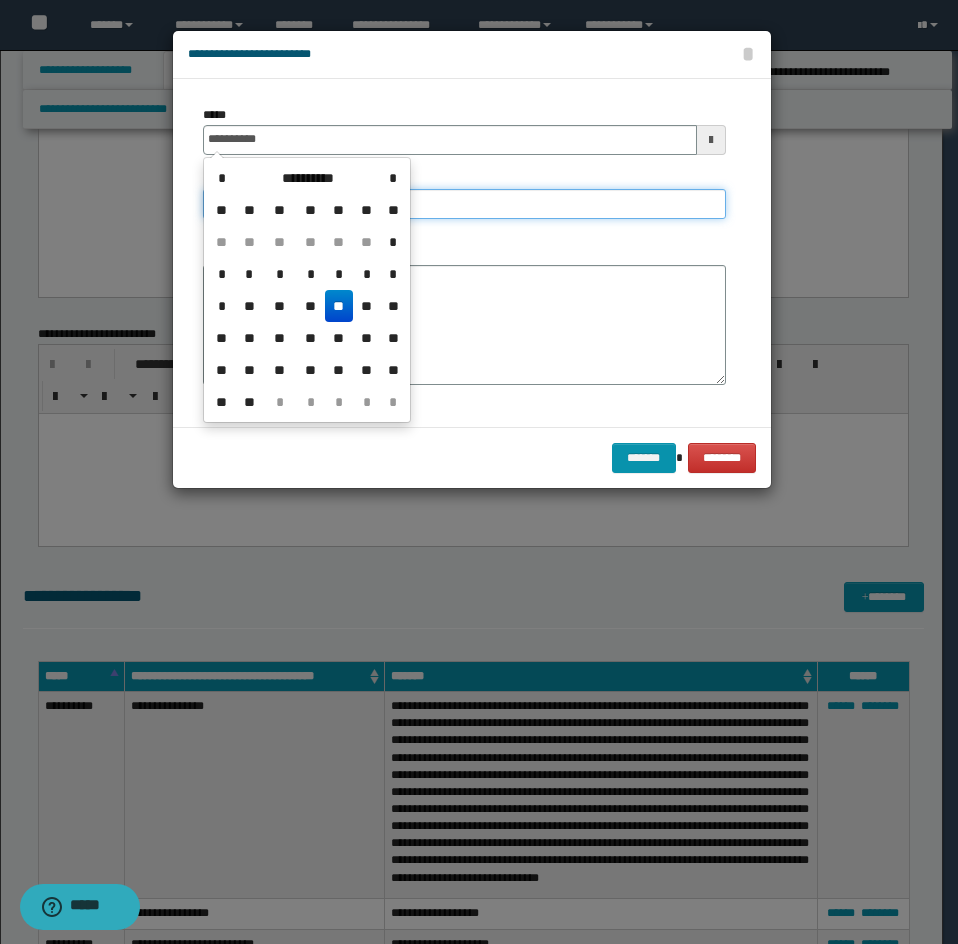 click on "**********" at bounding box center [464, 204] 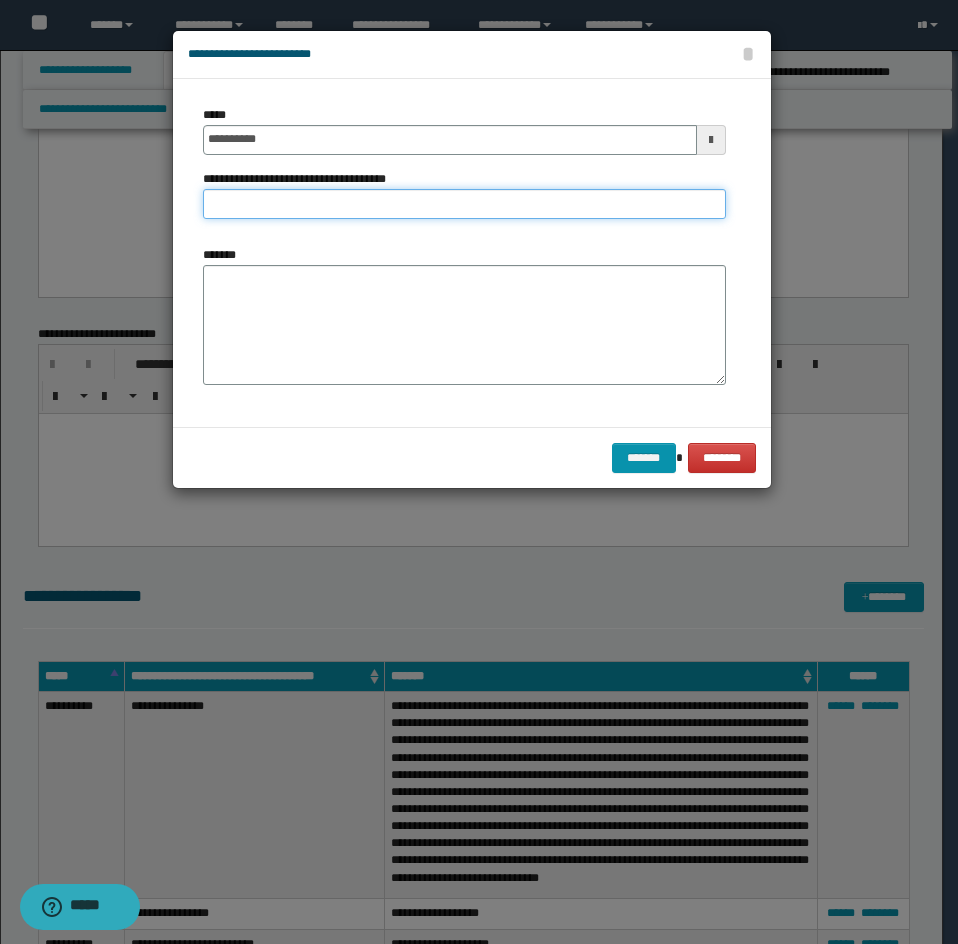type on "**********" 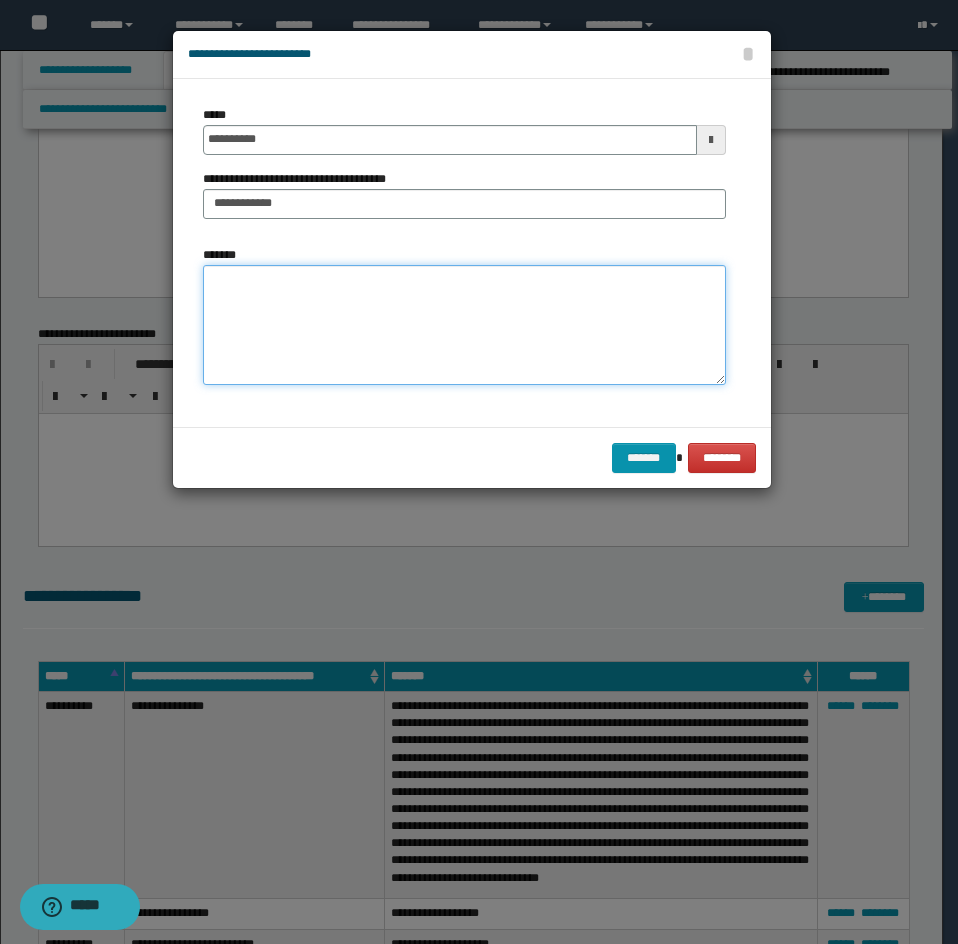 click on "*******" at bounding box center [464, 325] 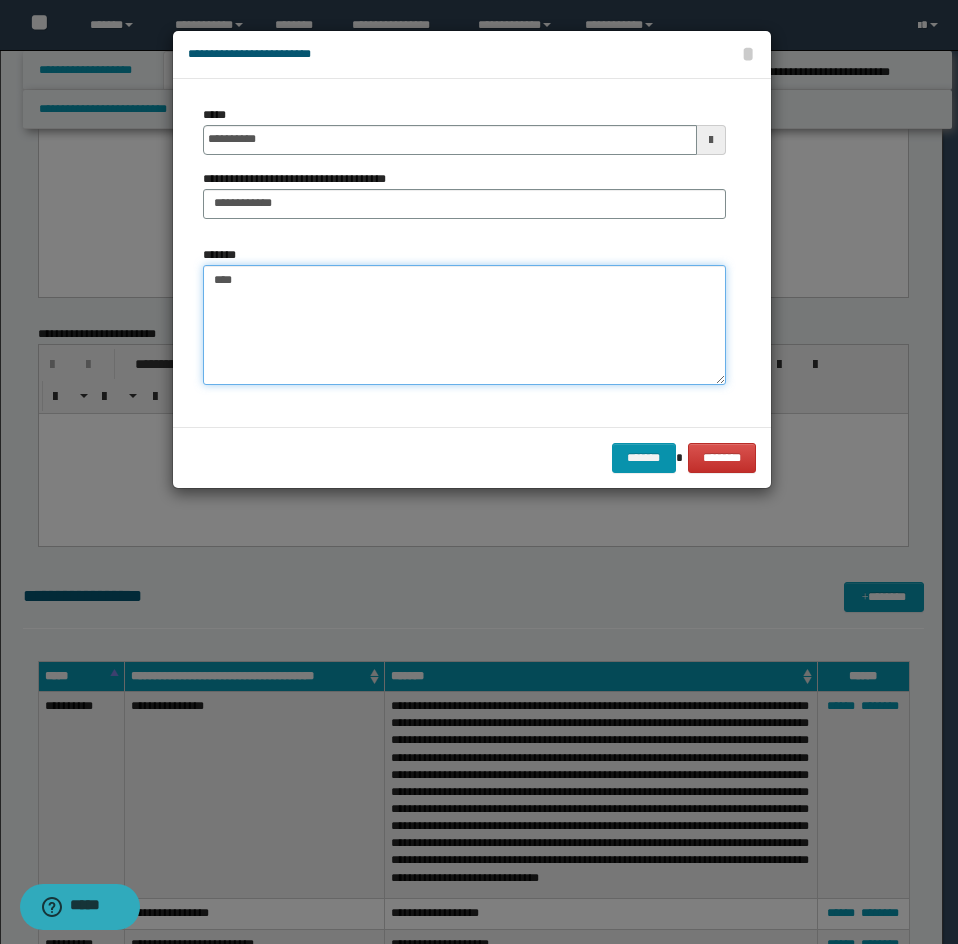 paste on "**********" 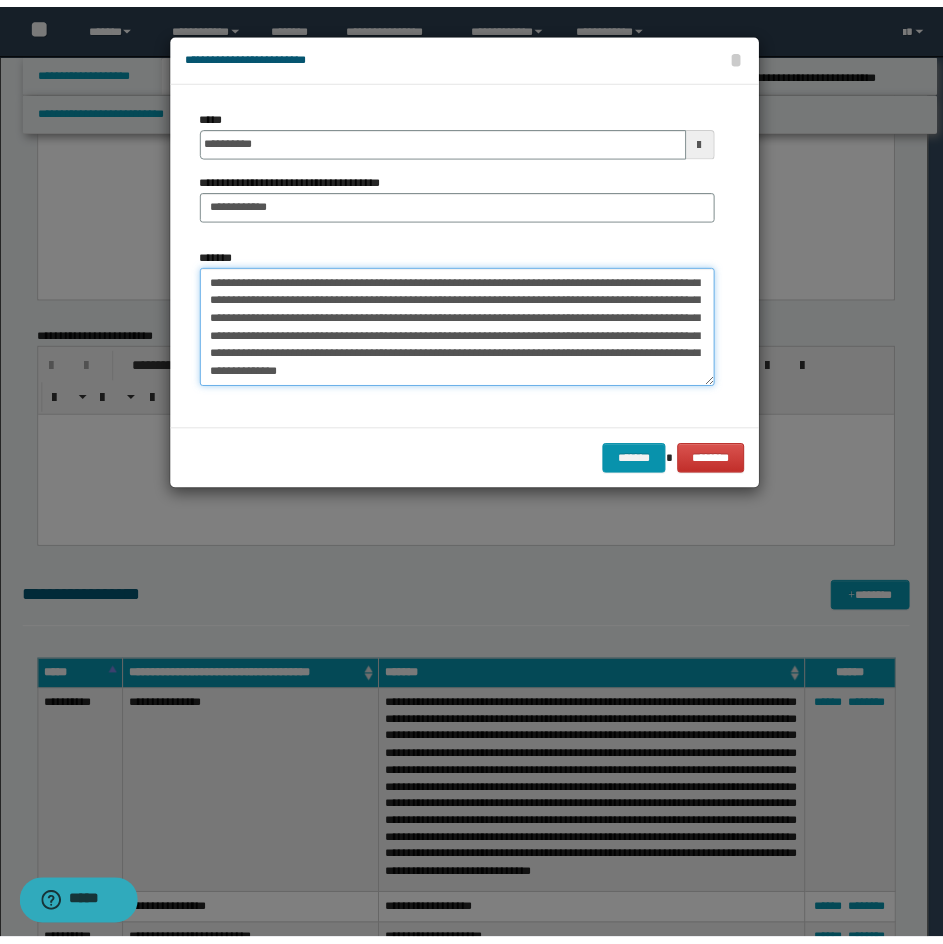 scroll, scrollTop: 576, scrollLeft: 0, axis: vertical 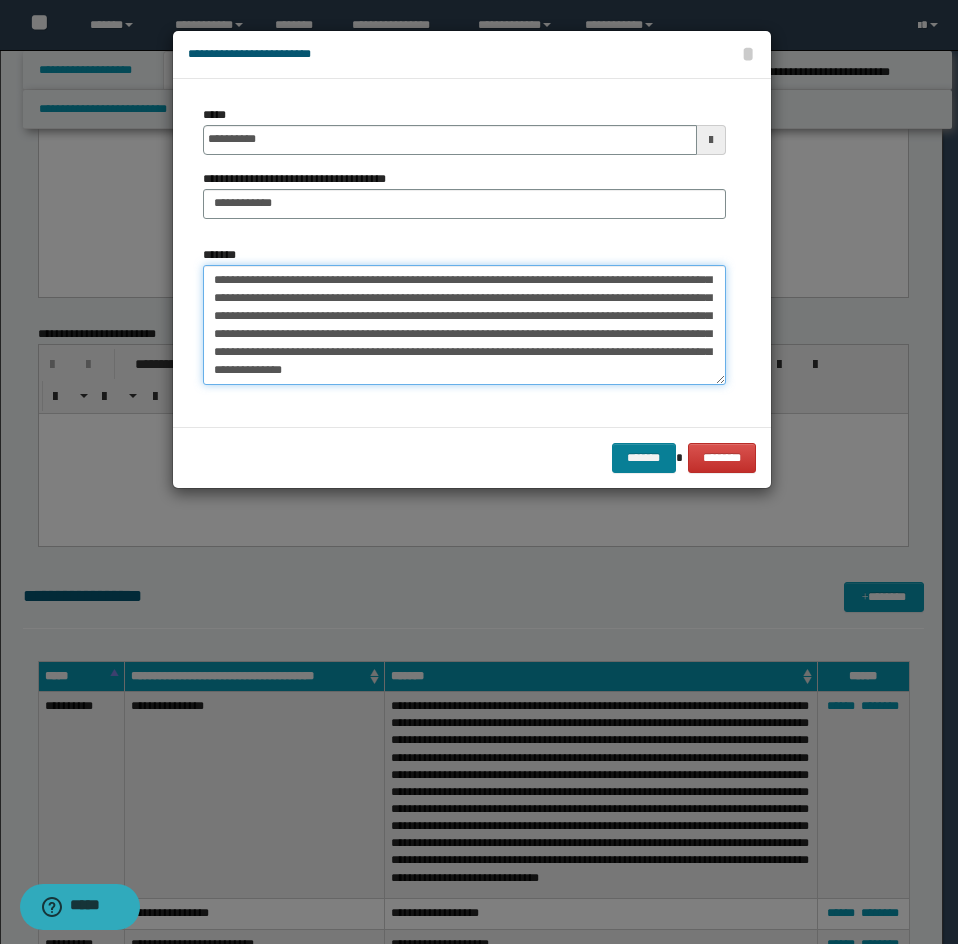 type on "**********" 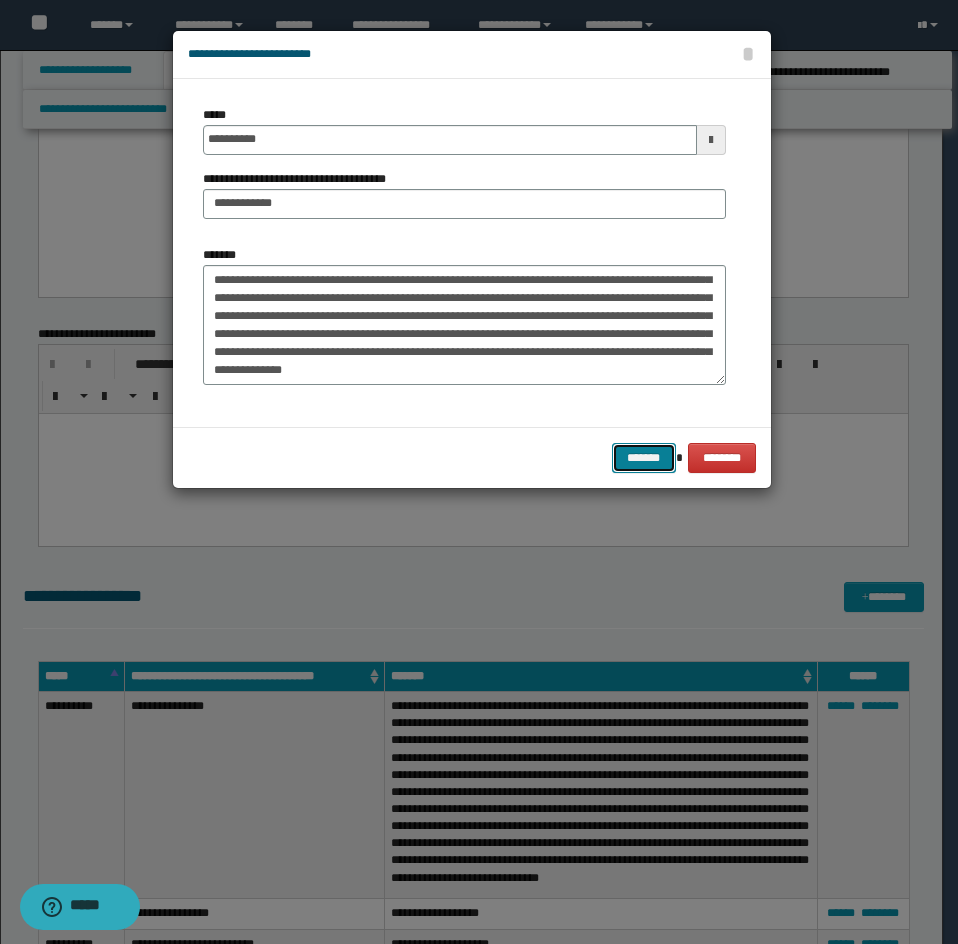 click on "*******" at bounding box center [644, 458] 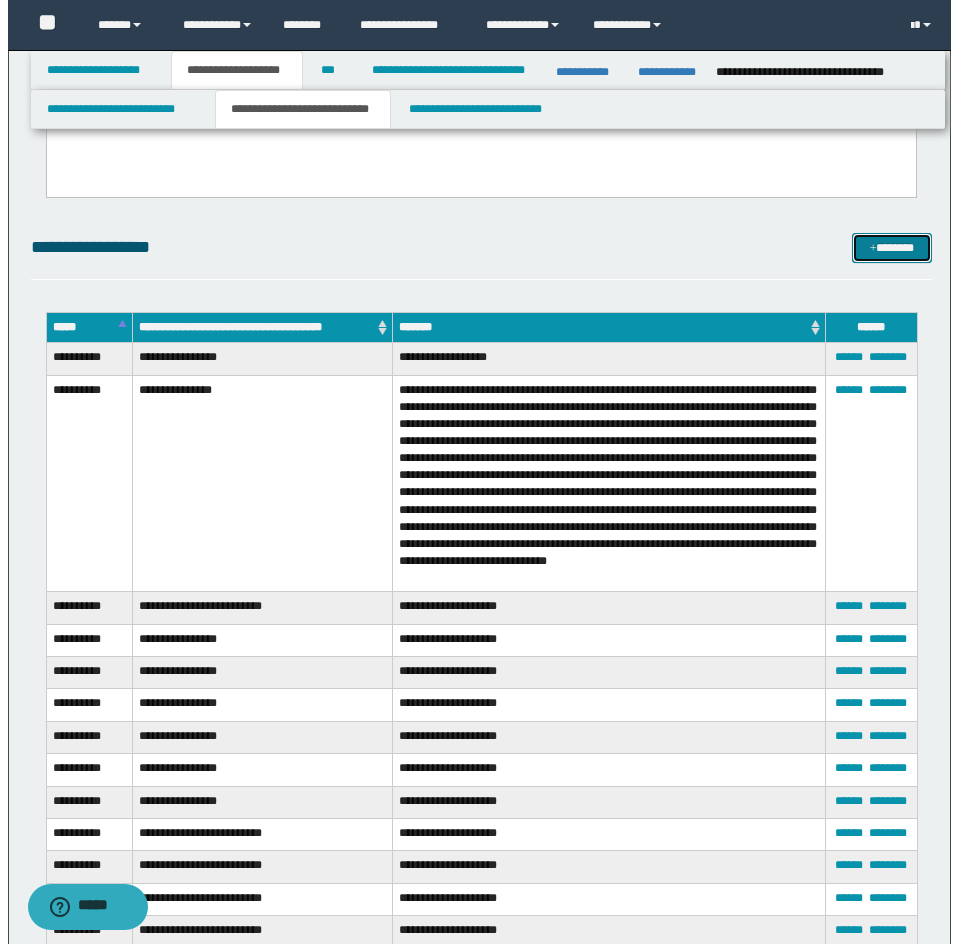 scroll, scrollTop: 3927, scrollLeft: 0, axis: vertical 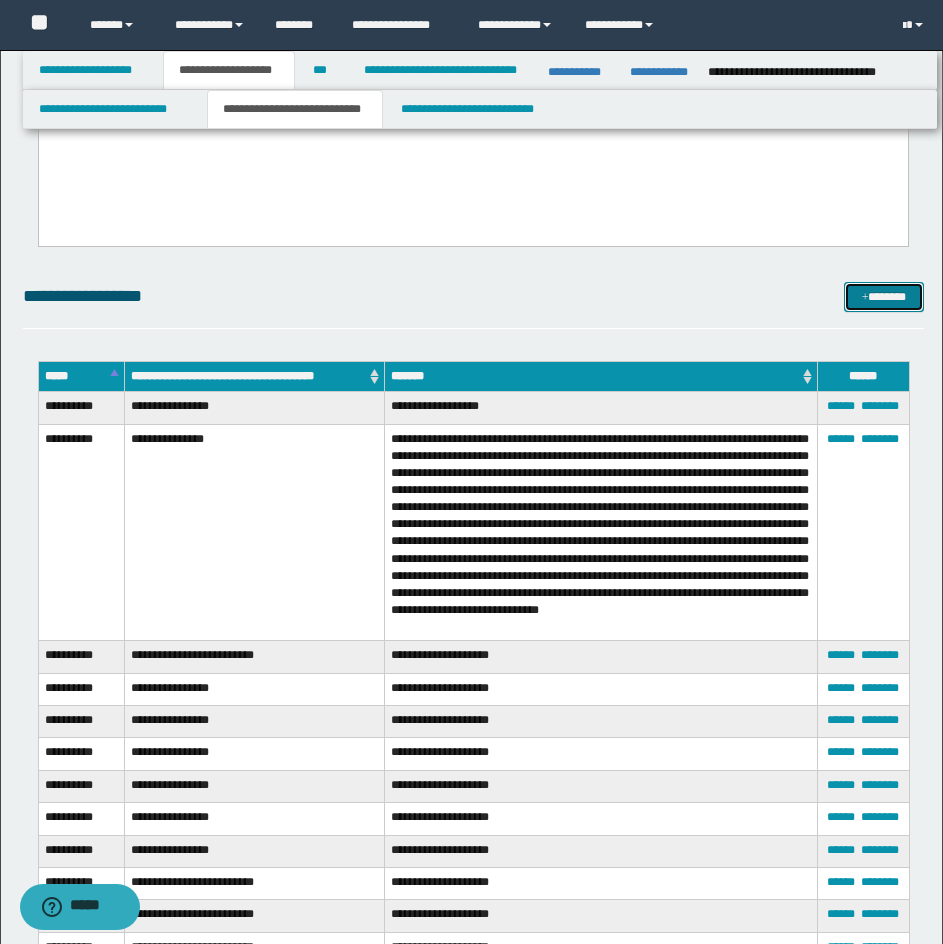 click on "*******" at bounding box center (884, 297) 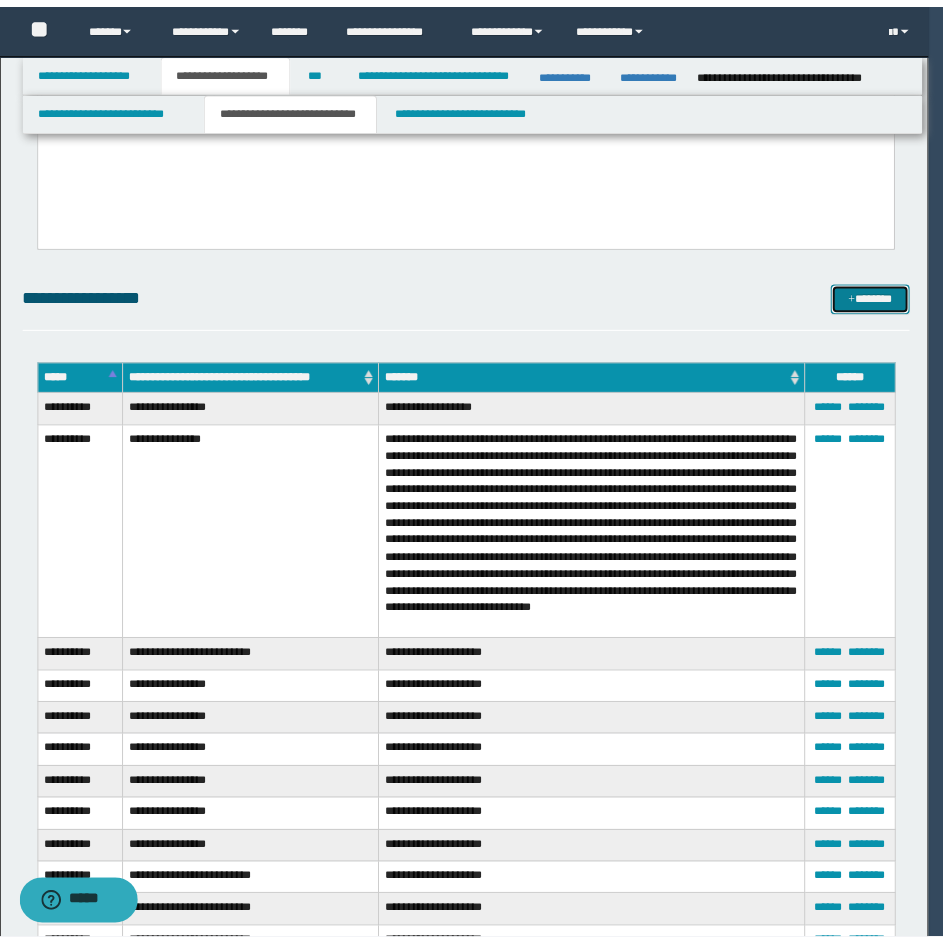 scroll, scrollTop: 0, scrollLeft: 0, axis: both 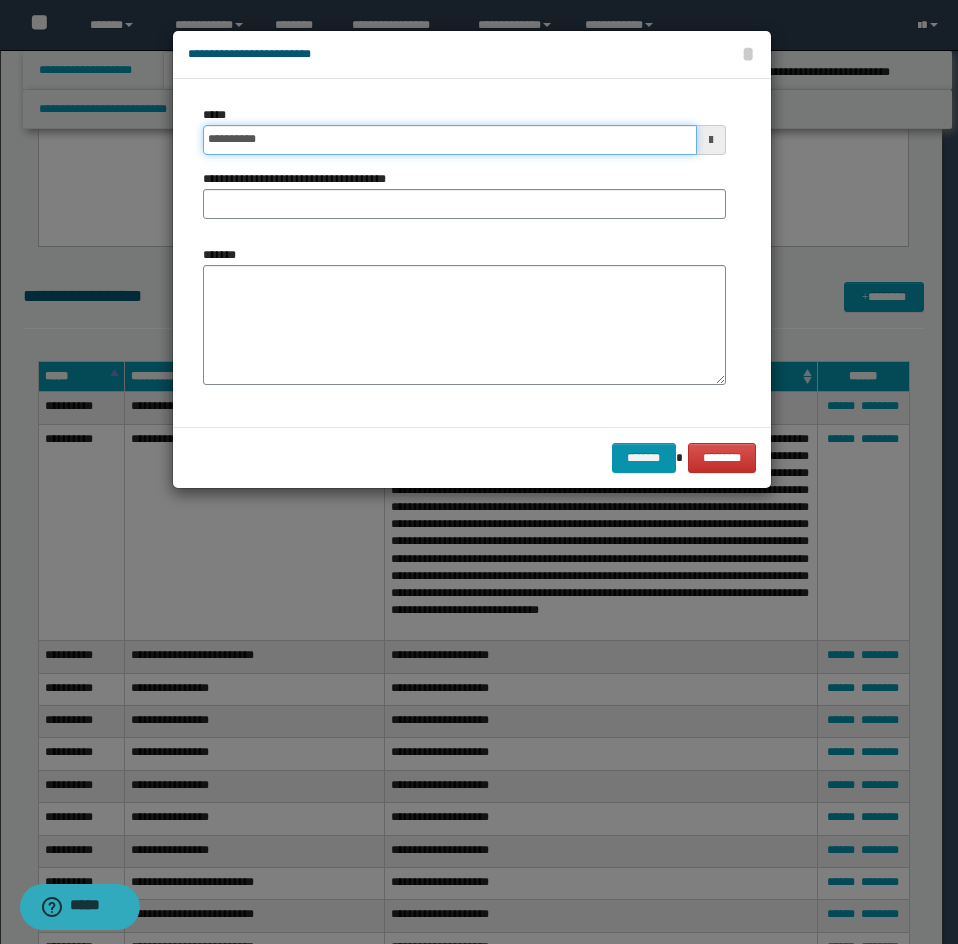 click on "**********" at bounding box center (450, 140) 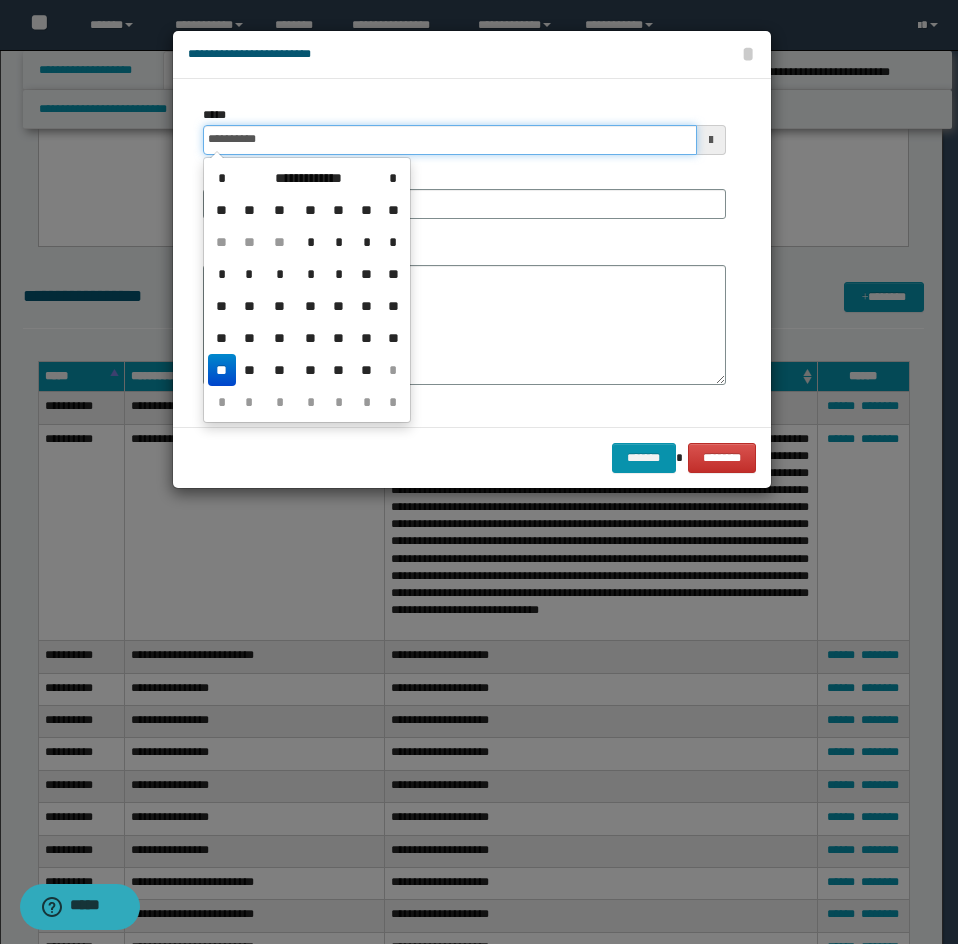 type on "**********" 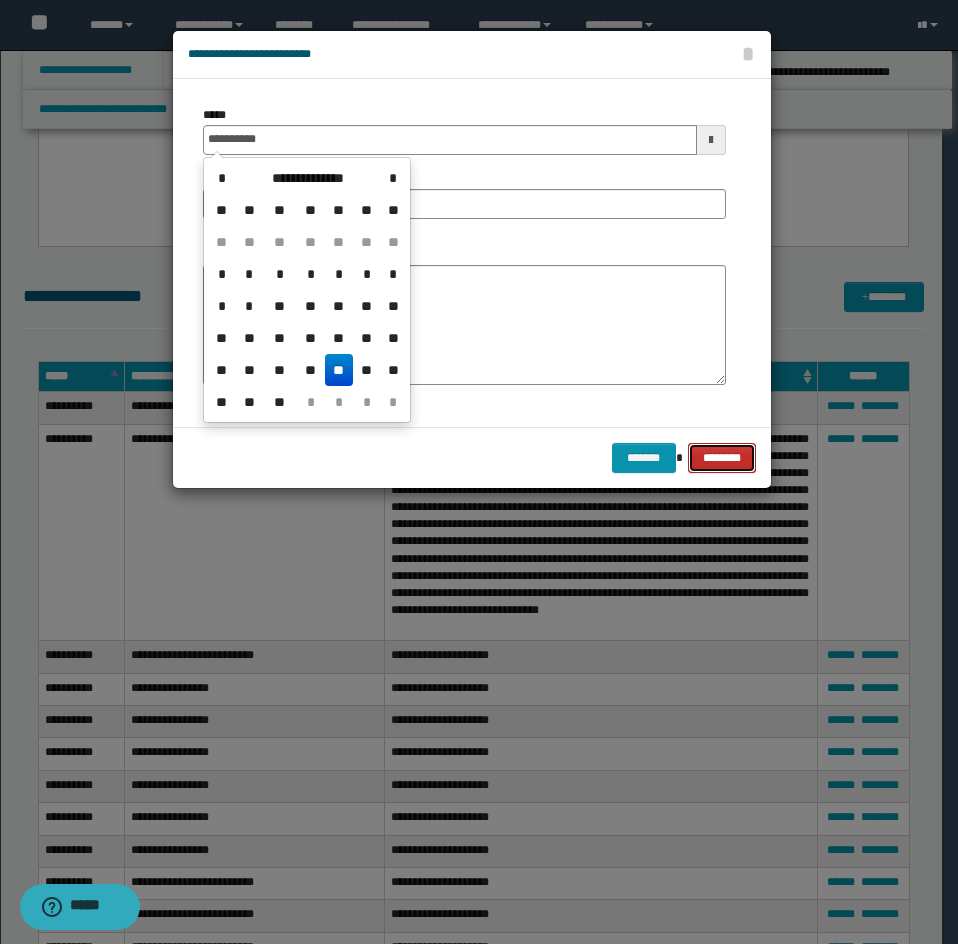 click on "********" at bounding box center [721, 458] 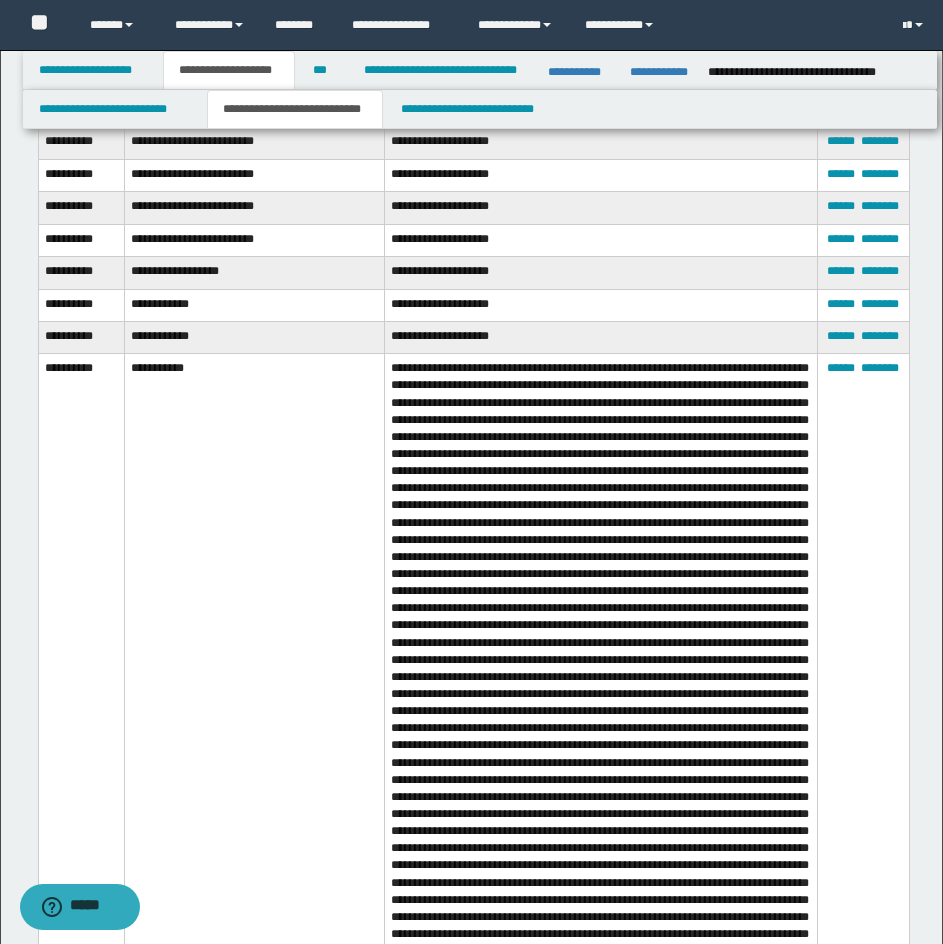 scroll, scrollTop: 4627, scrollLeft: 0, axis: vertical 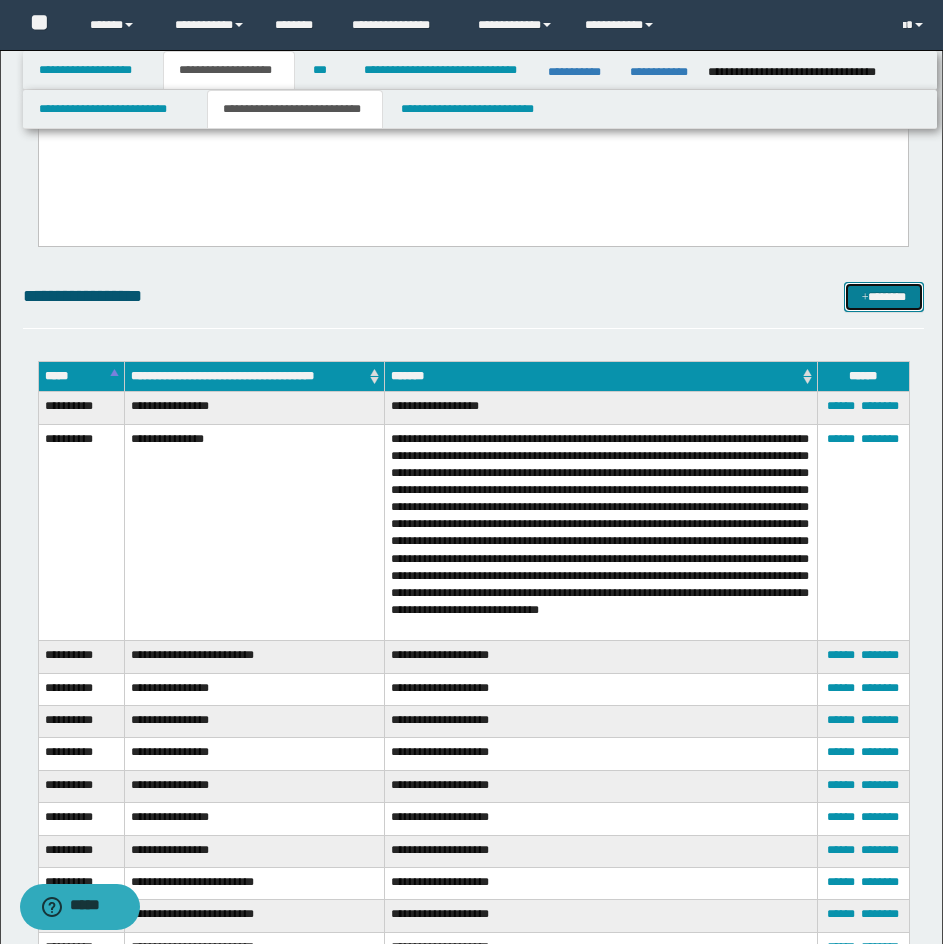 click on "*******" at bounding box center [884, 297] 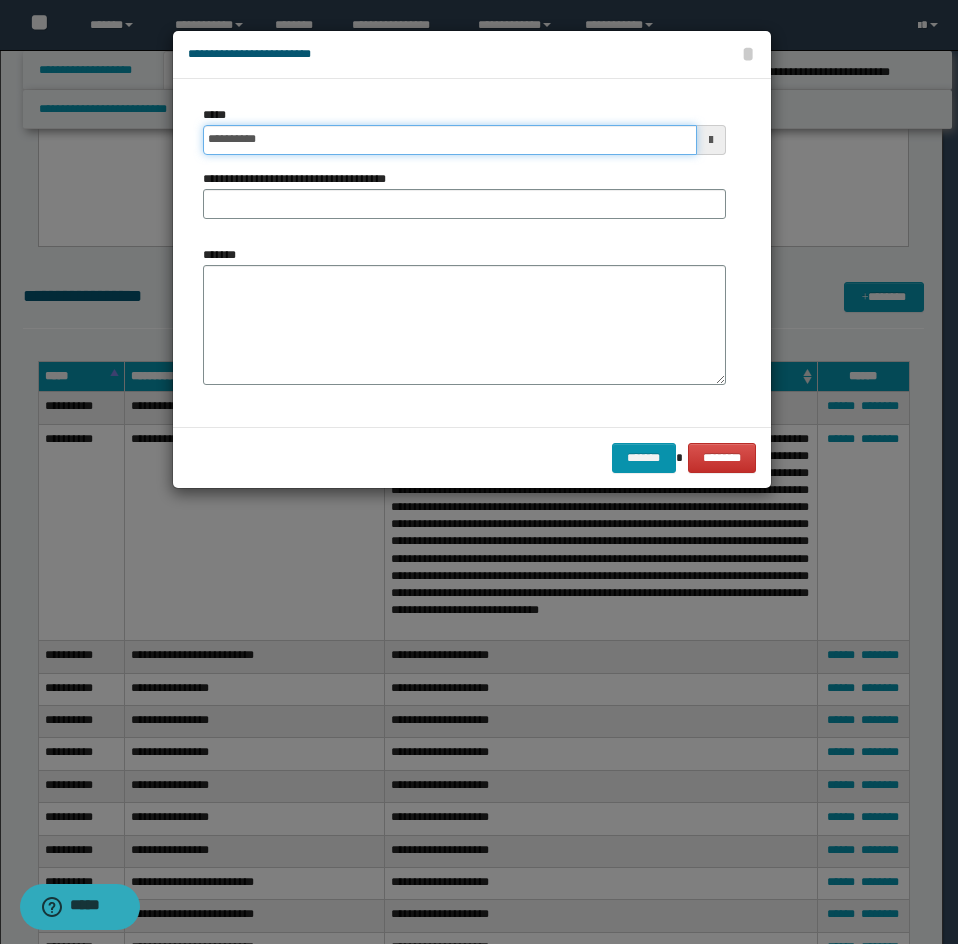 click on "**********" at bounding box center (450, 140) 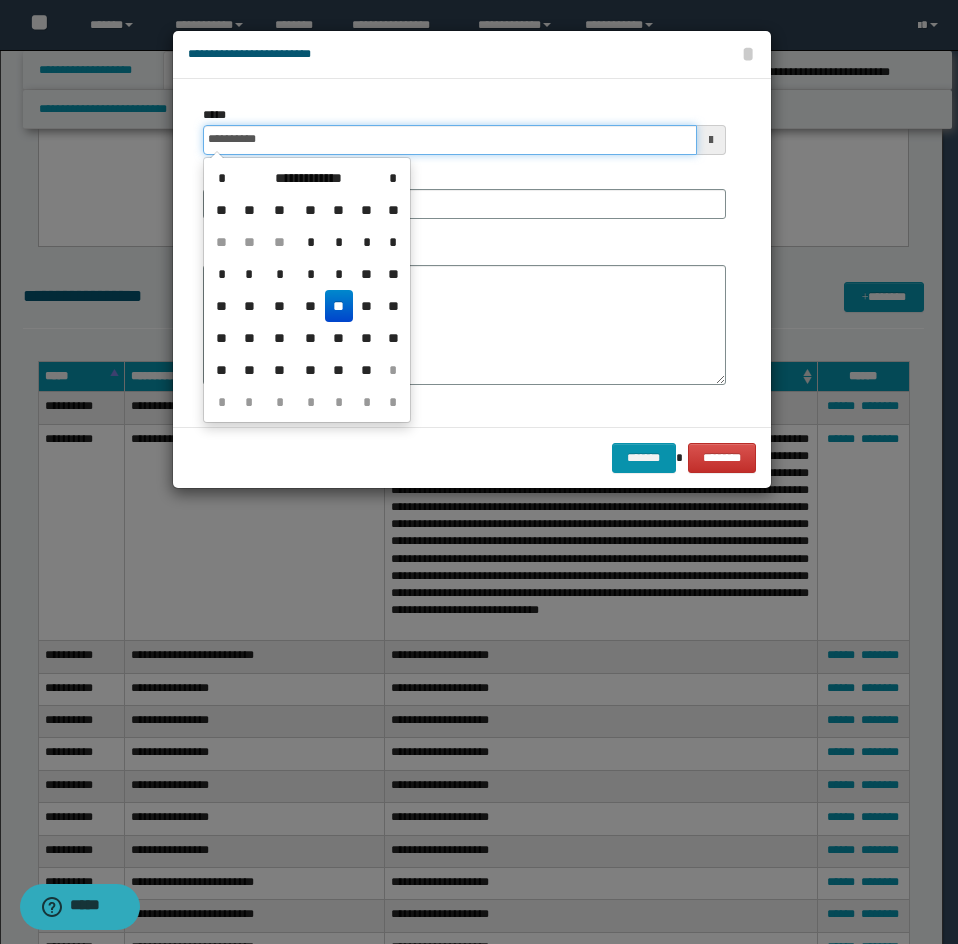 type on "**********" 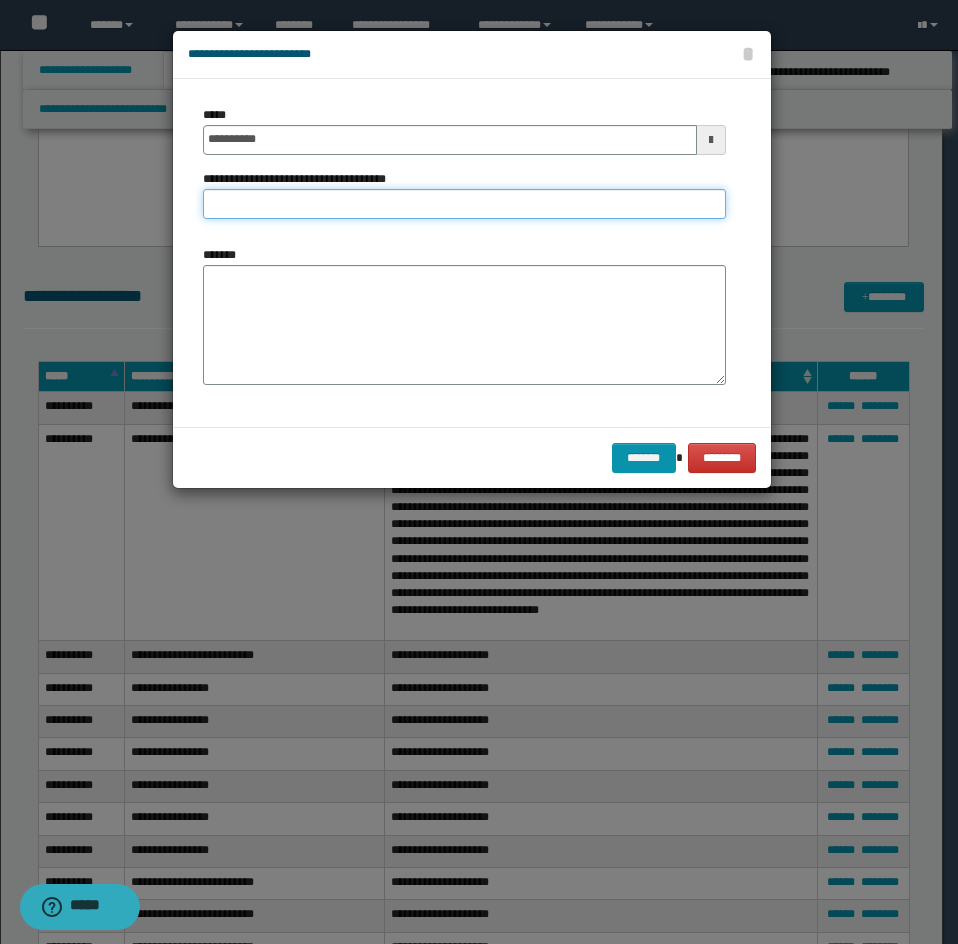 click on "**********" at bounding box center [464, 204] 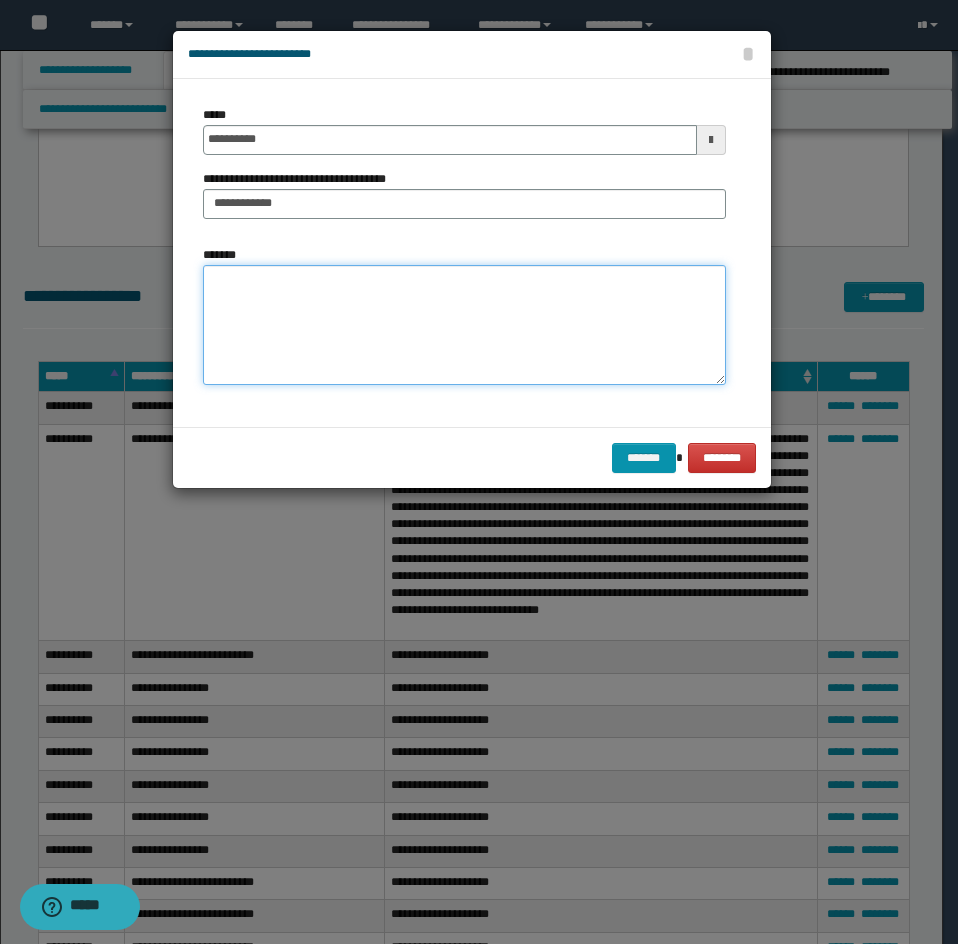 click on "*******" at bounding box center [464, 325] 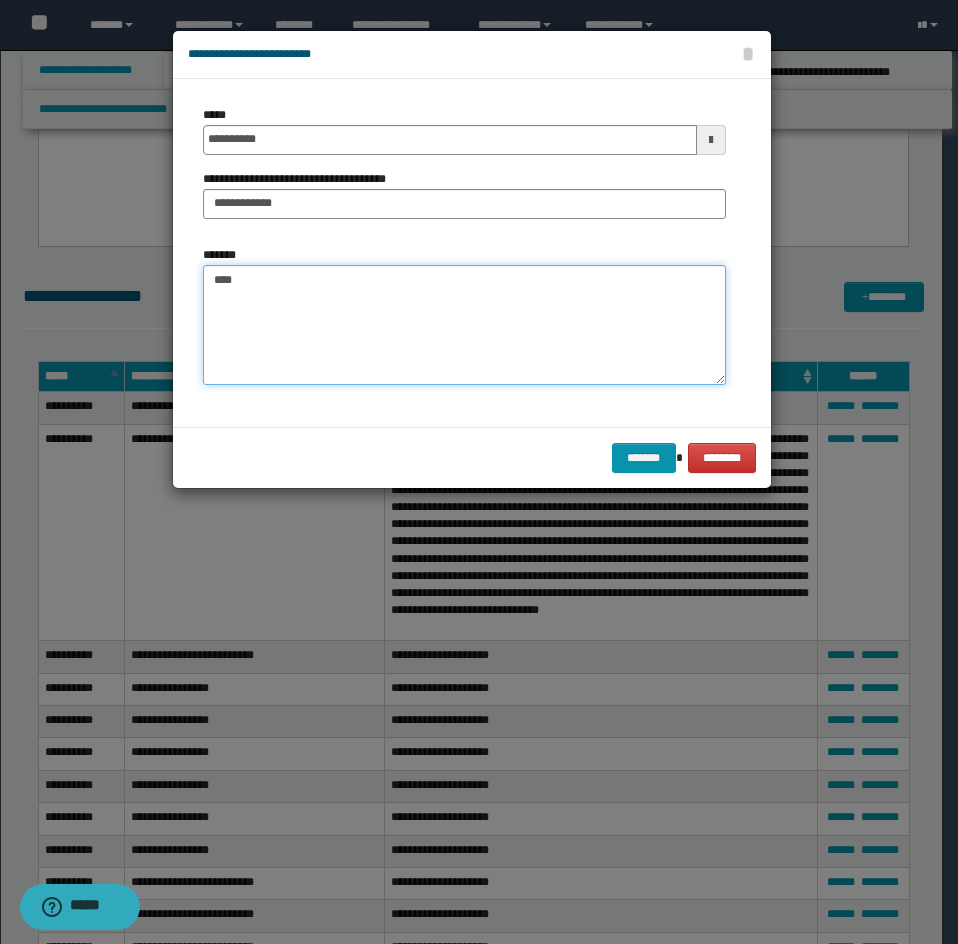 click on "****" at bounding box center (464, 325) 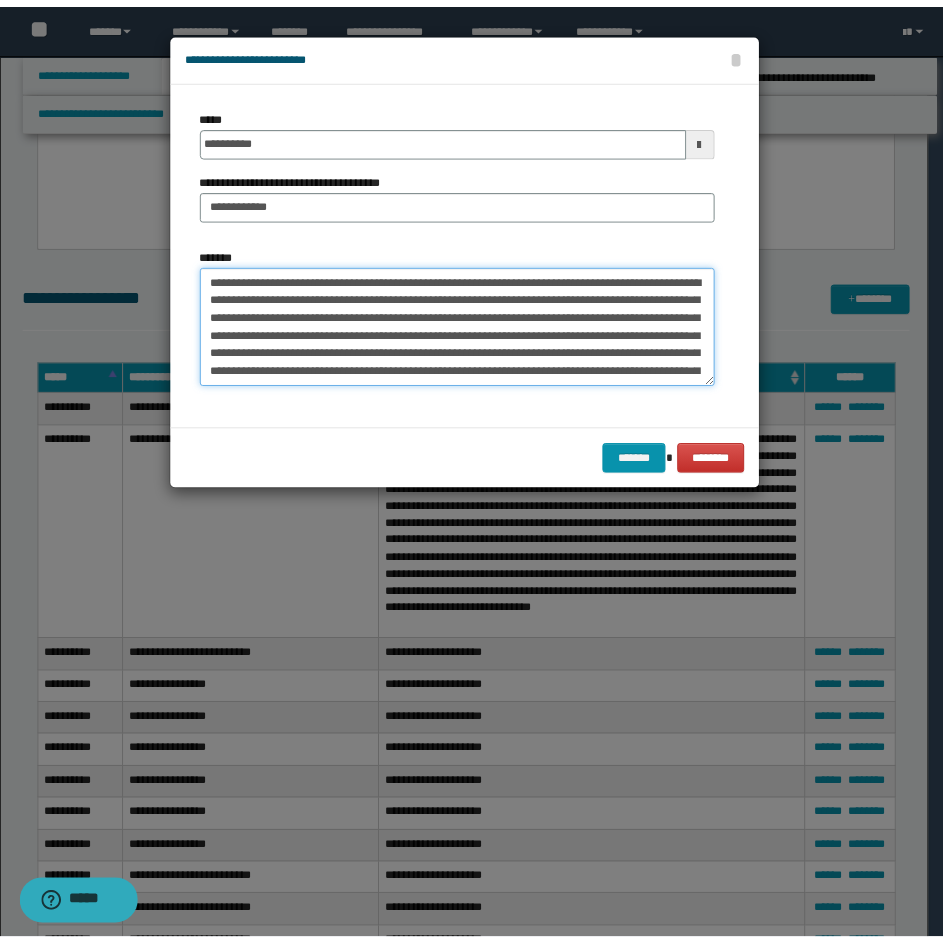 scroll, scrollTop: 228, scrollLeft: 0, axis: vertical 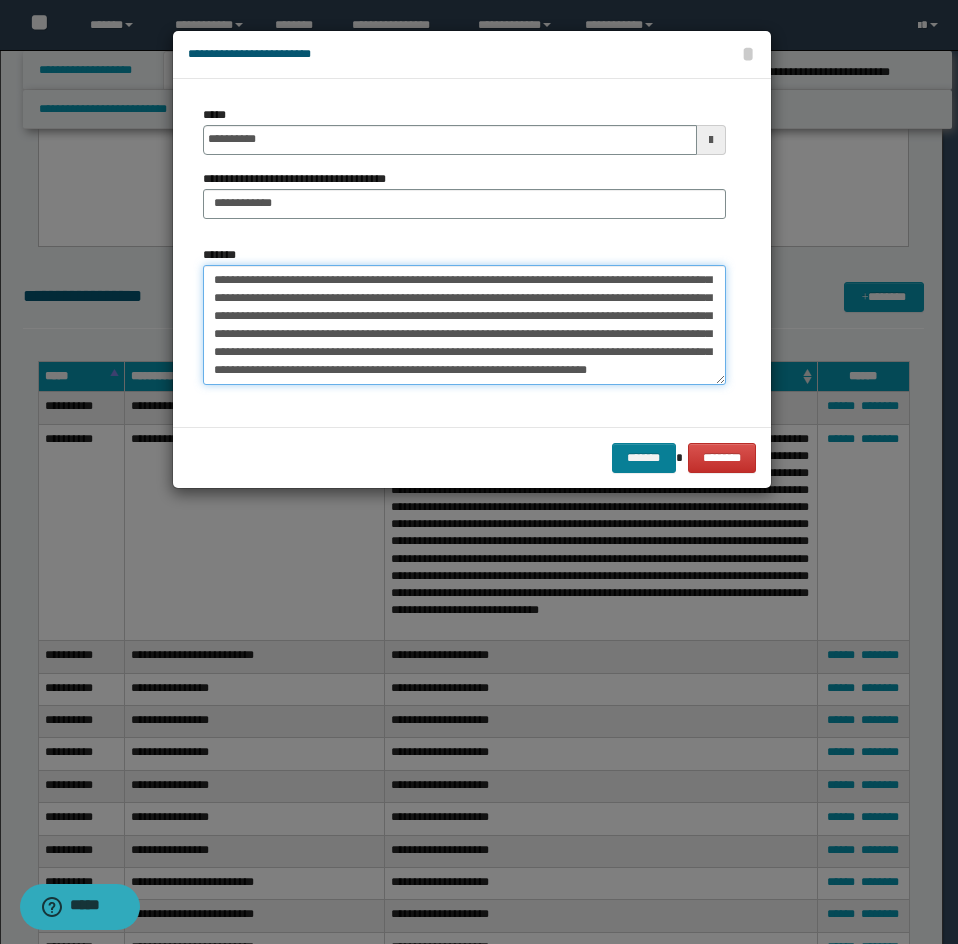 type on "**********" 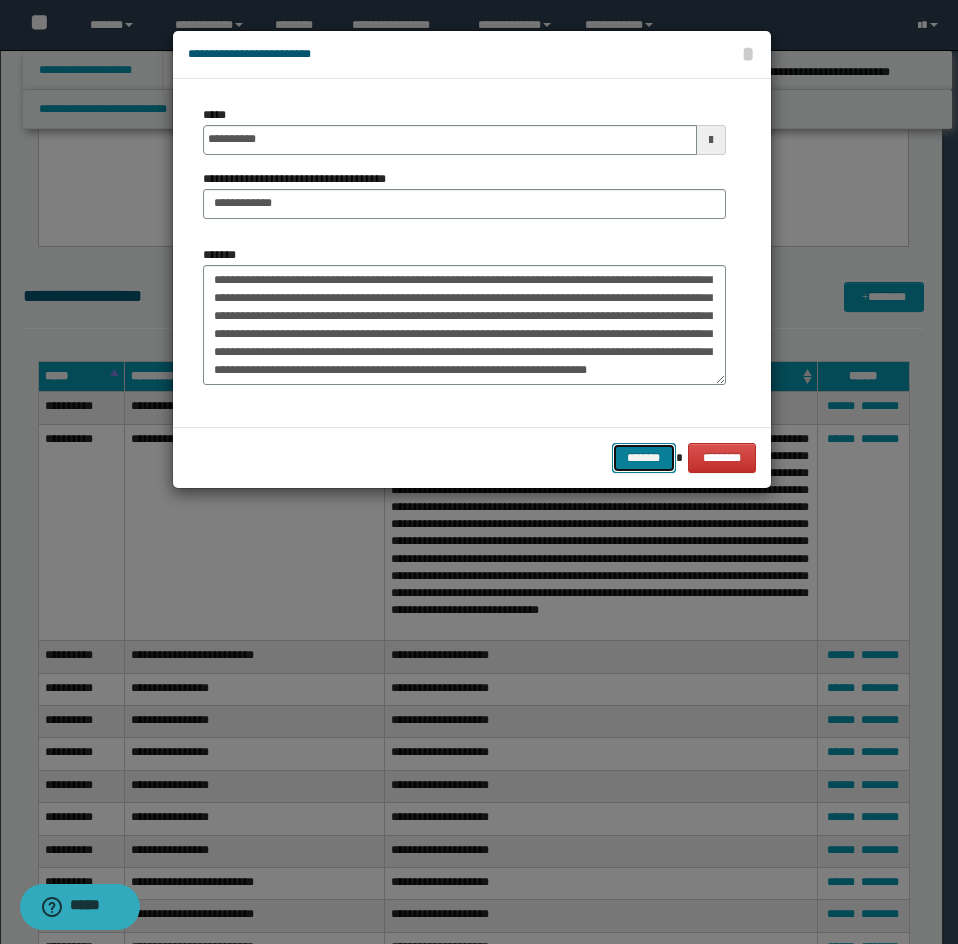 click on "*******" at bounding box center (644, 458) 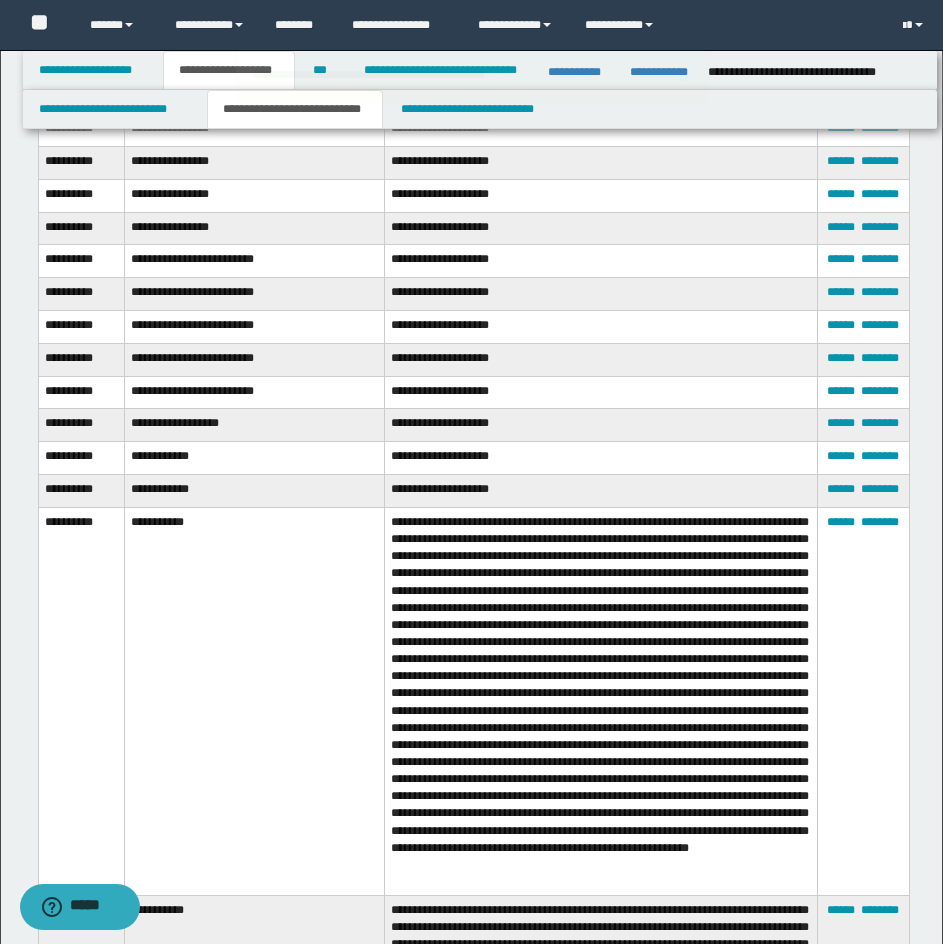 scroll, scrollTop: 4527, scrollLeft: 0, axis: vertical 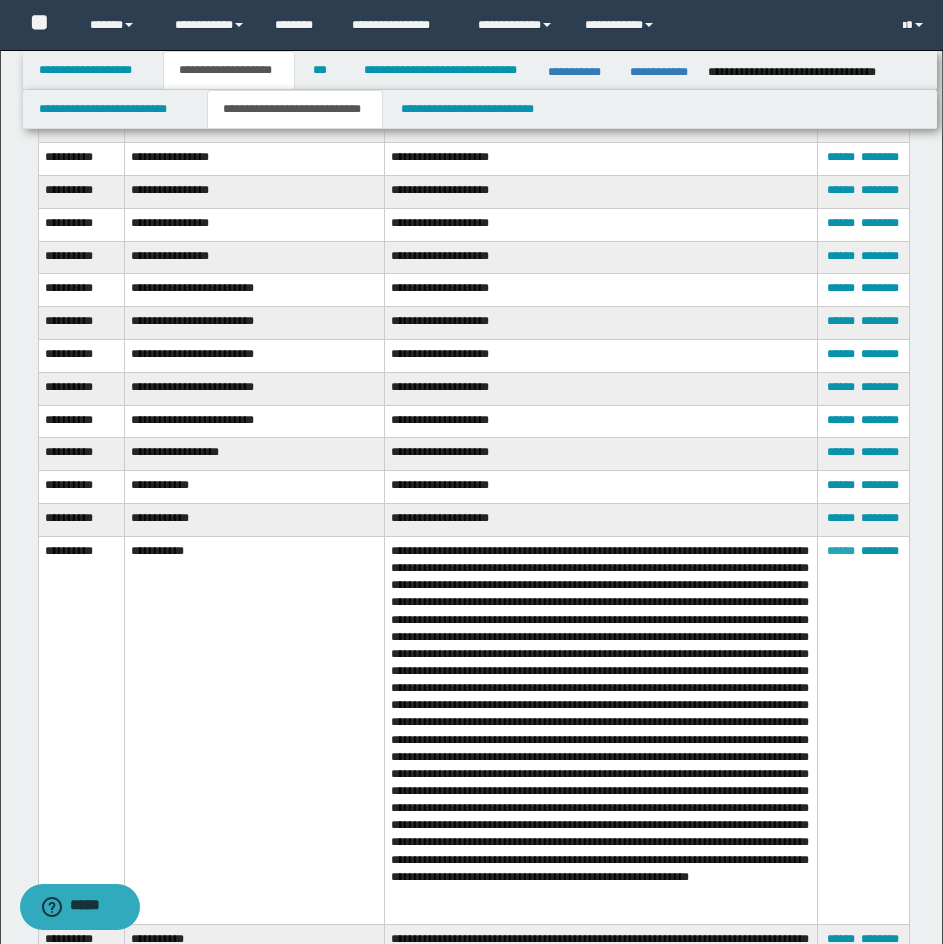 click on "******" at bounding box center [841, 551] 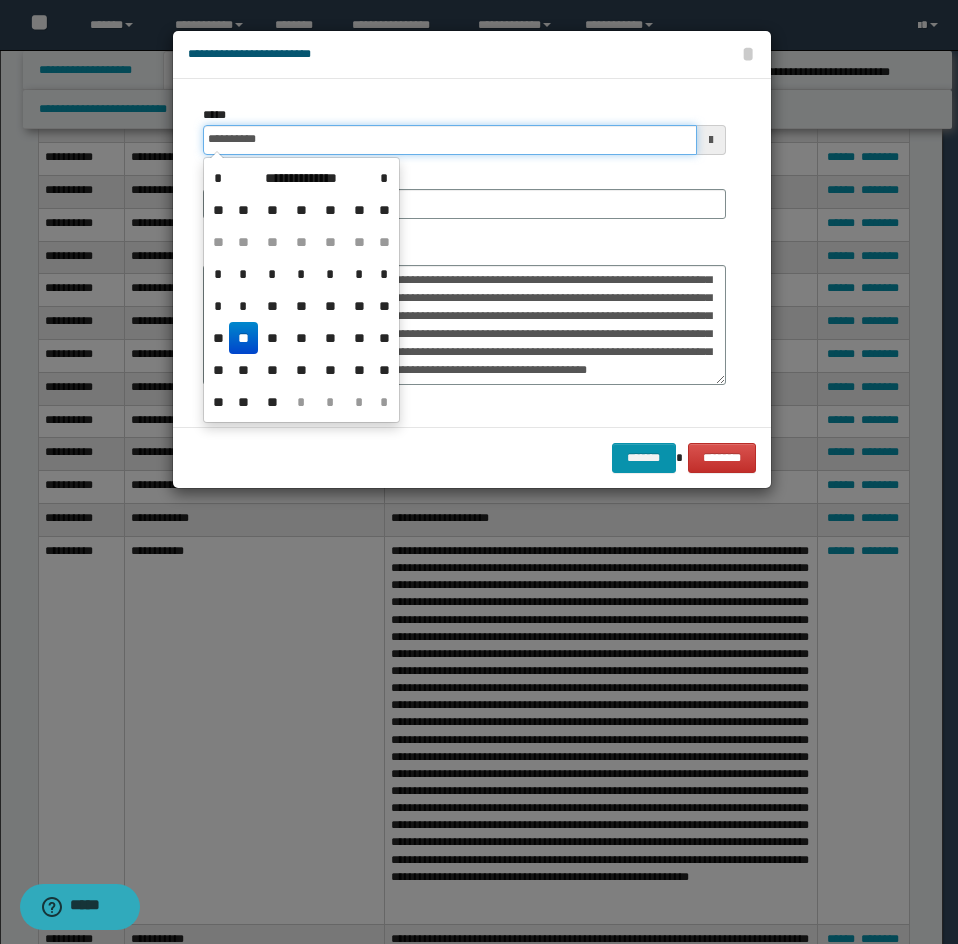 click on "**********" at bounding box center [450, 140] 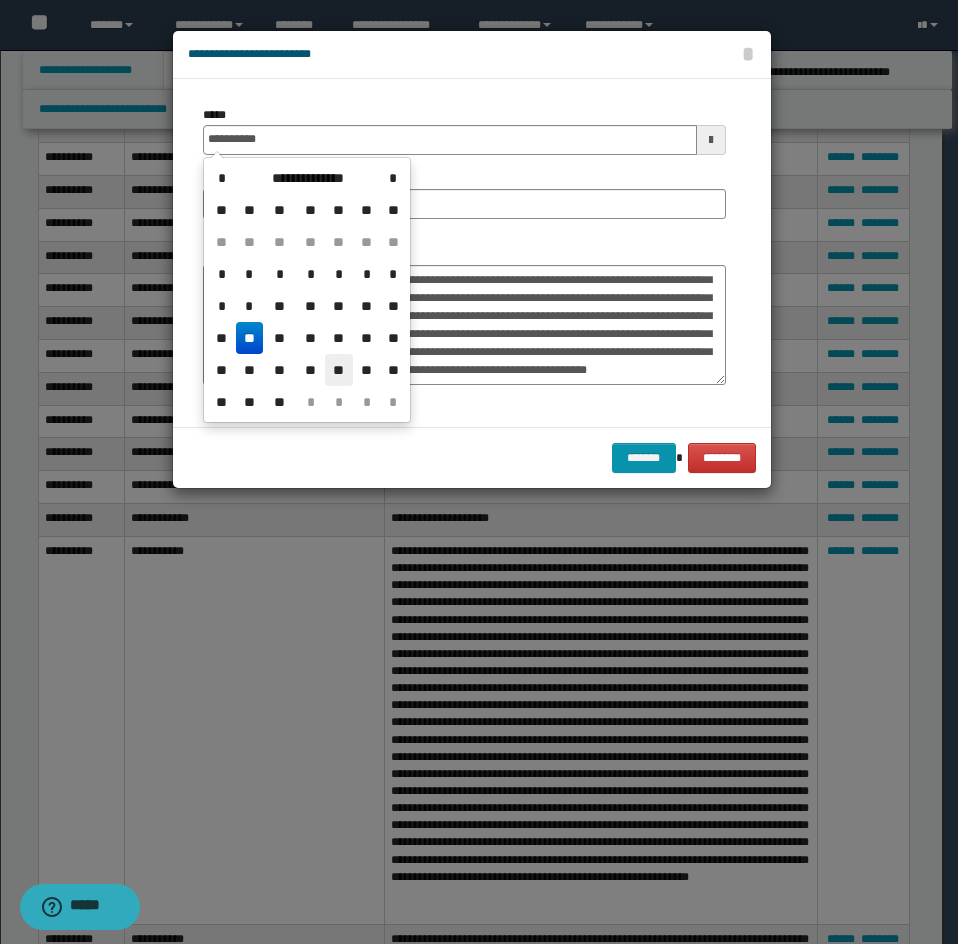 click on "**" at bounding box center [339, 370] 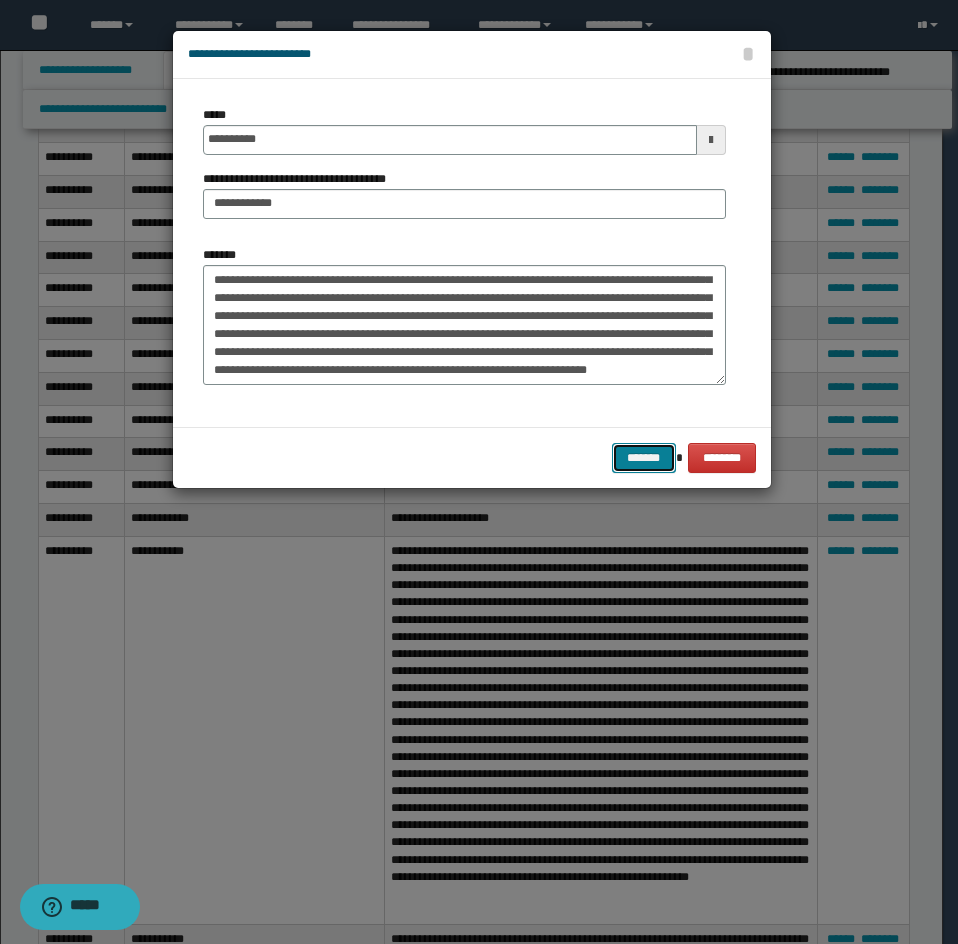 click on "*******" at bounding box center [644, 458] 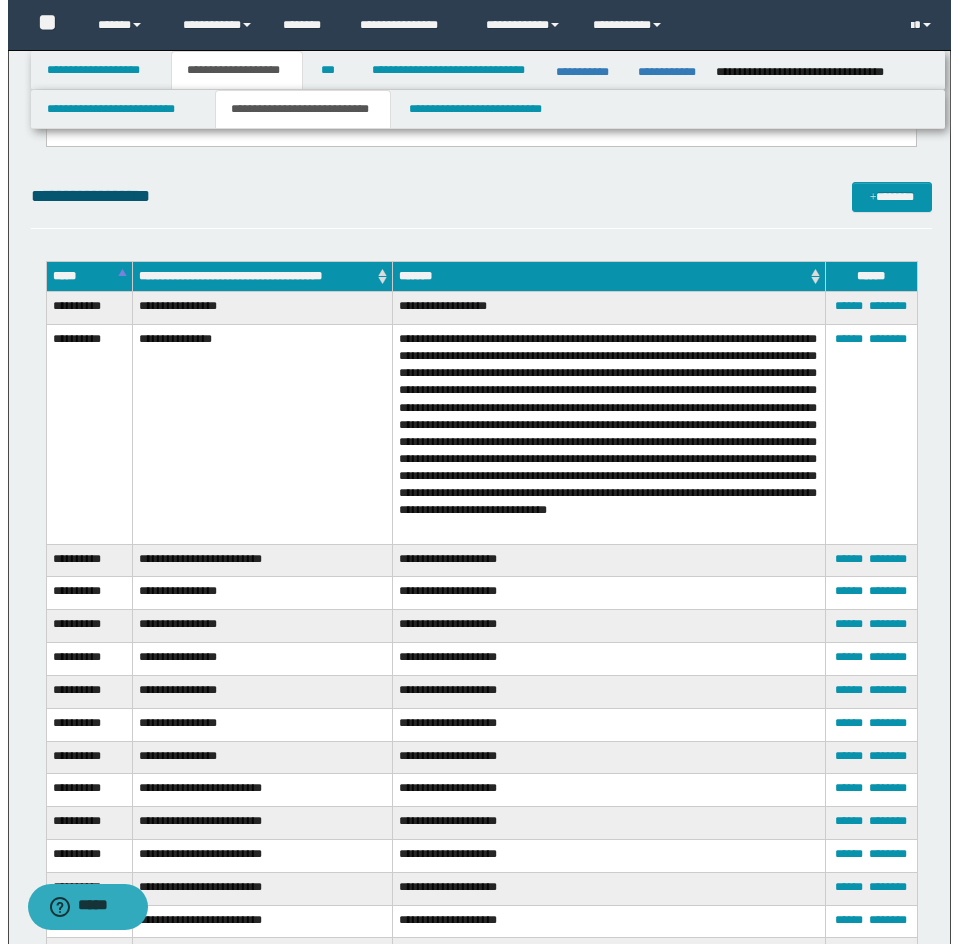 scroll, scrollTop: 3927, scrollLeft: 0, axis: vertical 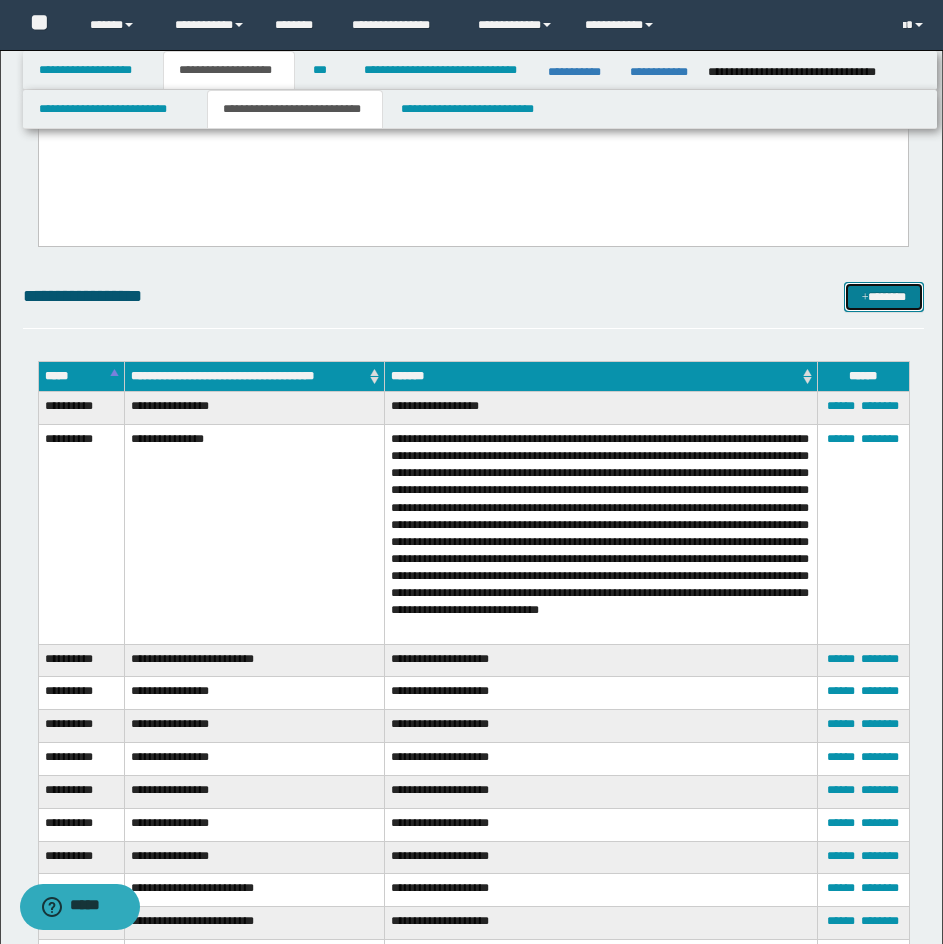 click on "*******" at bounding box center (884, 297) 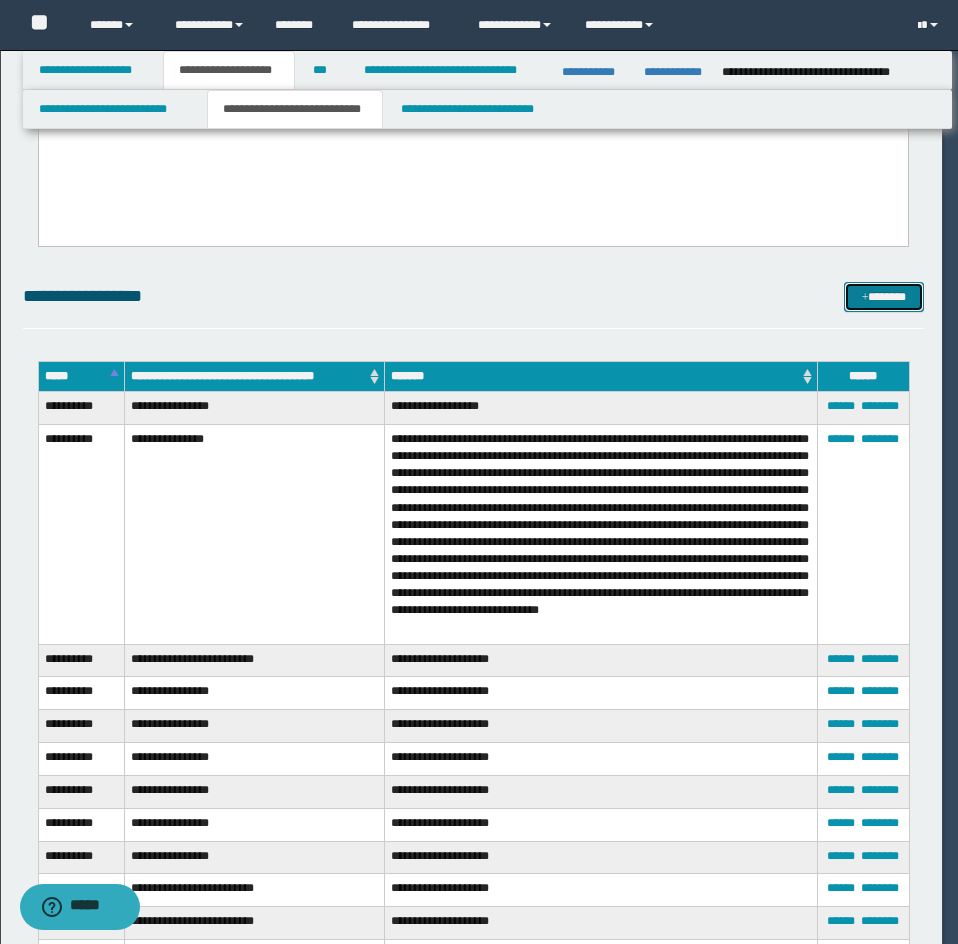 scroll, scrollTop: 0, scrollLeft: 0, axis: both 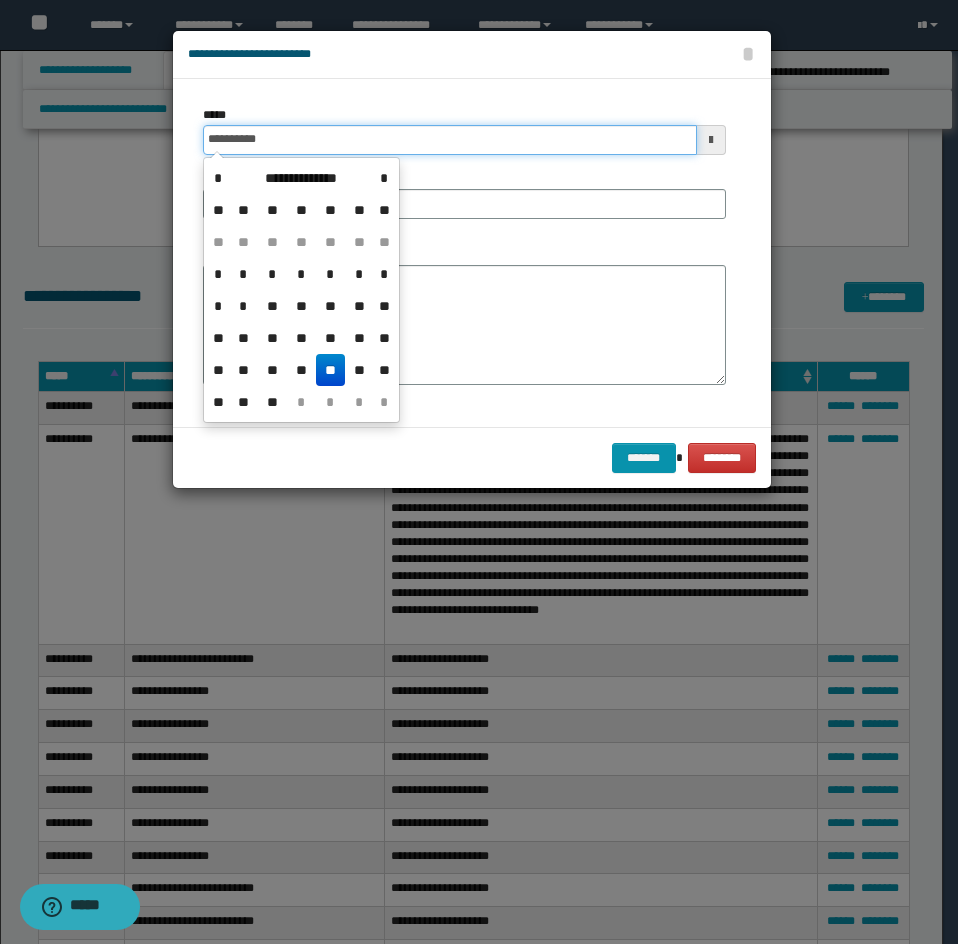 click on "**********" at bounding box center (450, 140) 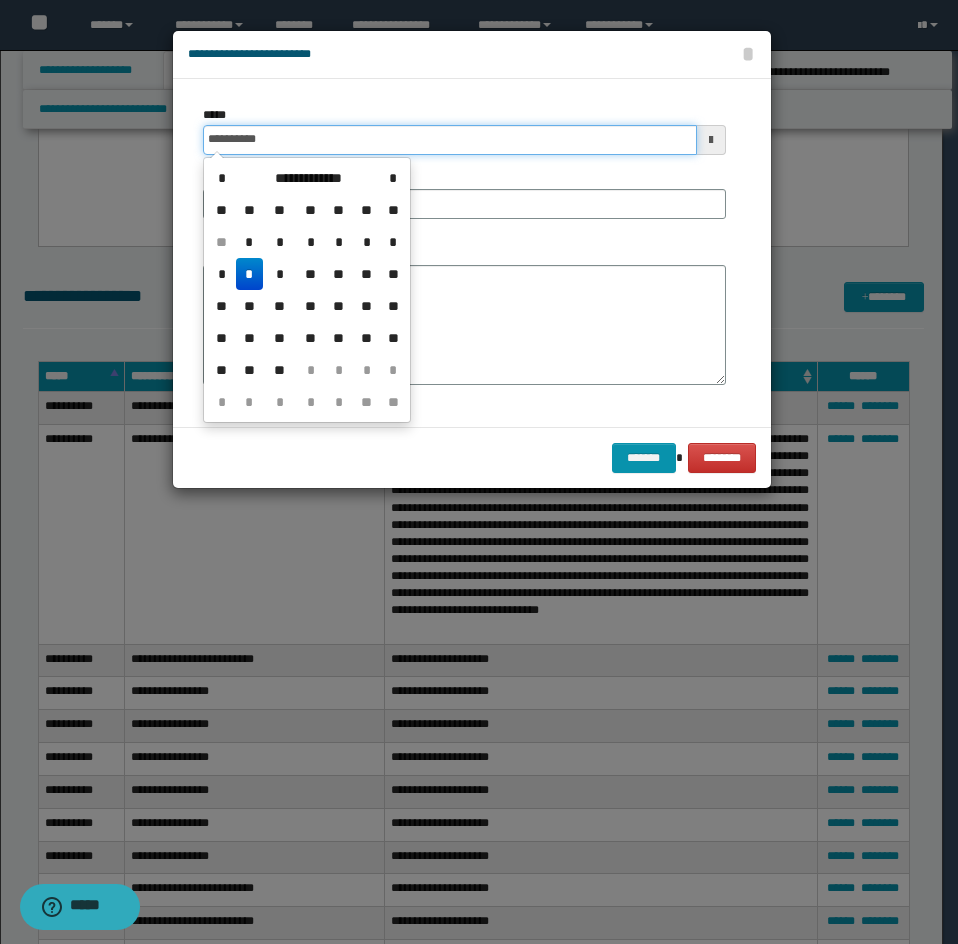 type on "**********" 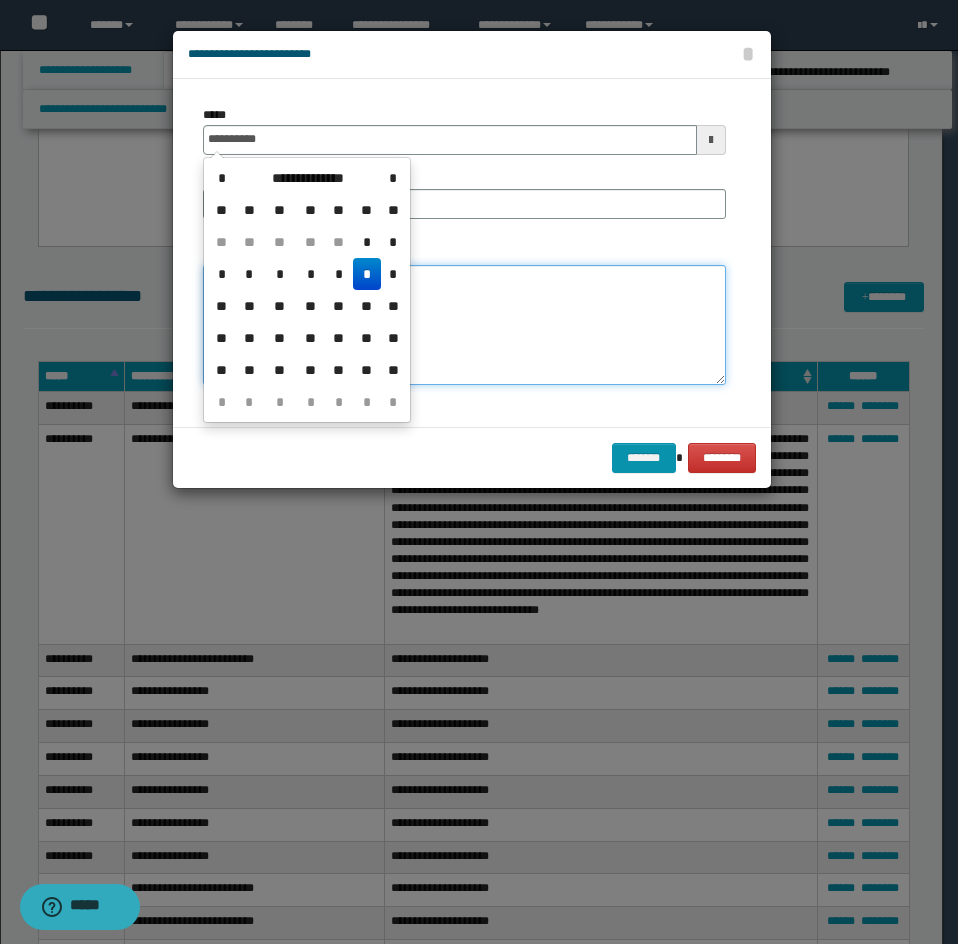 click on "*******" at bounding box center [464, 325] 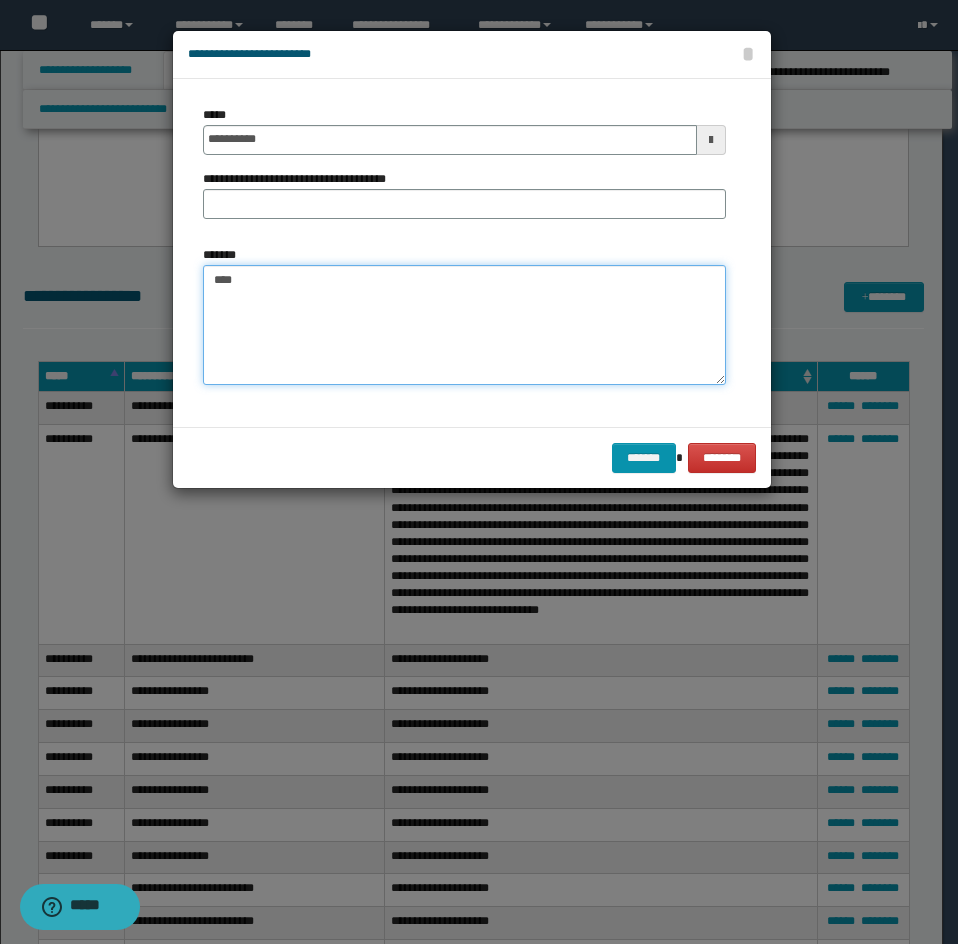 paste on "**********" 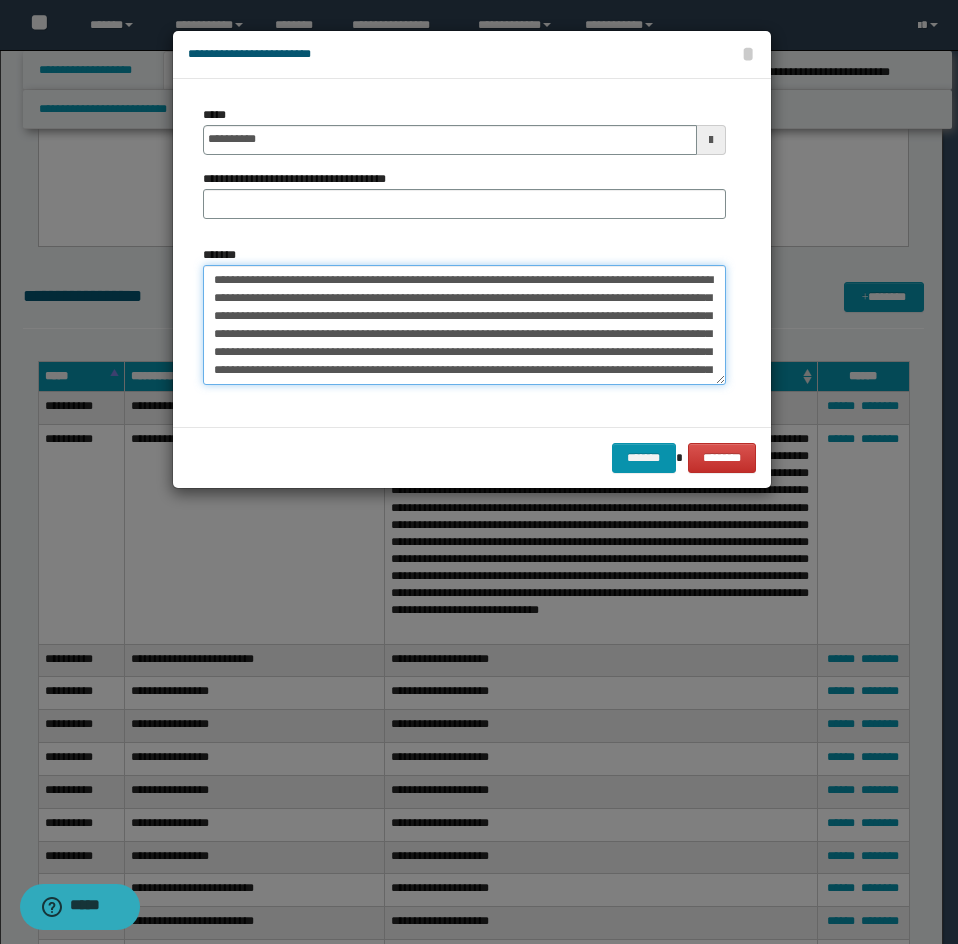 scroll, scrollTop: 192, scrollLeft: 0, axis: vertical 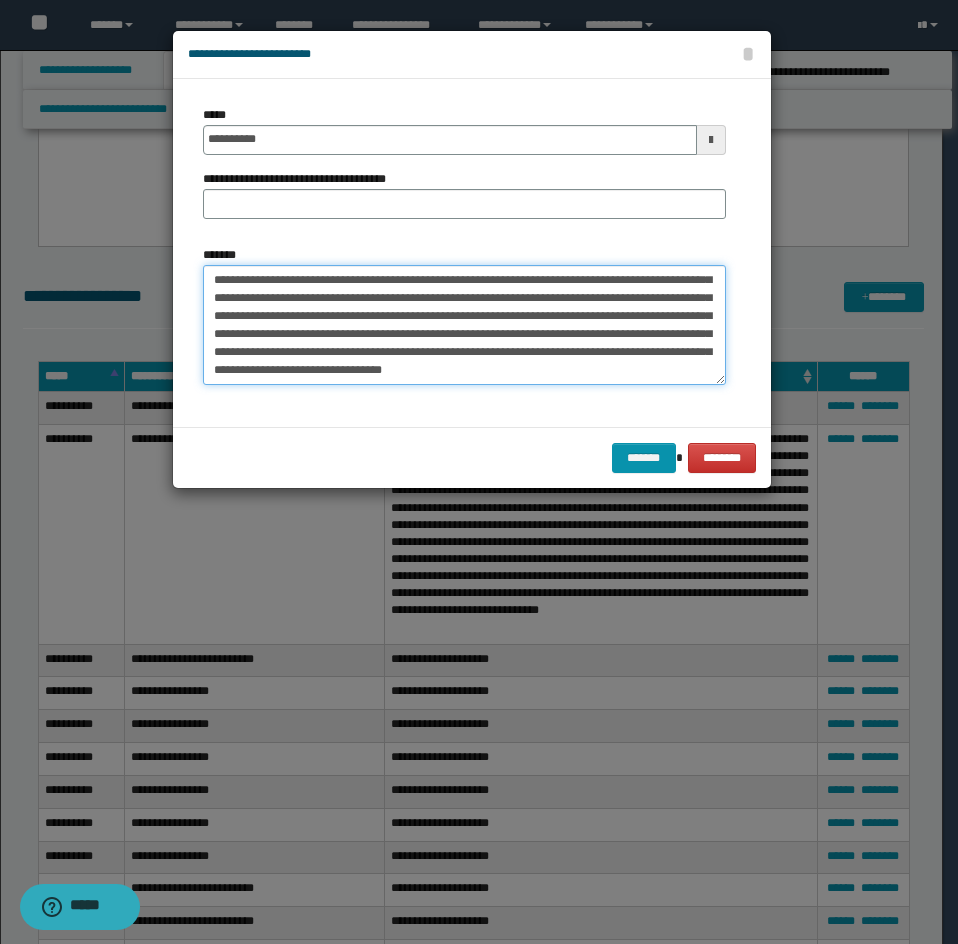 type on "**********" 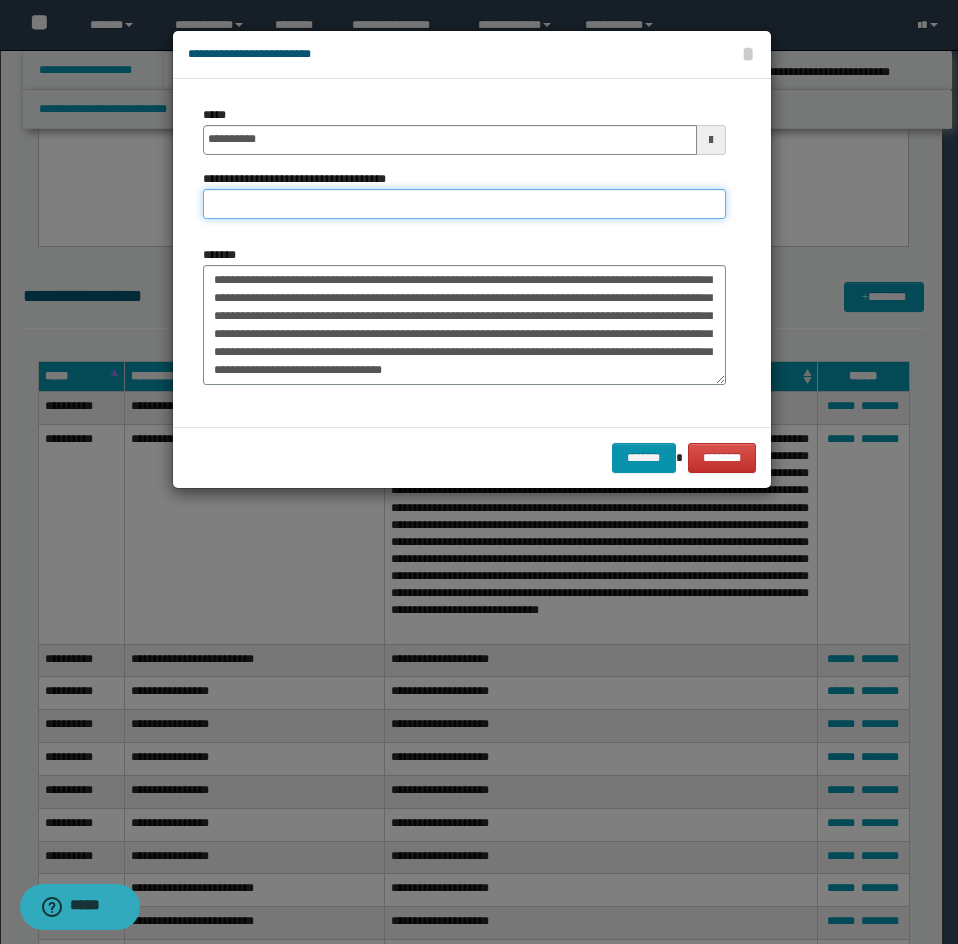 click on "**********" at bounding box center [464, 204] 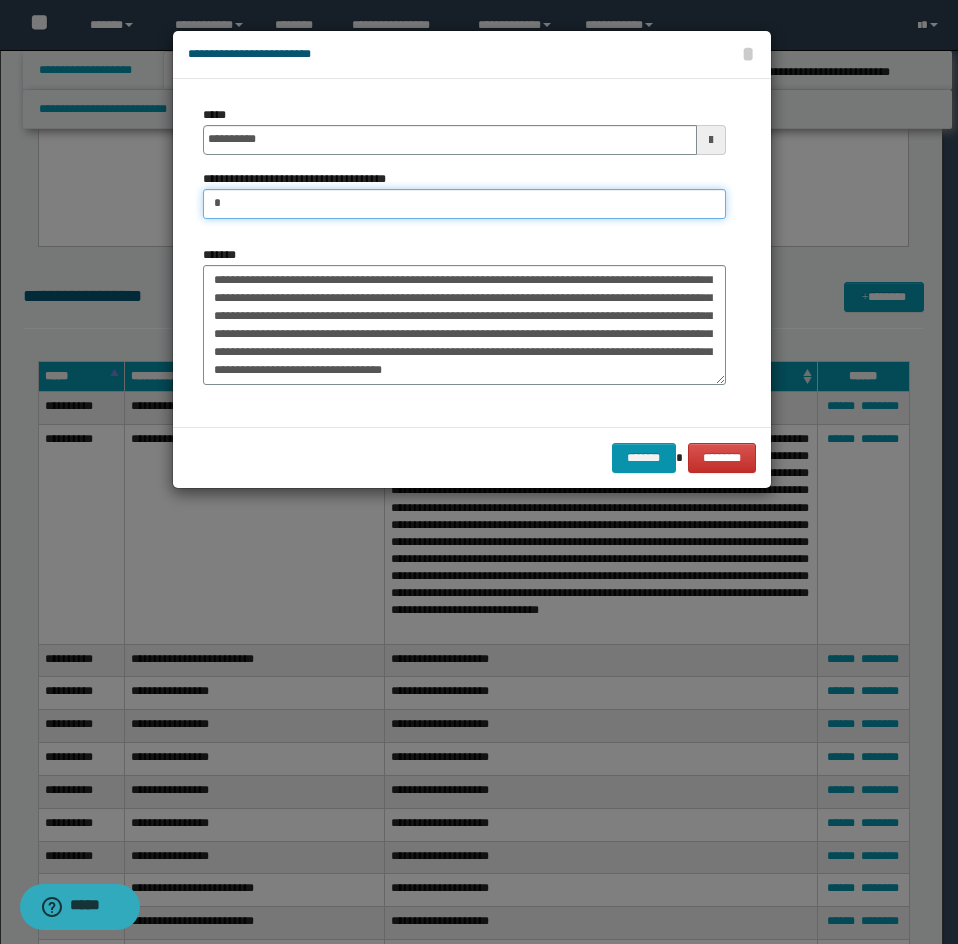 type on "*********" 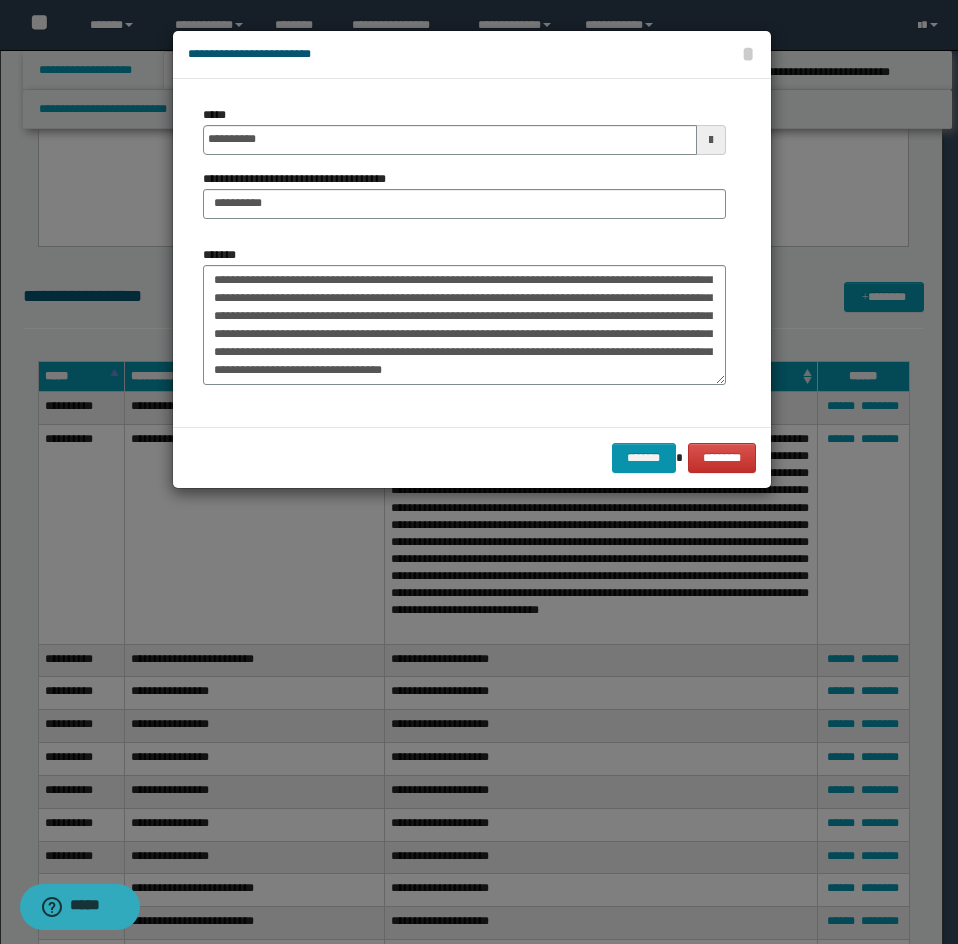 click on "*******
********" at bounding box center (472, 457) 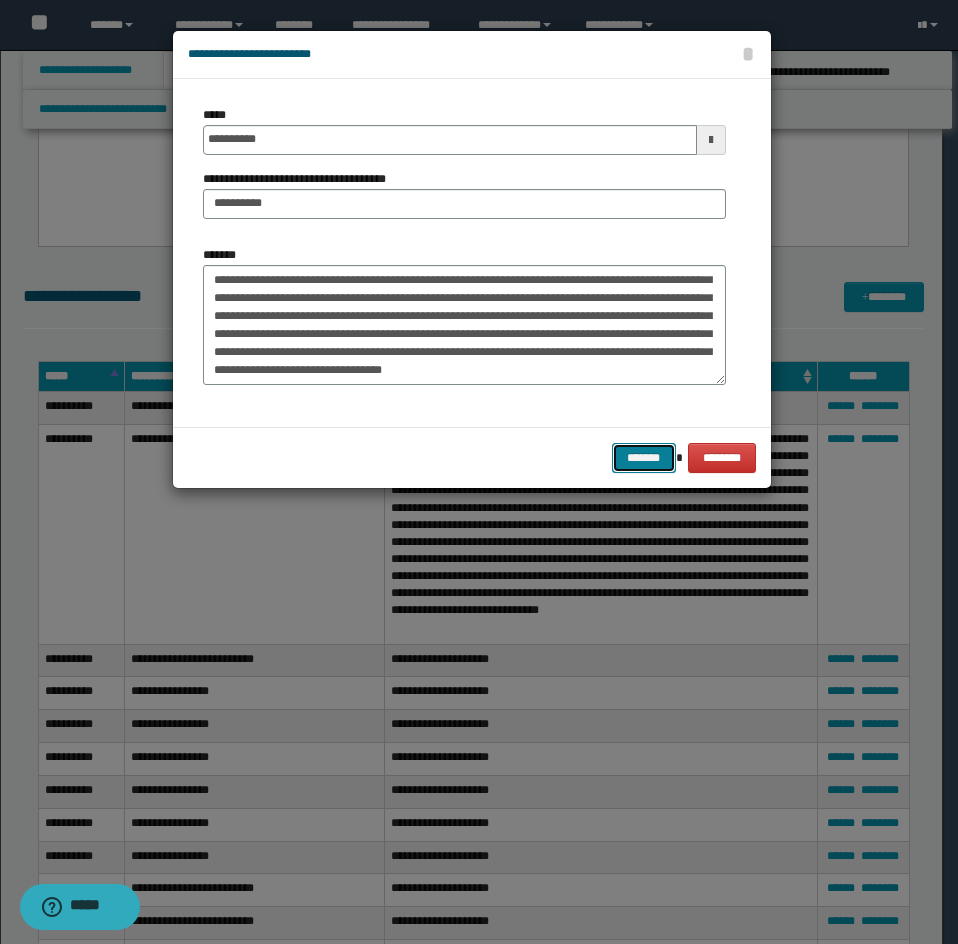 click on "*******" at bounding box center [644, 458] 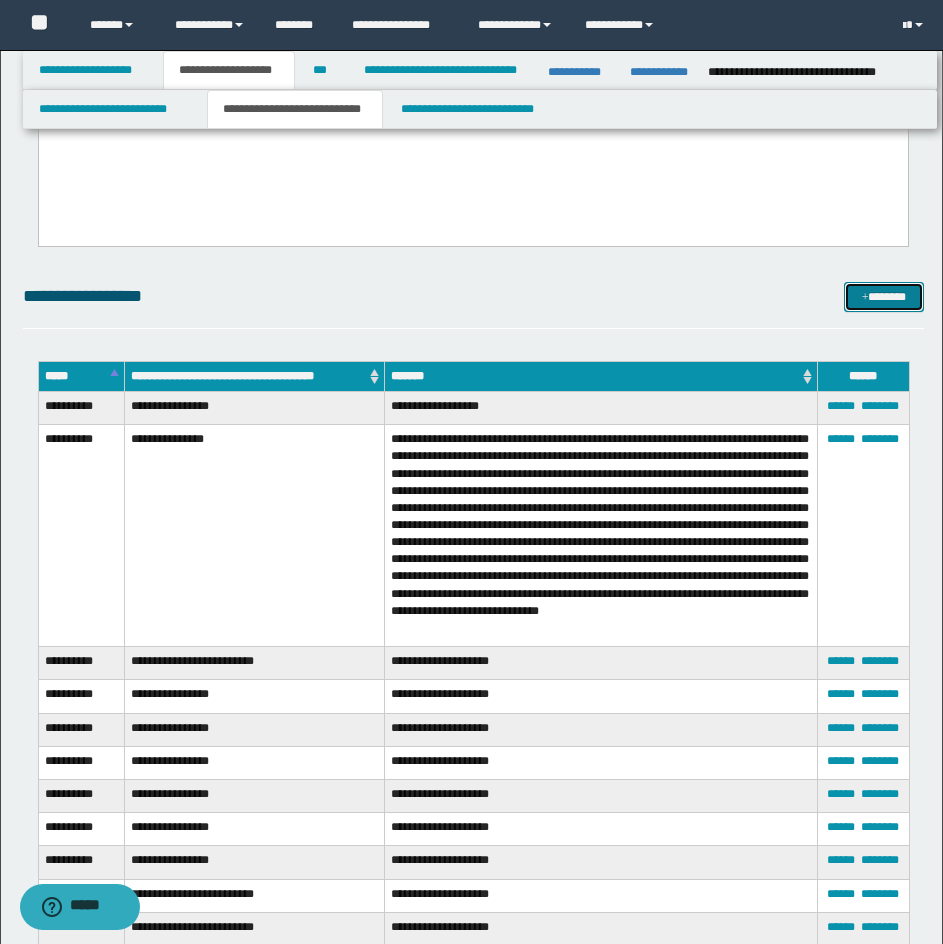 click on "*******" at bounding box center [884, 297] 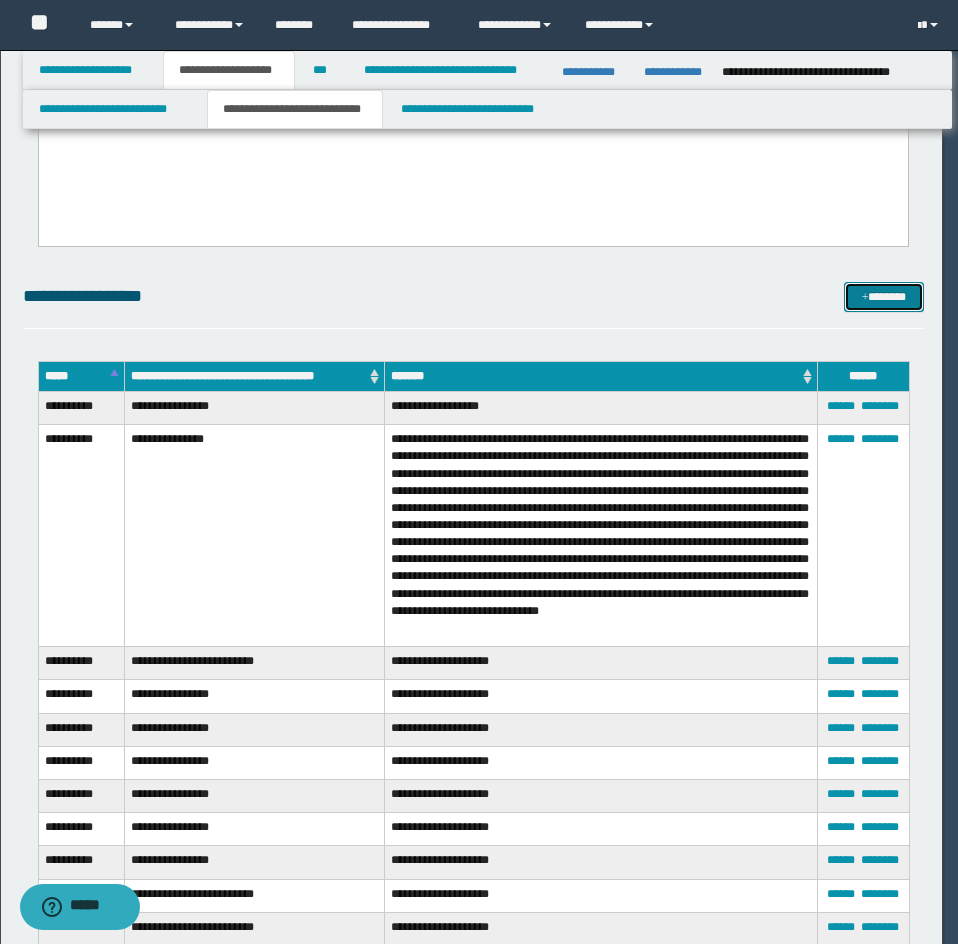 scroll, scrollTop: 0, scrollLeft: 0, axis: both 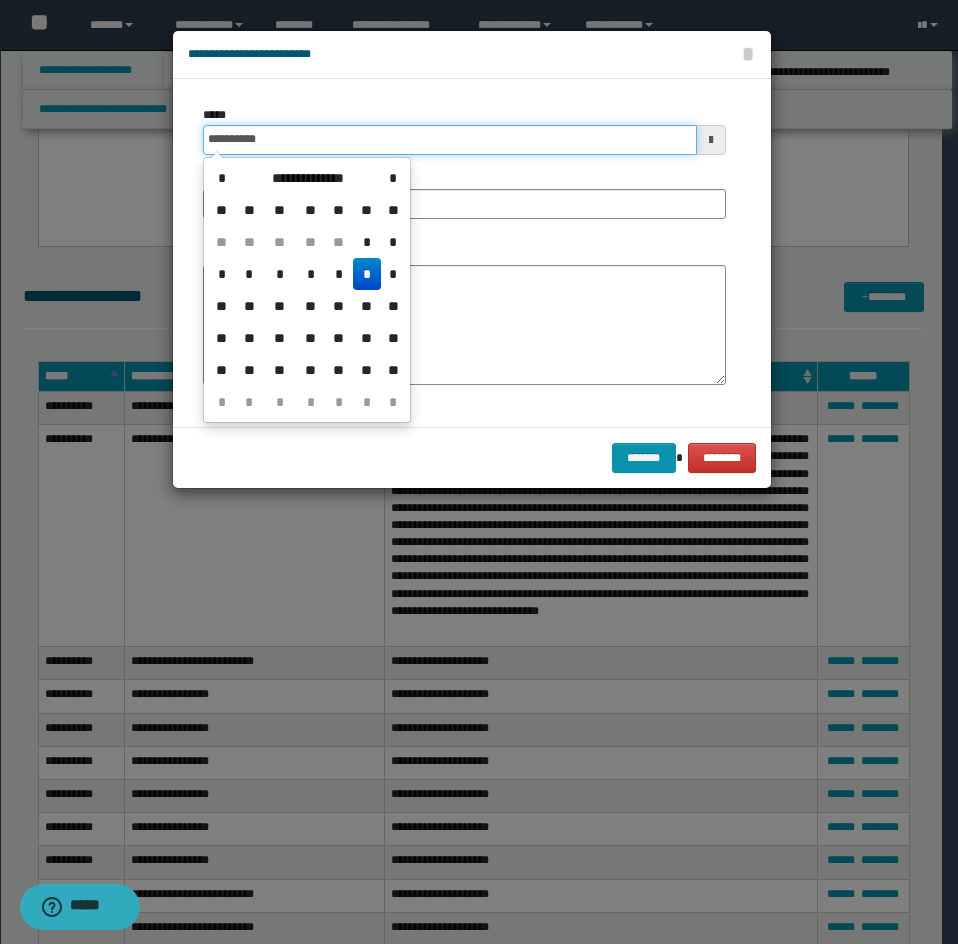 click on "**********" at bounding box center (450, 140) 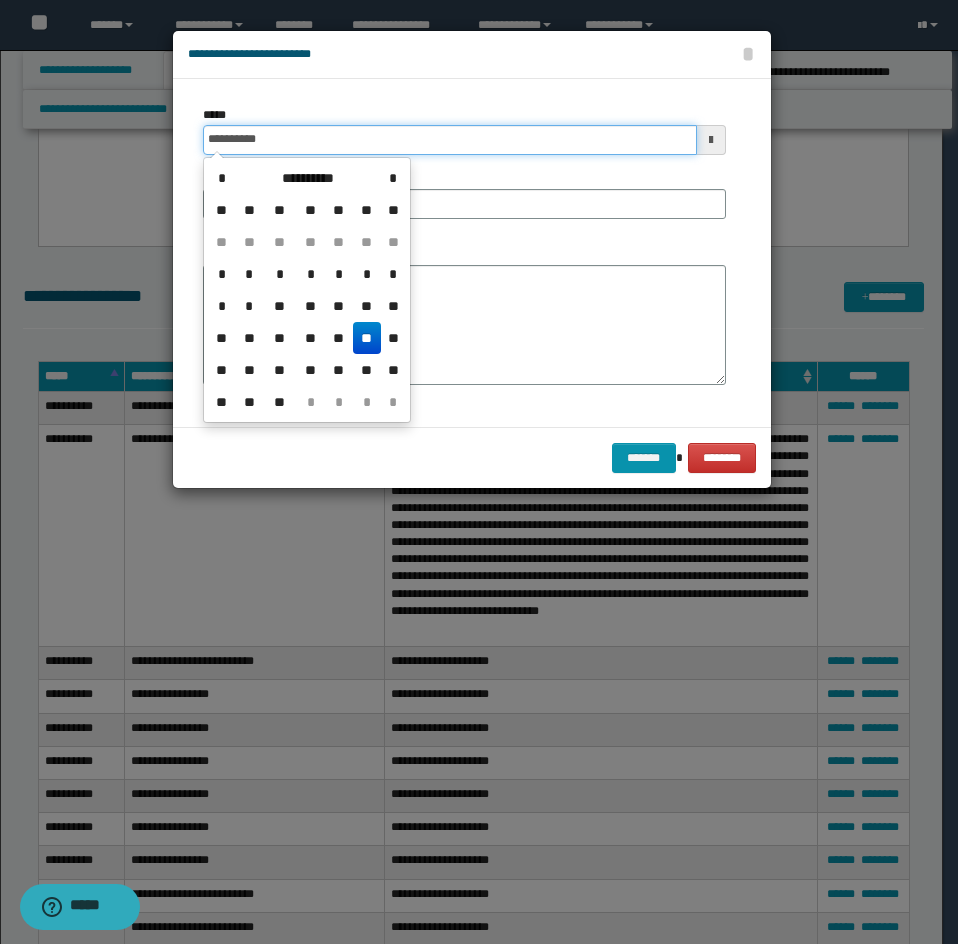 type on "**********" 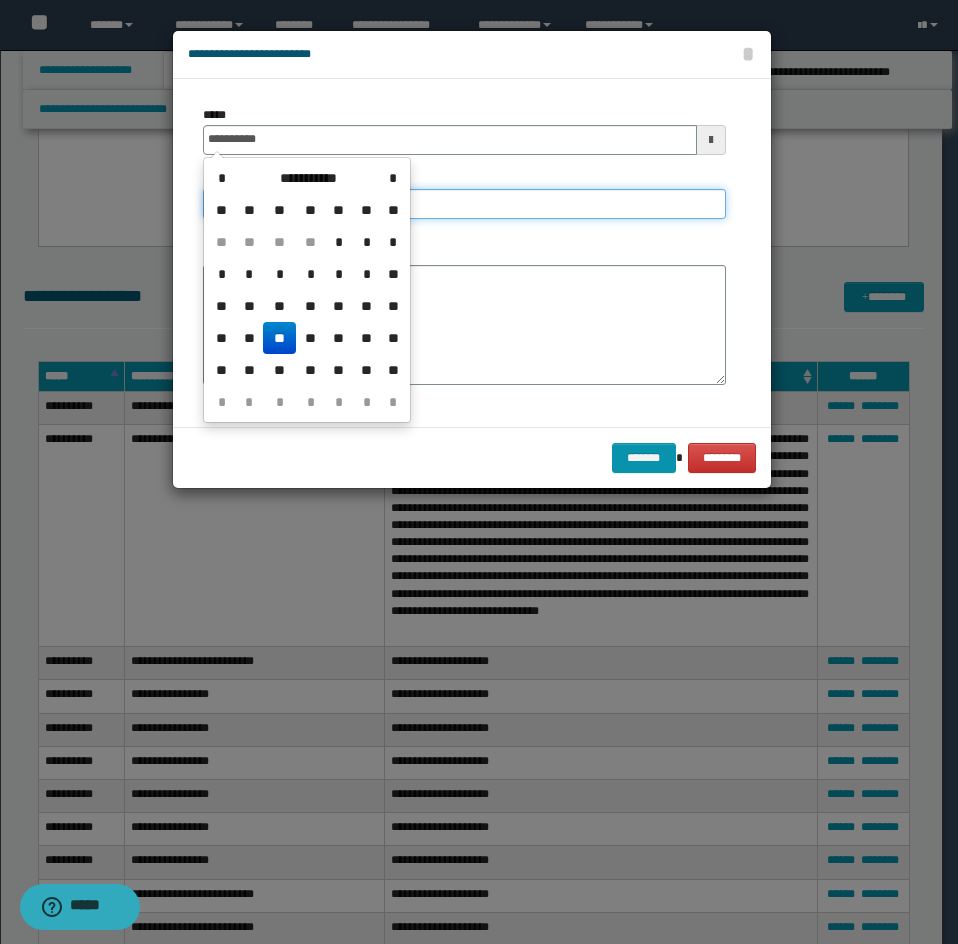 click on "**********" at bounding box center (464, 204) 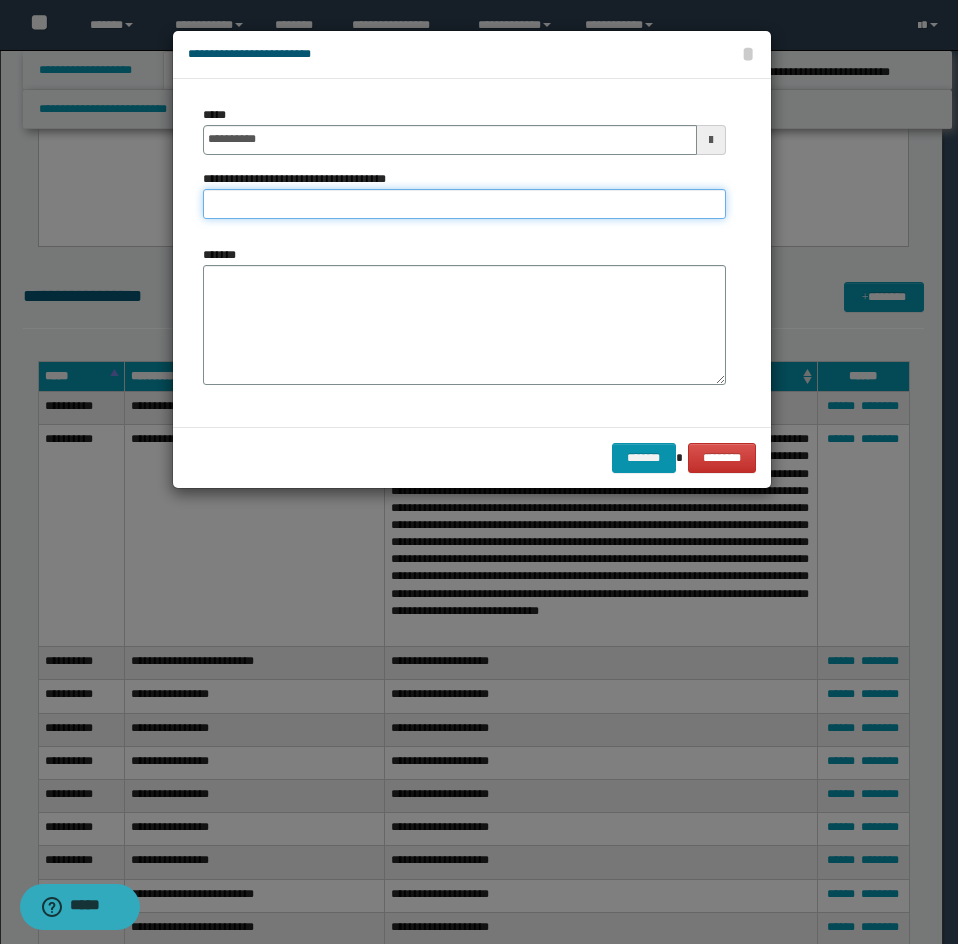 type on "**********" 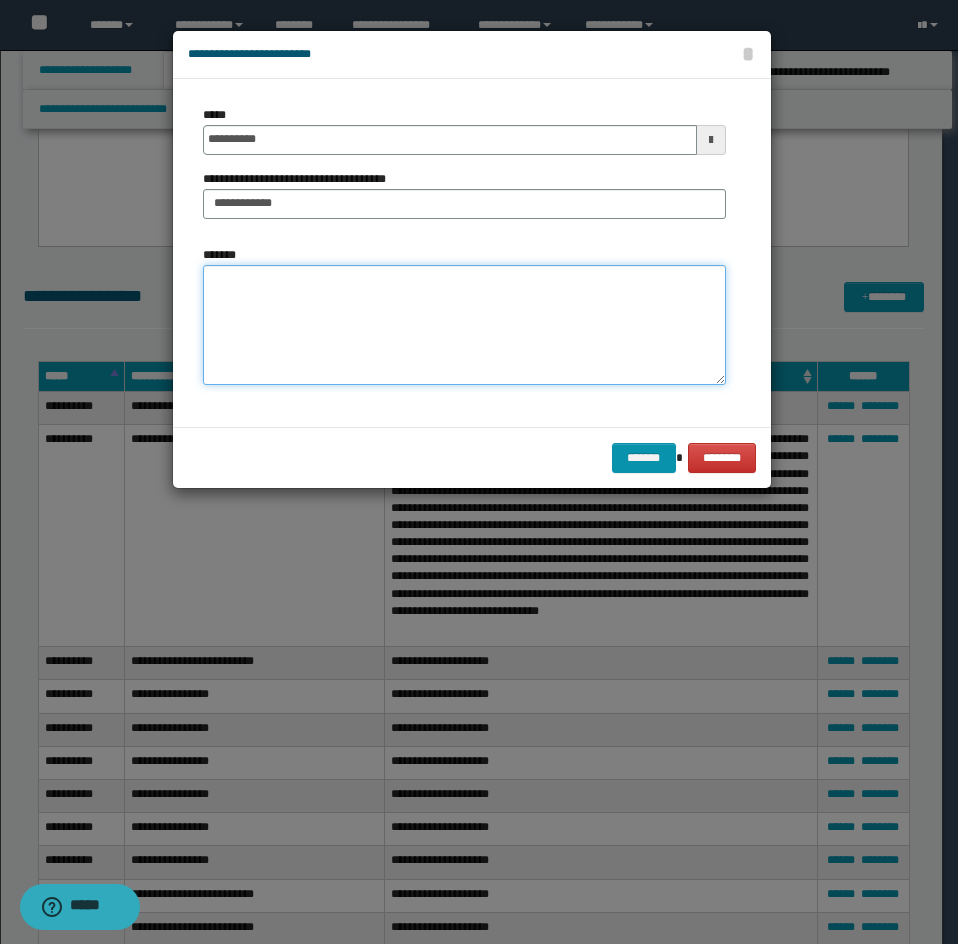 click on "*******" at bounding box center (464, 325) 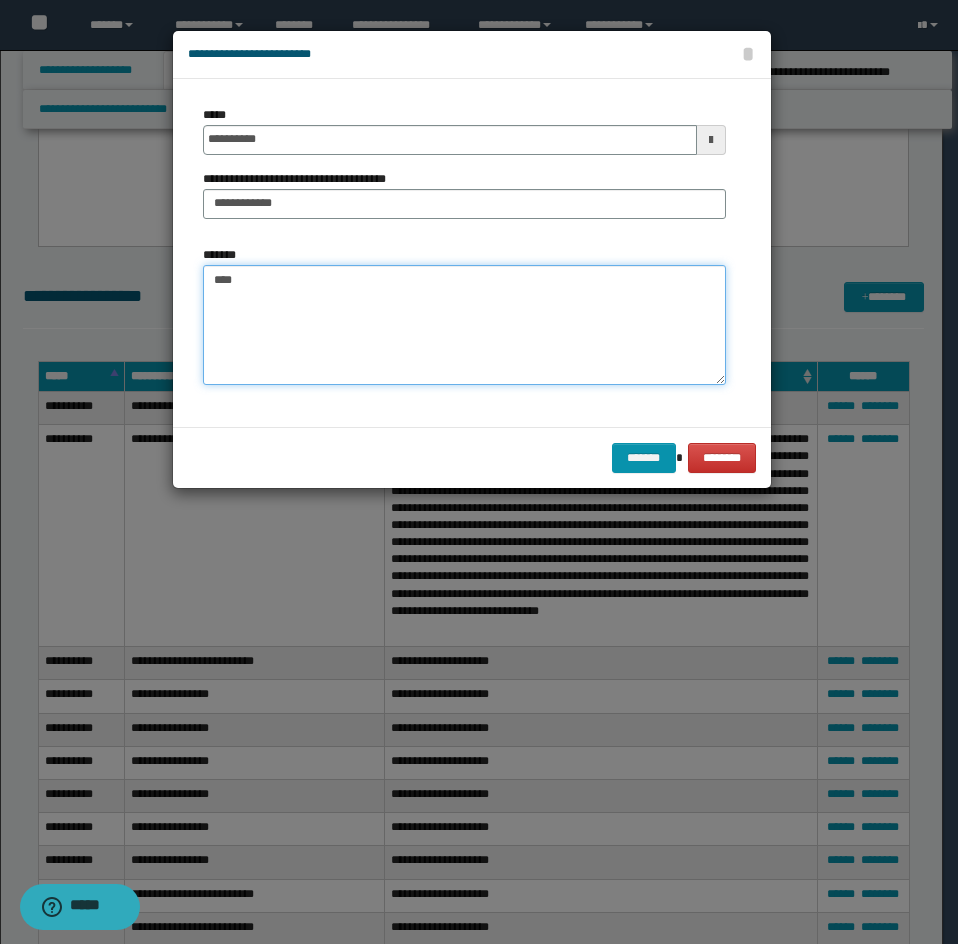 paste on "**********" 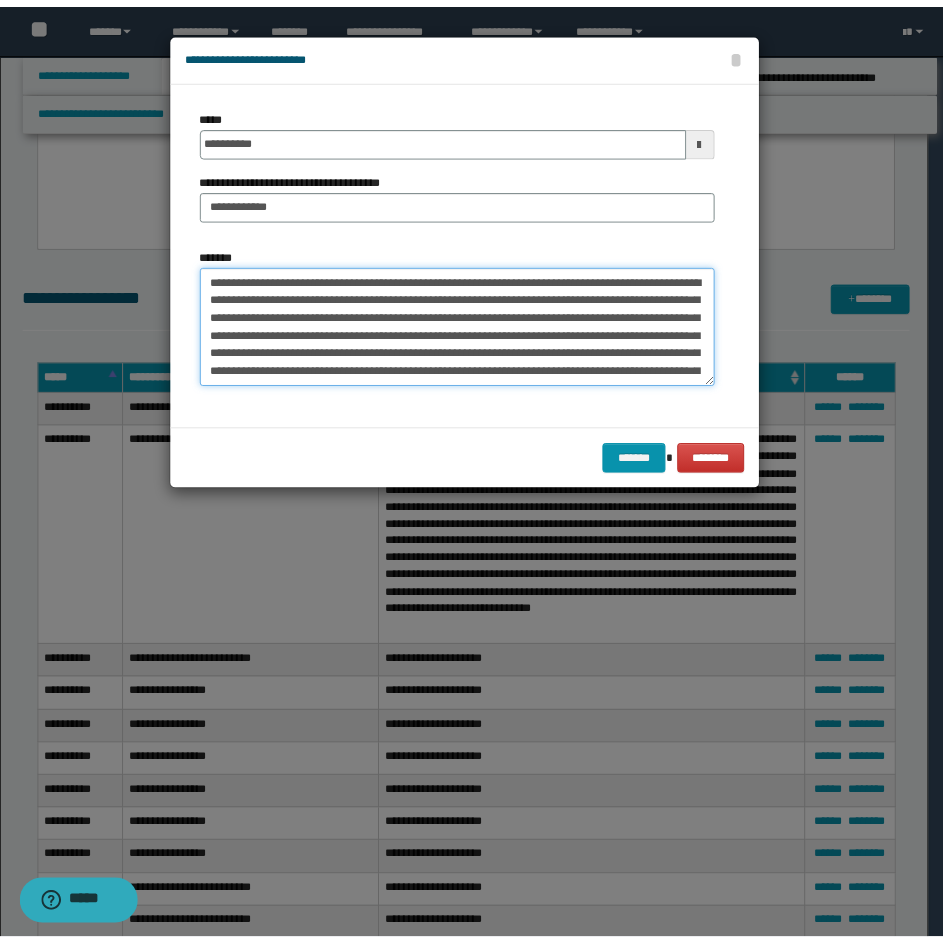 scroll, scrollTop: 318, scrollLeft: 0, axis: vertical 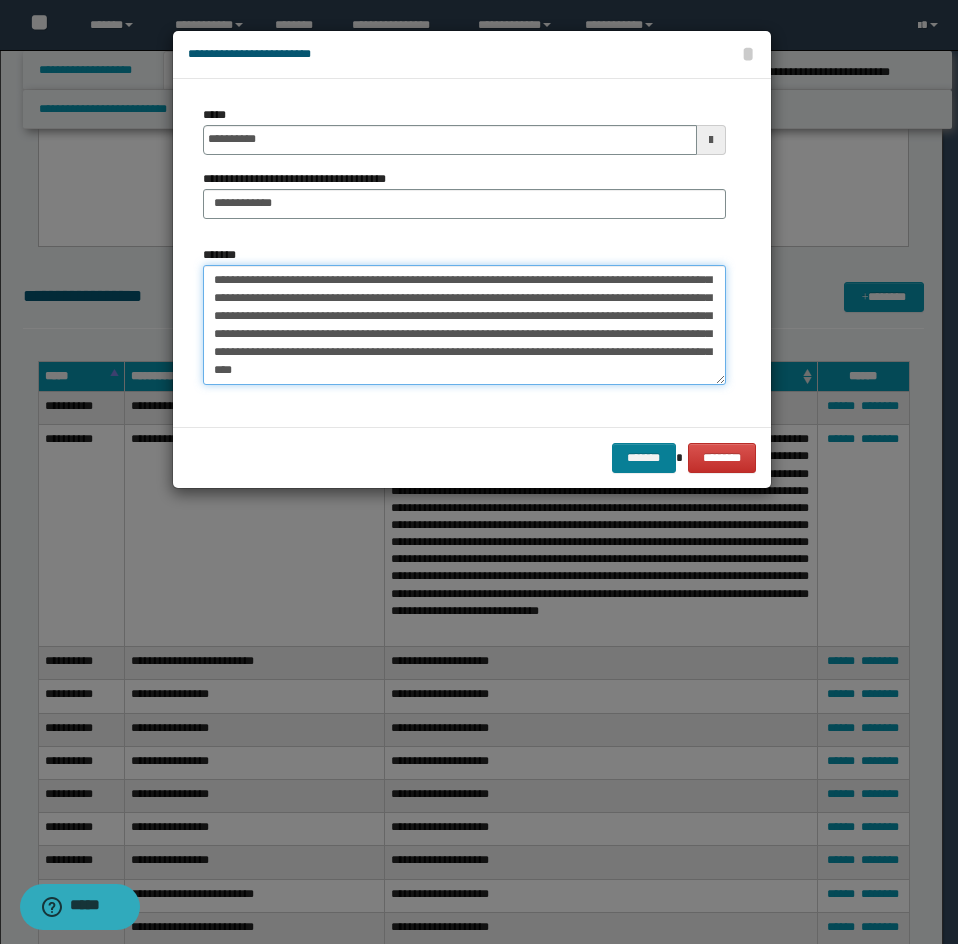 type on "**********" 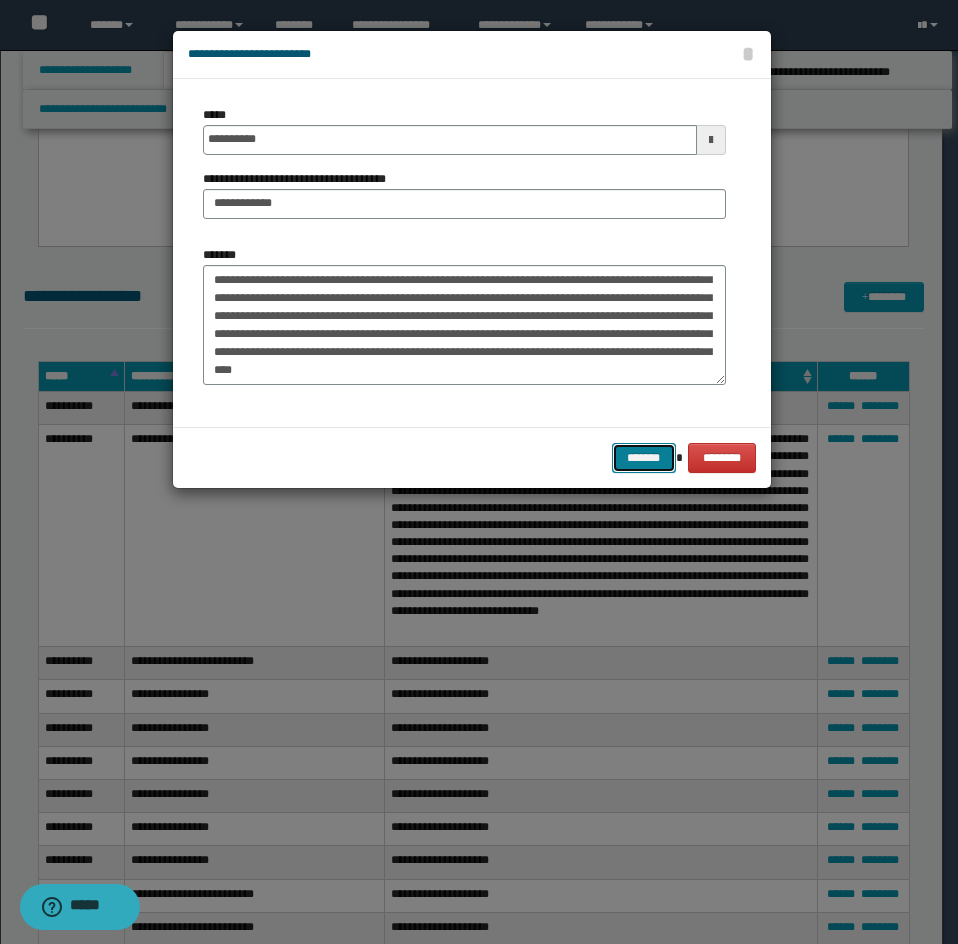 click on "*******" at bounding box center (644, 458) 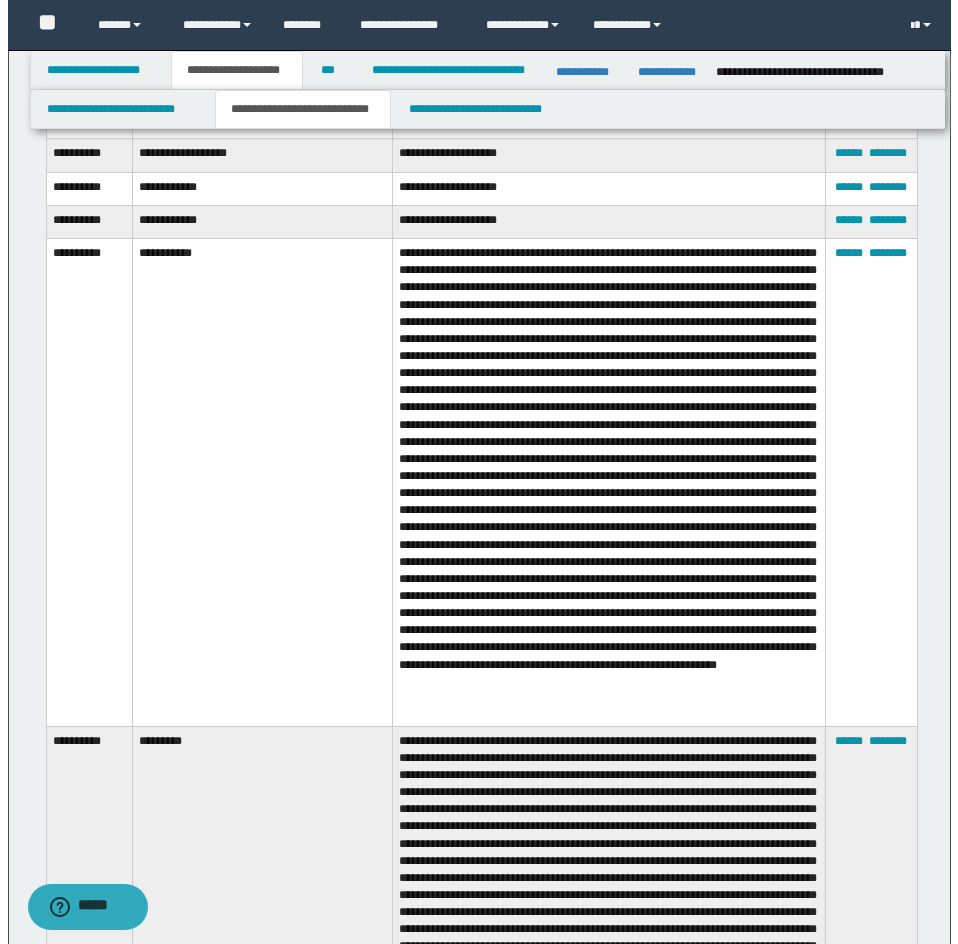 scroll, scrollTop: 4727, scrollLeft: 0, axis: vertical 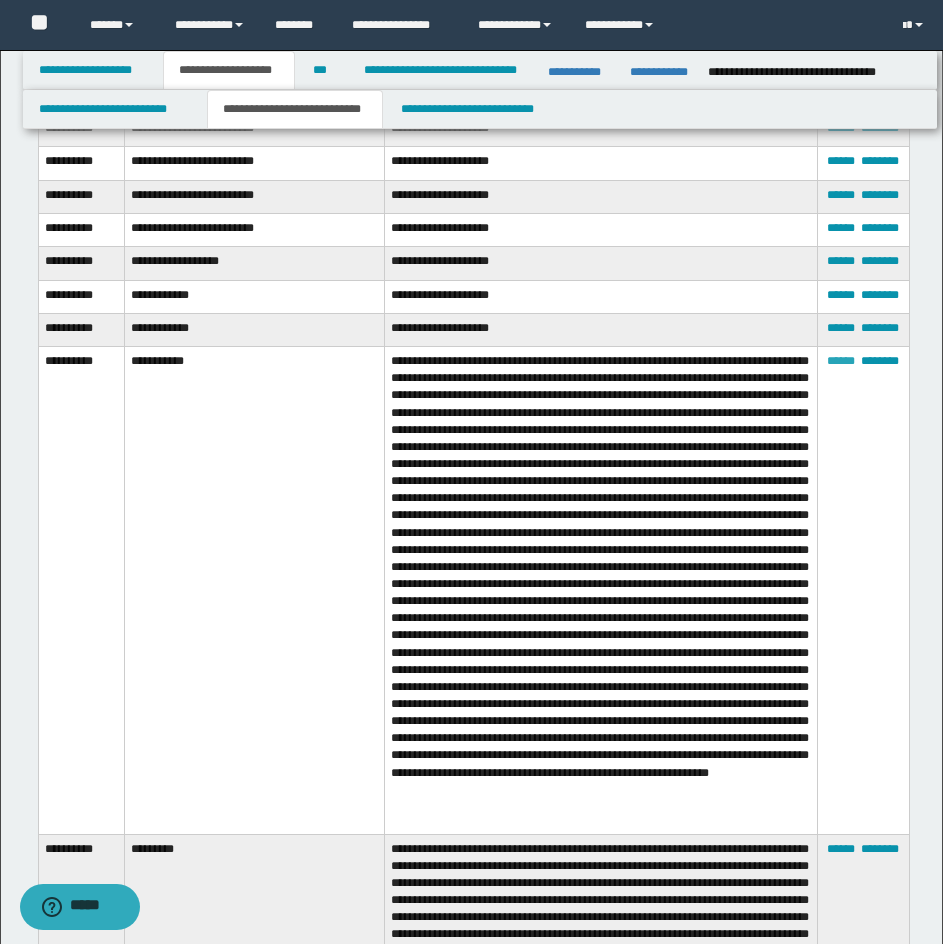 click on "******" at bounding box center (841, 361) 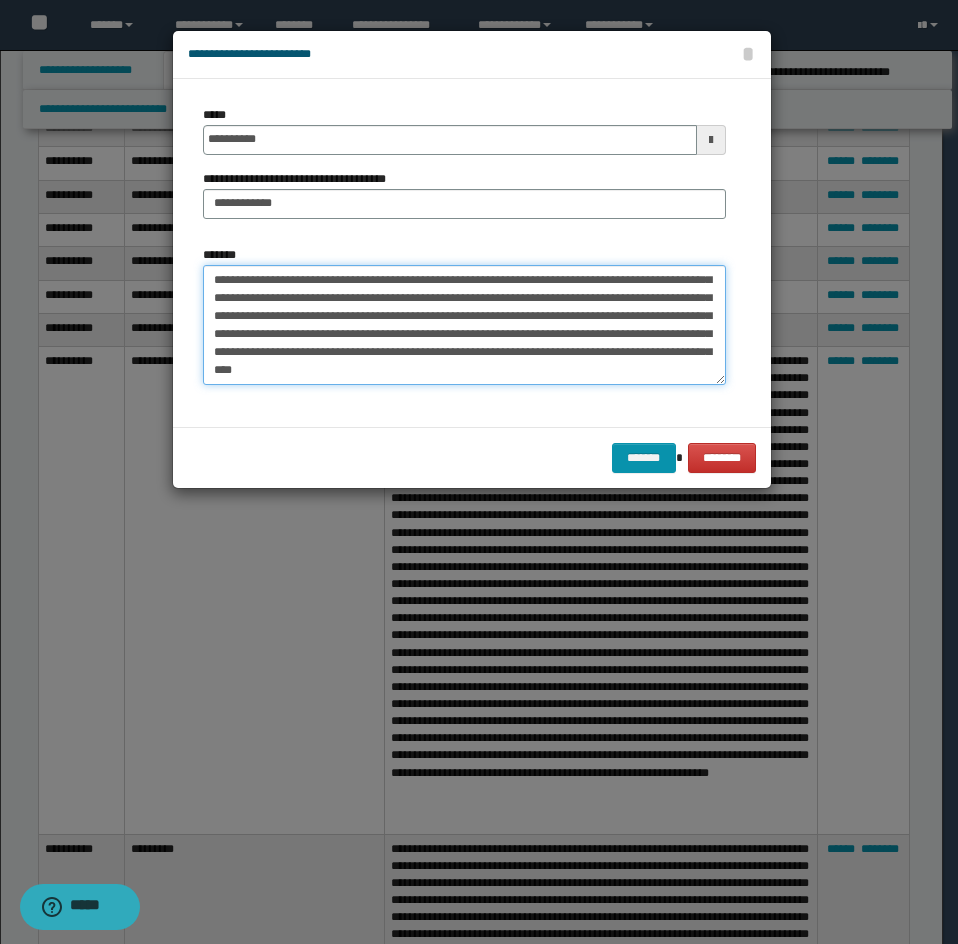 click on "*******" at bounding box center (464, 325) 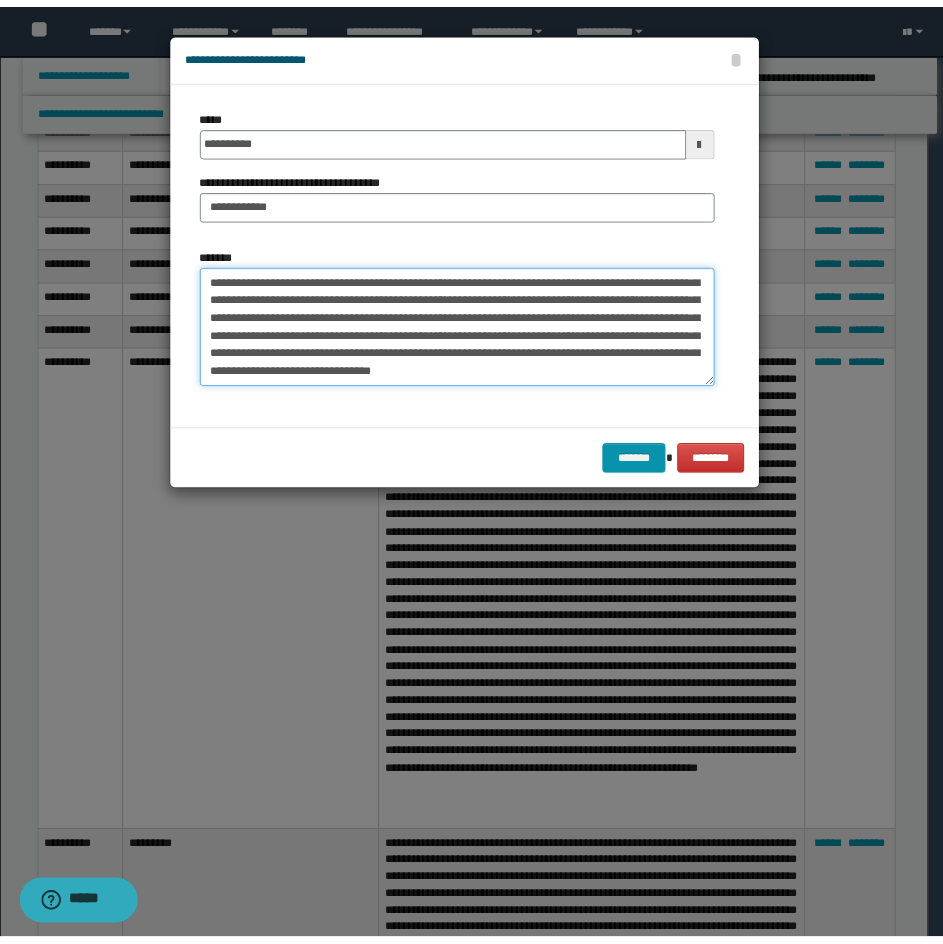 scroll, scrollTop: 336, scrollLeft: 0, axis: vertical 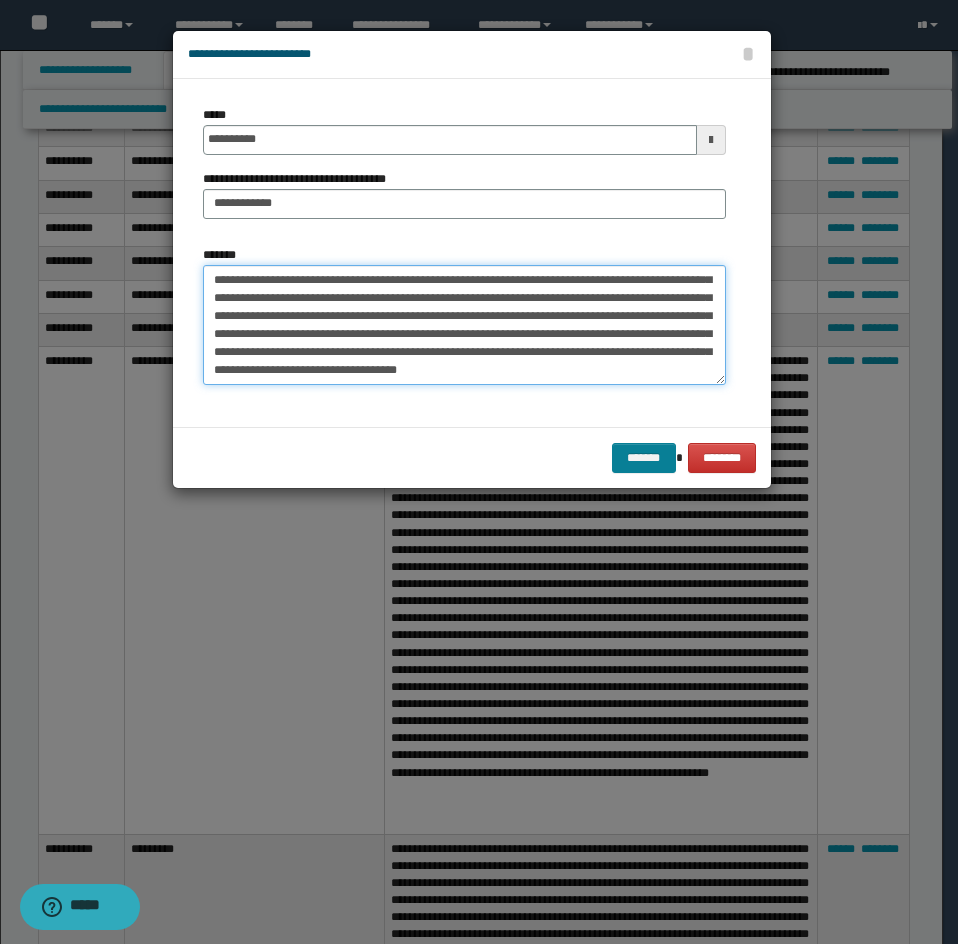 type on "**********" 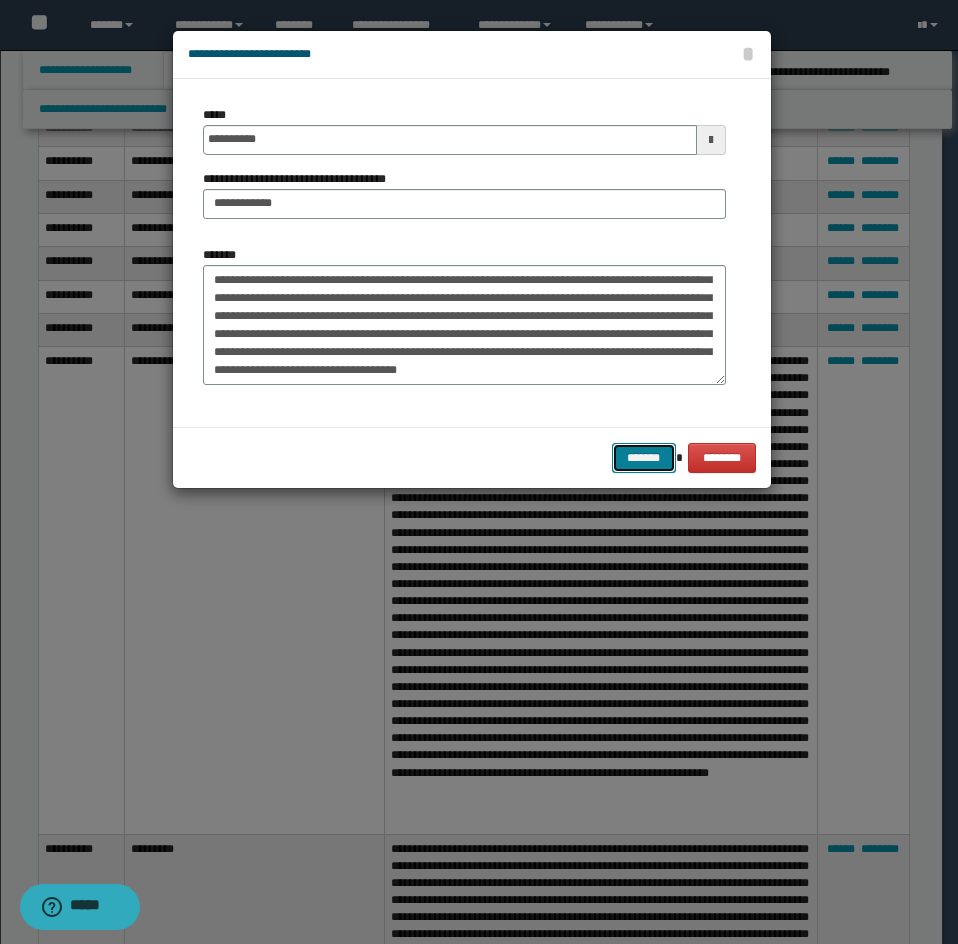 click on "*******" at bounding box center (644, 458) 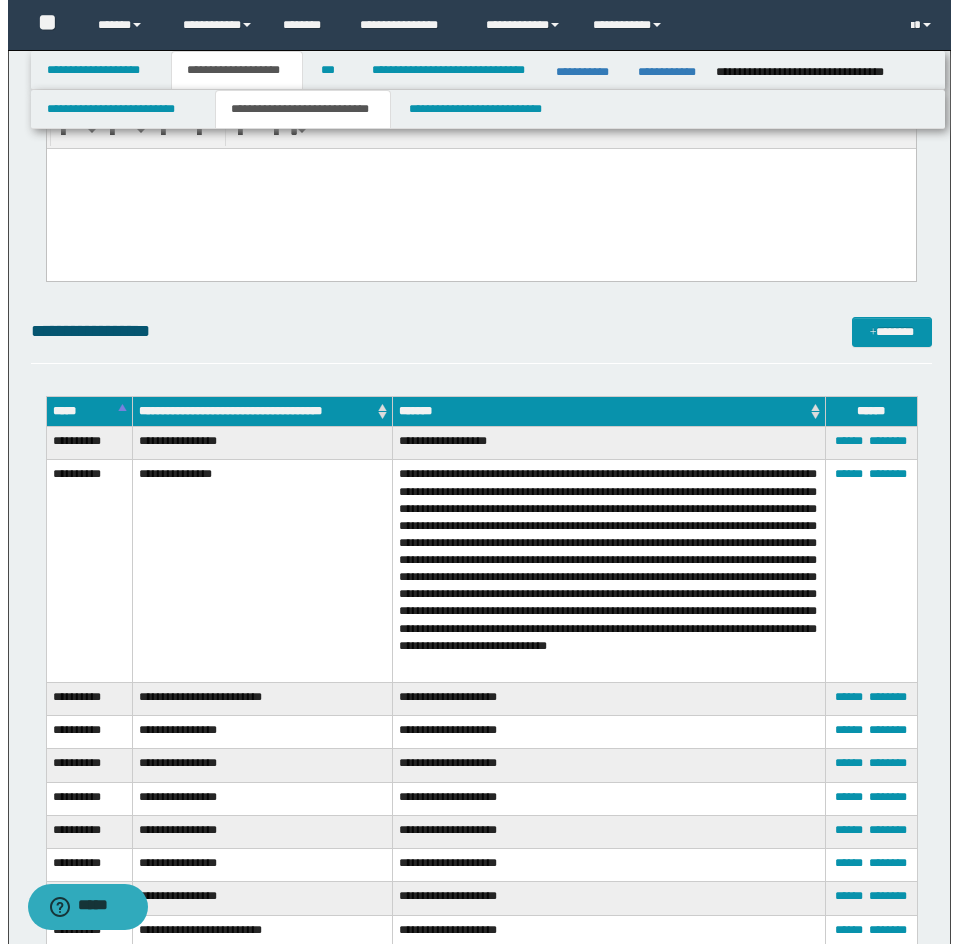scroll, scrollTop: 3827, scrollLeft: 0, axis: vertical 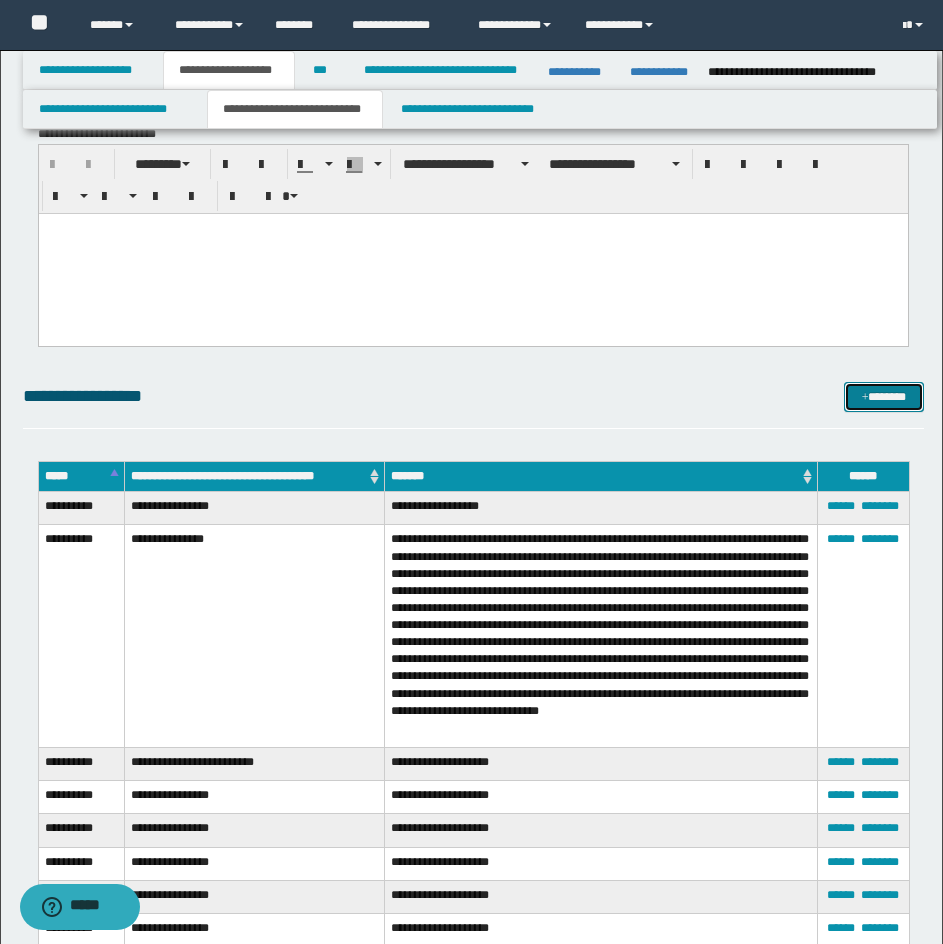 click on "*******" at bounding box center (884, 397) 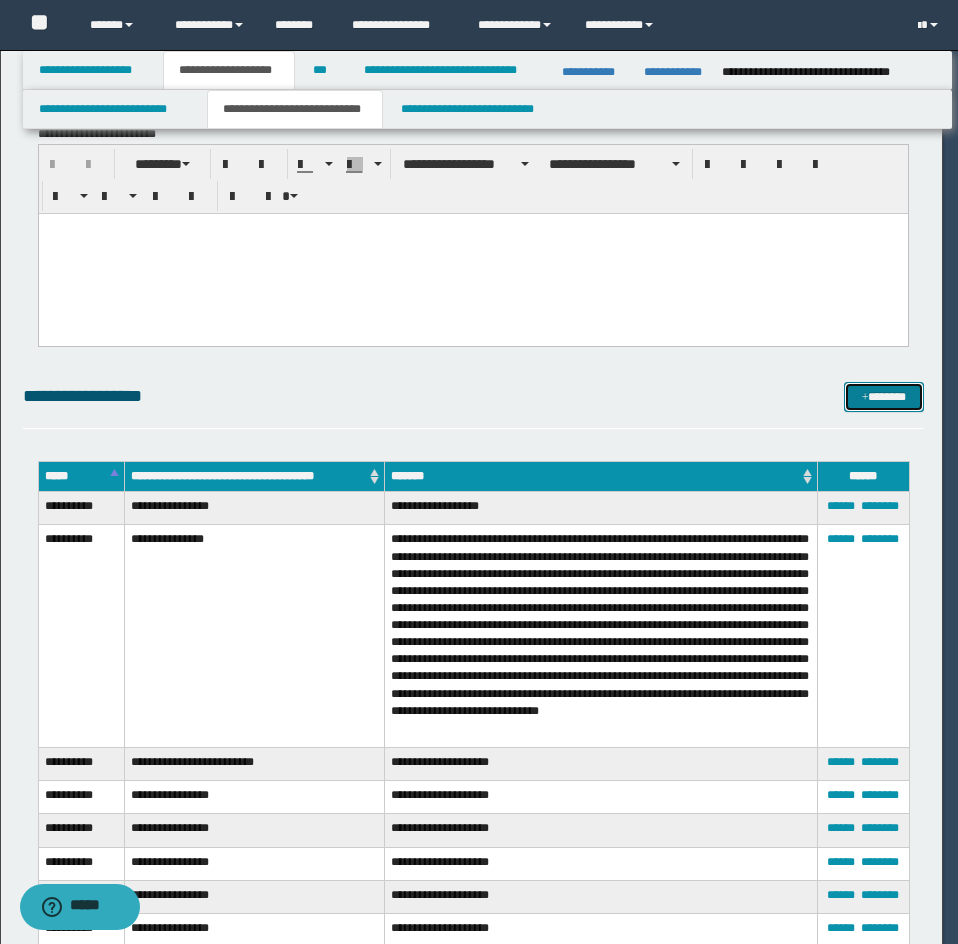 scroll, scrollTop: 0, scrollLeft: 0, axis: both 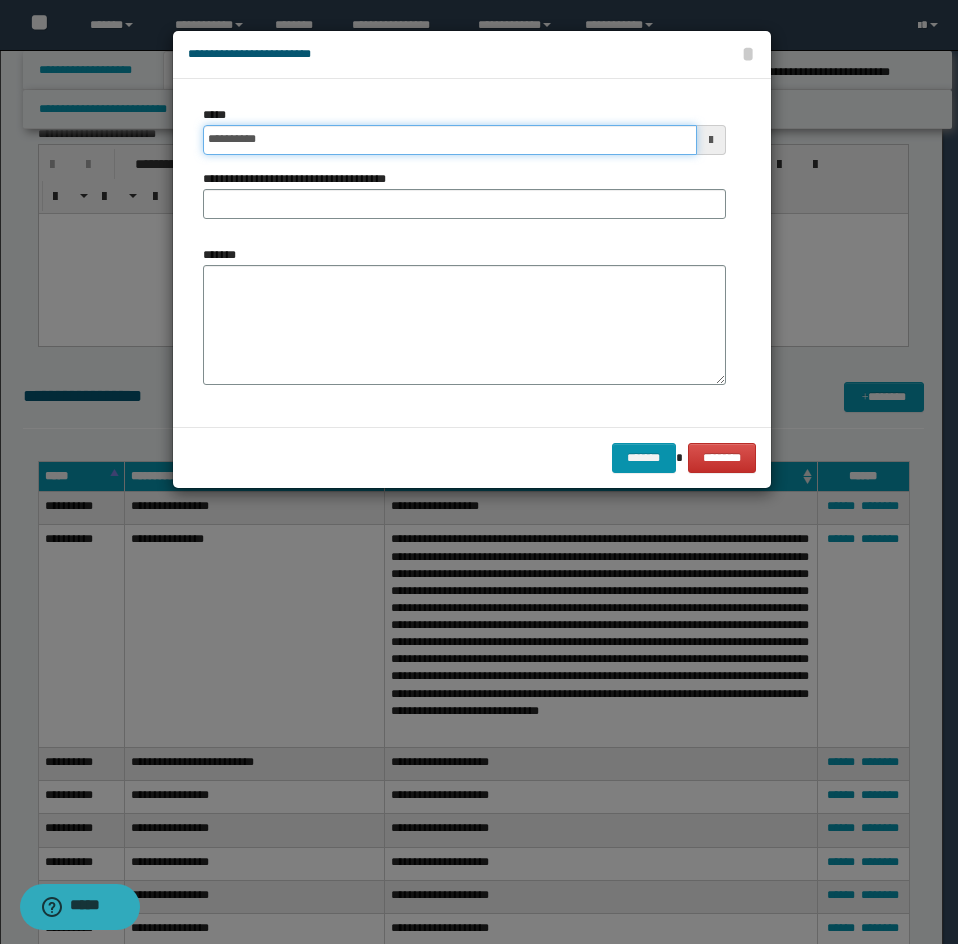click on "**********" at bounding box center (450, 140) 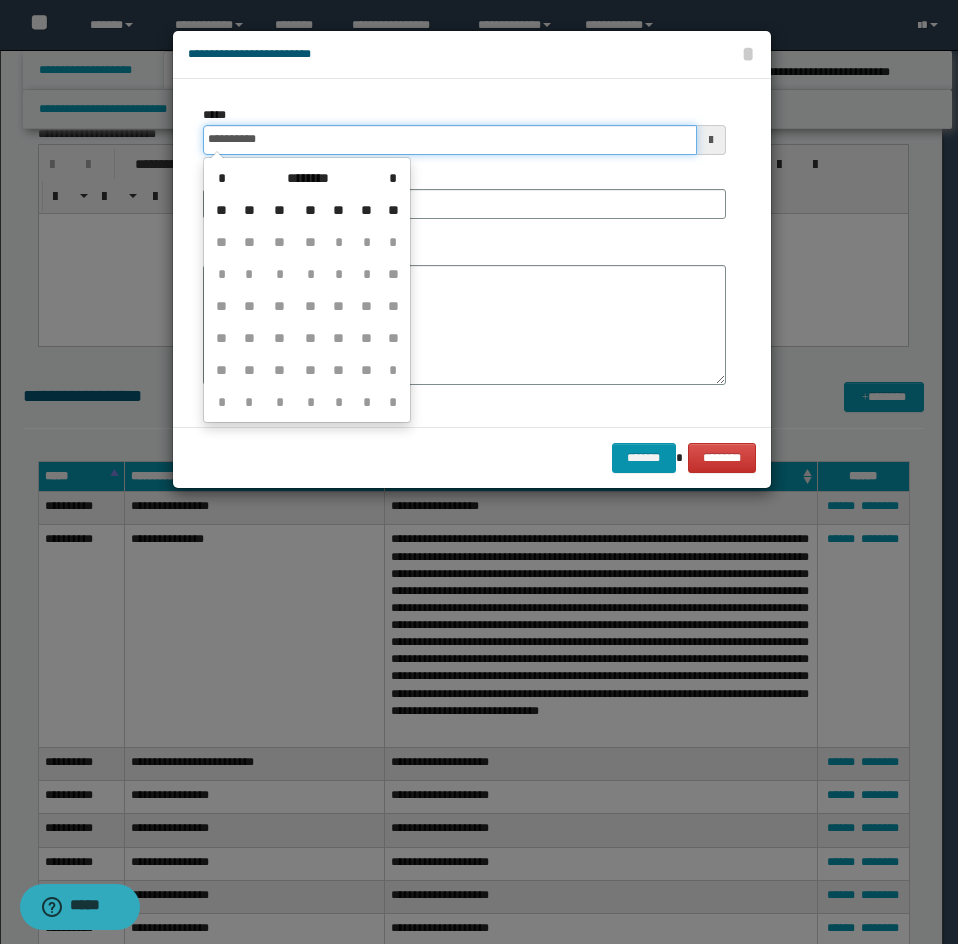 type on "**********" 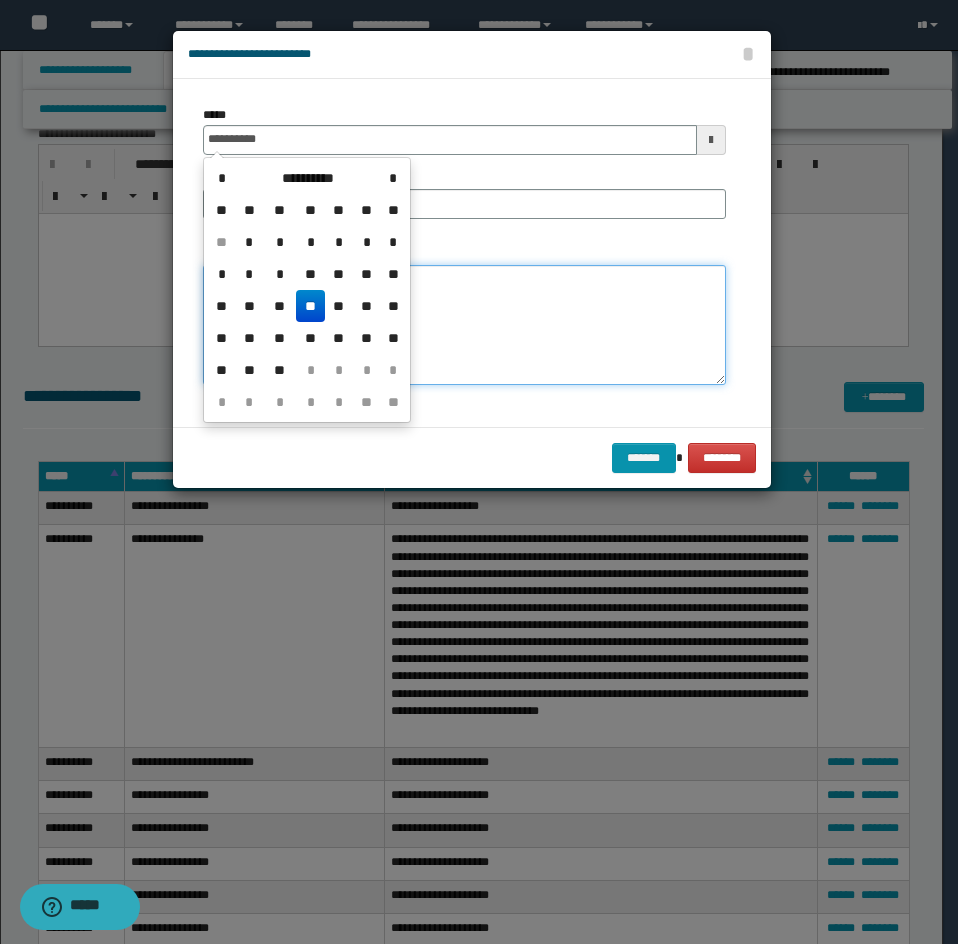 click on "*******" at bounding box center (464, 325) 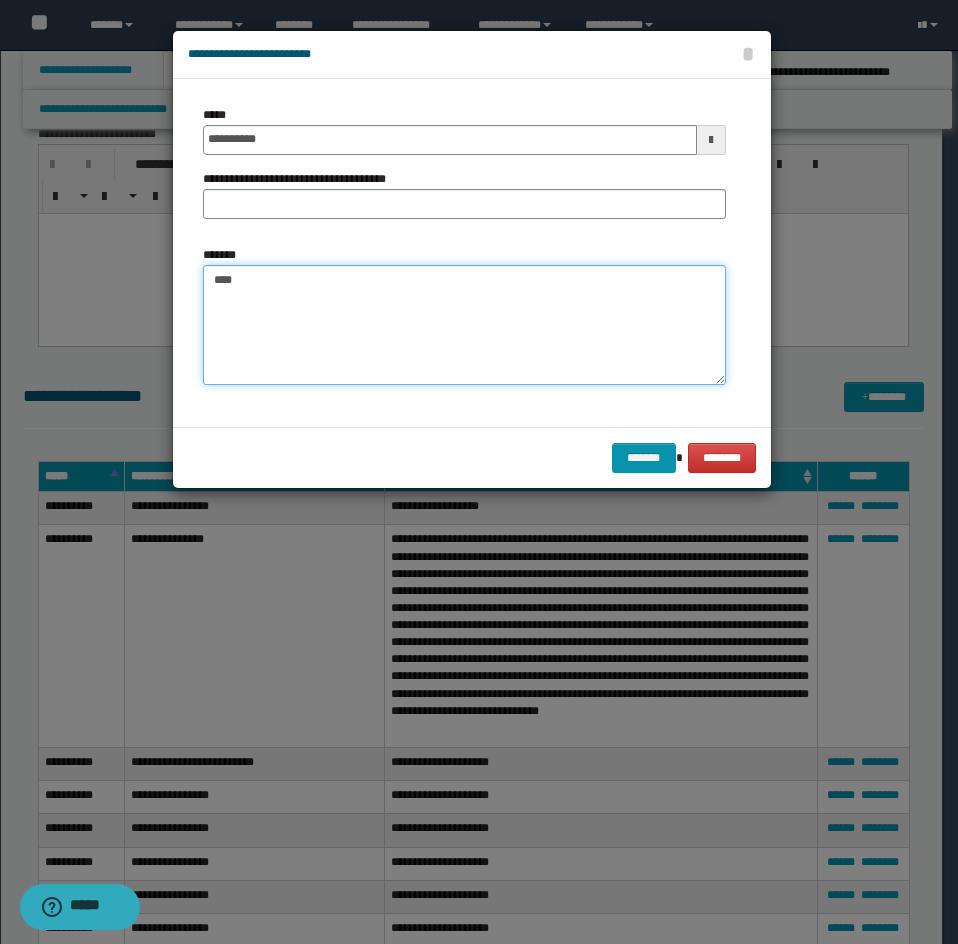 paste on "**********" 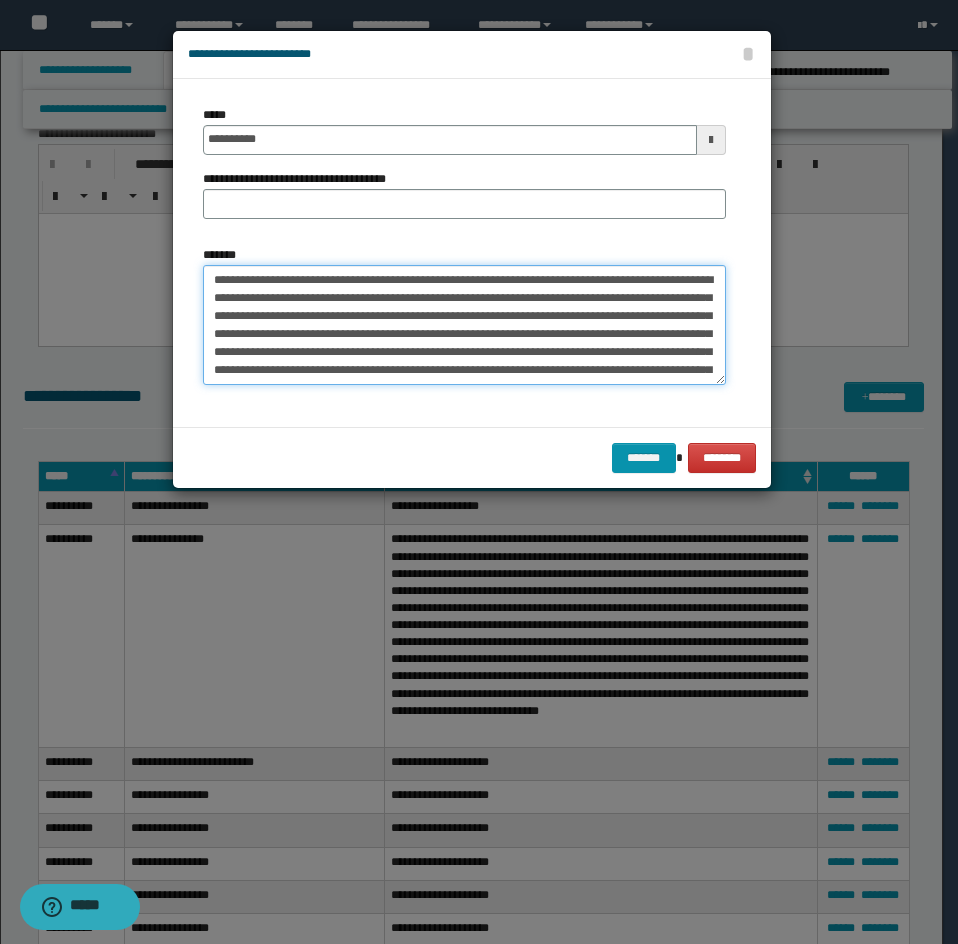scroll, scrollTop: 84, scrollLeft: 0, axis: vertical 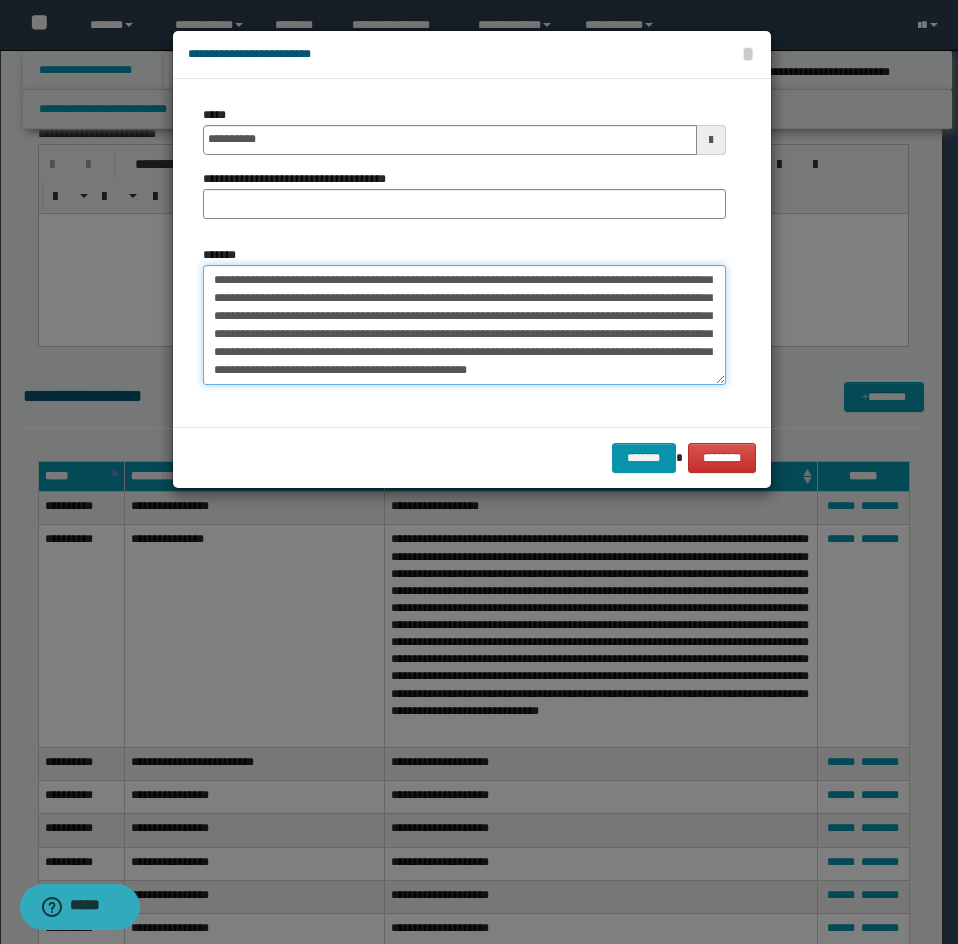 type on "**********" 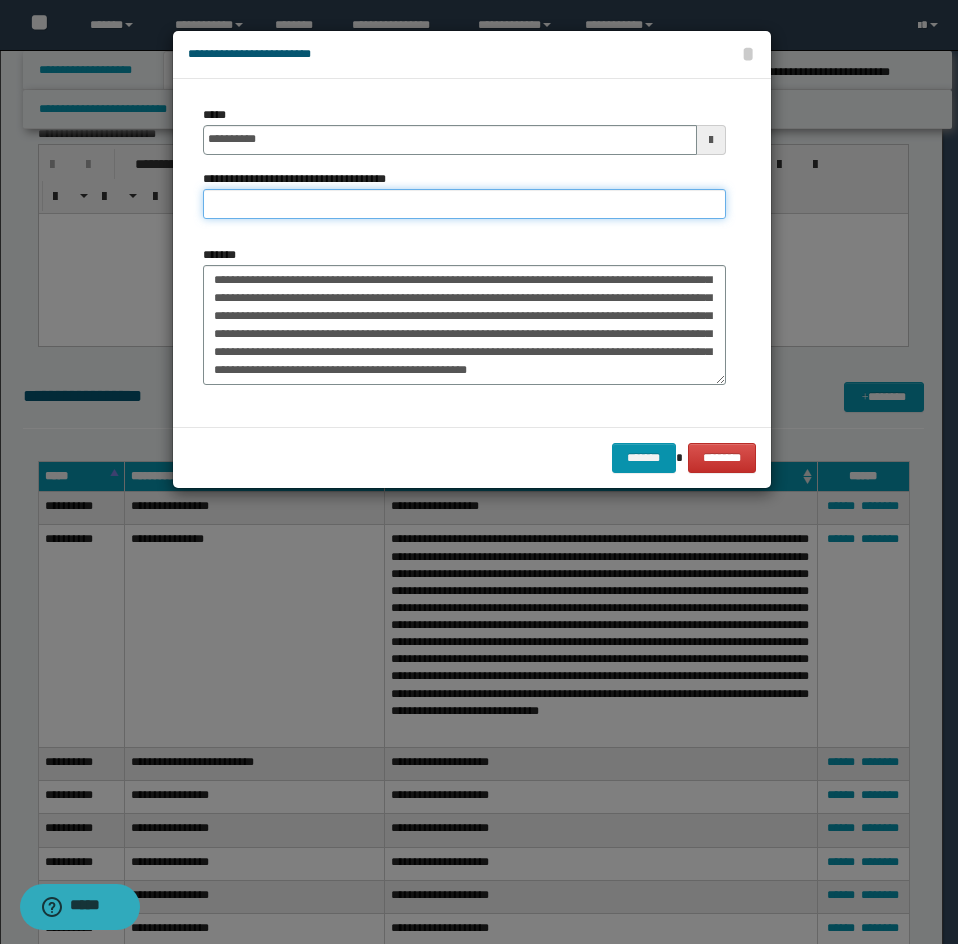 click on "**********" at bounding box center (464, 204) 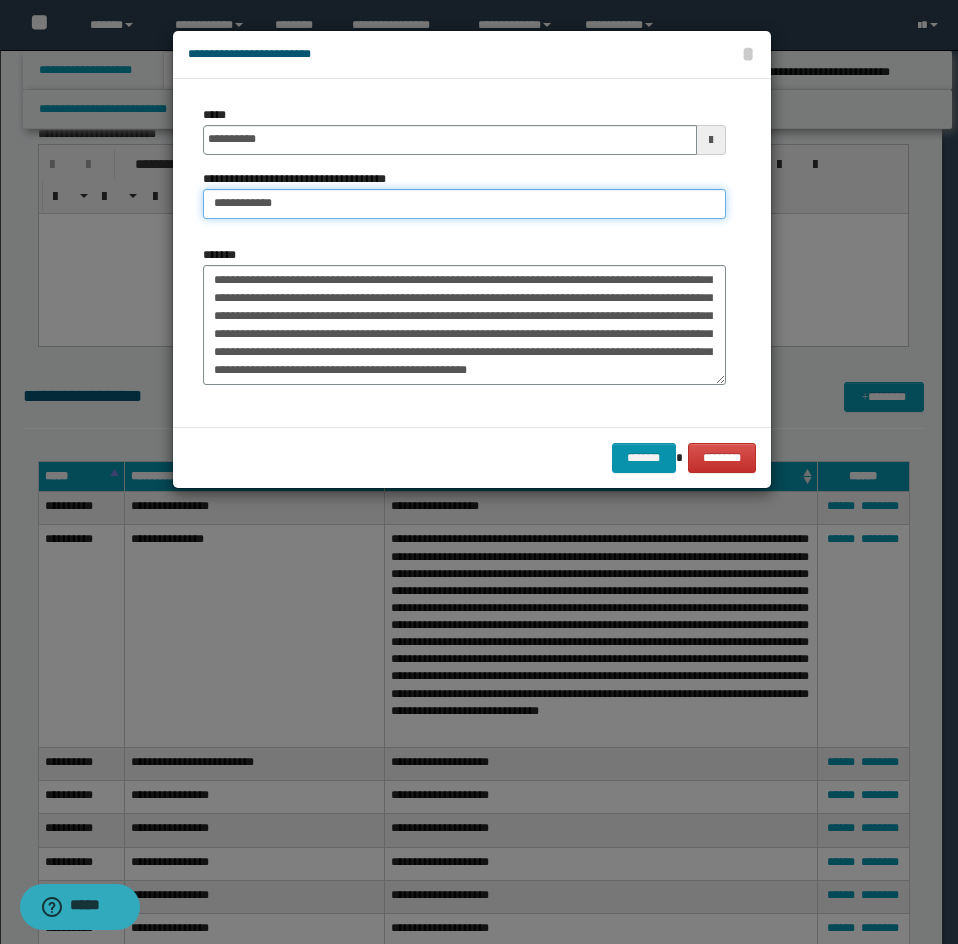 scroll, scrollTop: 90, scrollLeft: 0, axis: vertical 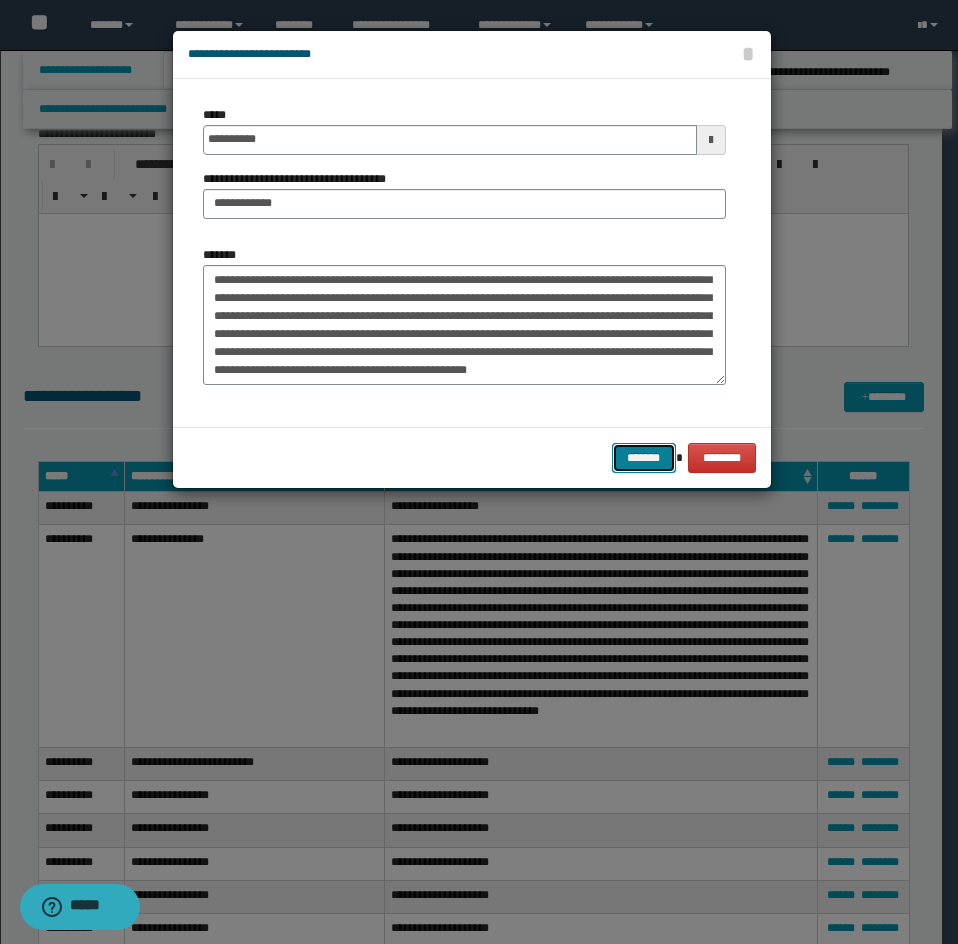 click on "*******" at bounding box center (644, 458) 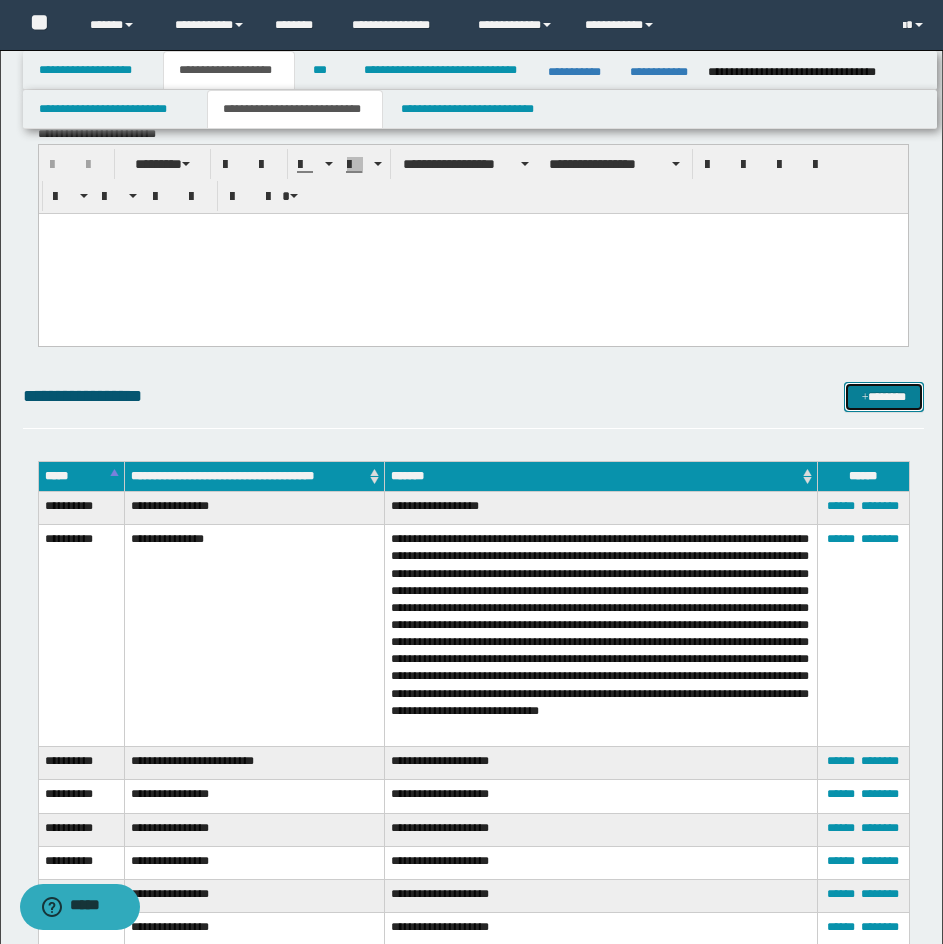 click on "*******" at bounding box center [884, 397] 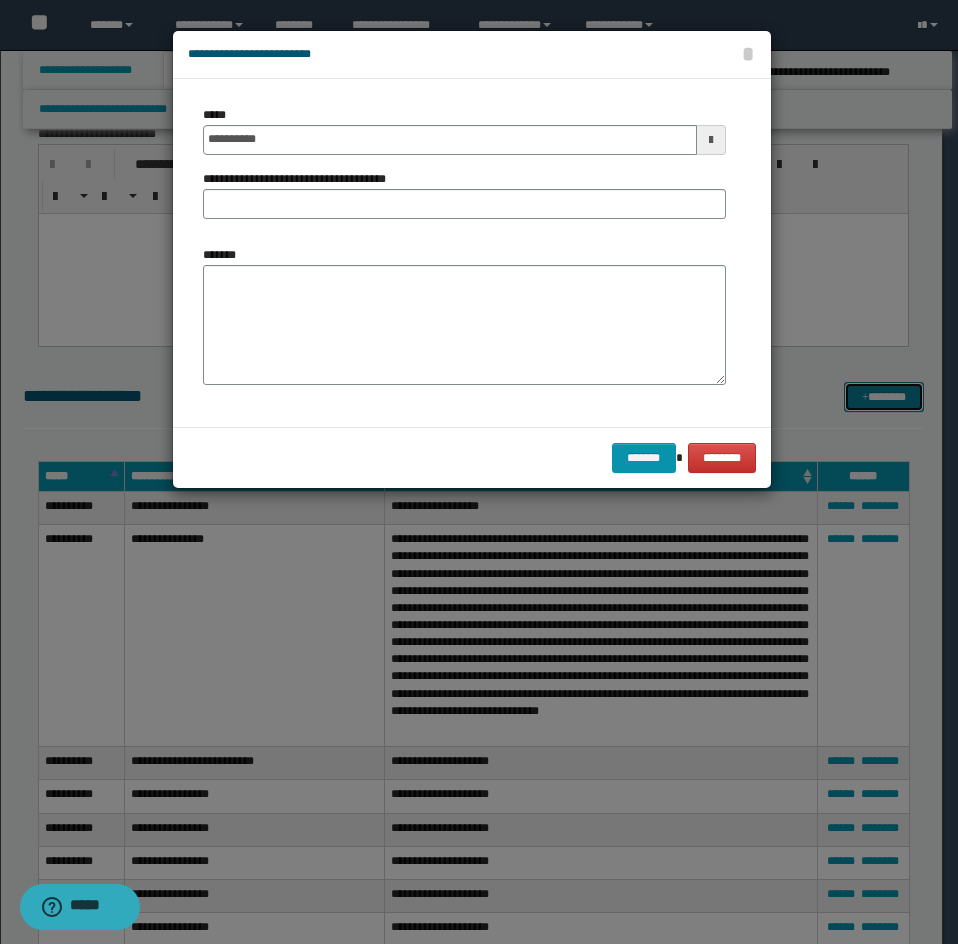 scroll, scrollTop: 0, scrollLeft: 0, axis: both 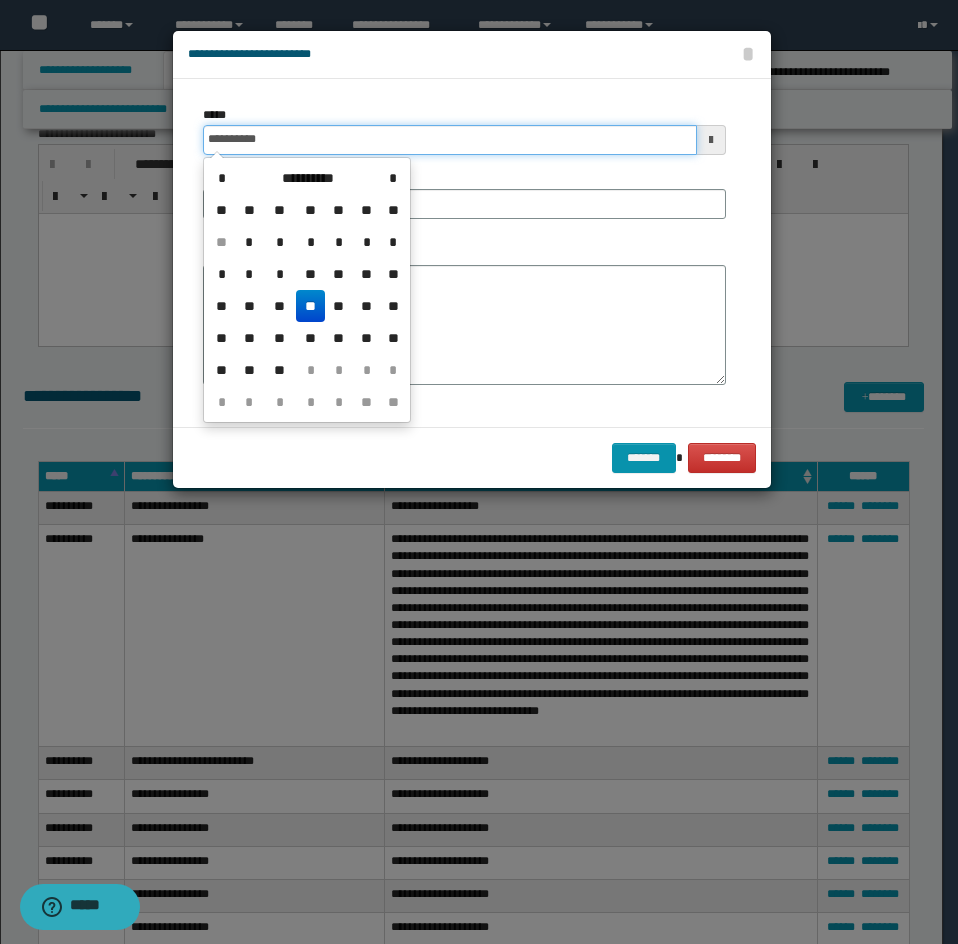 click on "**********" at bounding box center (450, 140) 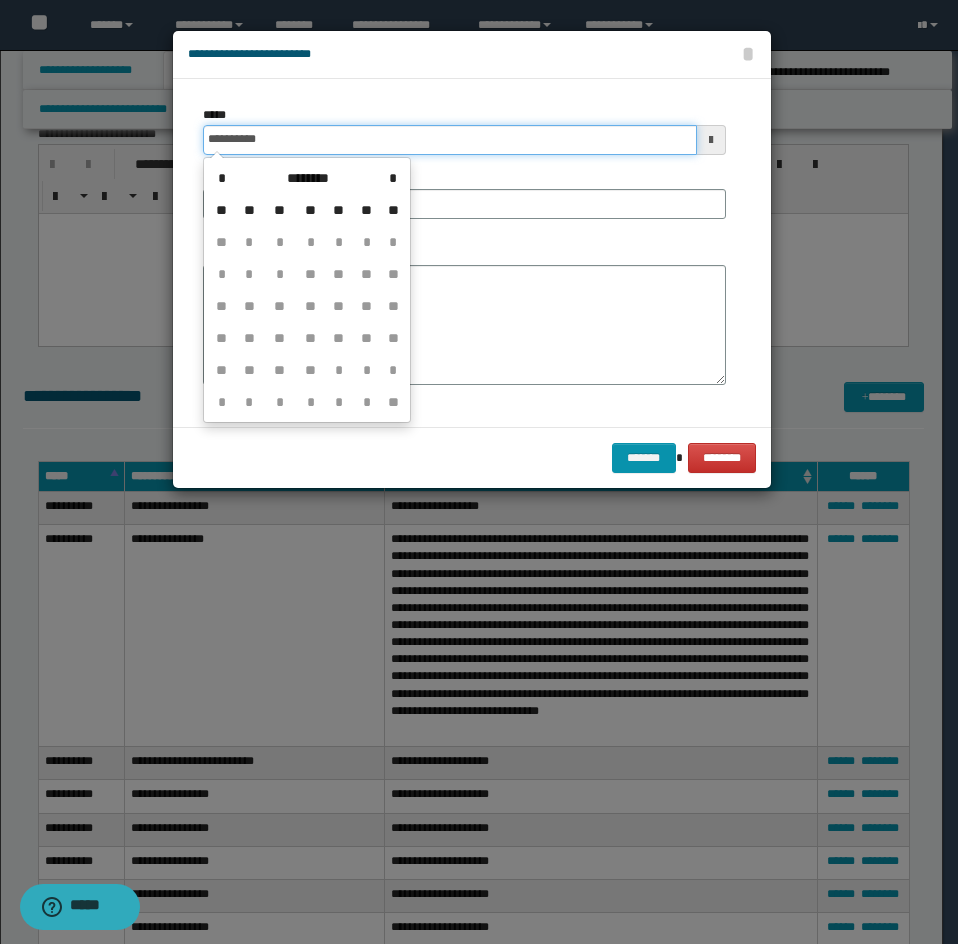 type on "**********" 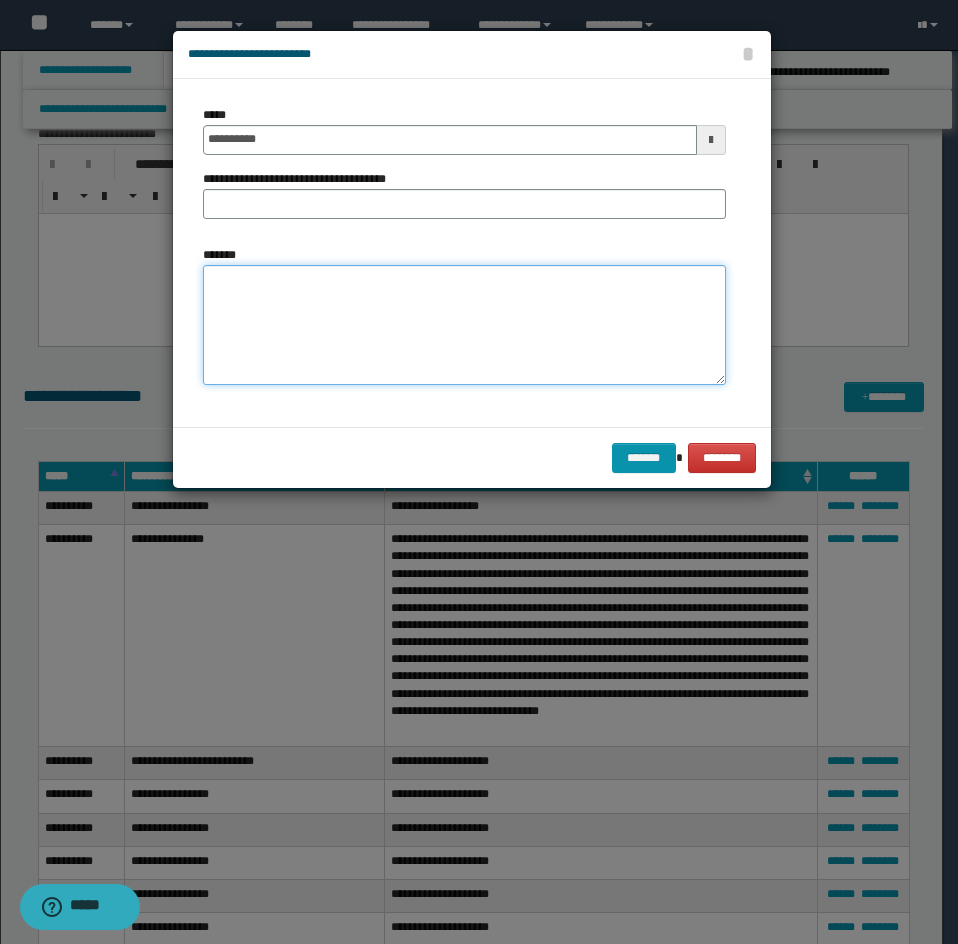 click on "*******" at bounding box center (464, 325) 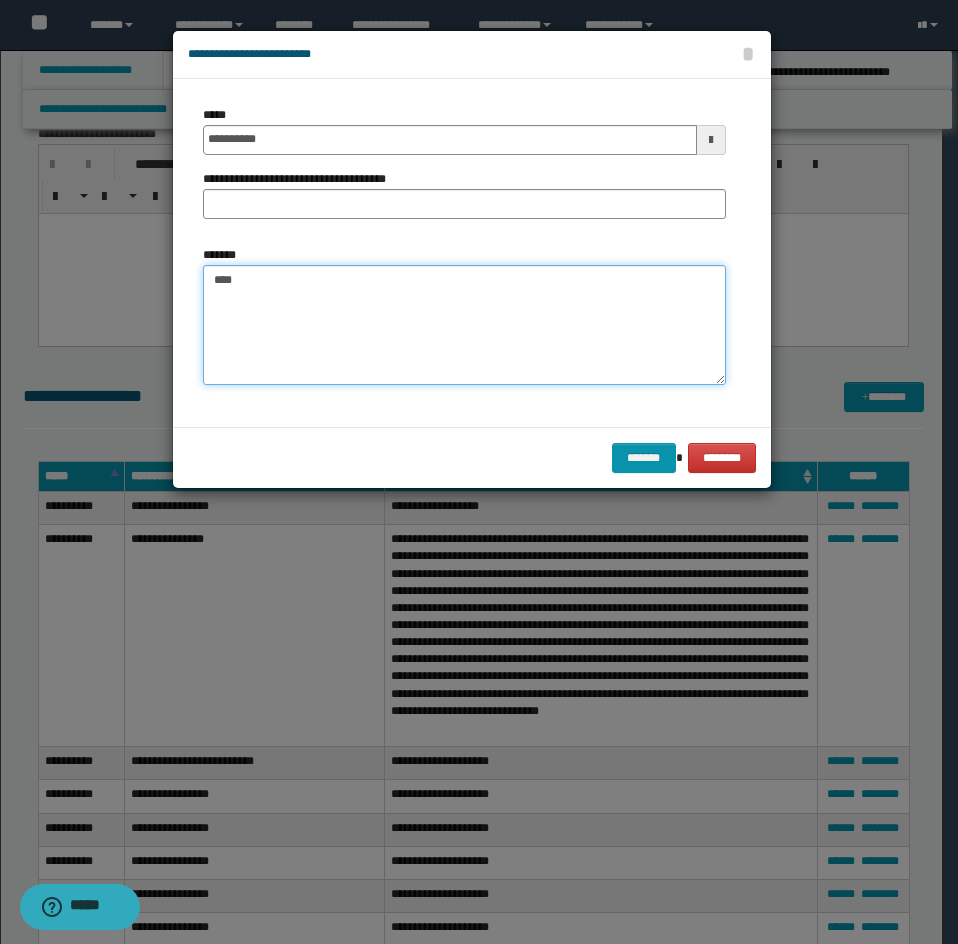 paste on "**********" 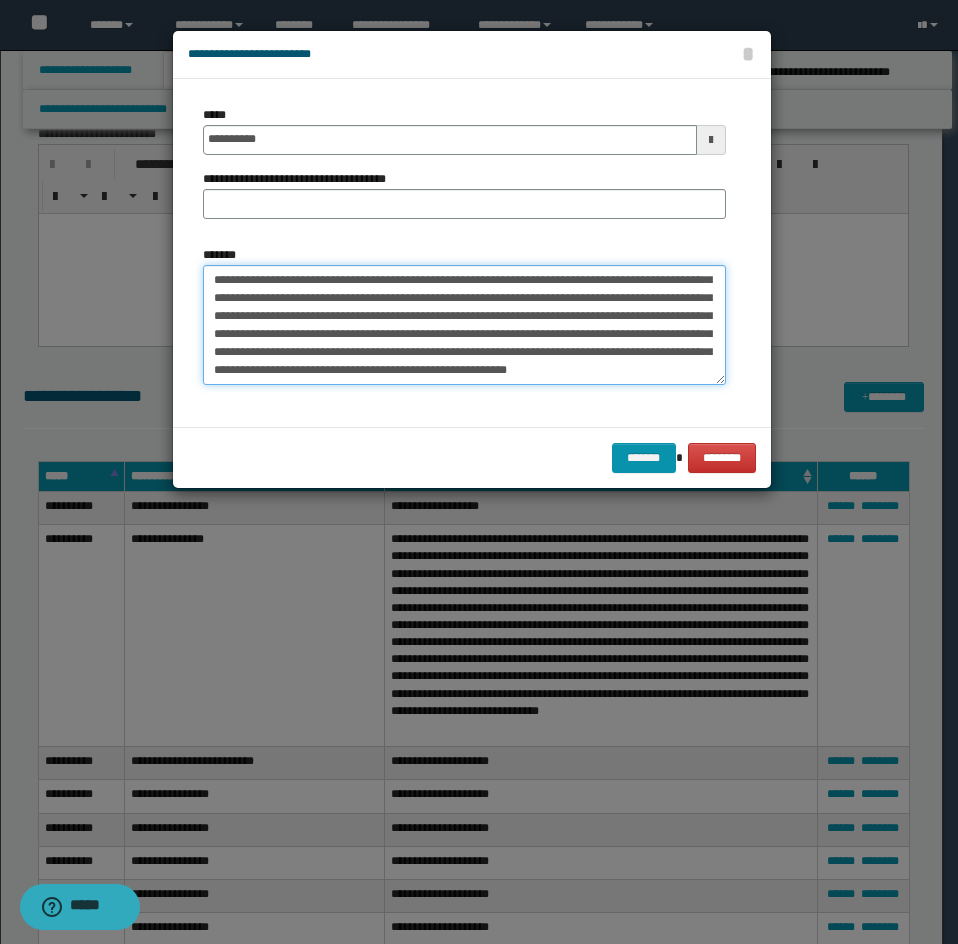 scroll, scrollTop: 120, scrollLeft: 0, axis: vertical 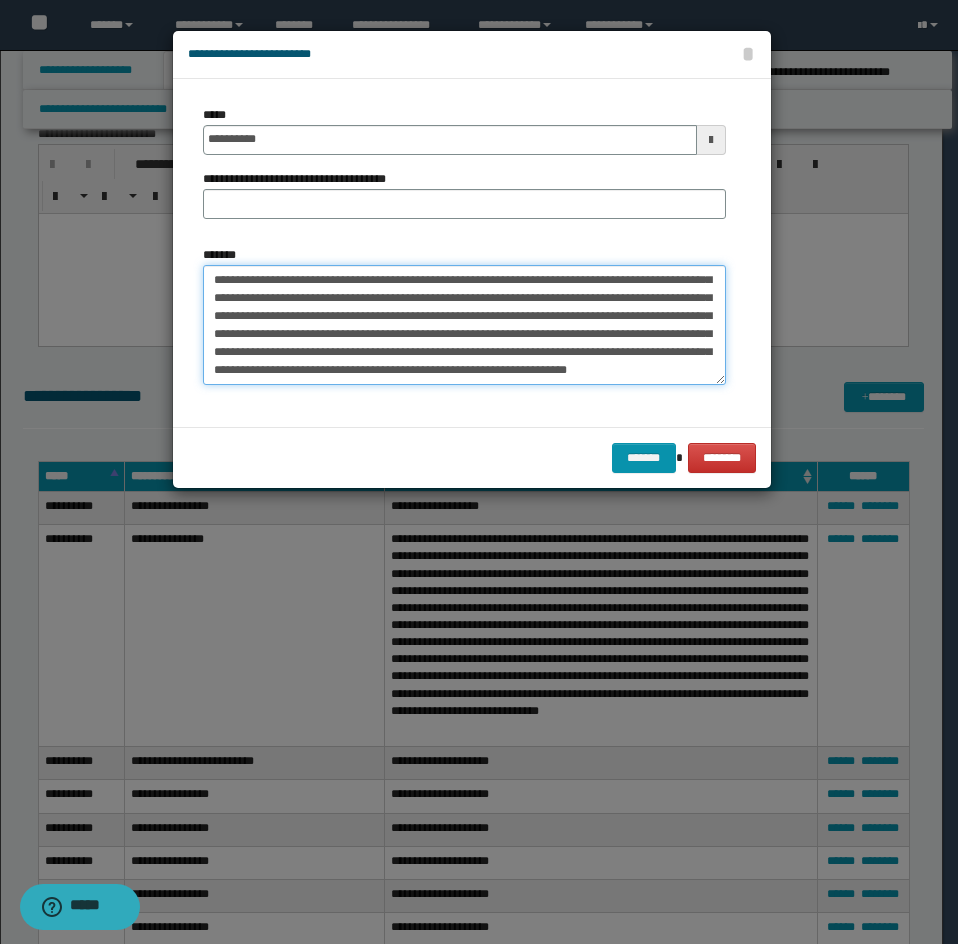 type on "**********" 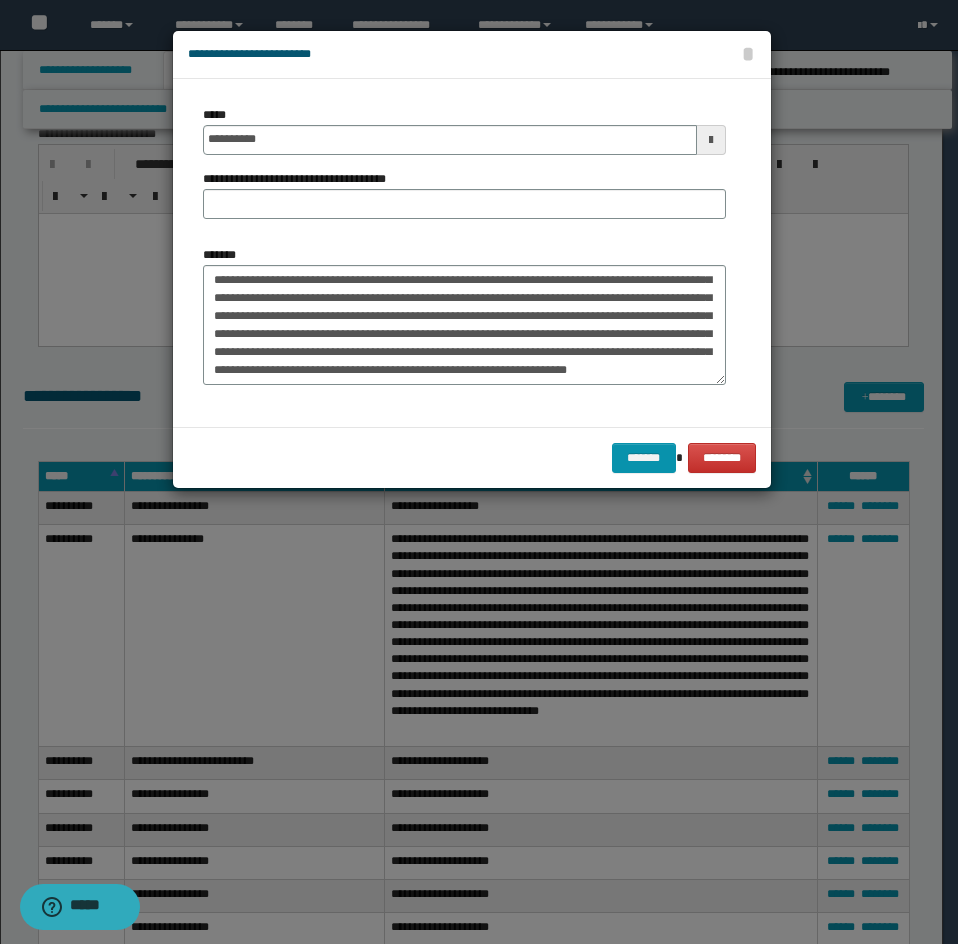 click on "**********" at bounding box center [302, 179] 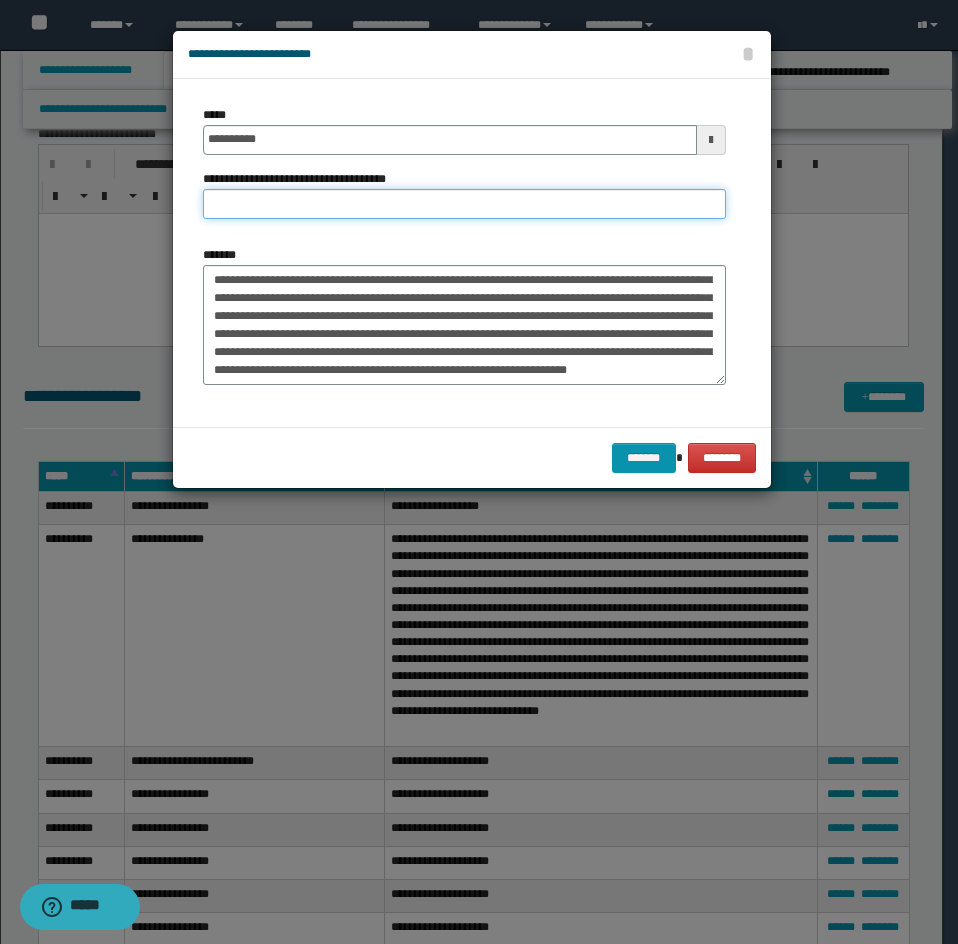 click on "**********" at bounding box center [464, 204] 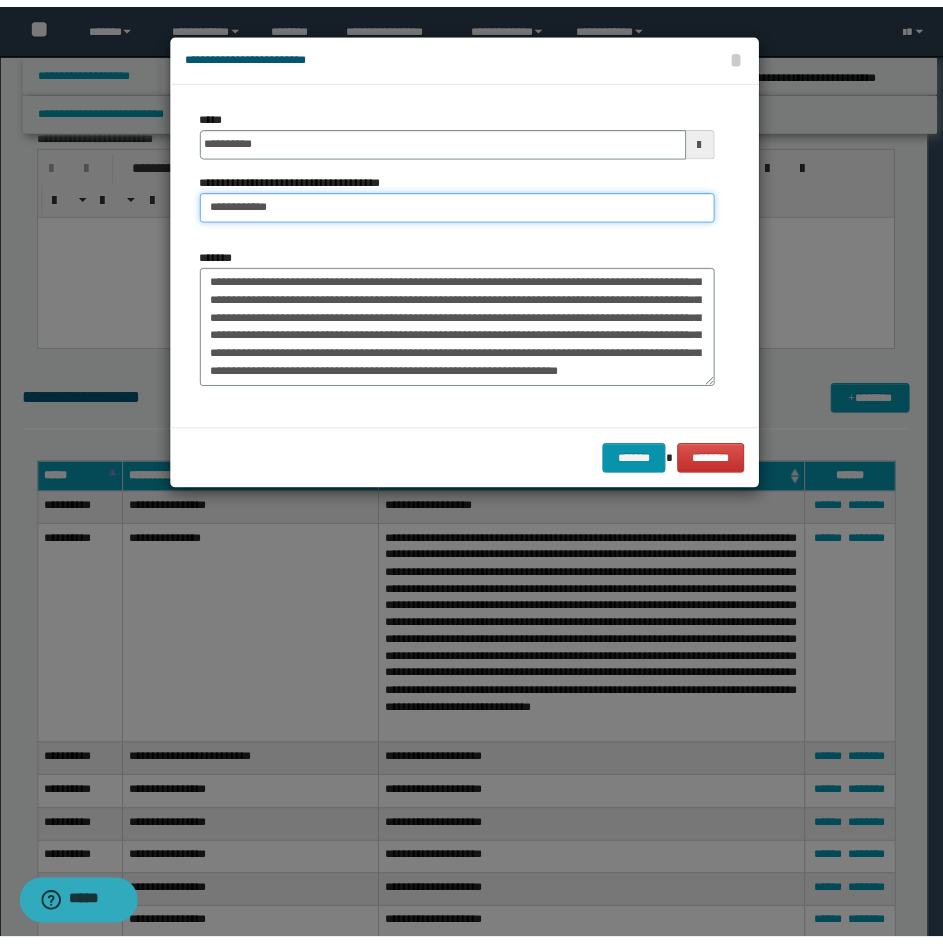 scroll, scrollTop: 126, scrollLeft: 0, axis: vertical 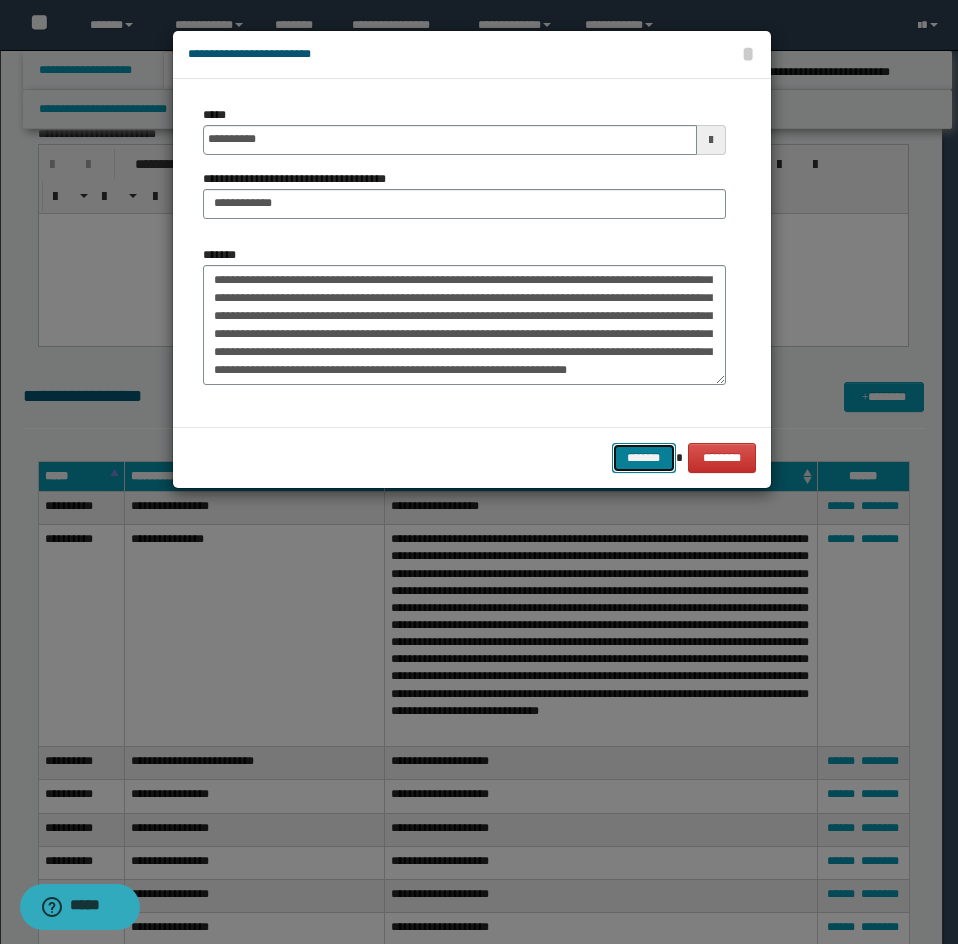 click on "*******" at bounding box center [644, 458] 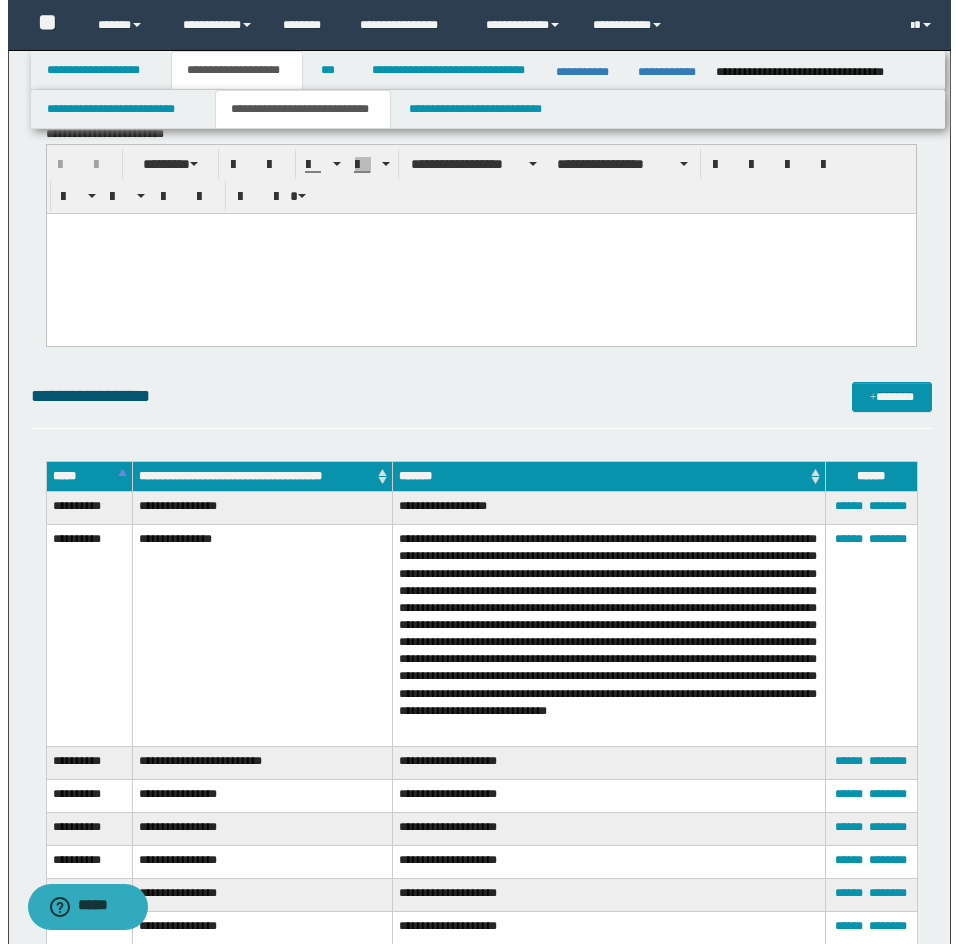 scroll, scrollTop: 3727, scrollLeft: 0, axis: vertical 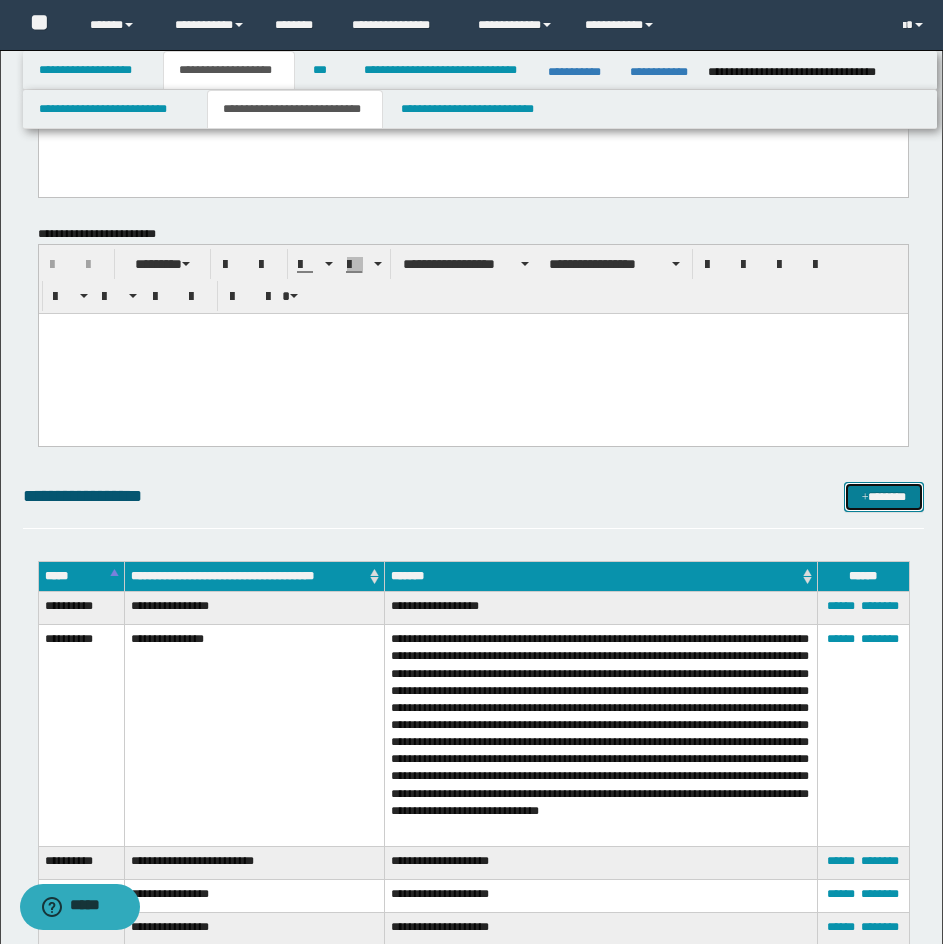 click on "*******" at bounding box center [884, 497] 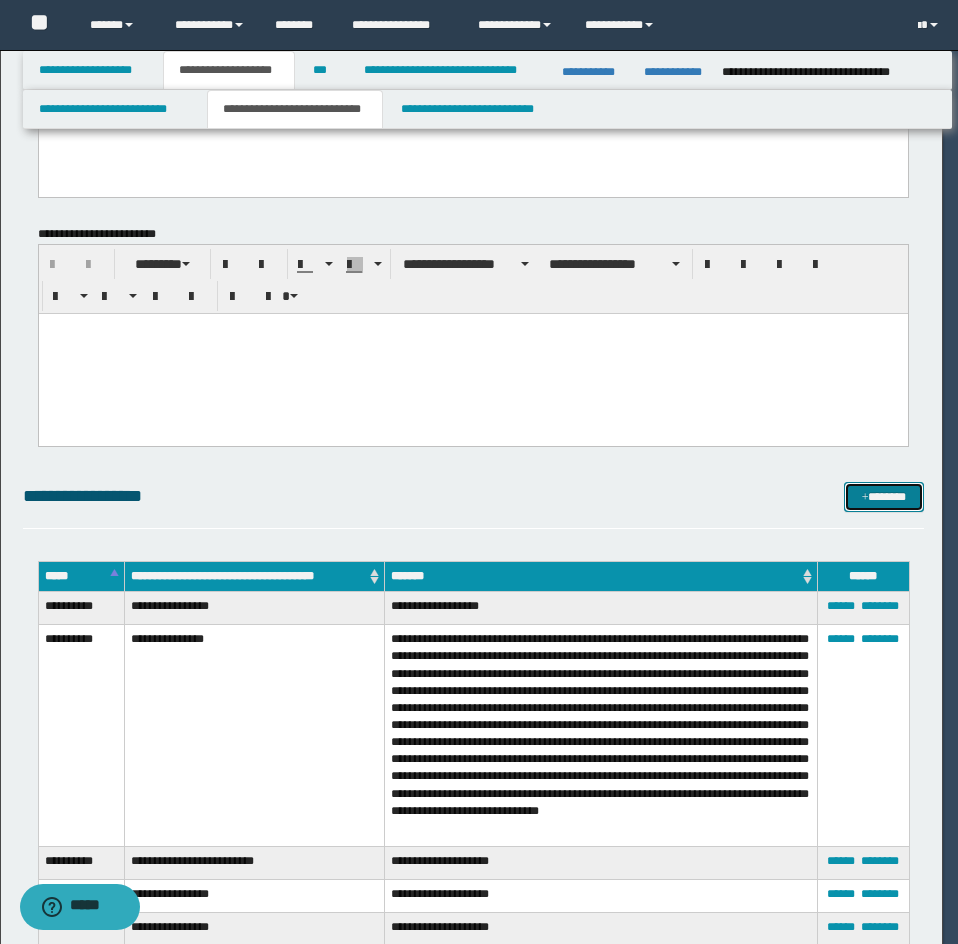 scroll, scrollTop: 0, scrollLeft: 0, axis: both 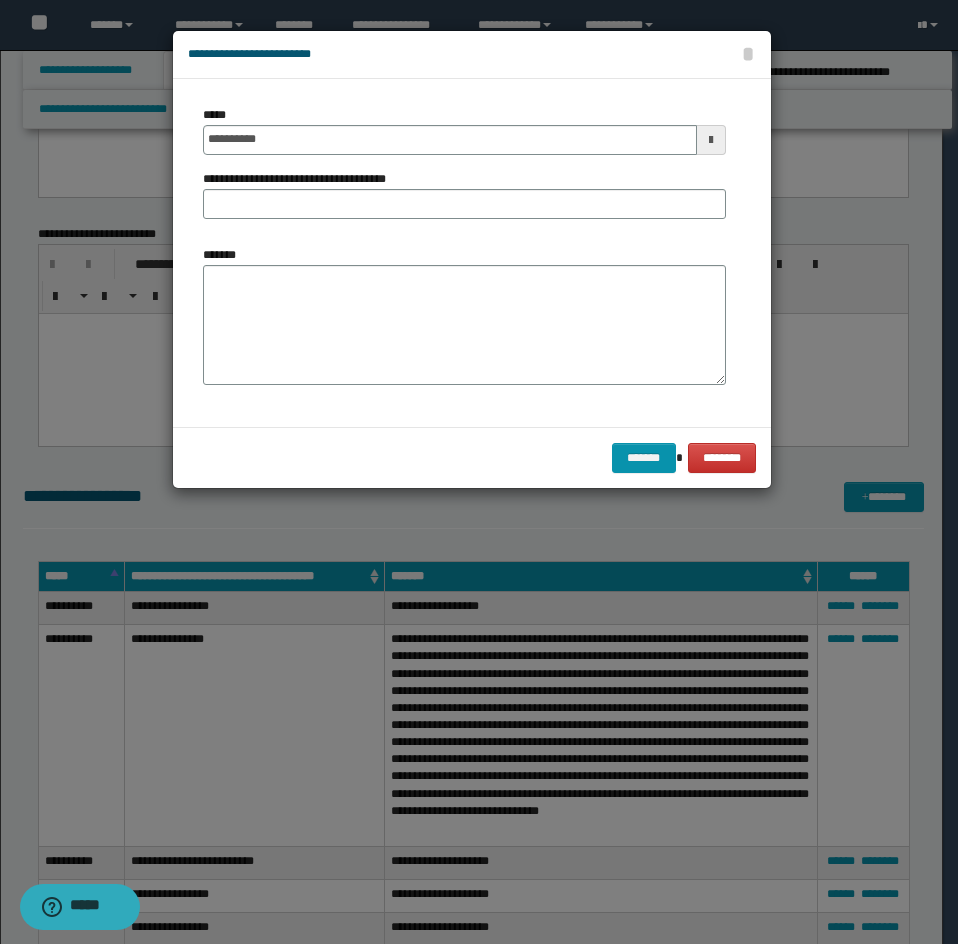 click on "**********" at bounding box center [464, 130] 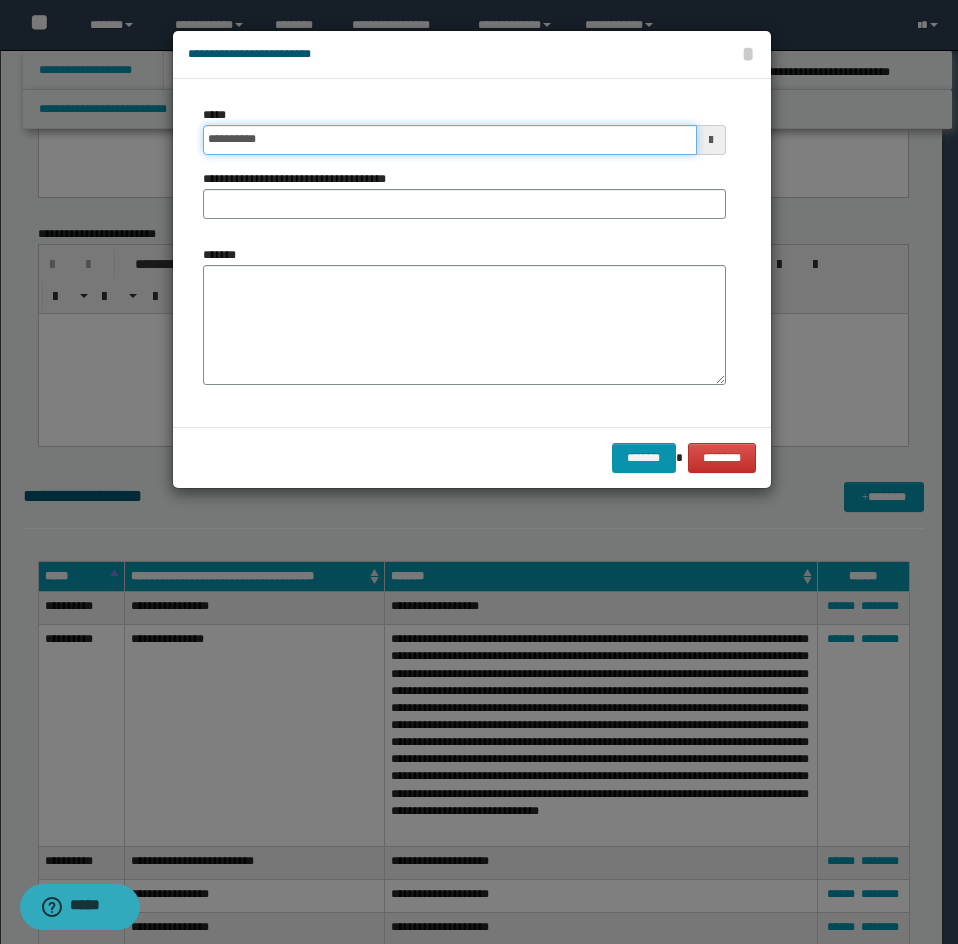 click on "**********" at bounding box center [450, 140] 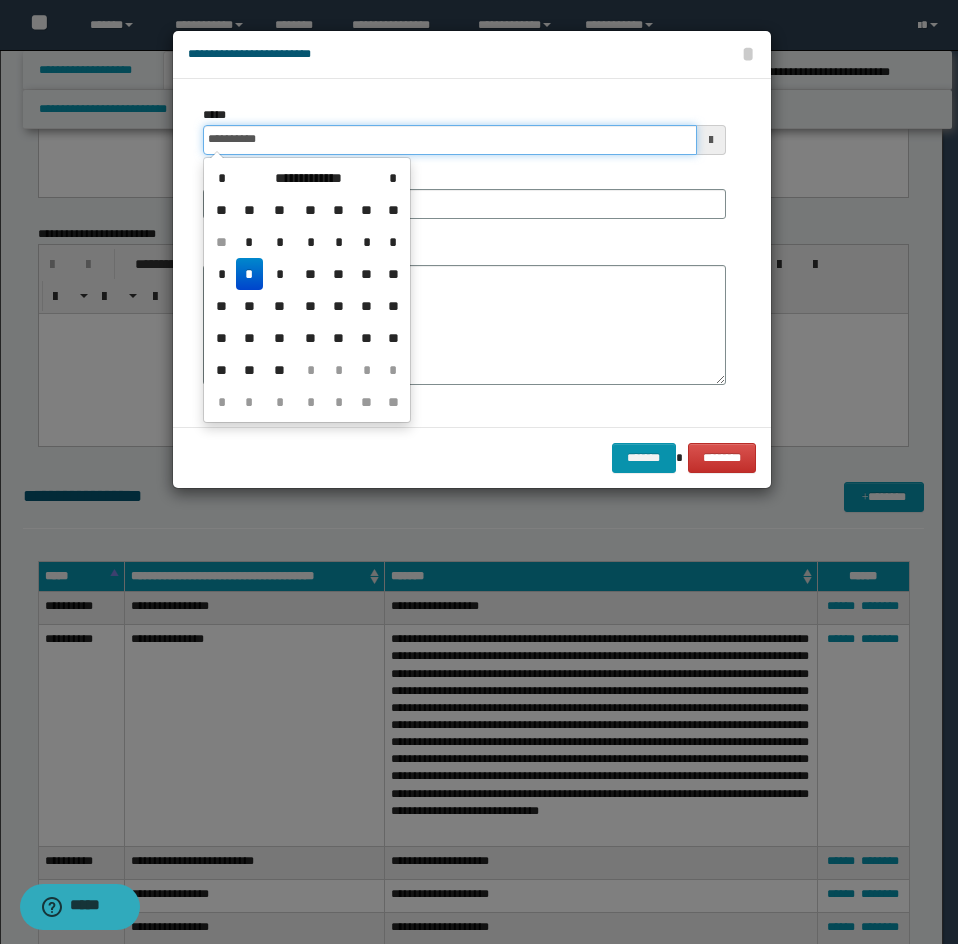 type on "**********" 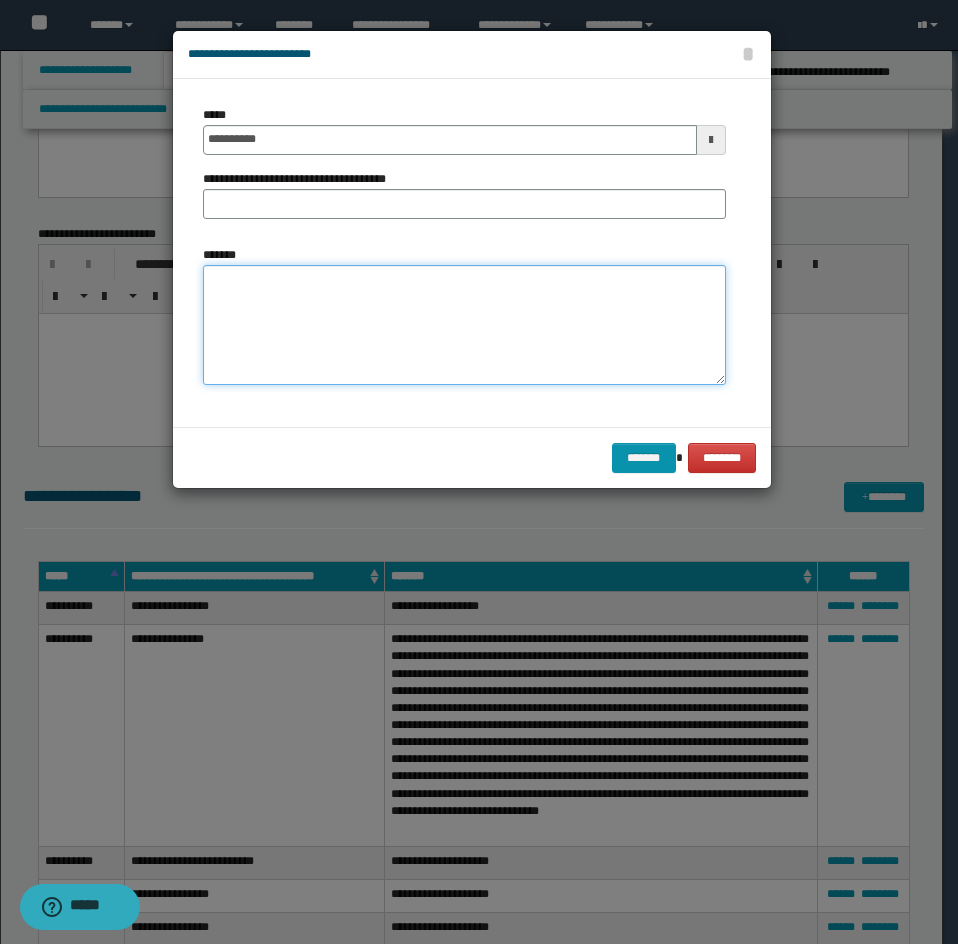 click on "*******" at bounding box center [464, 325] 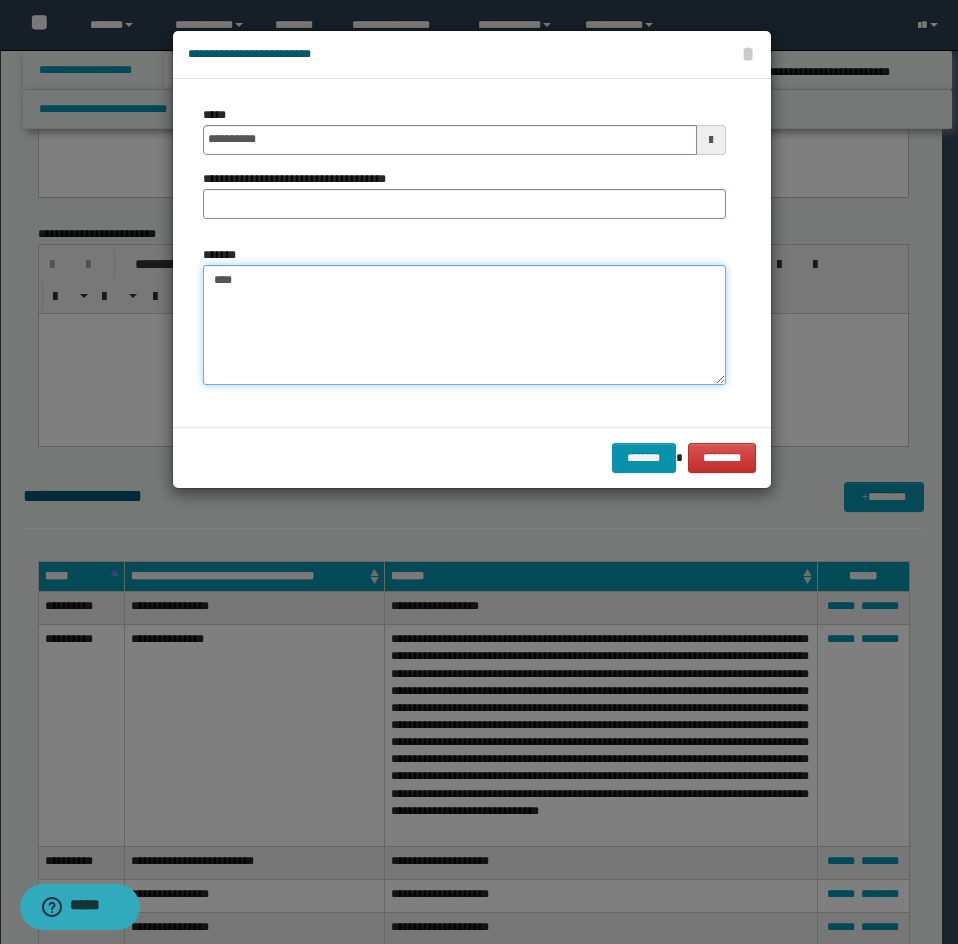 paste on "**********" 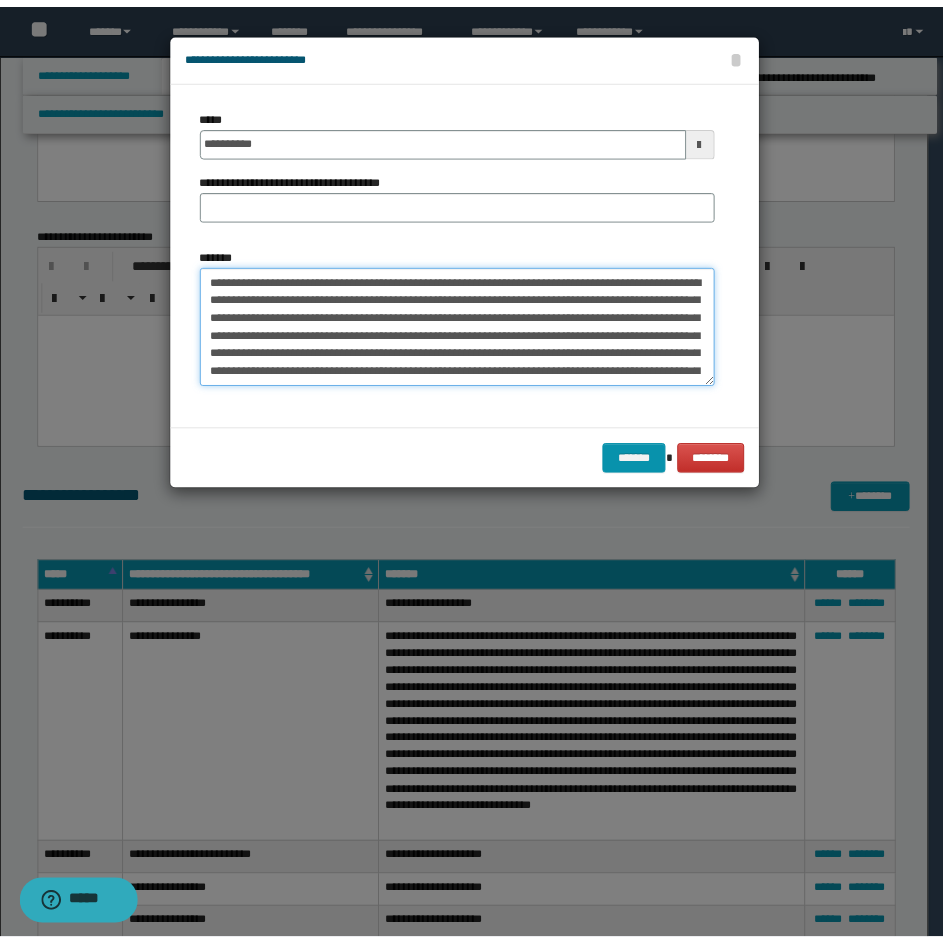 scroll, scrollTop: 210, scrollLeft: 0, axis: vertical 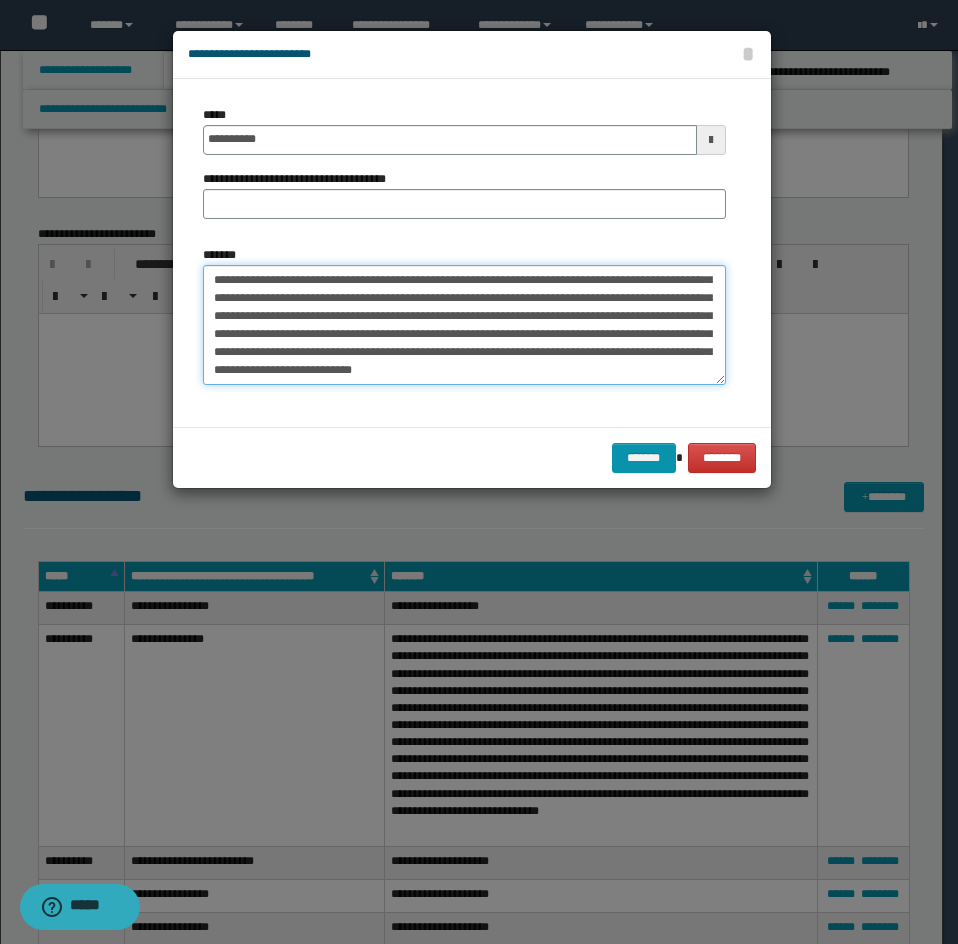 type on "**********" 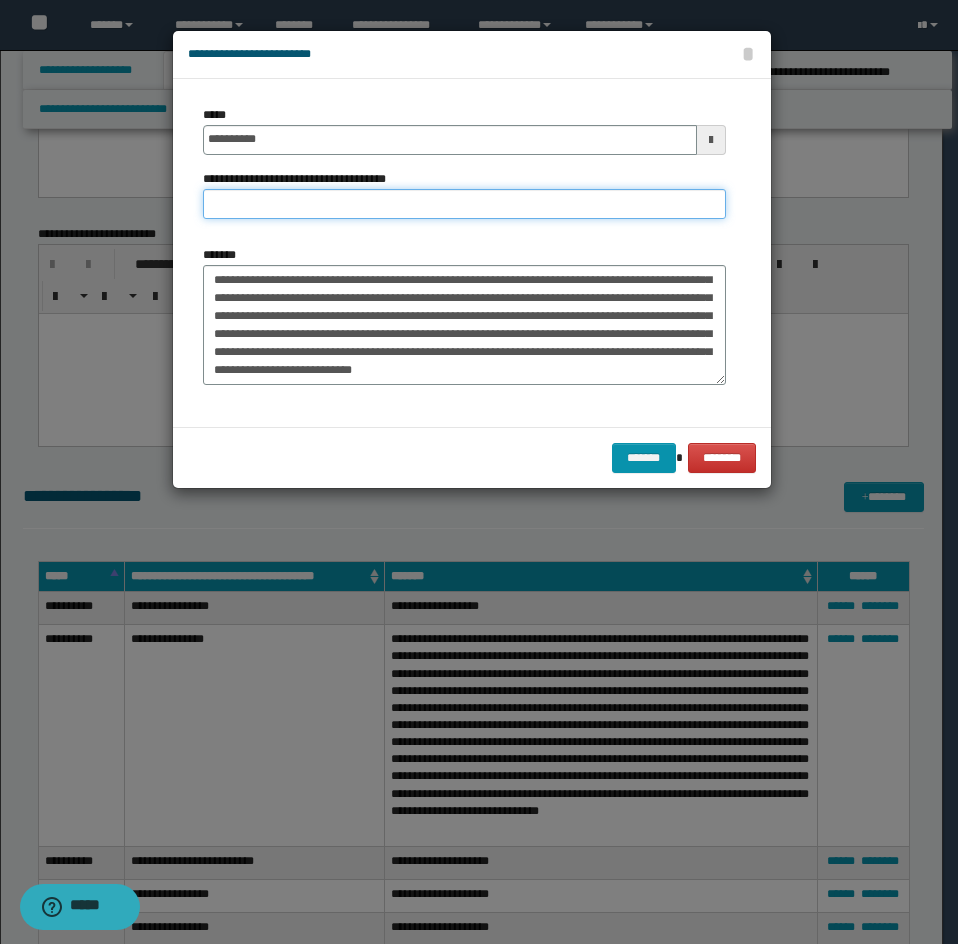 click on "**********" at bounding box center (464, 204) 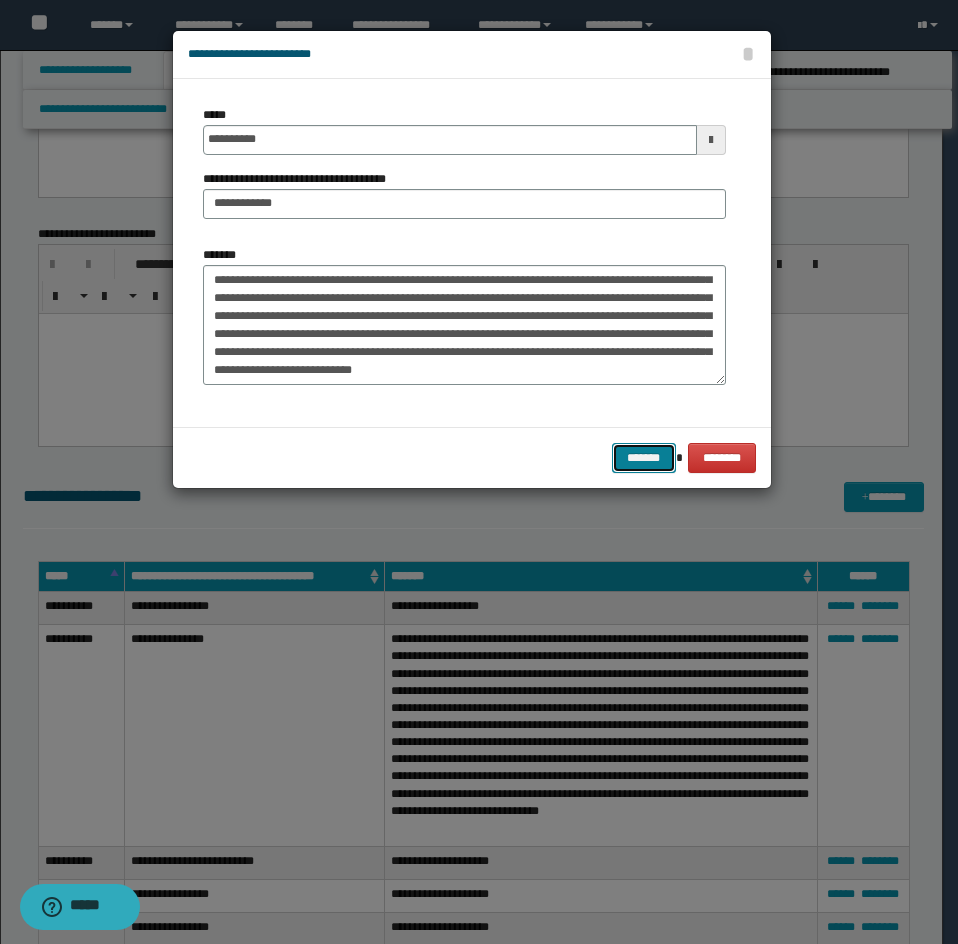 click on "*******" at bounding box center [644, 458] 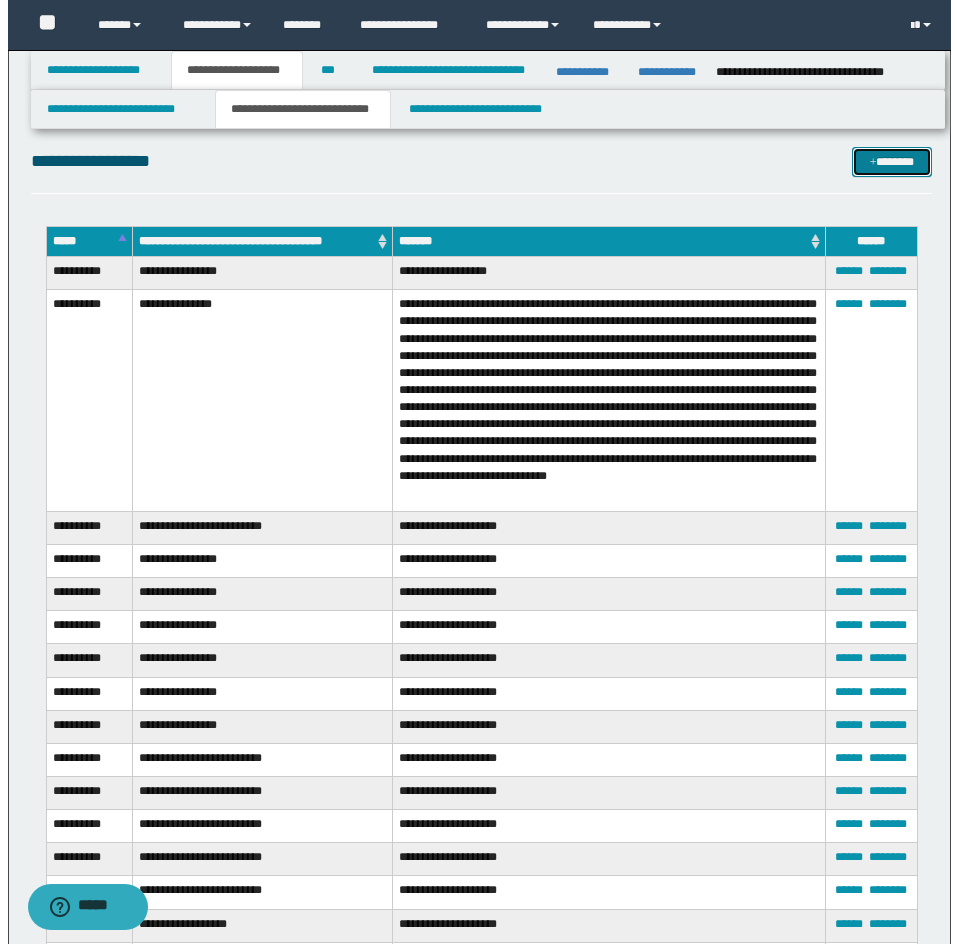 scroll, scrollTop: 4027, scrollLeft: 0, axis: vertical 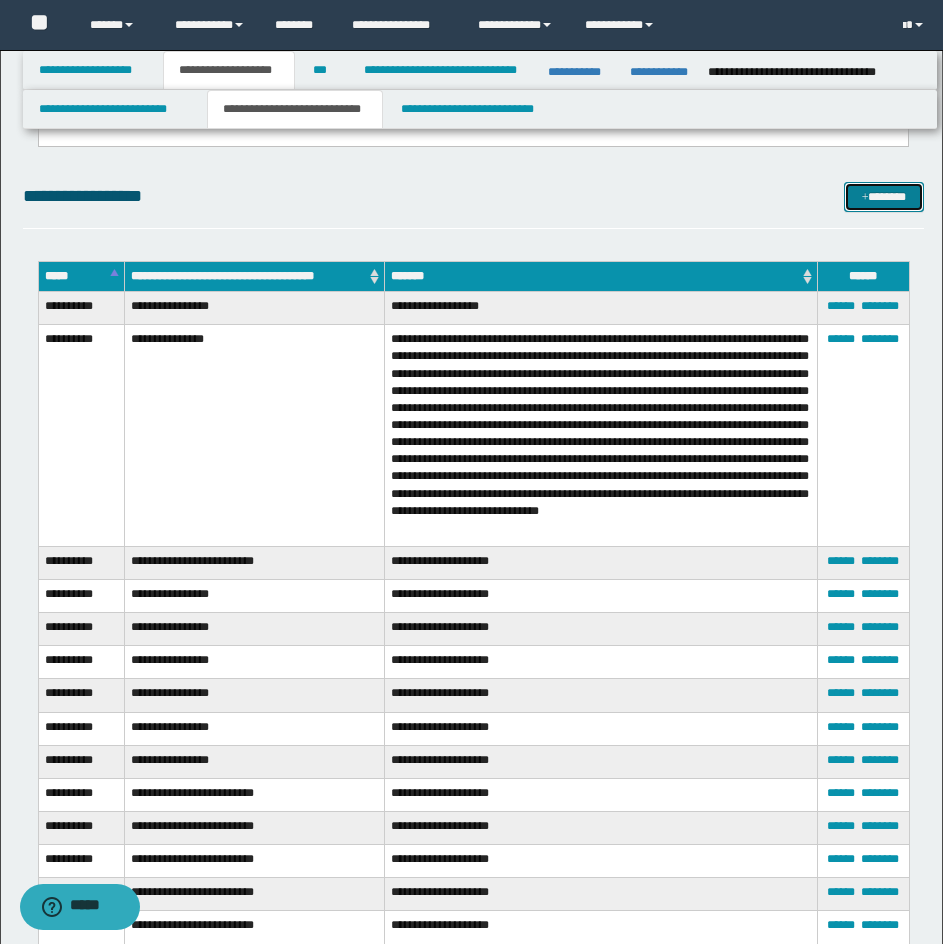 click on "*******" at bounding box center [884, 197] 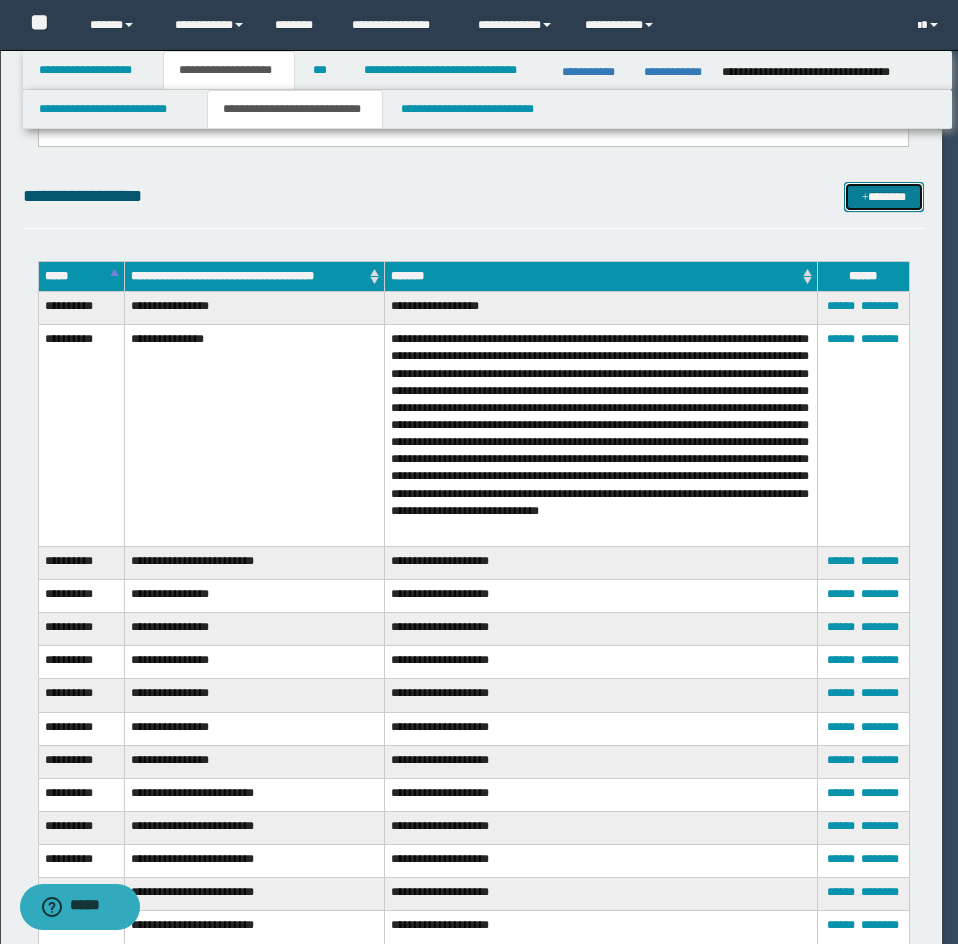 scroll, scrollTop: 0, scrollLeft: 0, axis: both 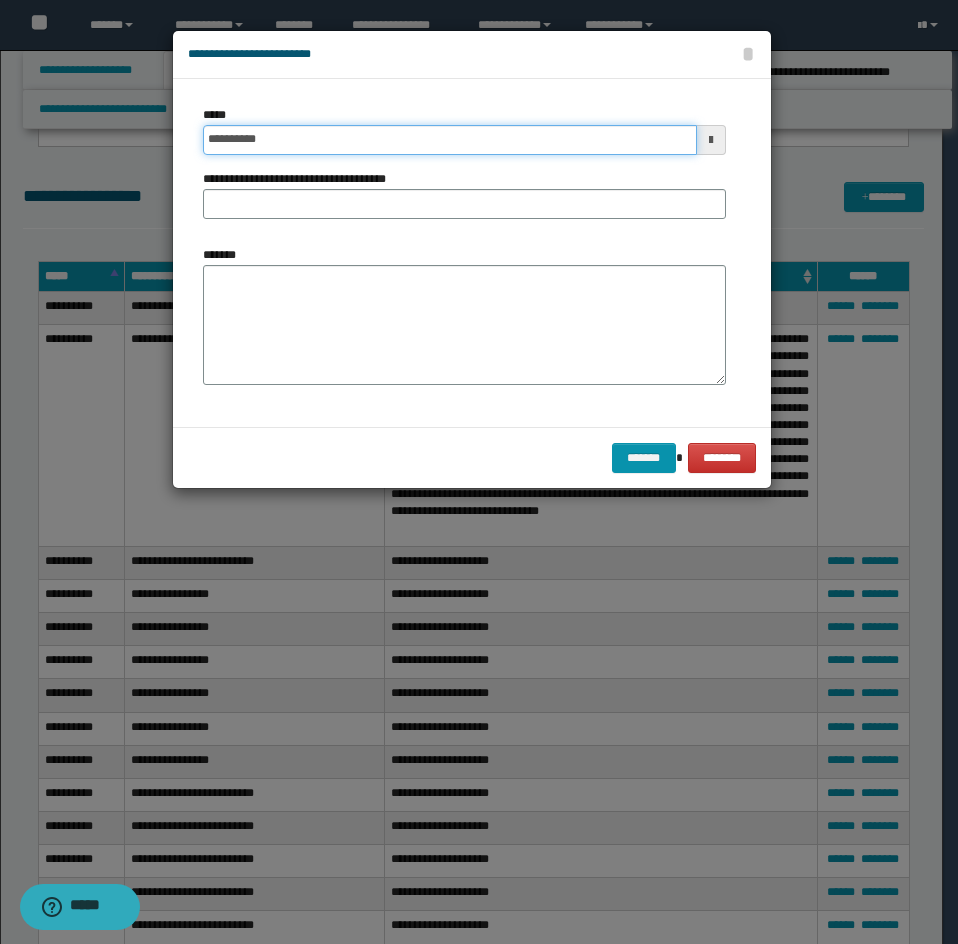 click on "**********" at bounding box center (450, 140) 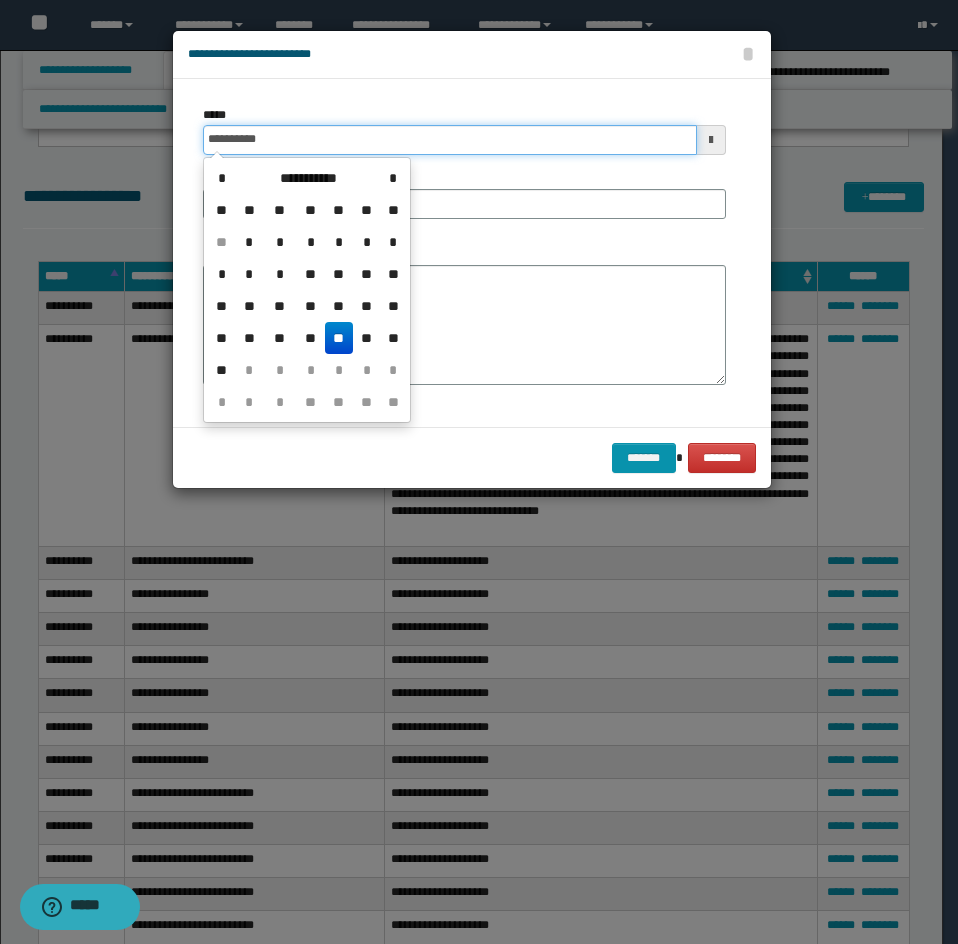 type on "**********" 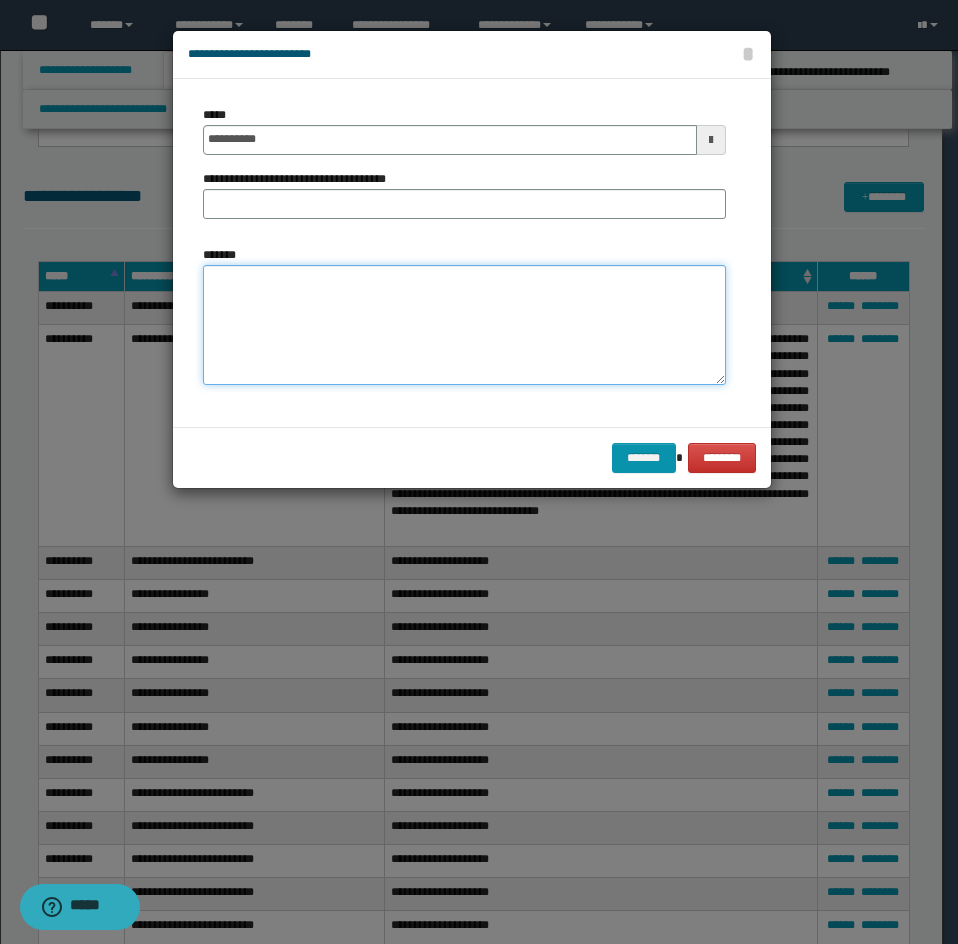 click on "*******" at bounding box center (464, 325) 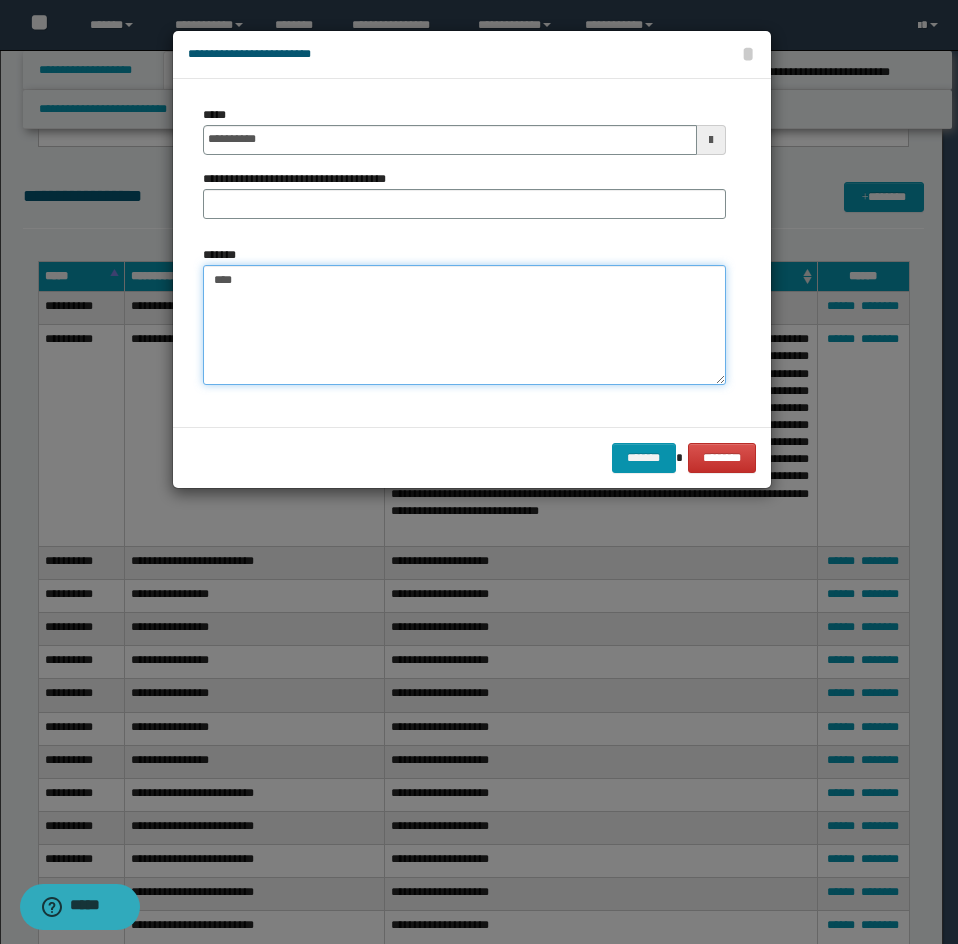 paste on "**********" 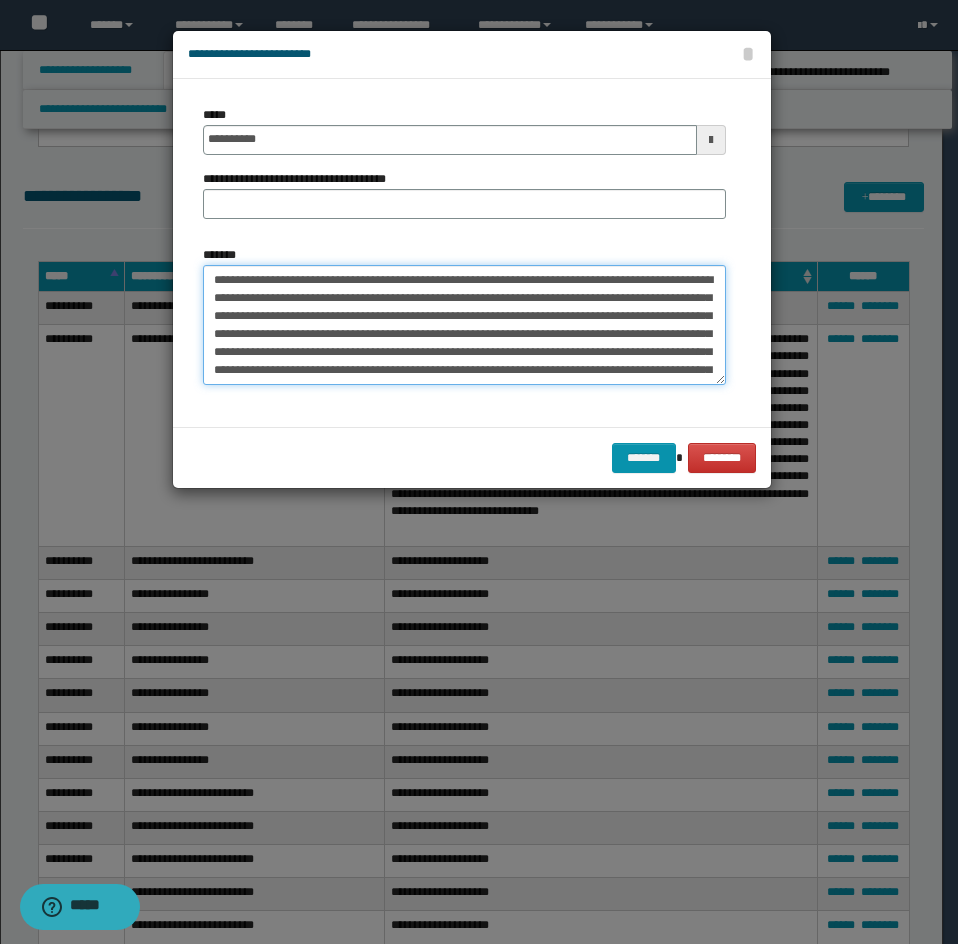 scroll, scrollTop: 120, scrollLeft: 0, axis: vertical 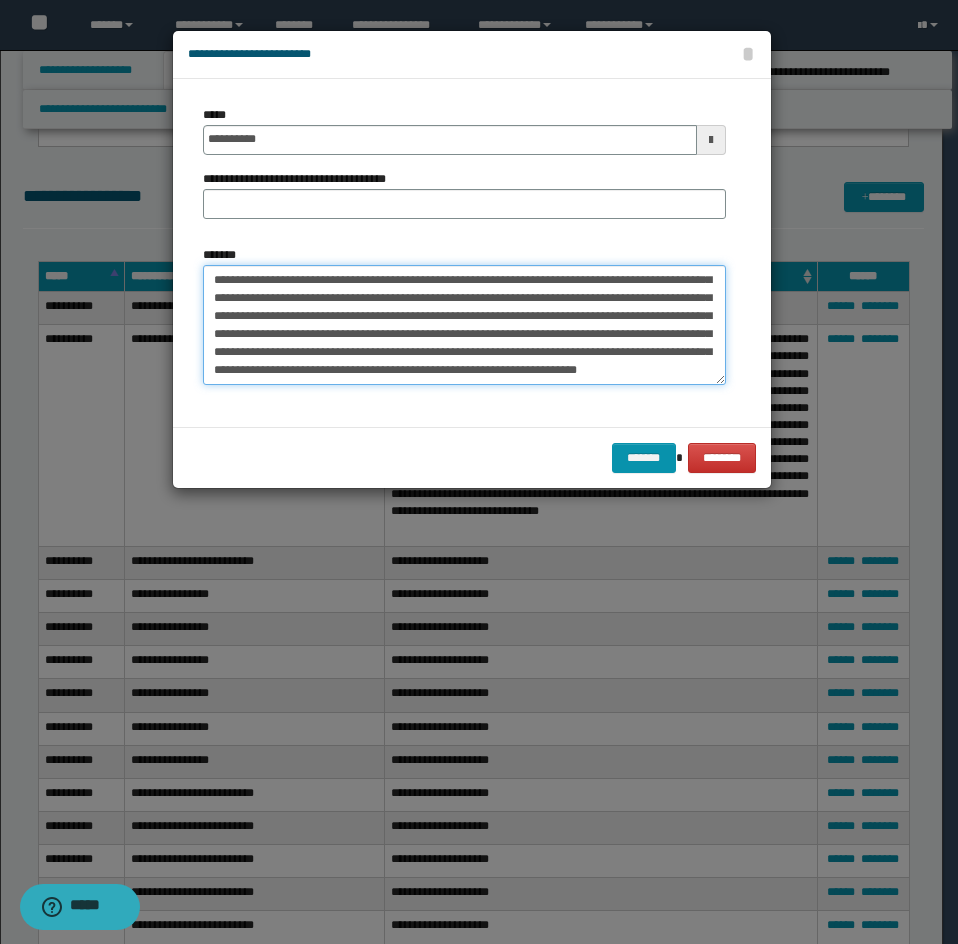 type on "**********" 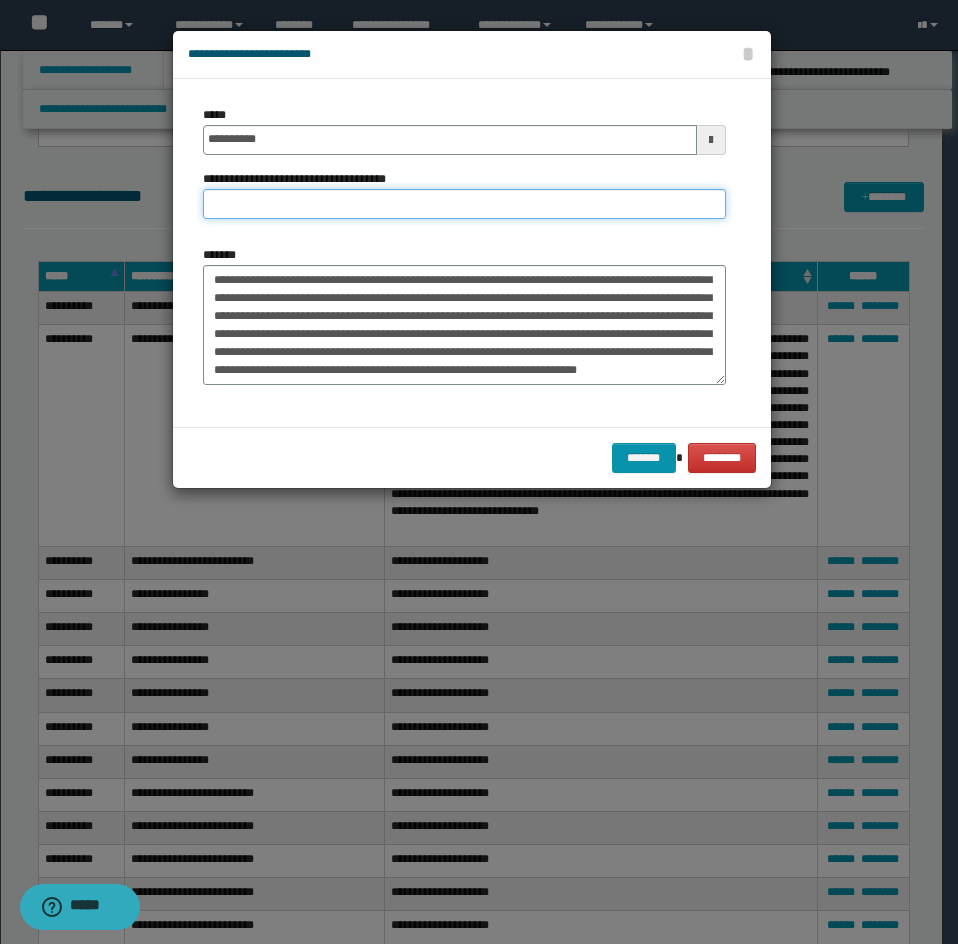 click on "**********" at bounding box center [464, 204] 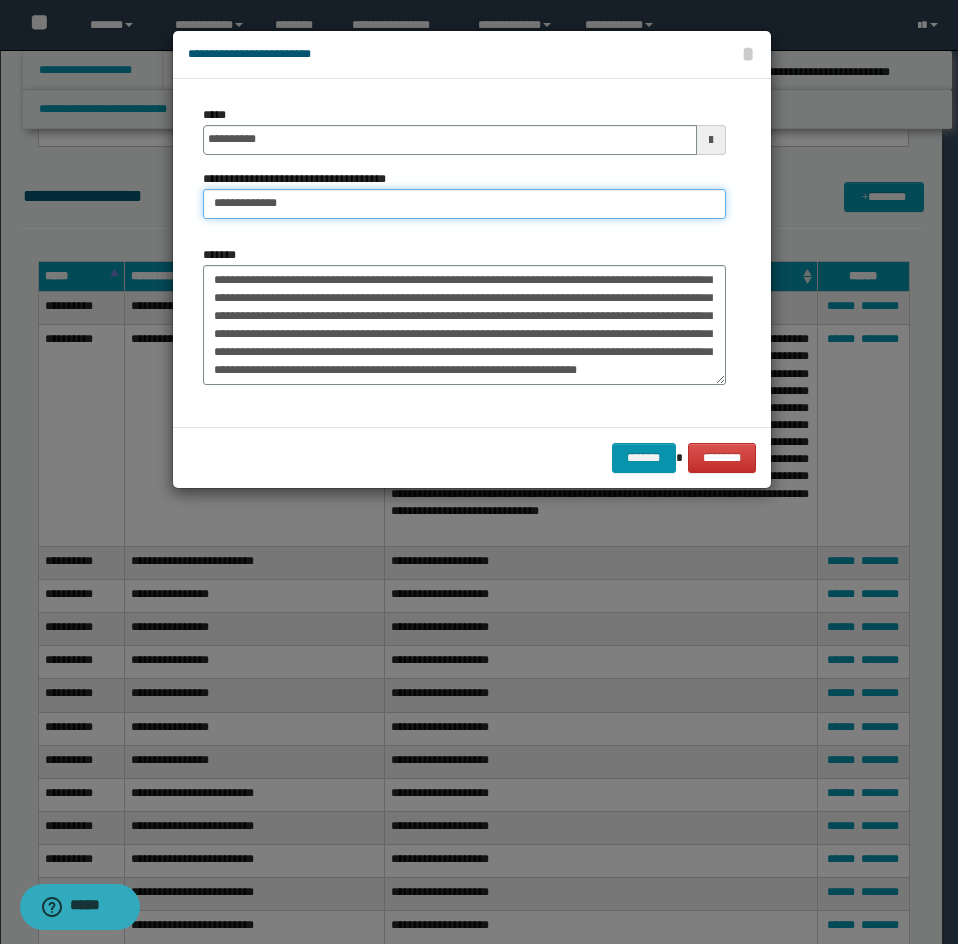 click on "**********" at bounding box center [464, 204] 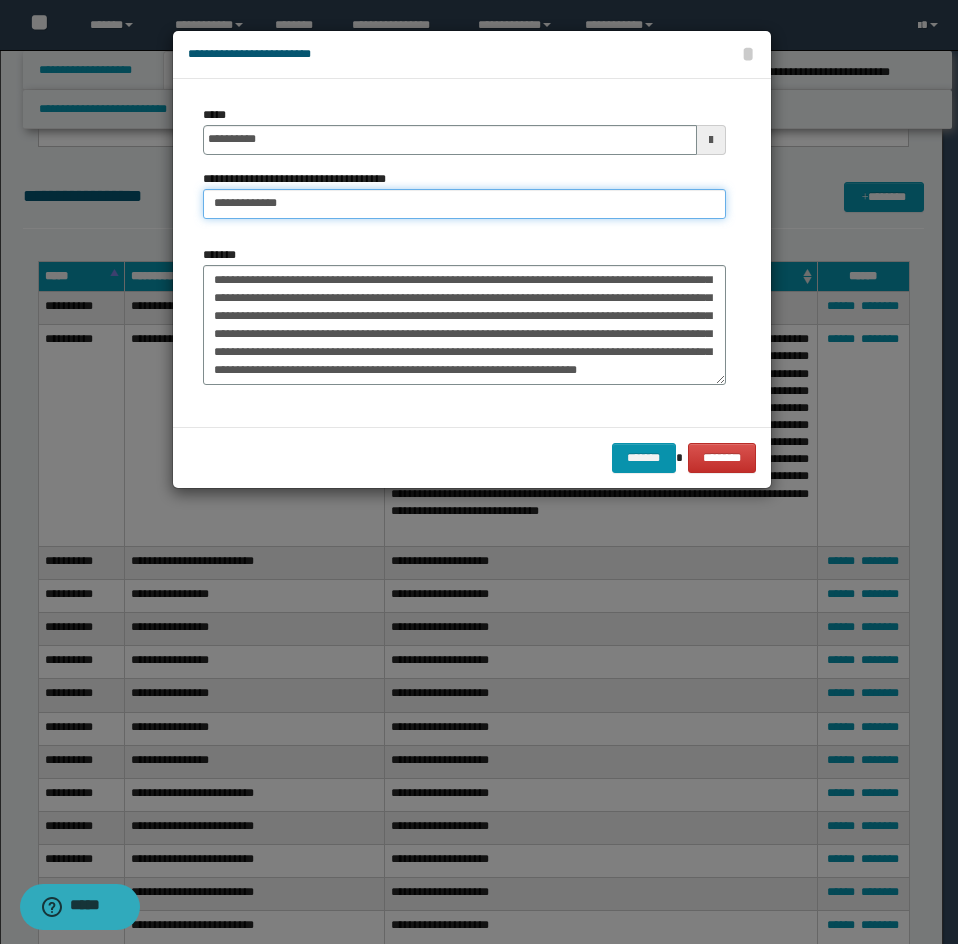 type on "**********" 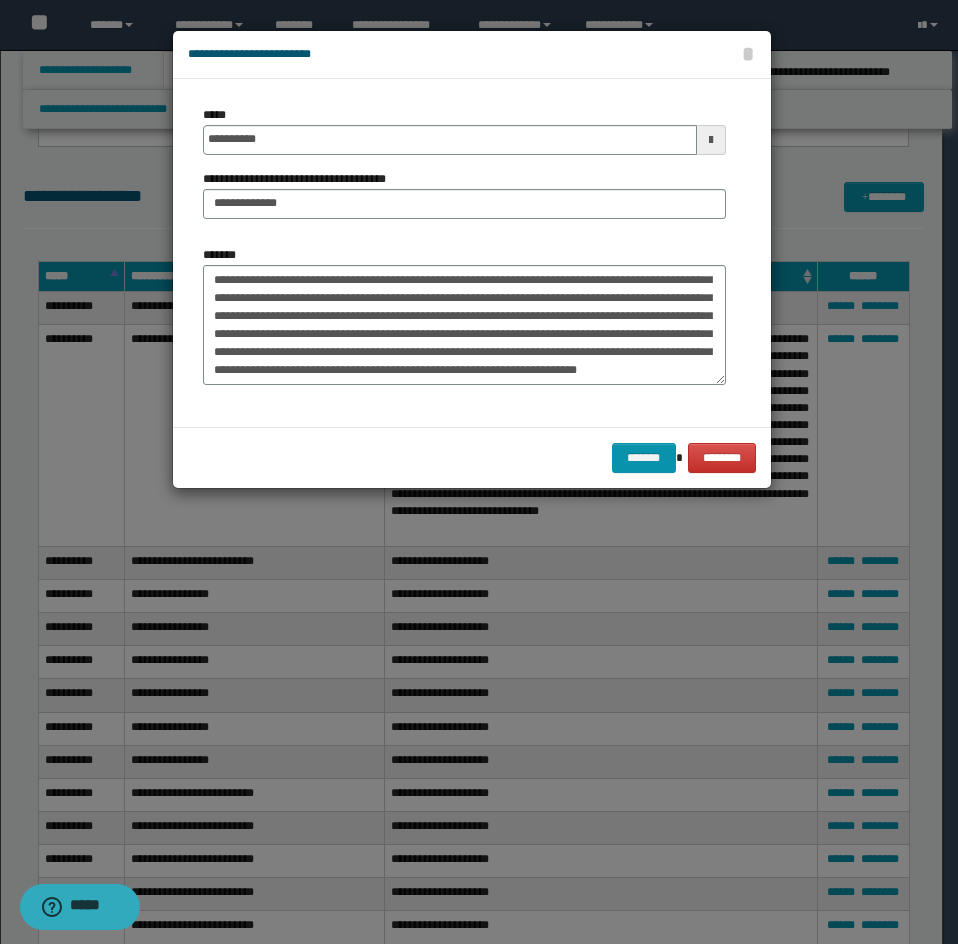 click on "*******" at bounding box center (464, 315) 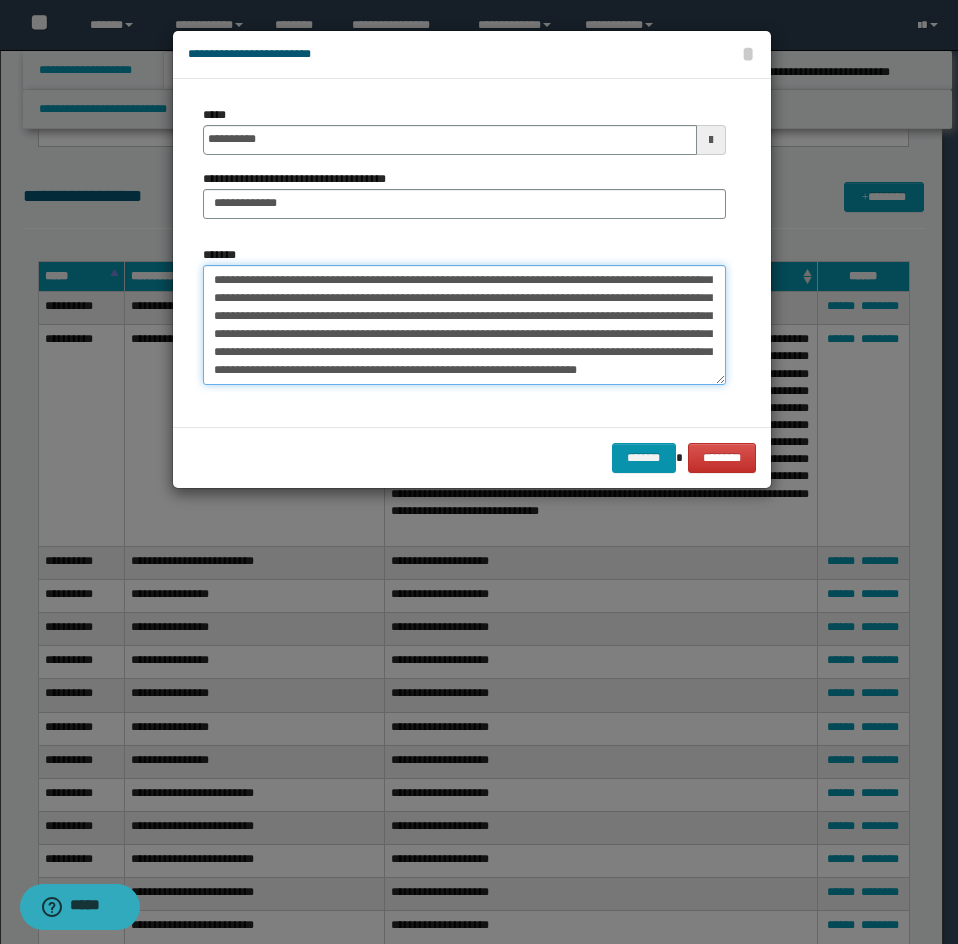 click on "*******" at bounding box center (464, 325) 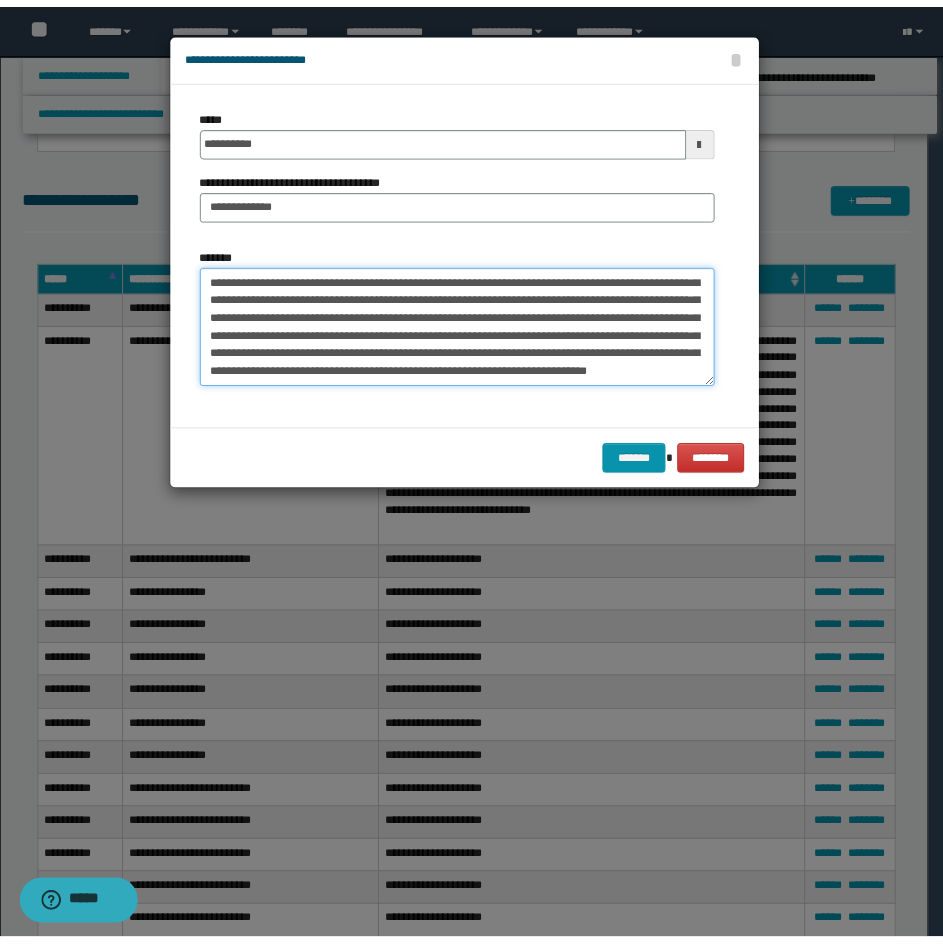 scroll, scrollTop: 126, scrollLeft: 0, axis: vertical 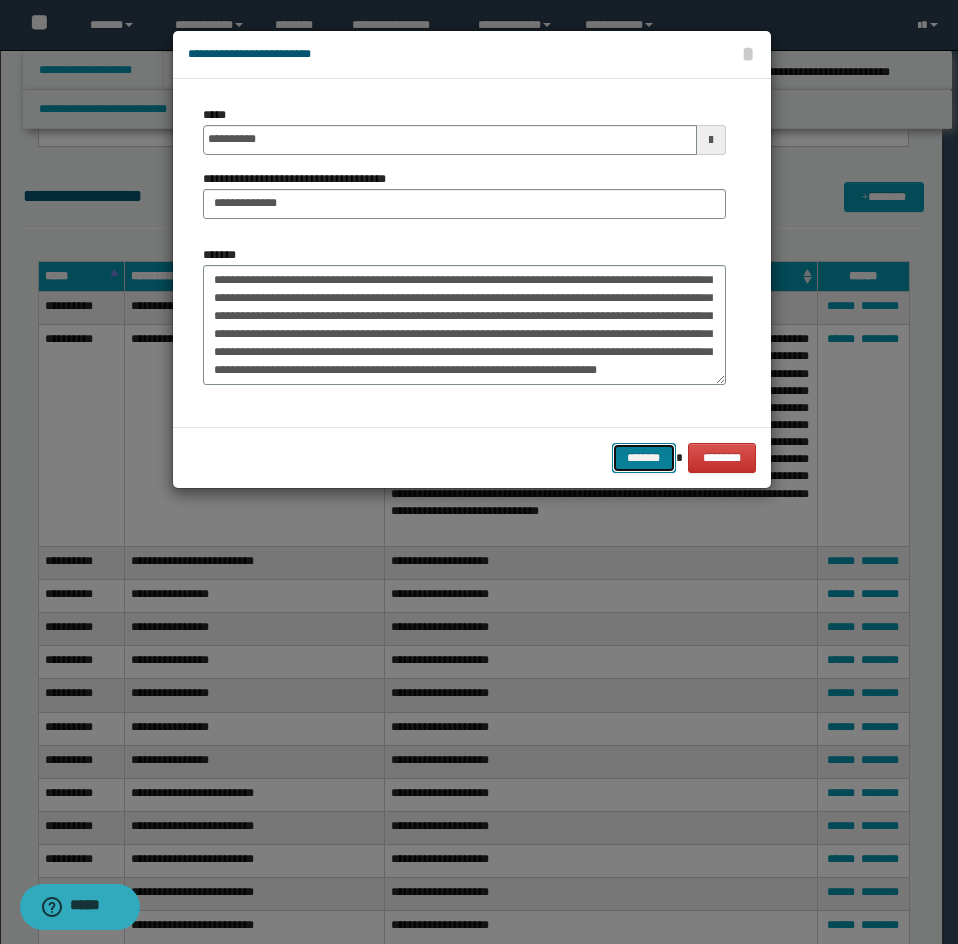 click on "*******" at bounding box center [644, 458] 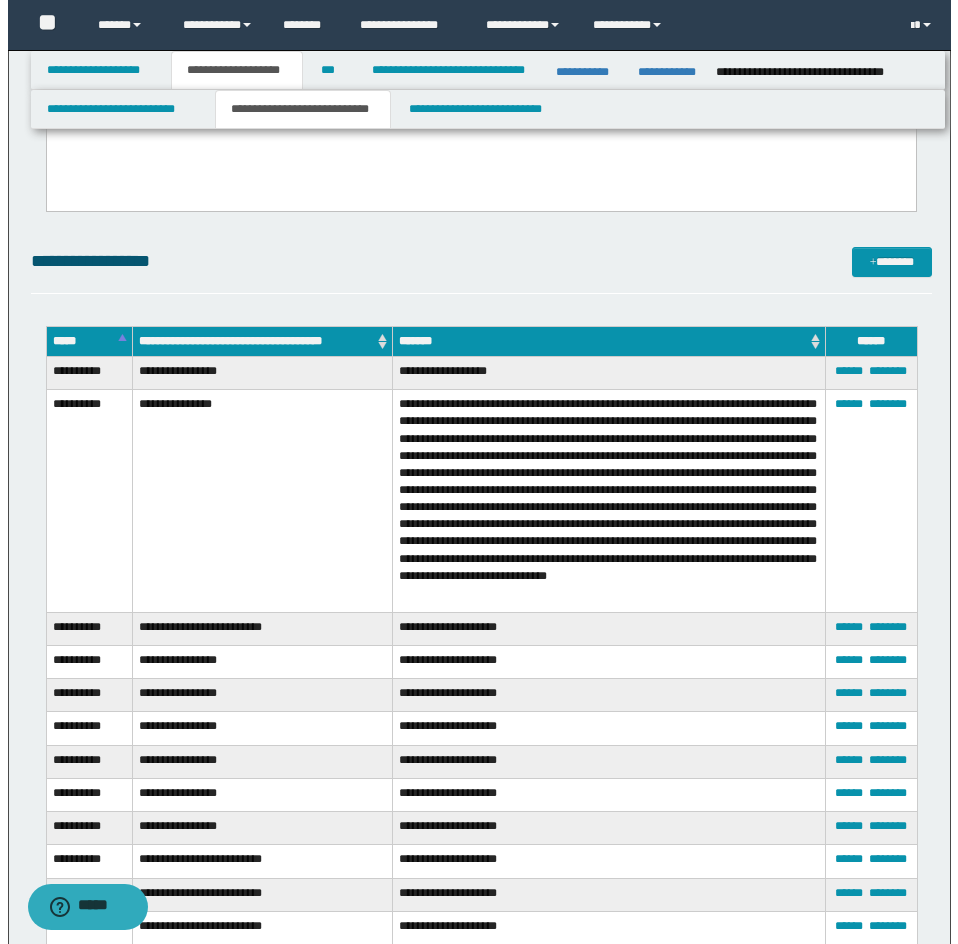 scroll, scrollTop: 3927, scrollLeft: 0, axis: vertical 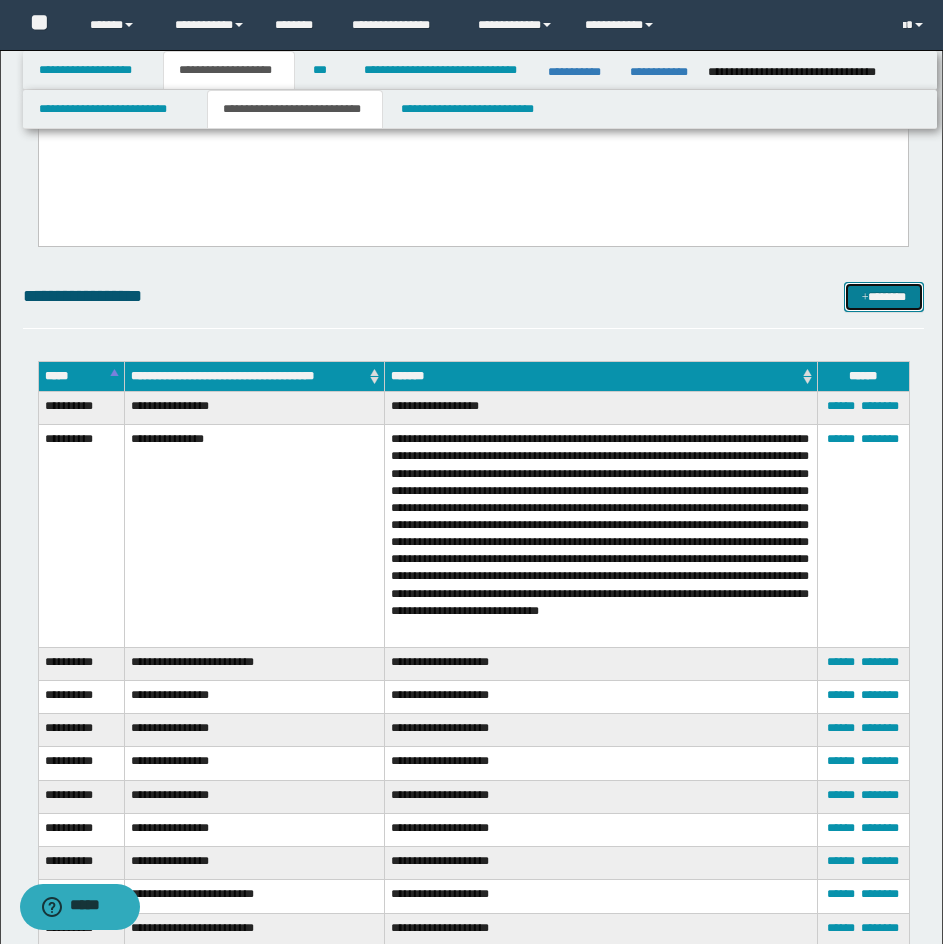 click on "*******" at bounding box center [884, 297] 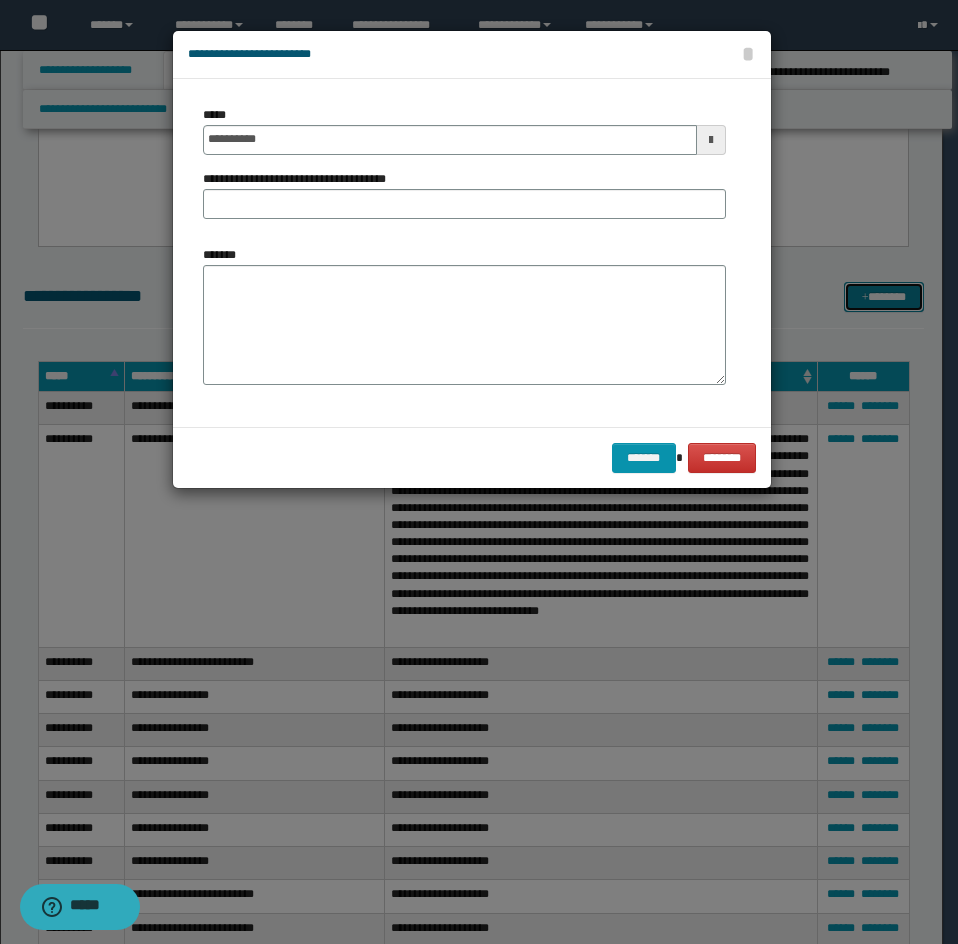 scroll, scrollTop: 0, scrollLeft: 0, axis: both 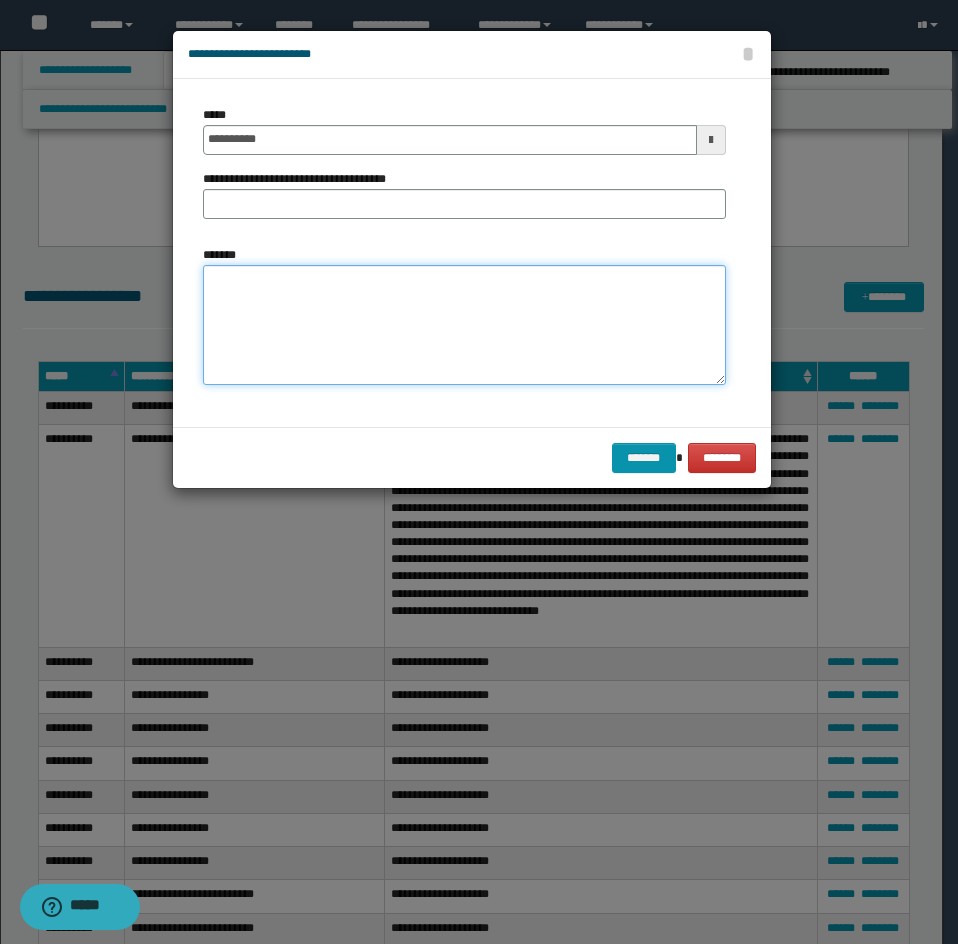 click on "*******" at bounding box center (464, 325) 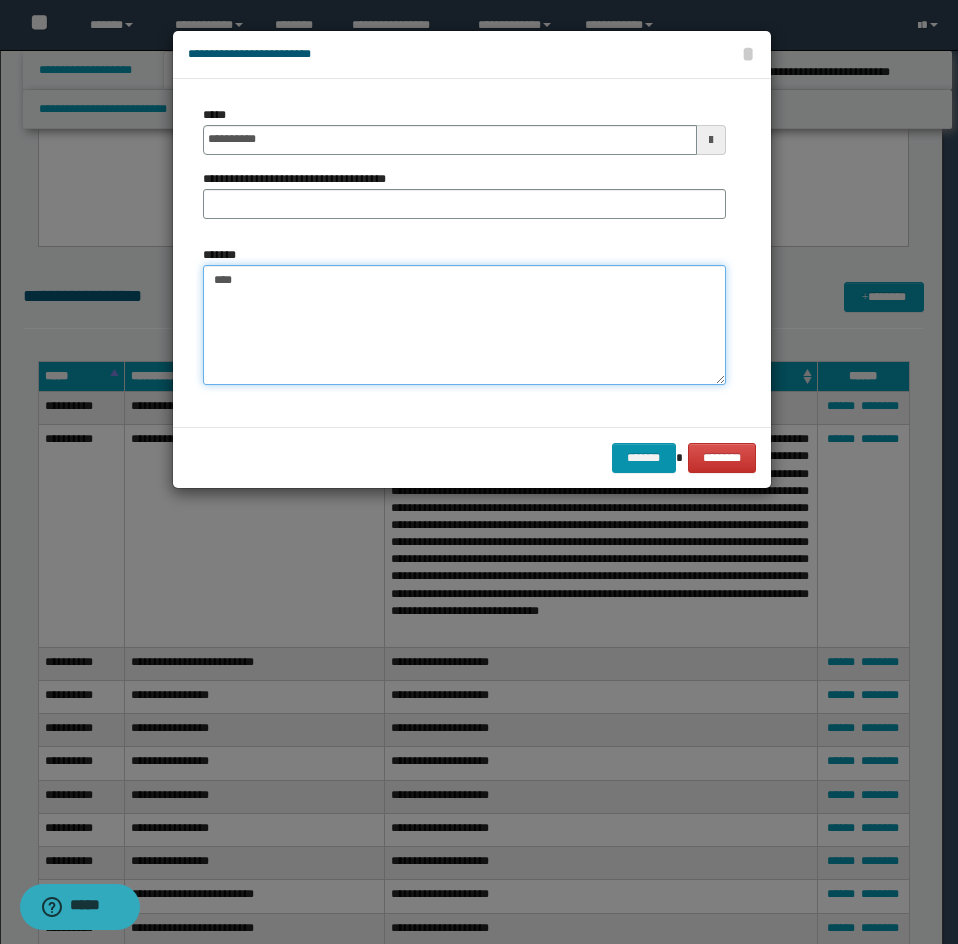 paste on "**********" 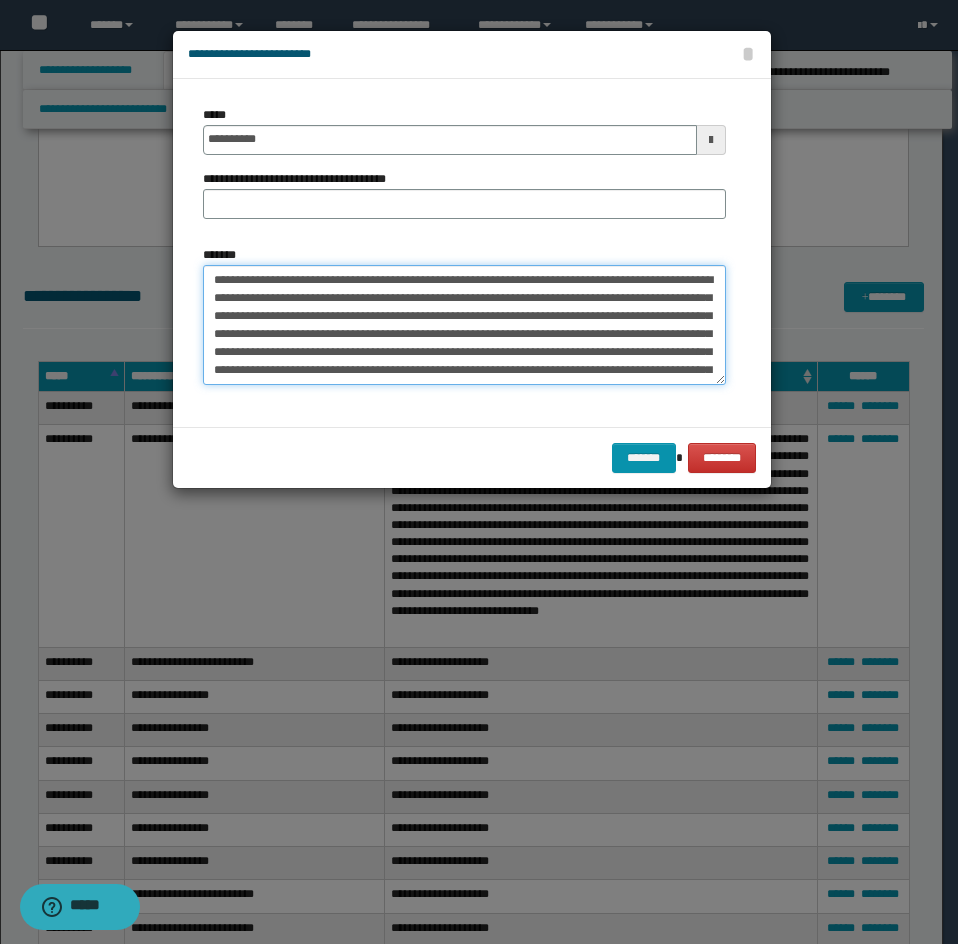 scroll, scrollTop: 138, scrollLeft: 0, axis: vertical 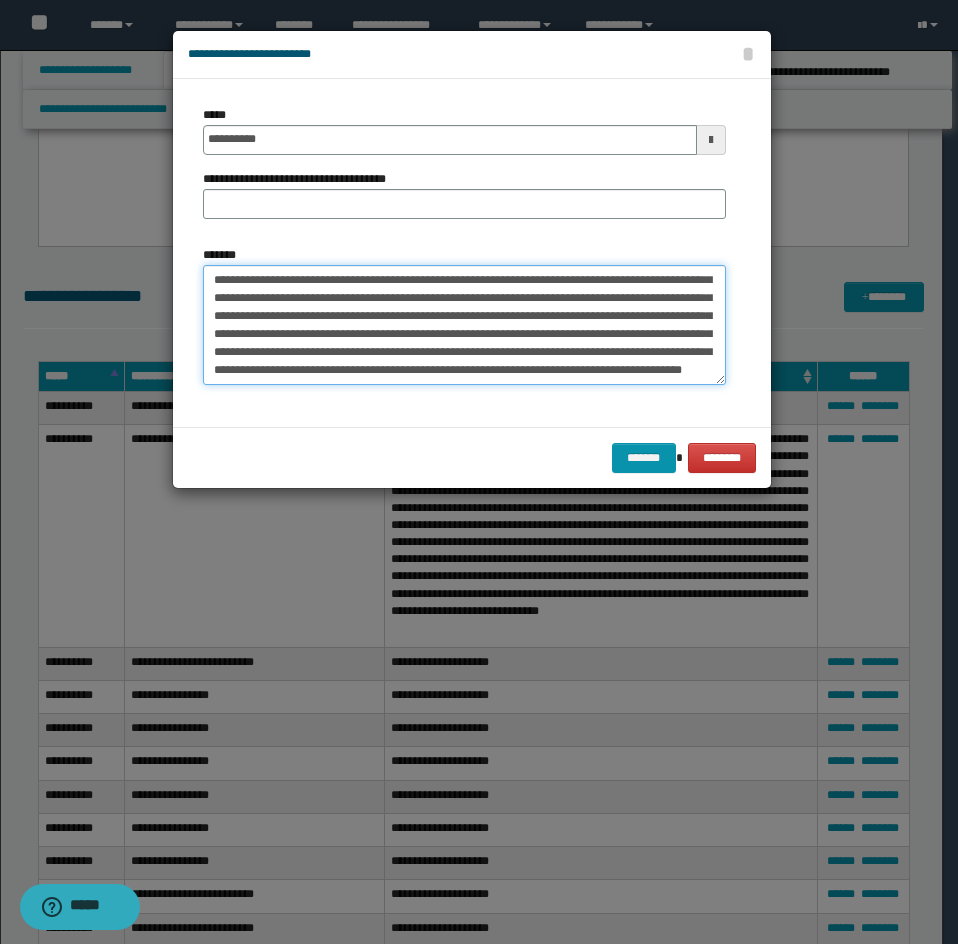 type on "**********" 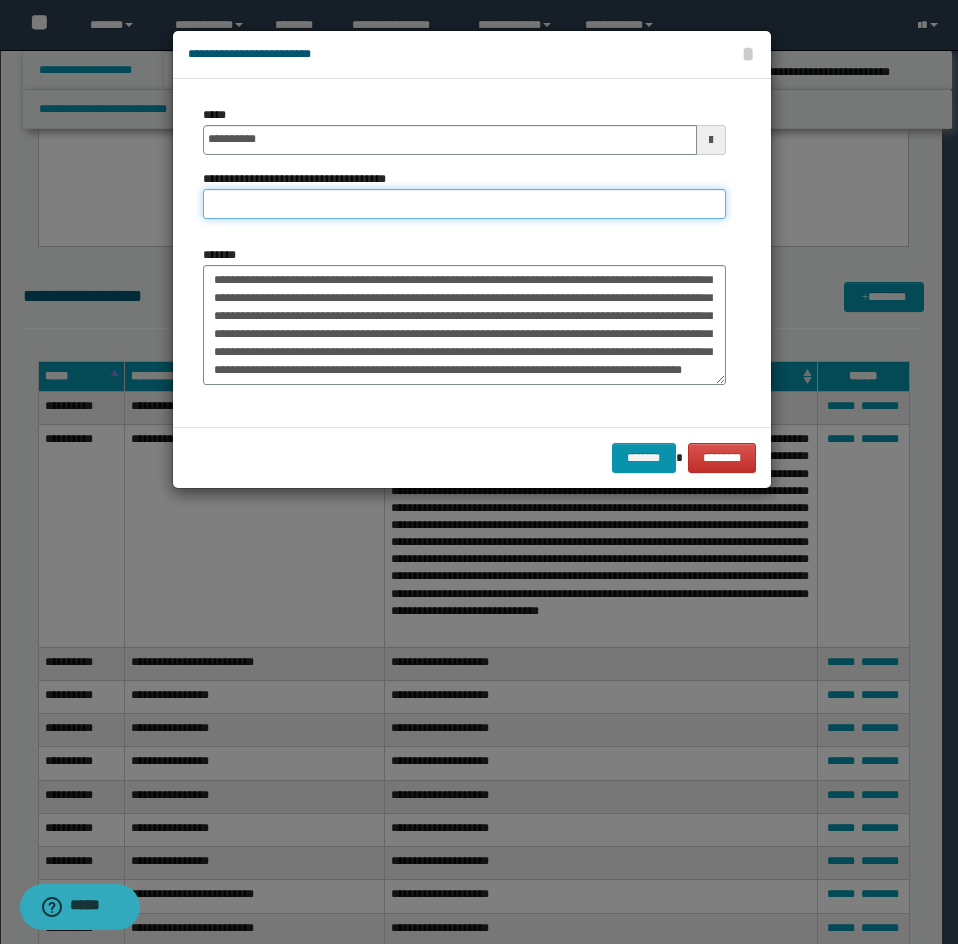 click on "**********" at bounding box center (464, 204) 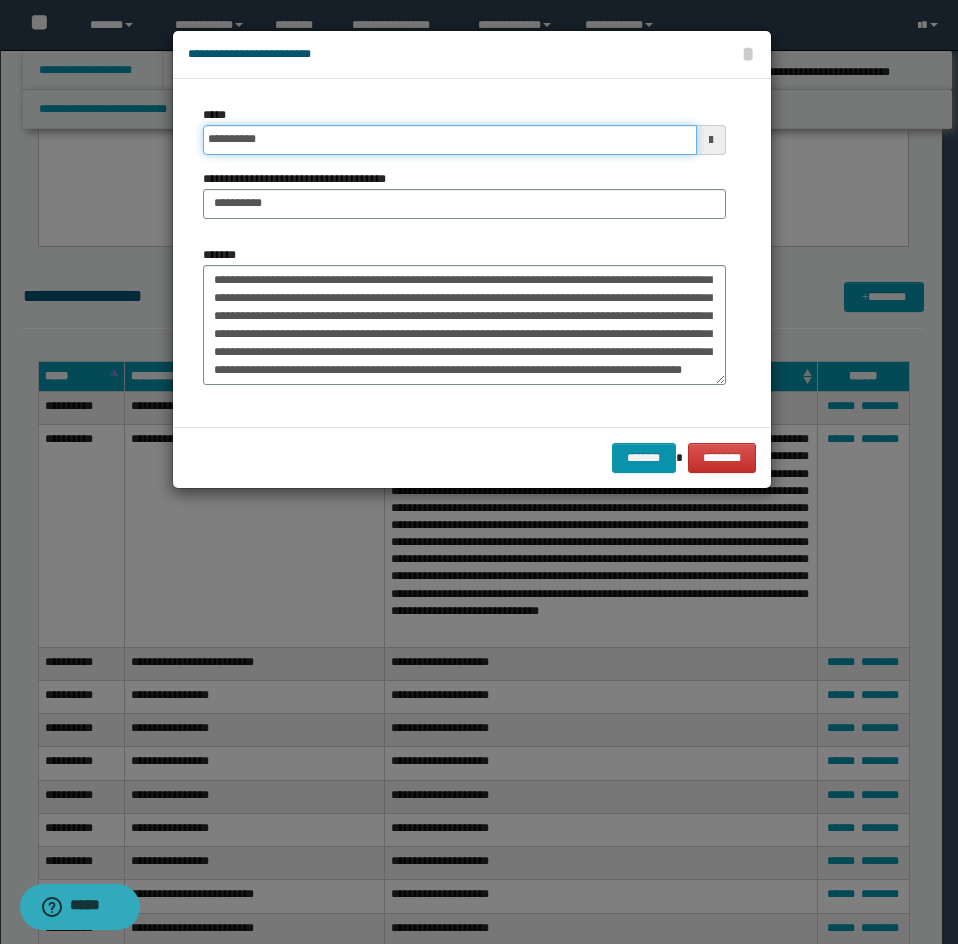 click on "**********" at bounding box center [450, 140] 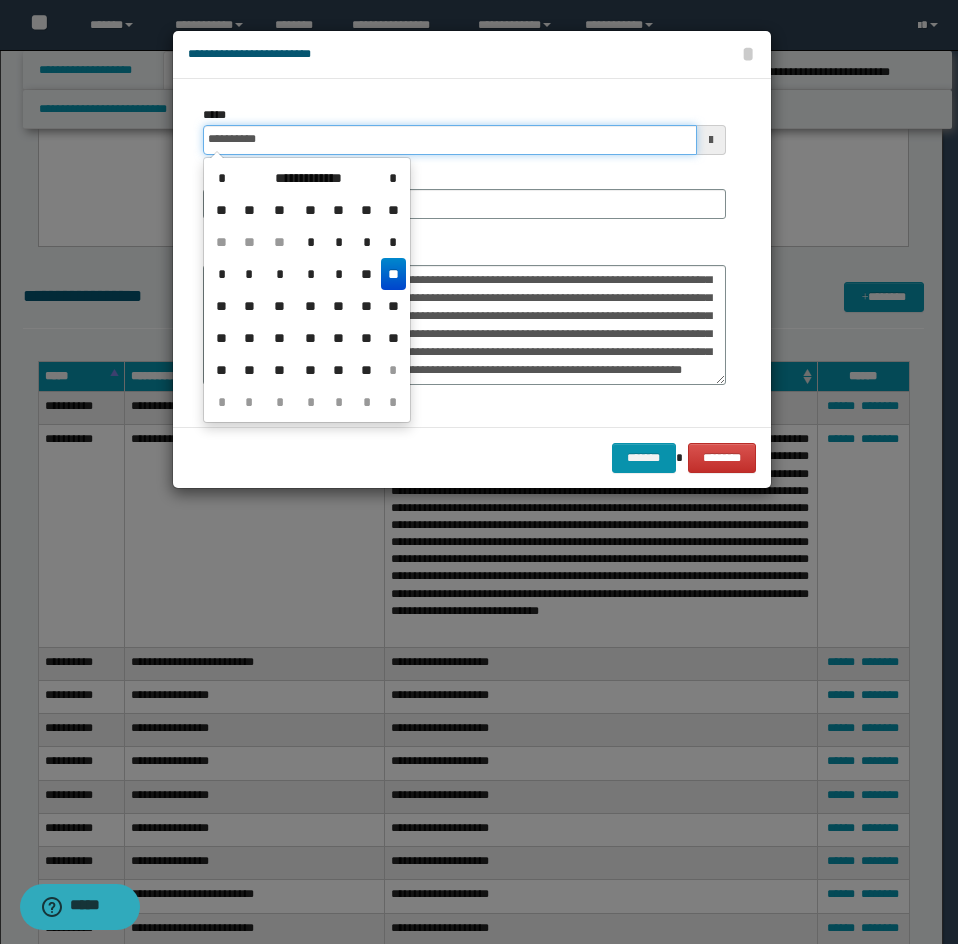 type on "**********" 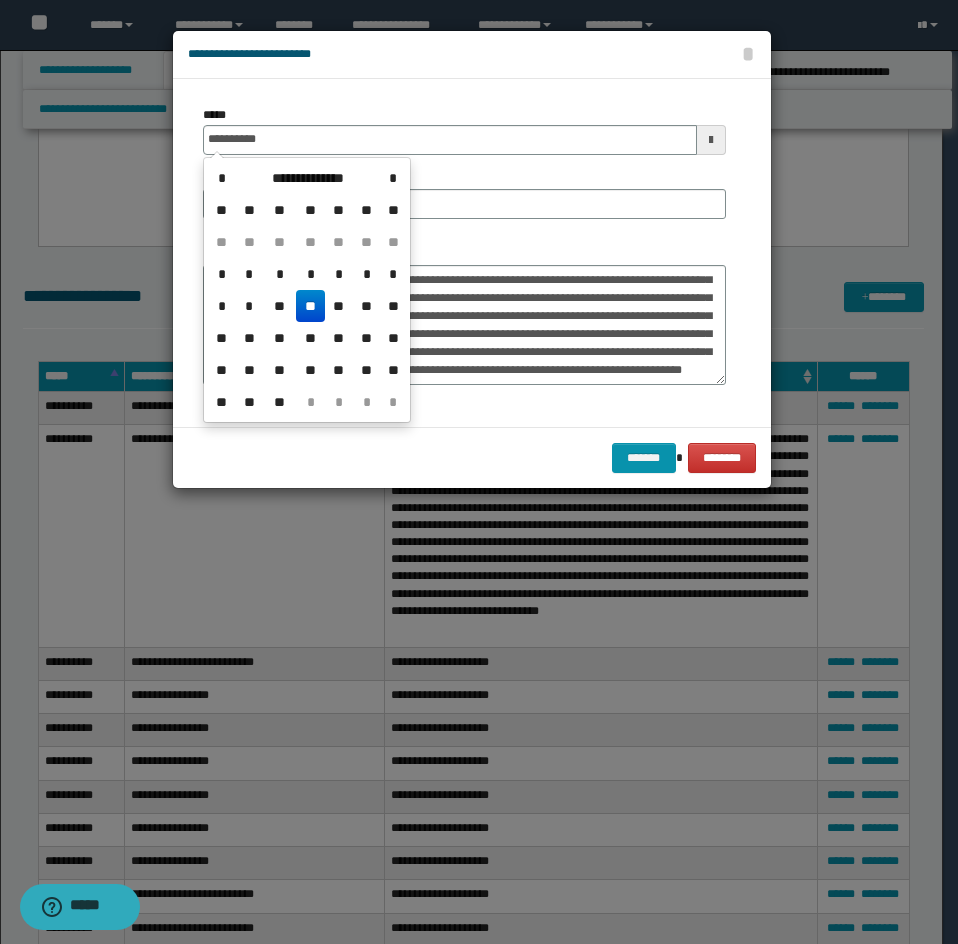 drag, startPoint x: 558, startPoint y: 226, endPoint x: 558, endPoint y: 241, distance: 15 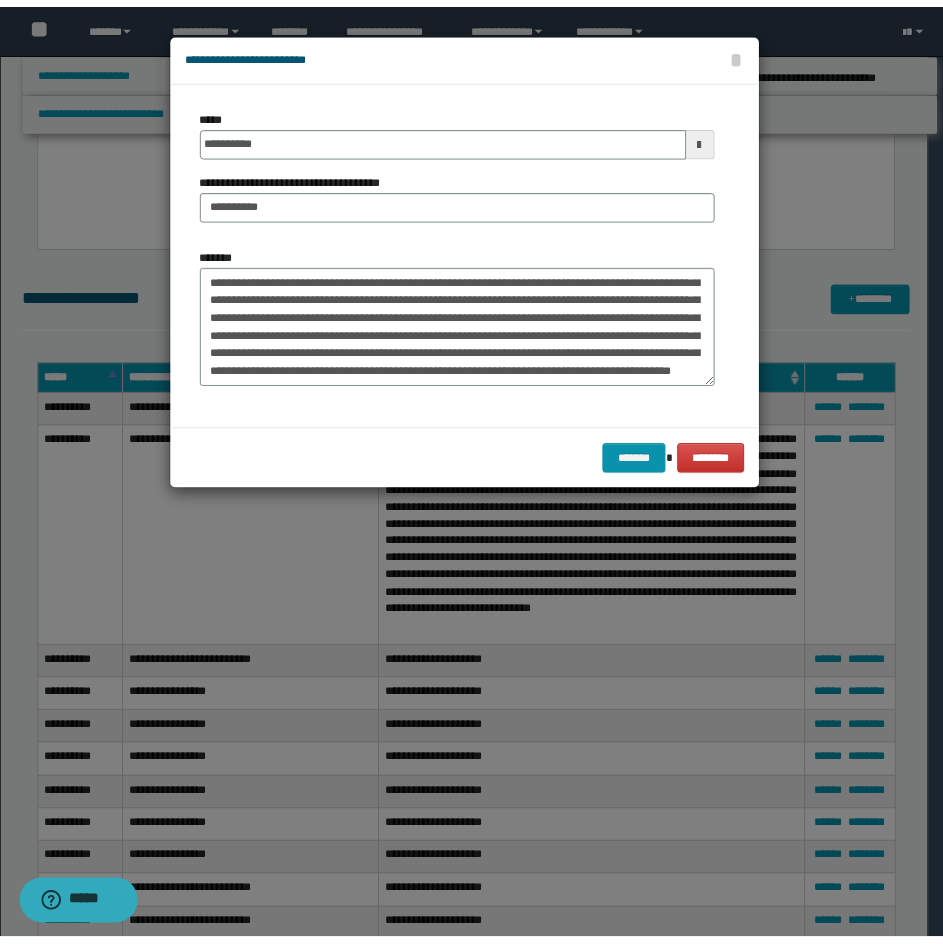 scroll, scrollTop: 144, scrollLeft: 0, axis: vertical 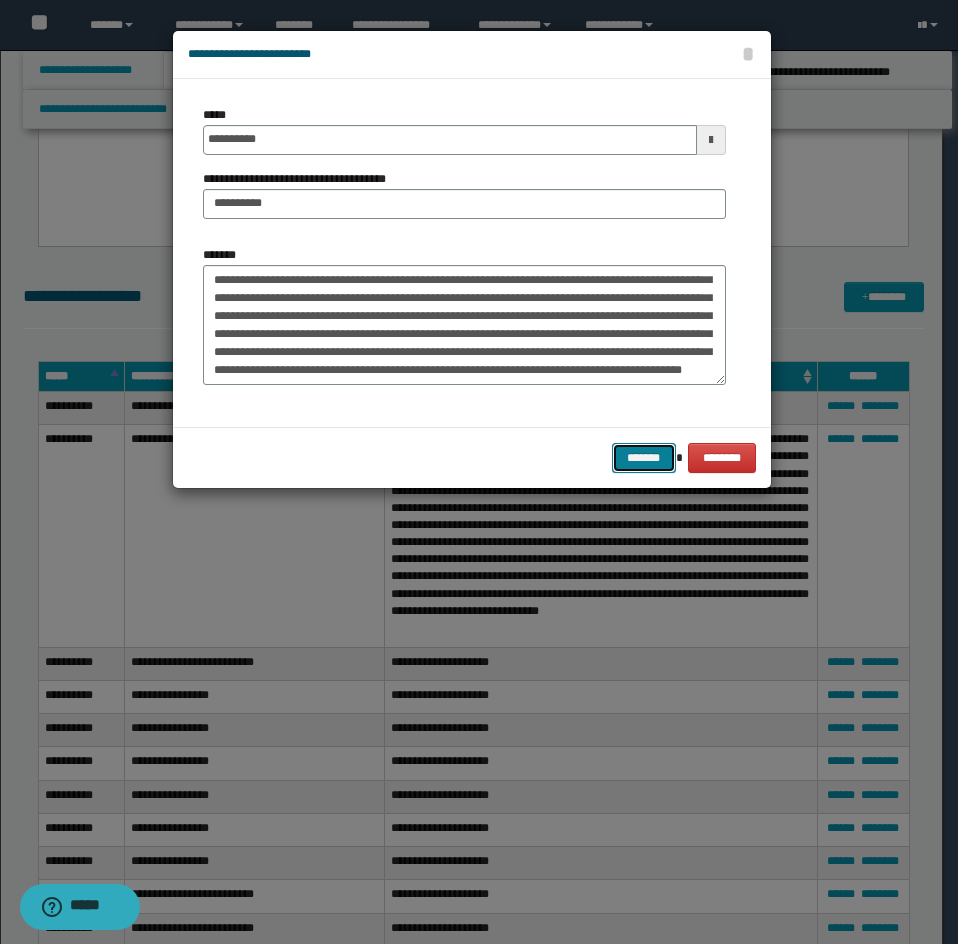 drag, startPoint x: 626, startPoint y: 459, endPoint x: 636, endPoint y: 460, distance: 10.049875 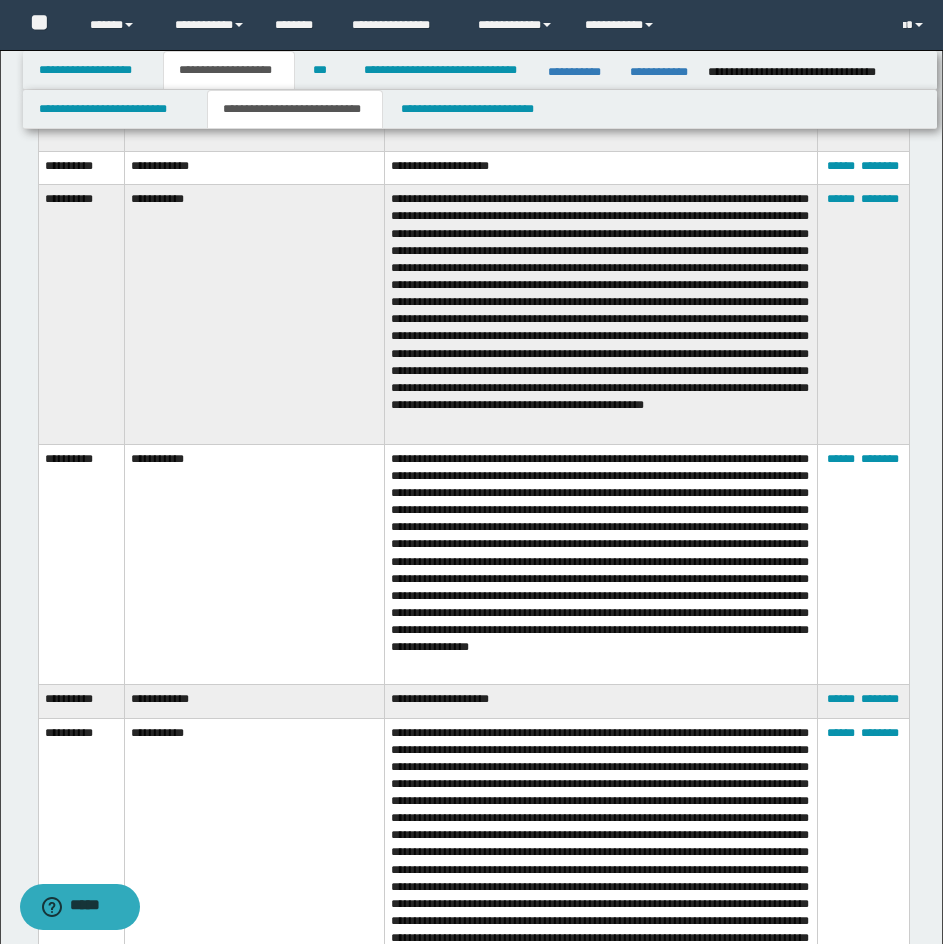 scroll, scrollTop: 5527, scrollLeft: 0, axis: vertical 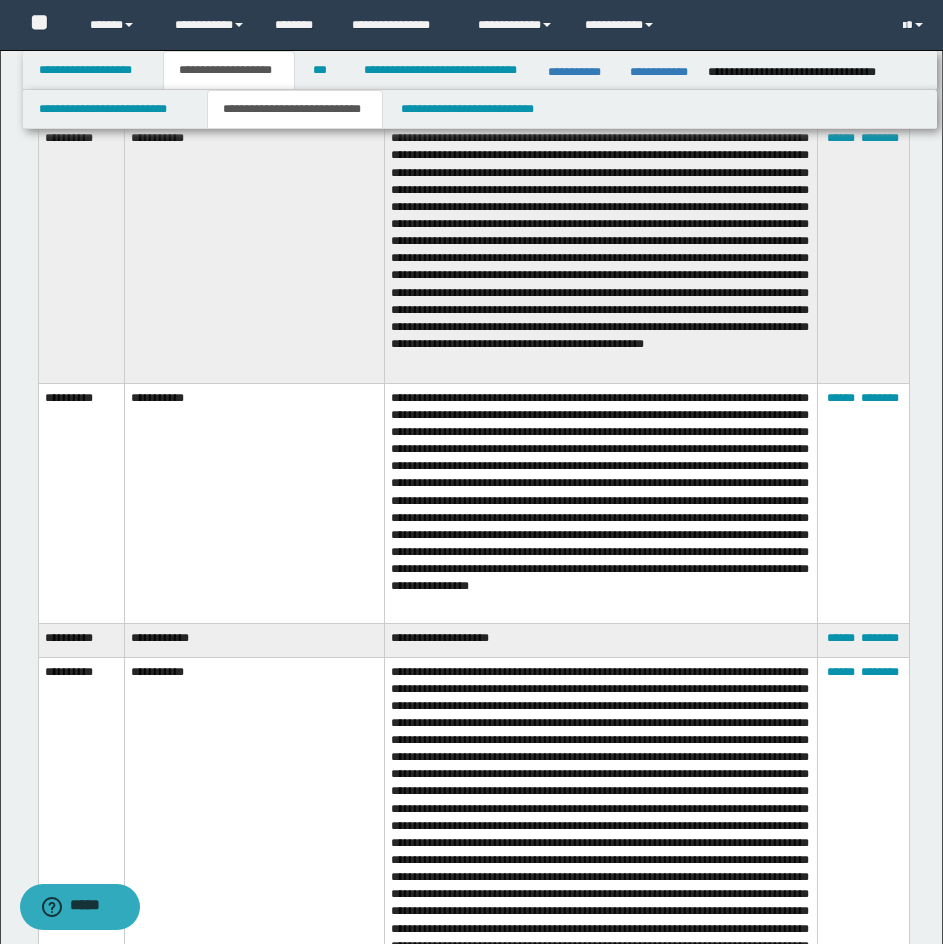 drag, startPoint x: 456, startPoint y: 560, endPoint x: 459, endPoint y: 523, distance: 37.12142 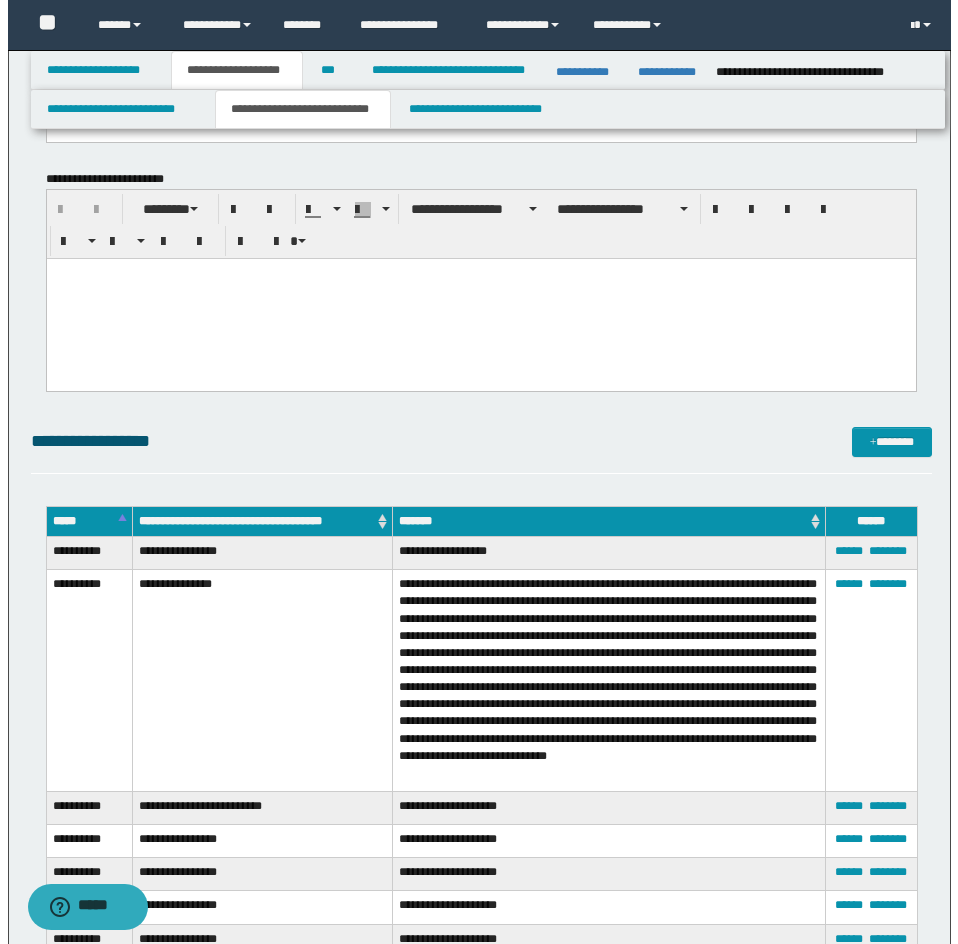 scroll, scrollTop: 3727, scrollLeft: 0, axis: vertical 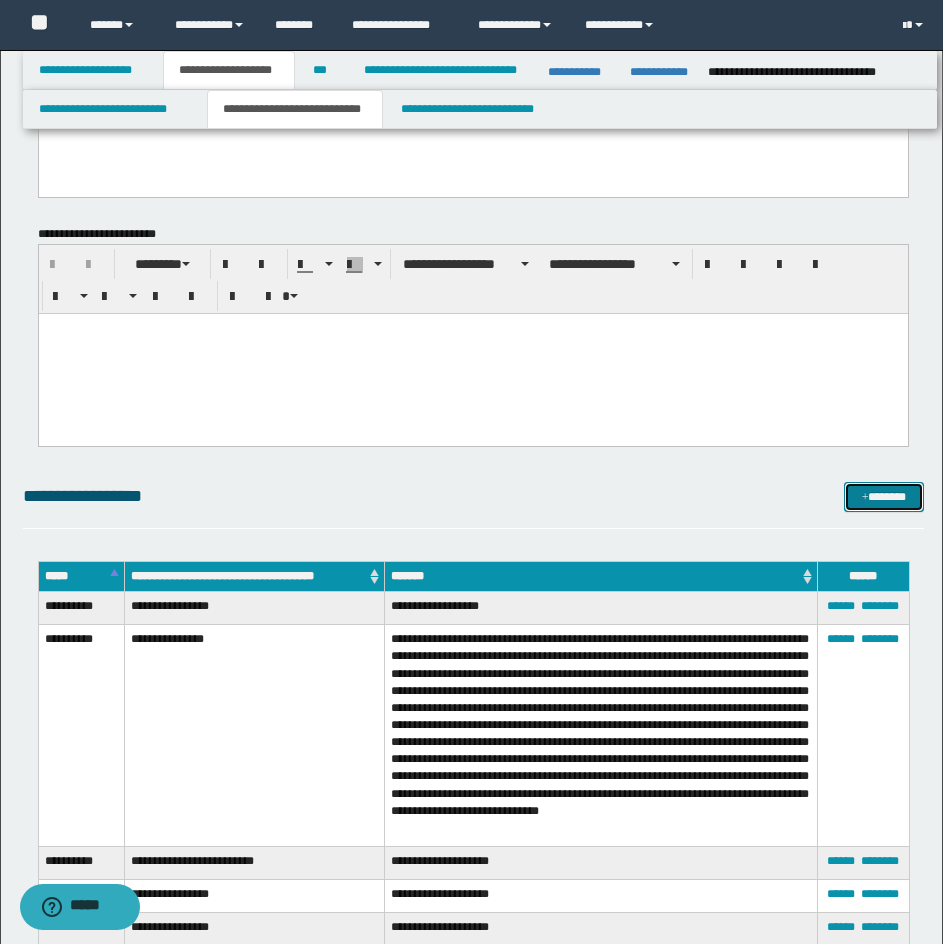 click on "*******" at bounding box center [884, 497] 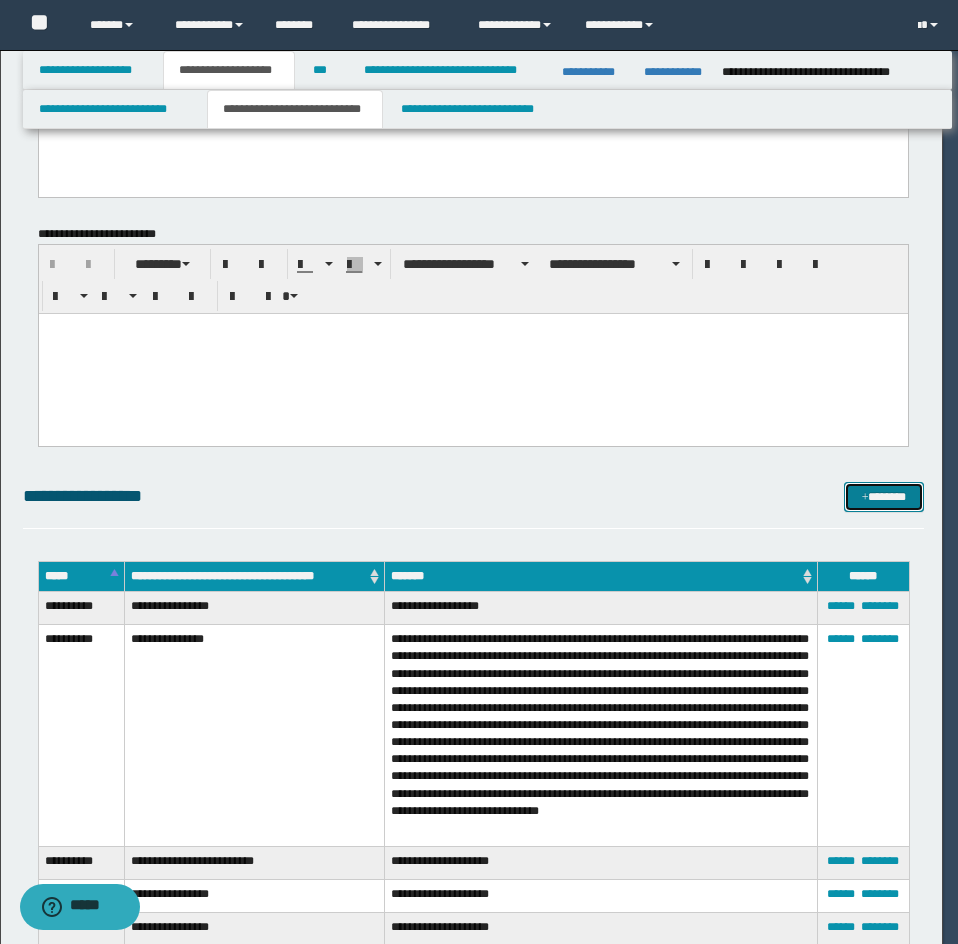 scroll, scrollTop: 0, scrollLeft: 0, axis: both 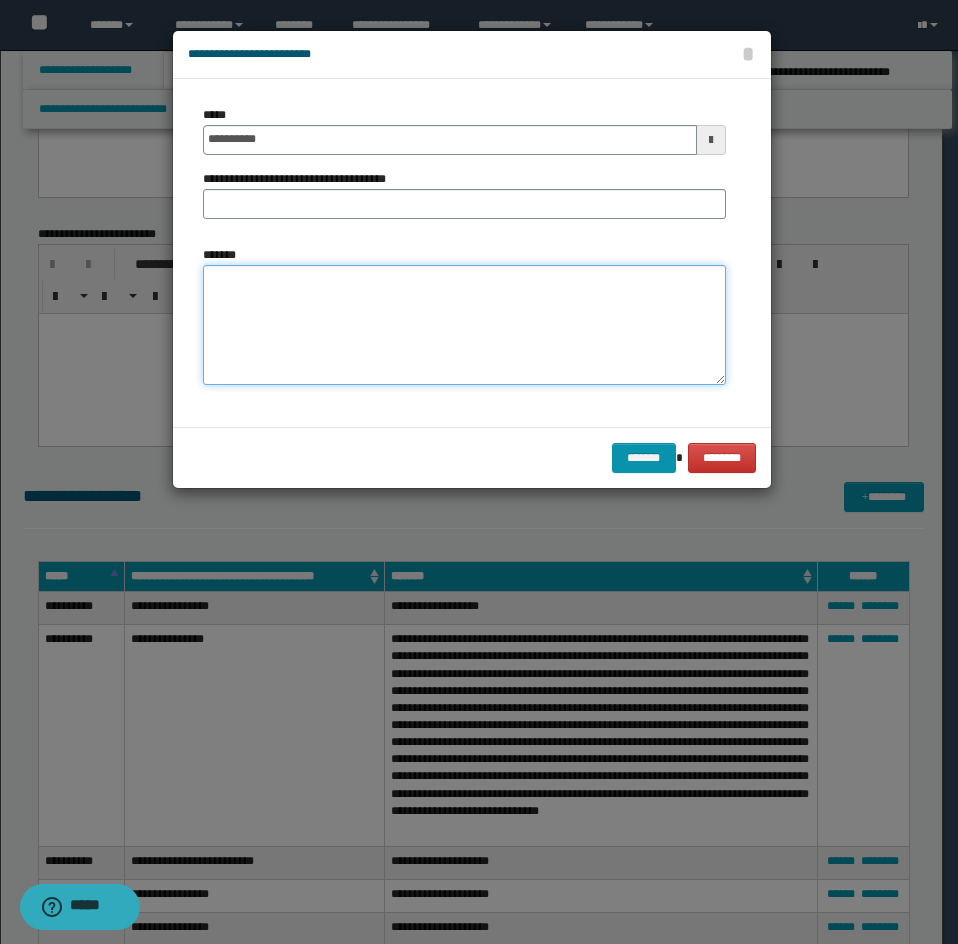 click on "*******" at bounding box center [464, 325] 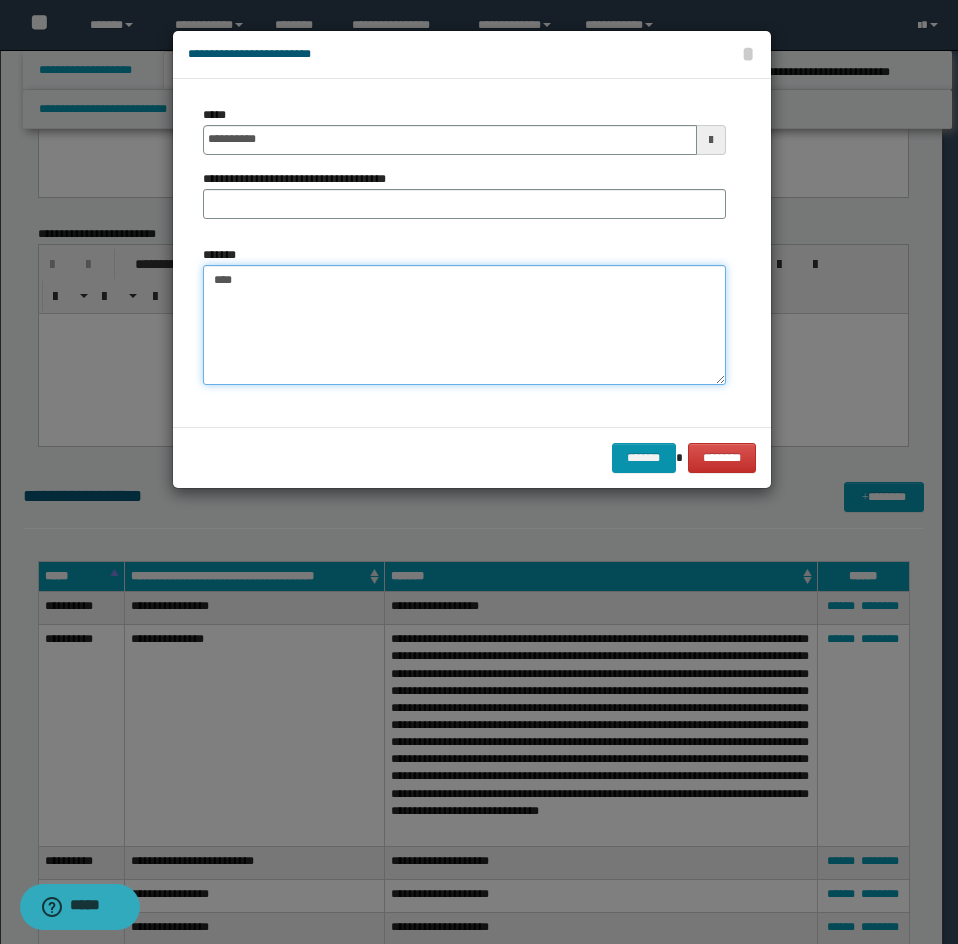 paste on "**********" 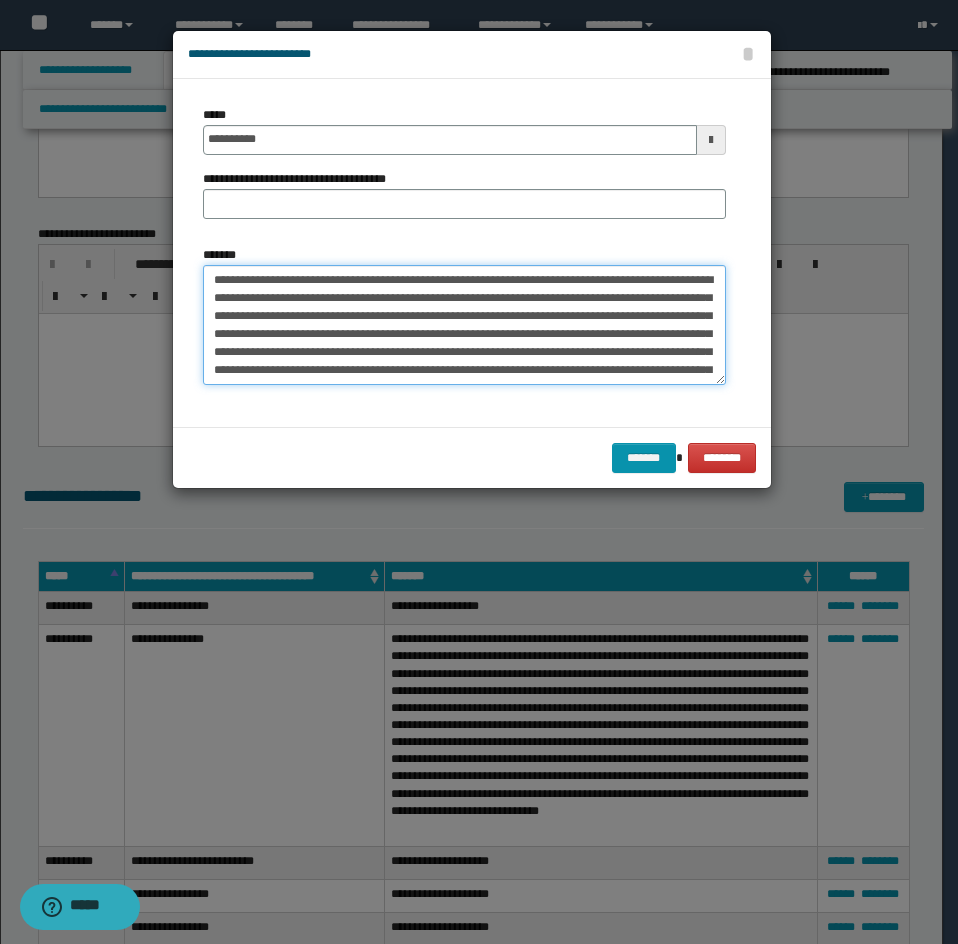 scroll, scrollTop: 264, scrollLeft: 0, axis: vertical 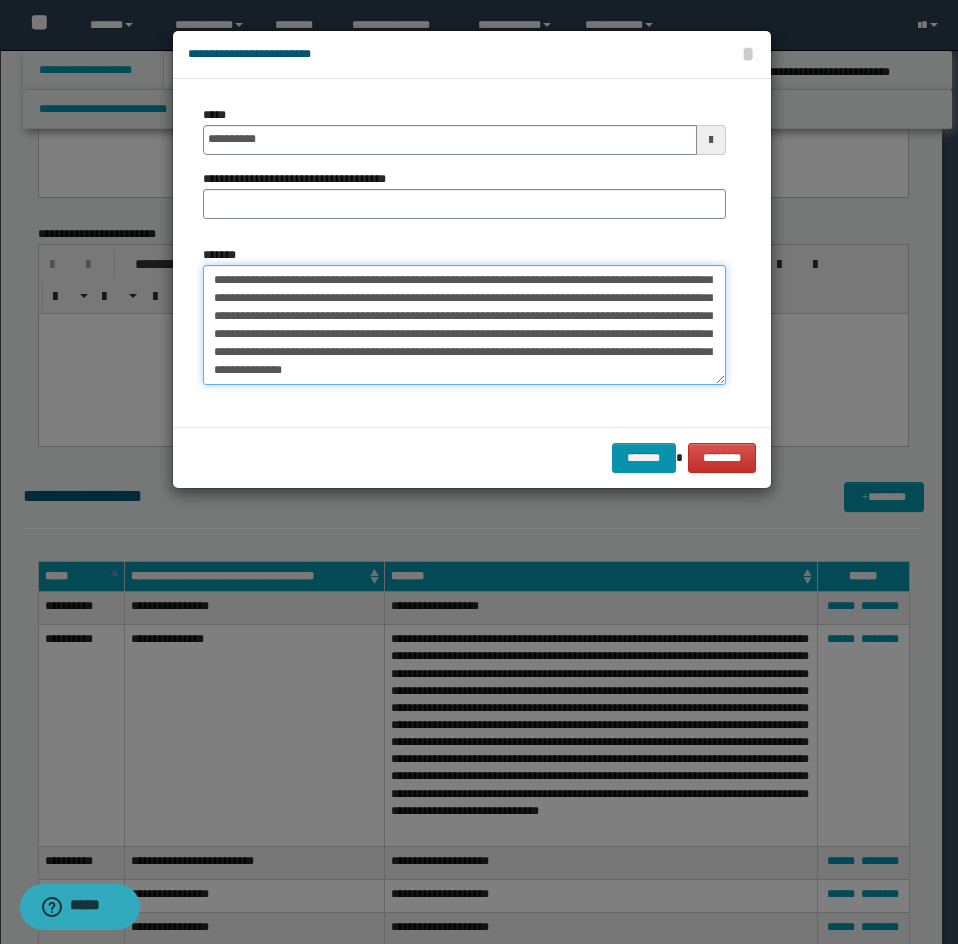 type on "**********" 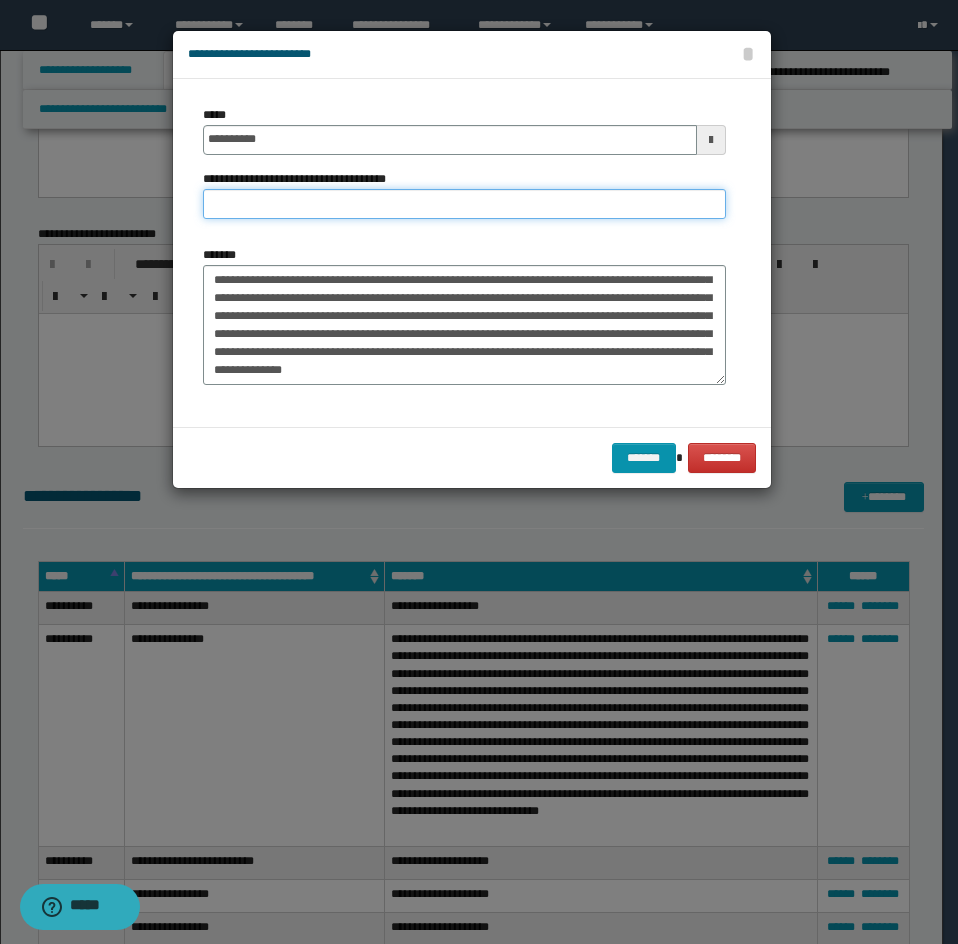 click on "**********" at bounding box center (464, 204) 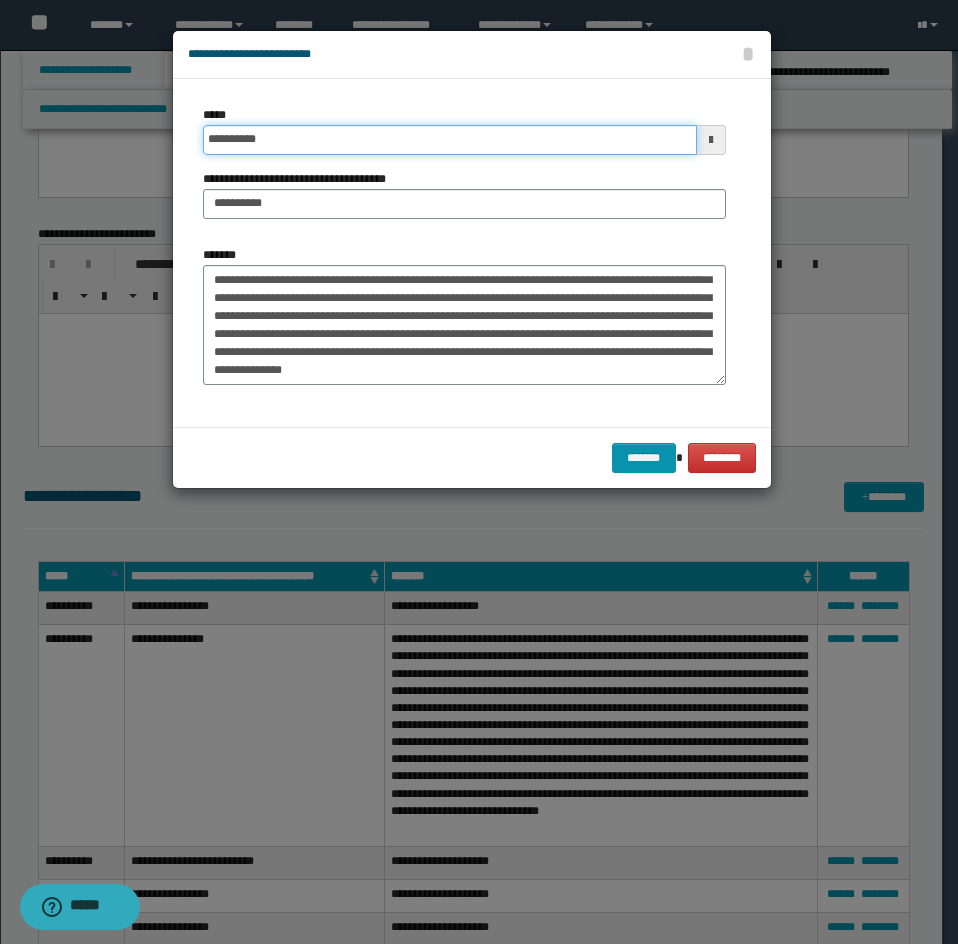 click on "**********" at bounding box center (450, 140) 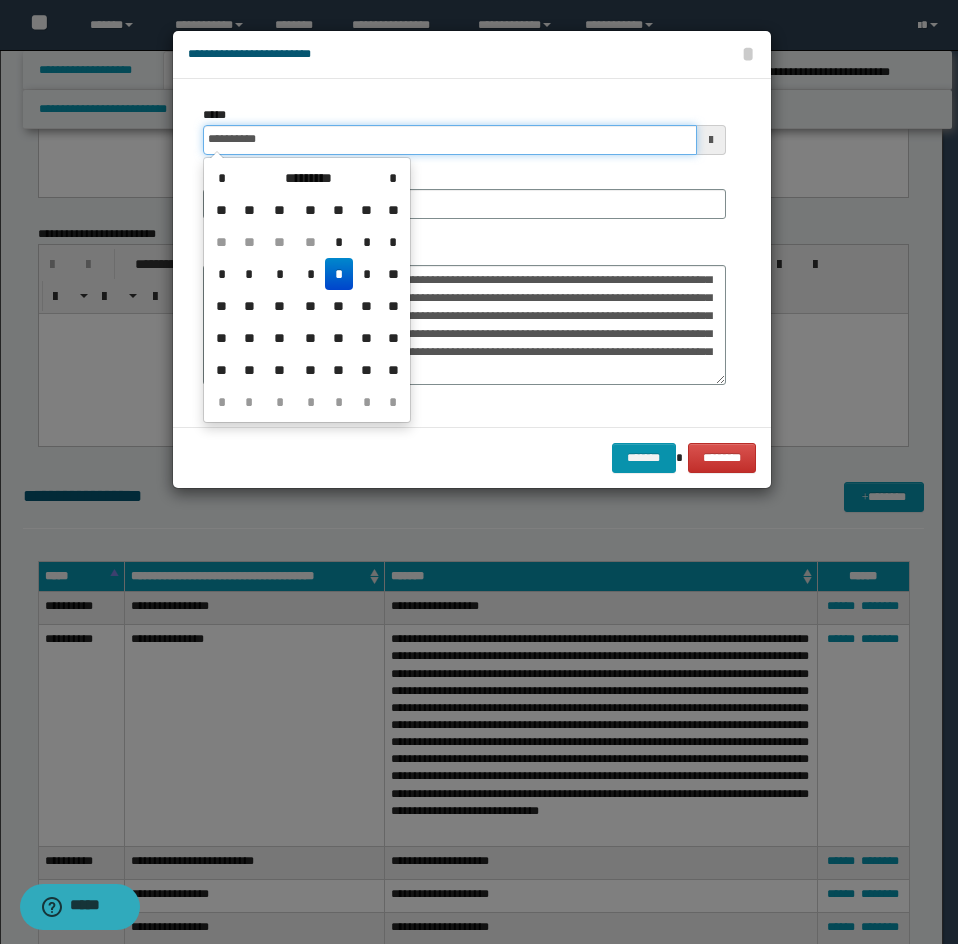 type on "**********" 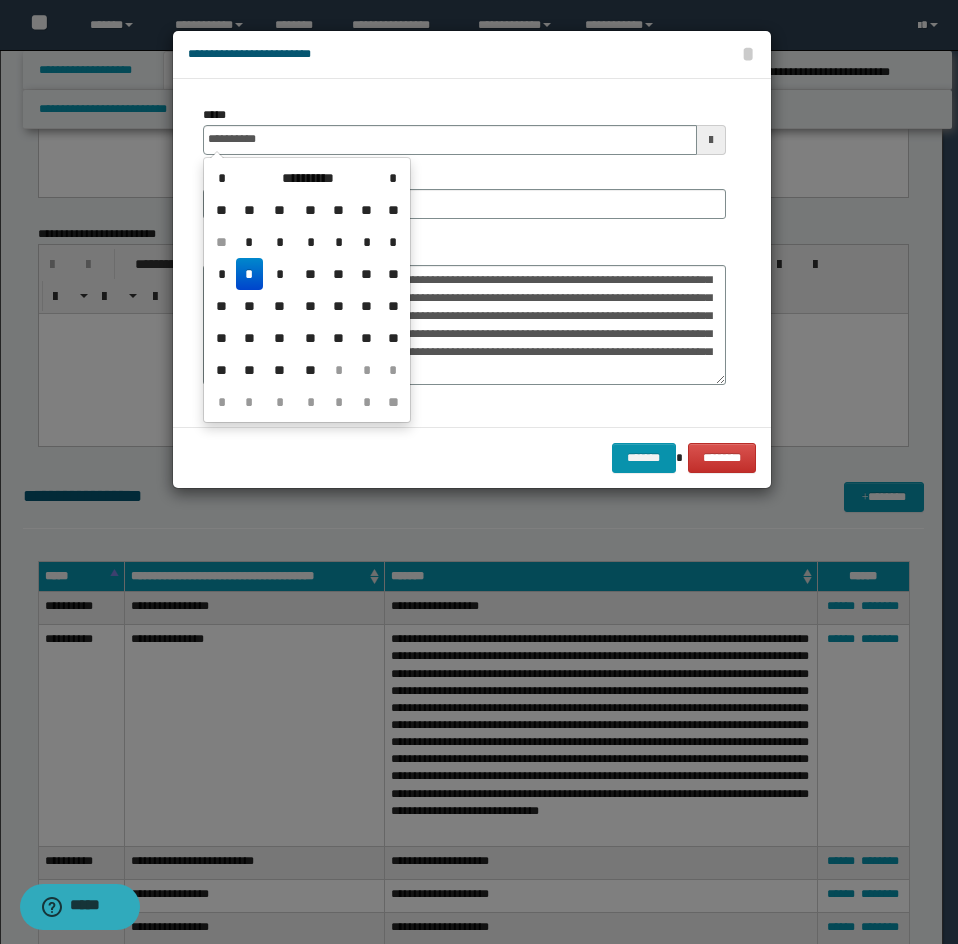click on "**********" at bounding box center (464, 170) 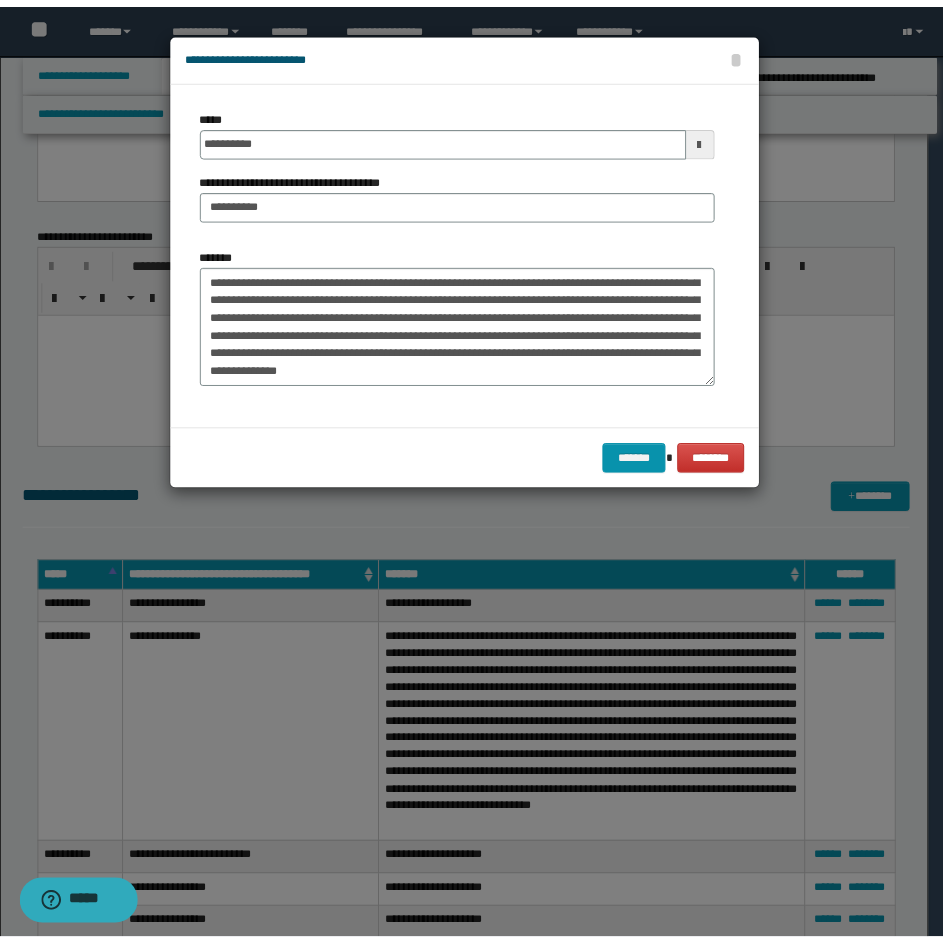 scroll, scrollTop: 270, scrollLeft: 0, axis: vertical 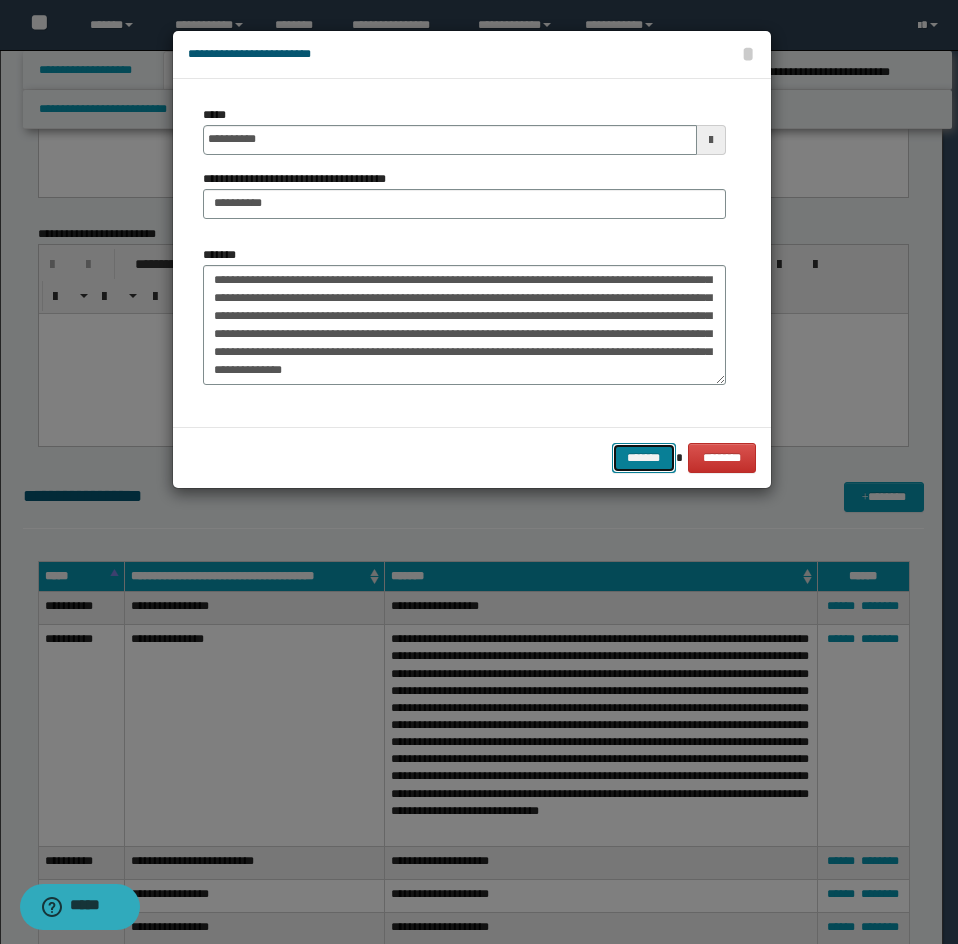 click on "*******" at bounding box center (644, 458) 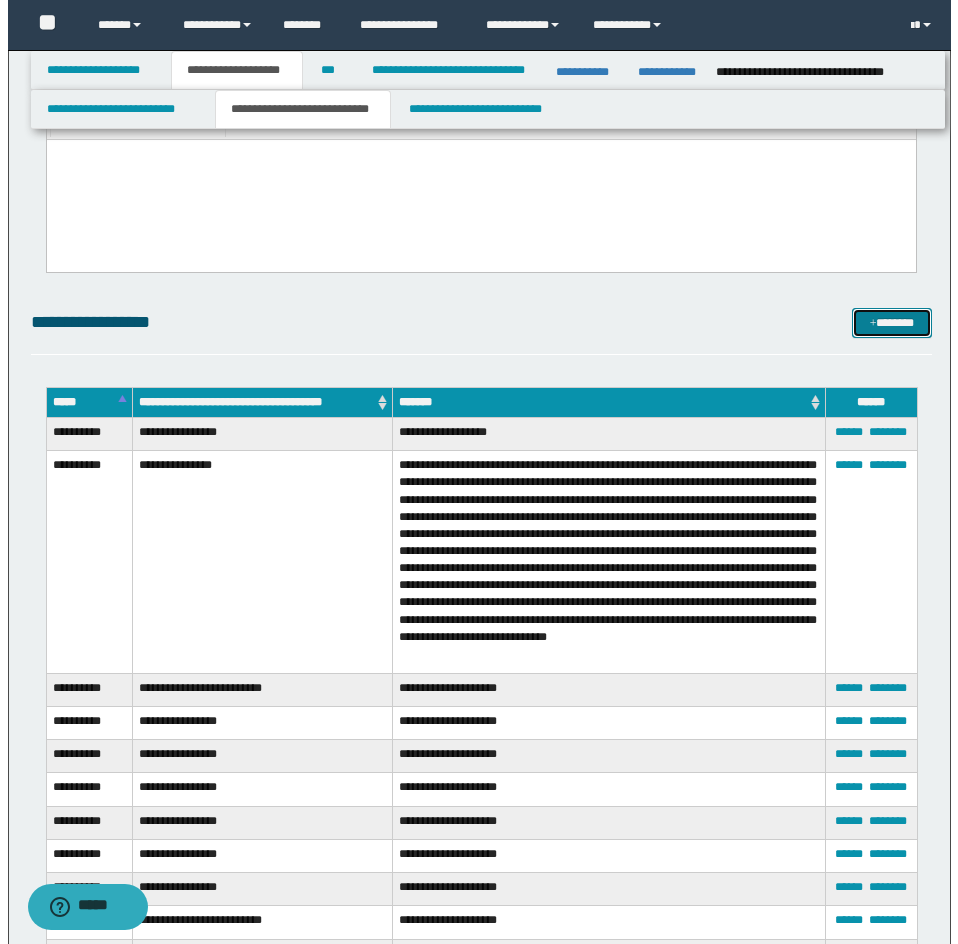 scroll, scrollTop: 3827, scrollLeft: 0, axis: vertical 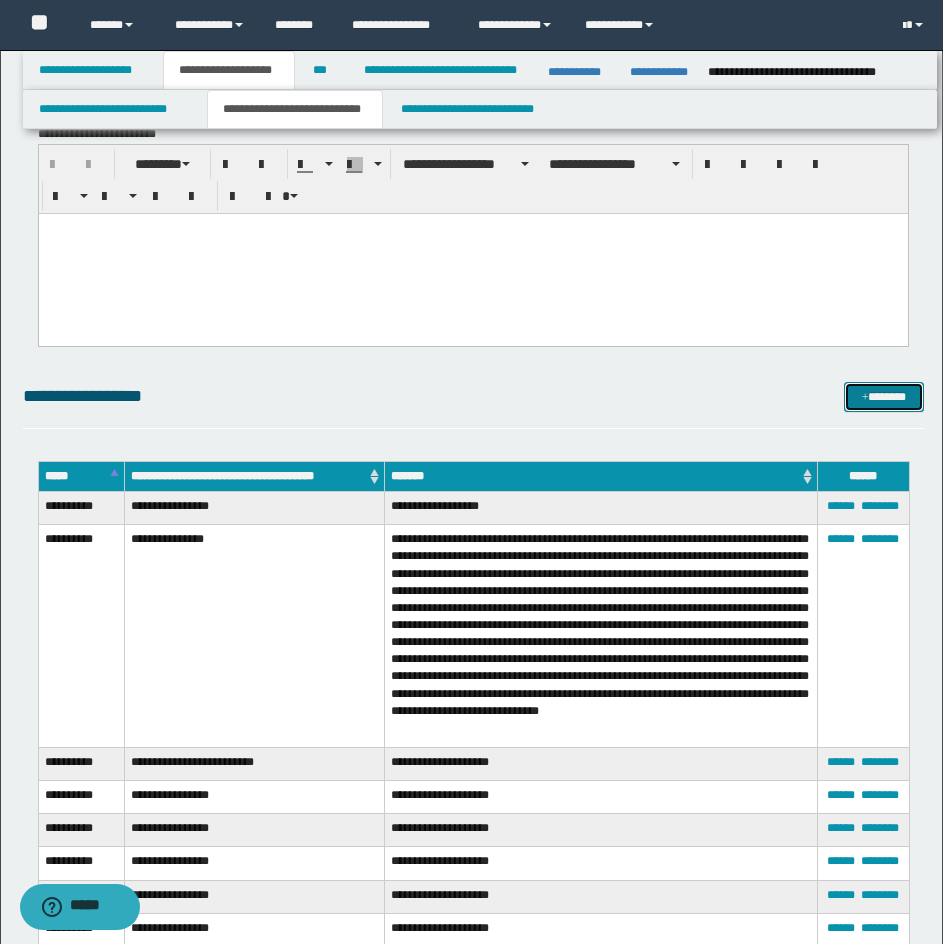 click on "*******" at bounding box center (884, 397) 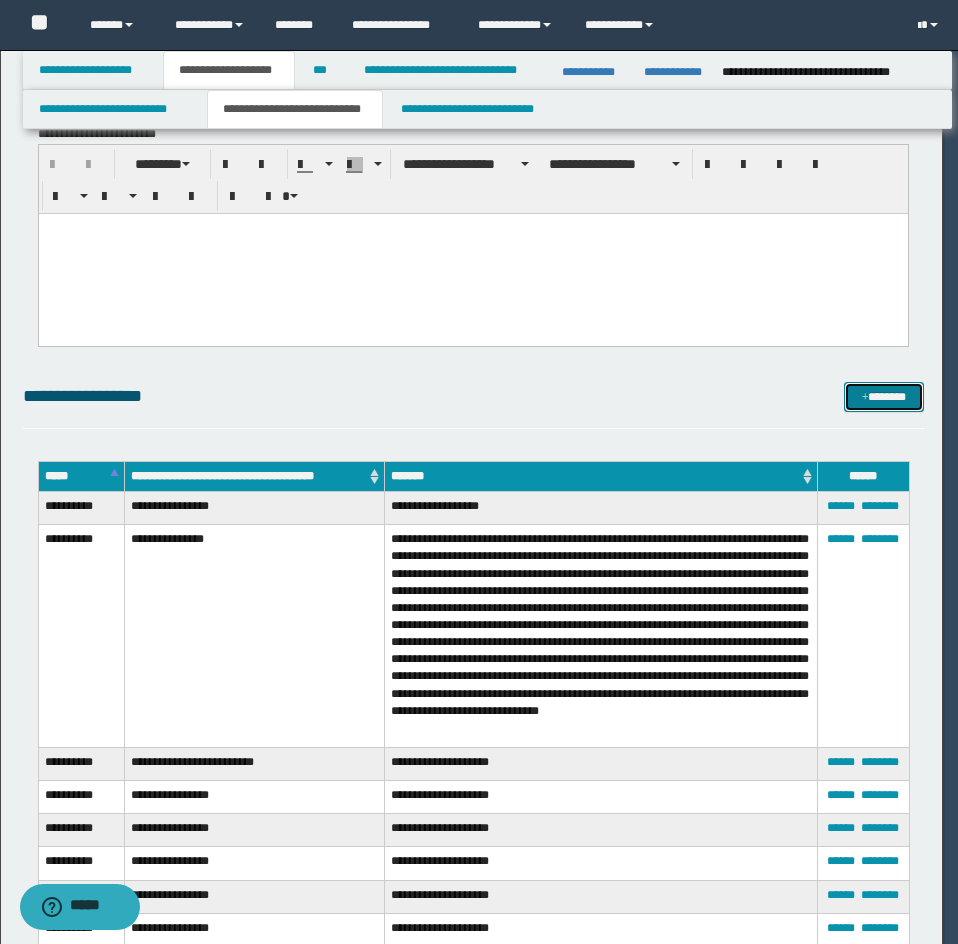 scroll, scrollTop: 0, scrollLeft: 0, axis: both 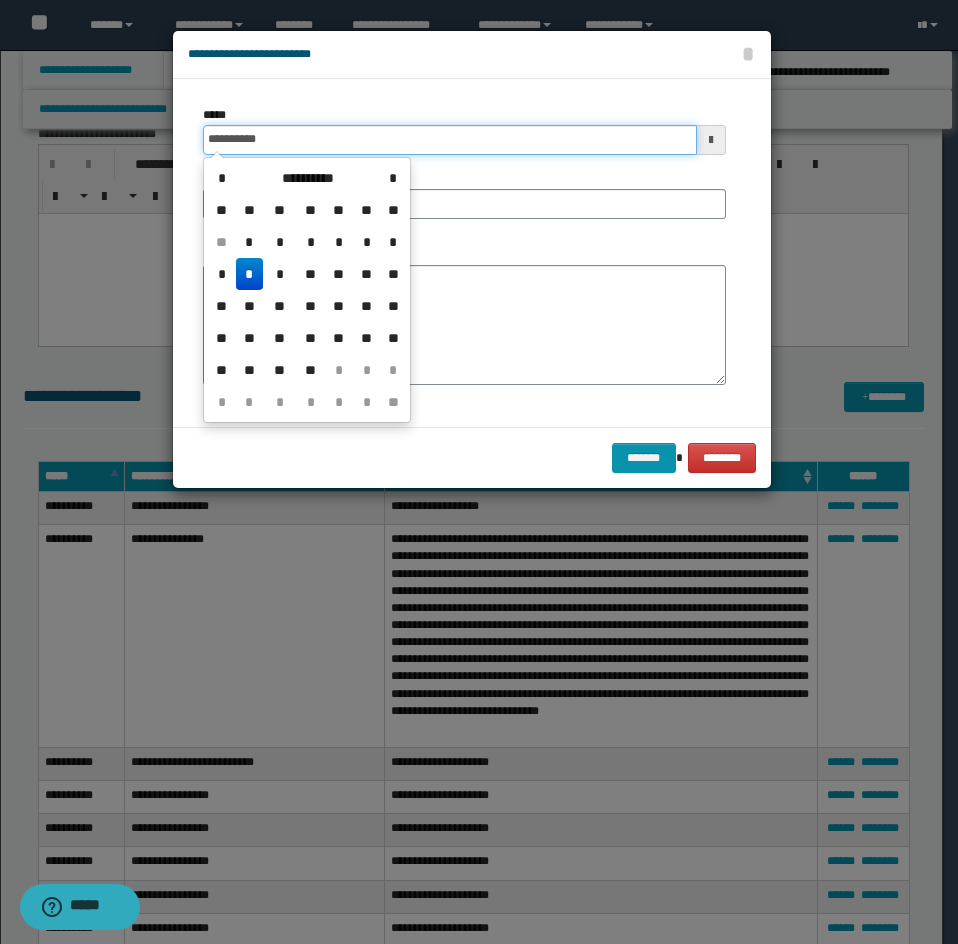 click on "**********" at bounding box center (450, 140) 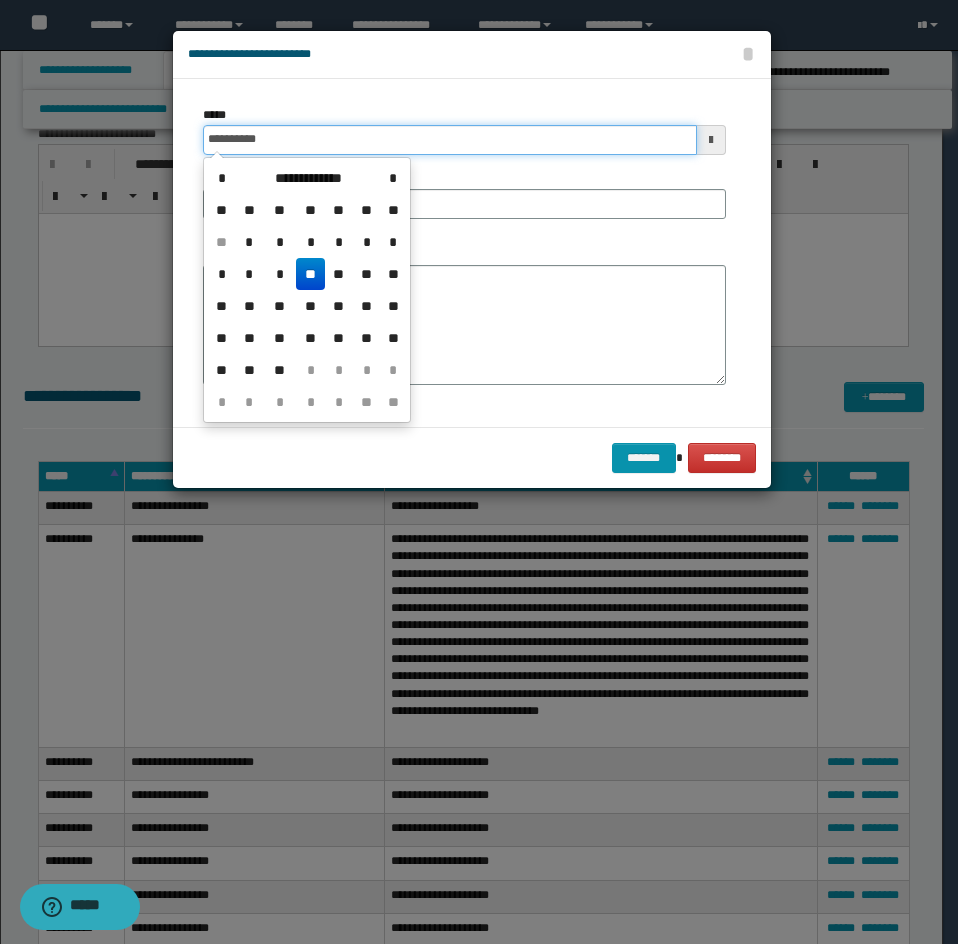 type on "**********" 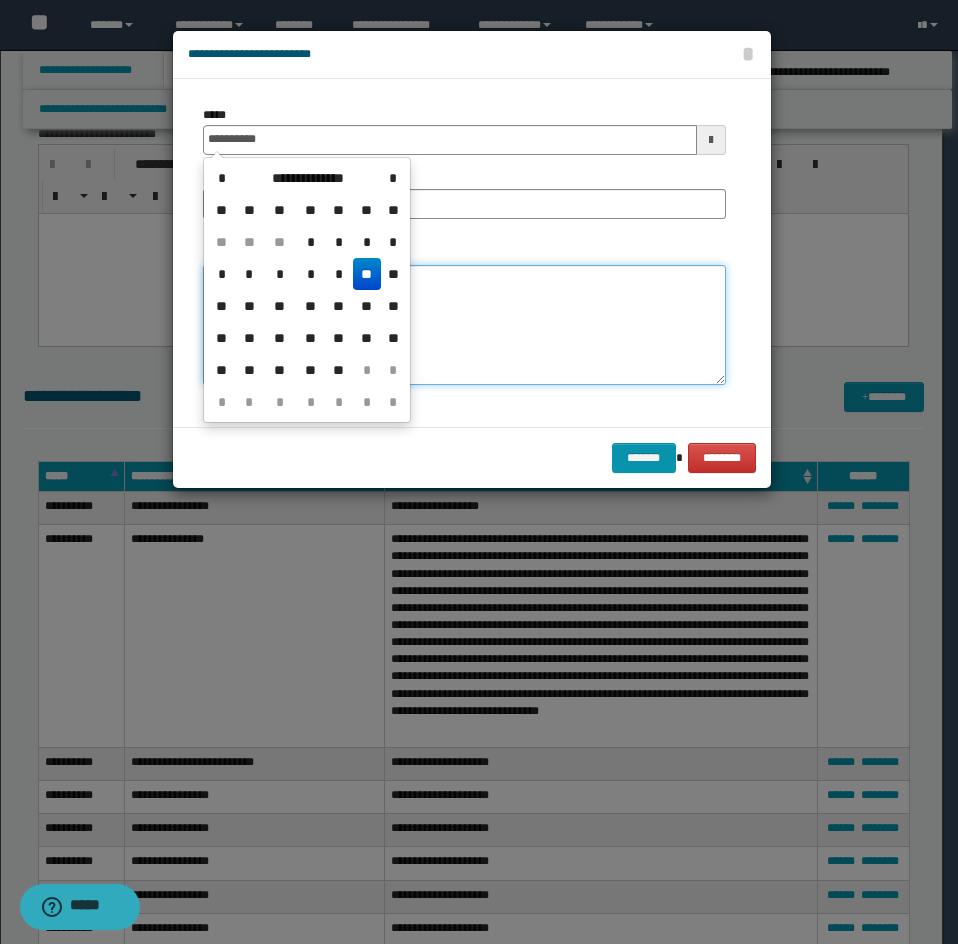 click on "*******" at bounding box center (464, 325) 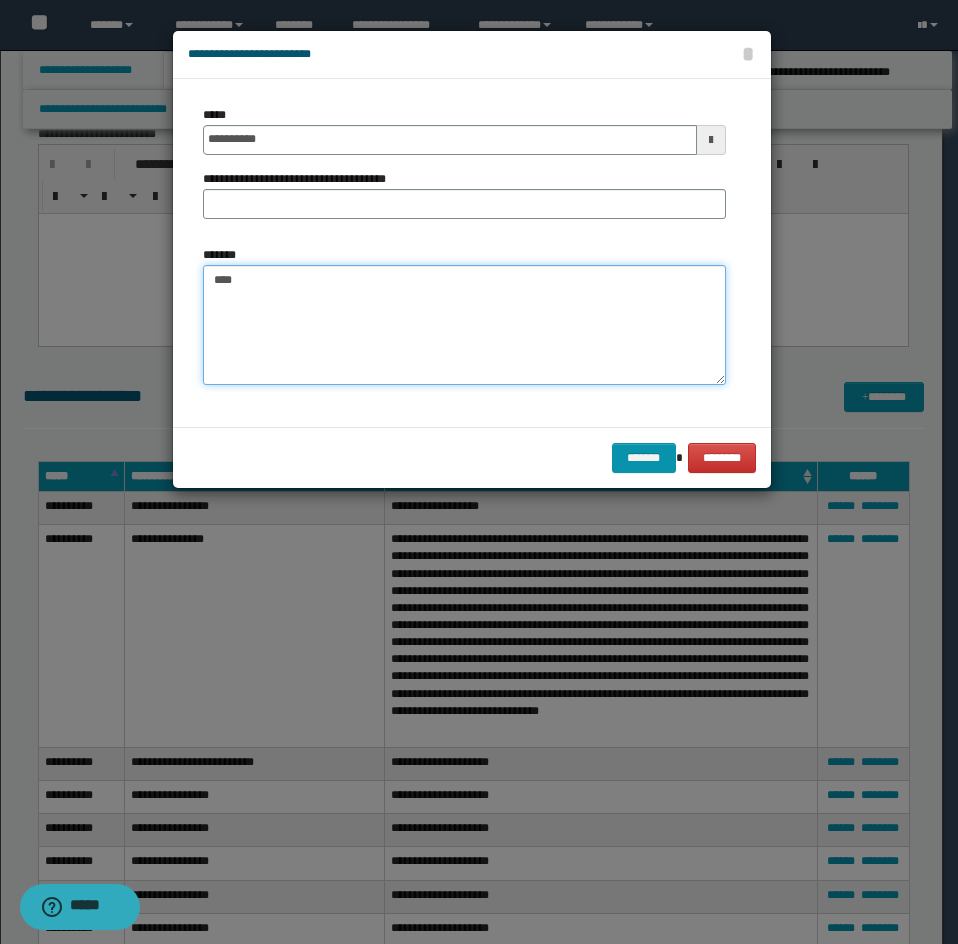 paste on "**********" 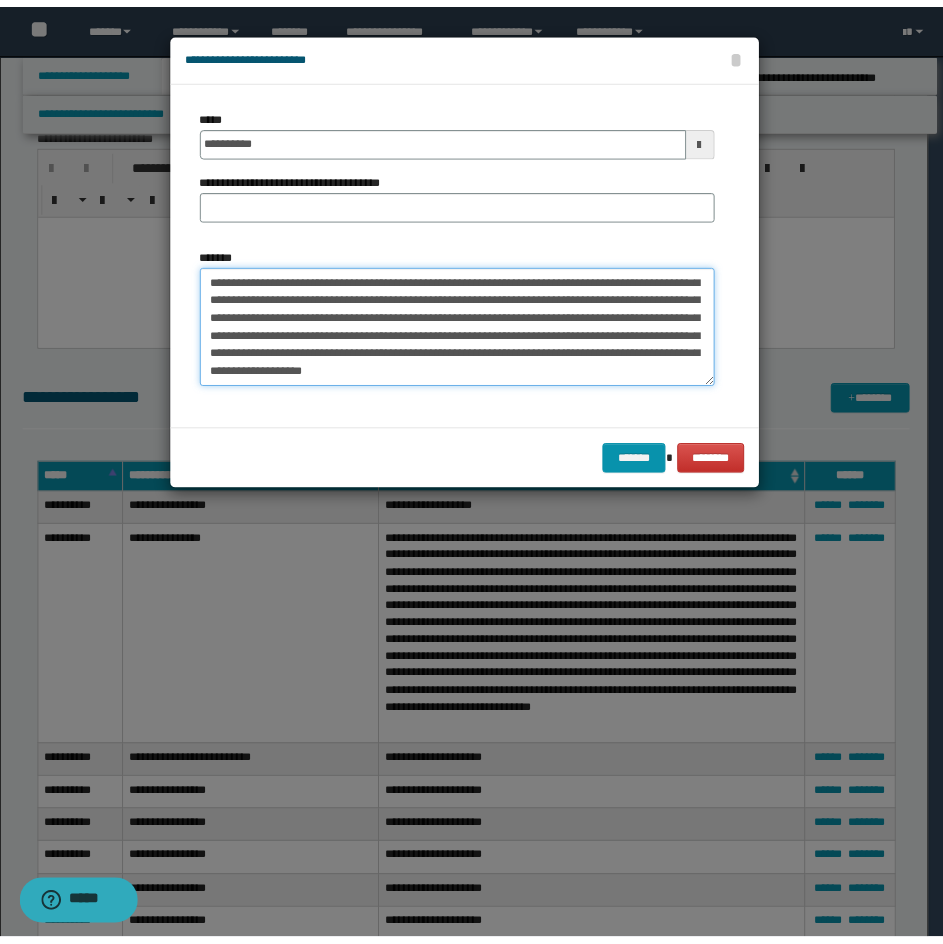 scroll, scrollTop: 210, scrollLeft: 0, axis: vertical 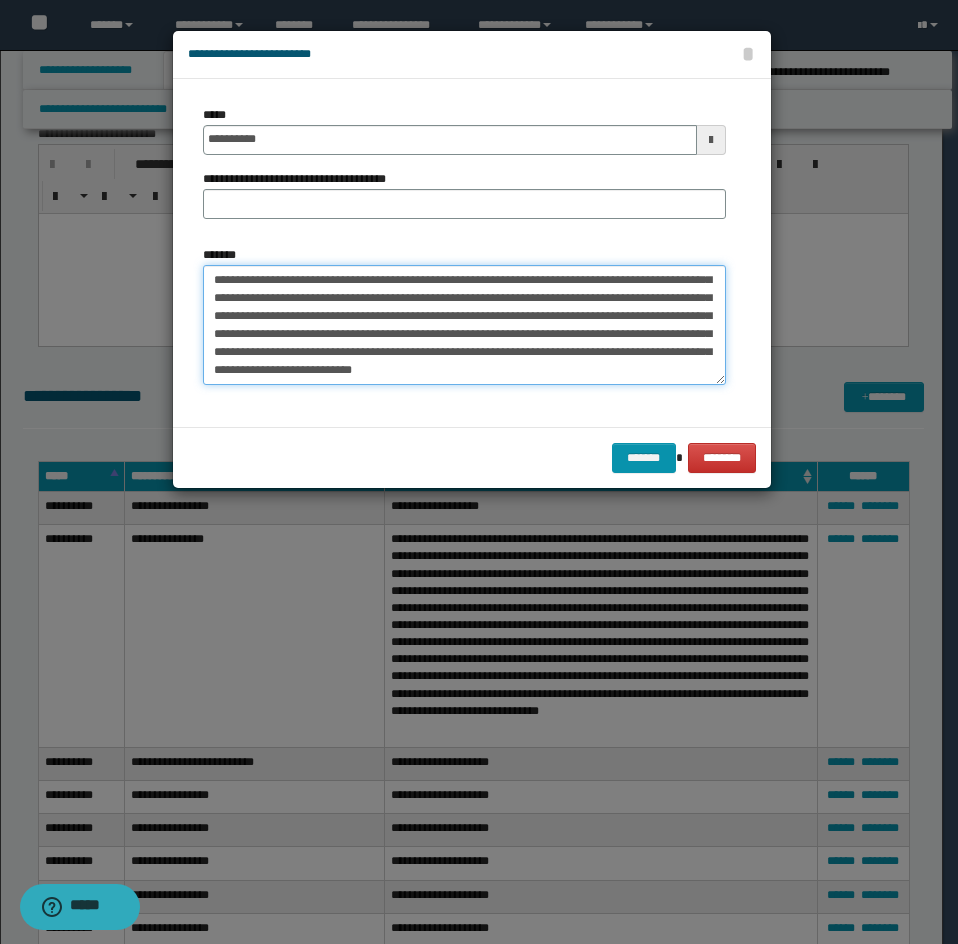 type on "**********" 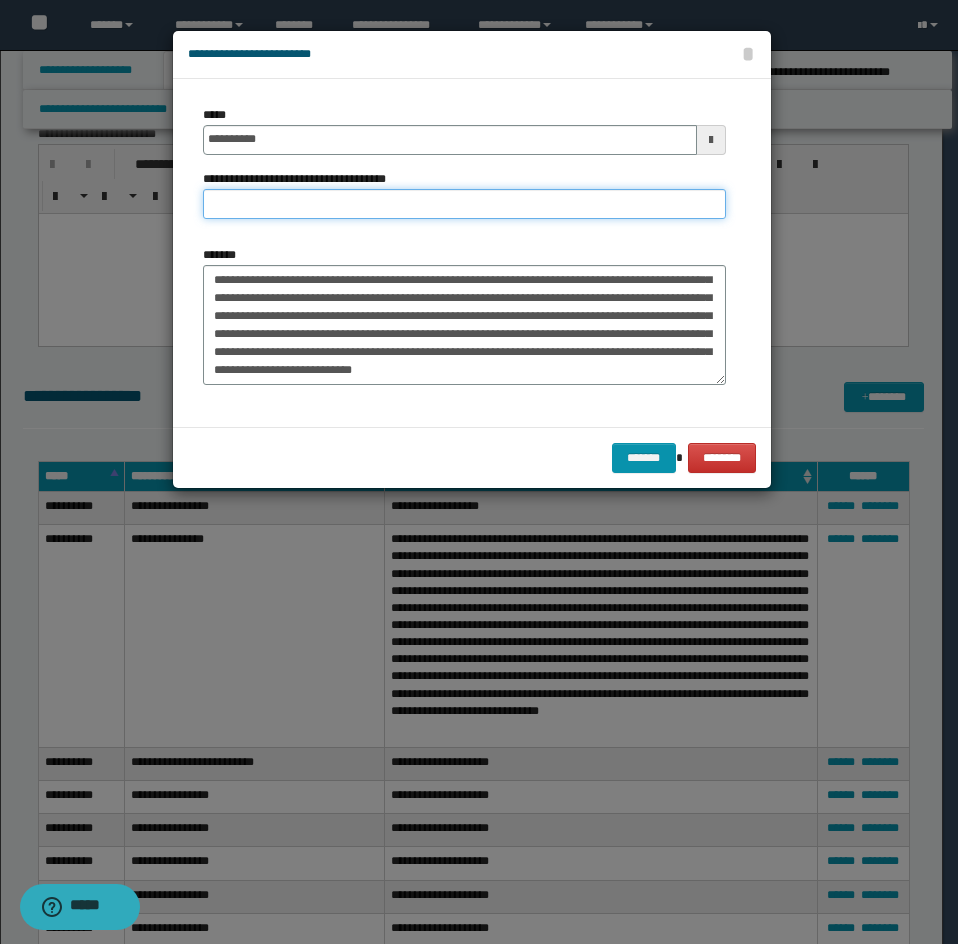 click on "**********" at bounding box center (464, 204) 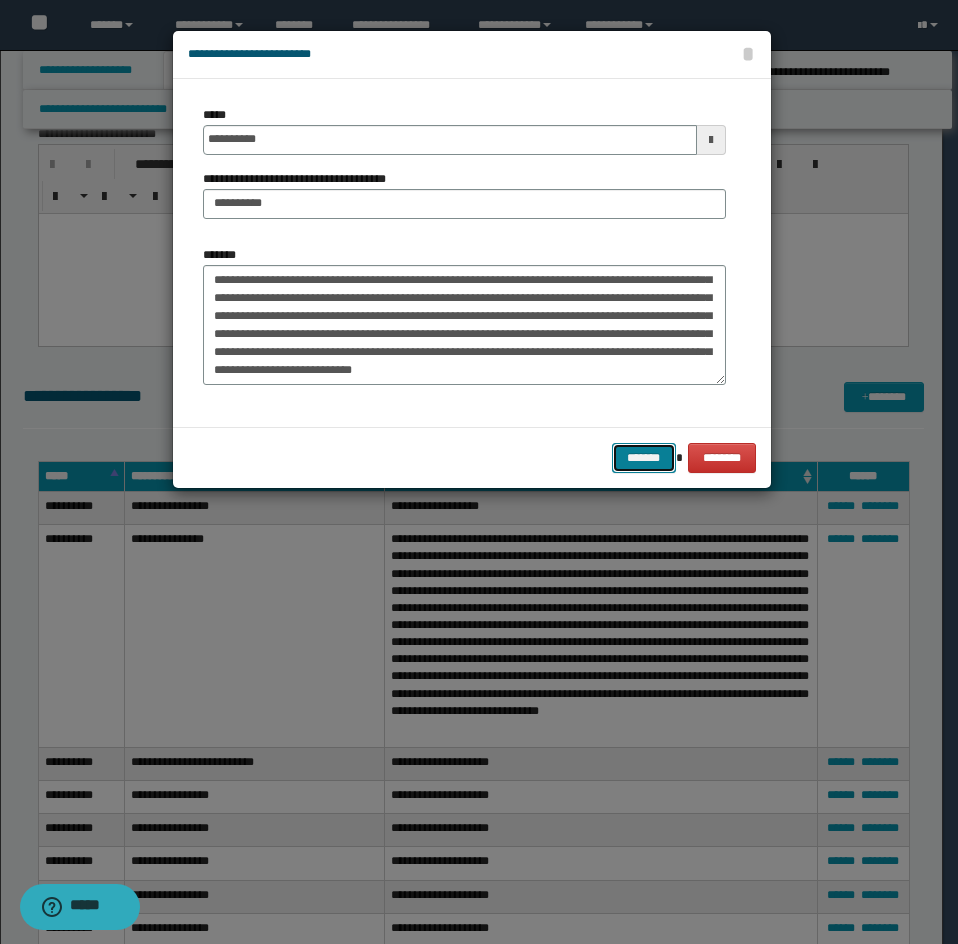 click on "*******" at bounding box center [644, 458] 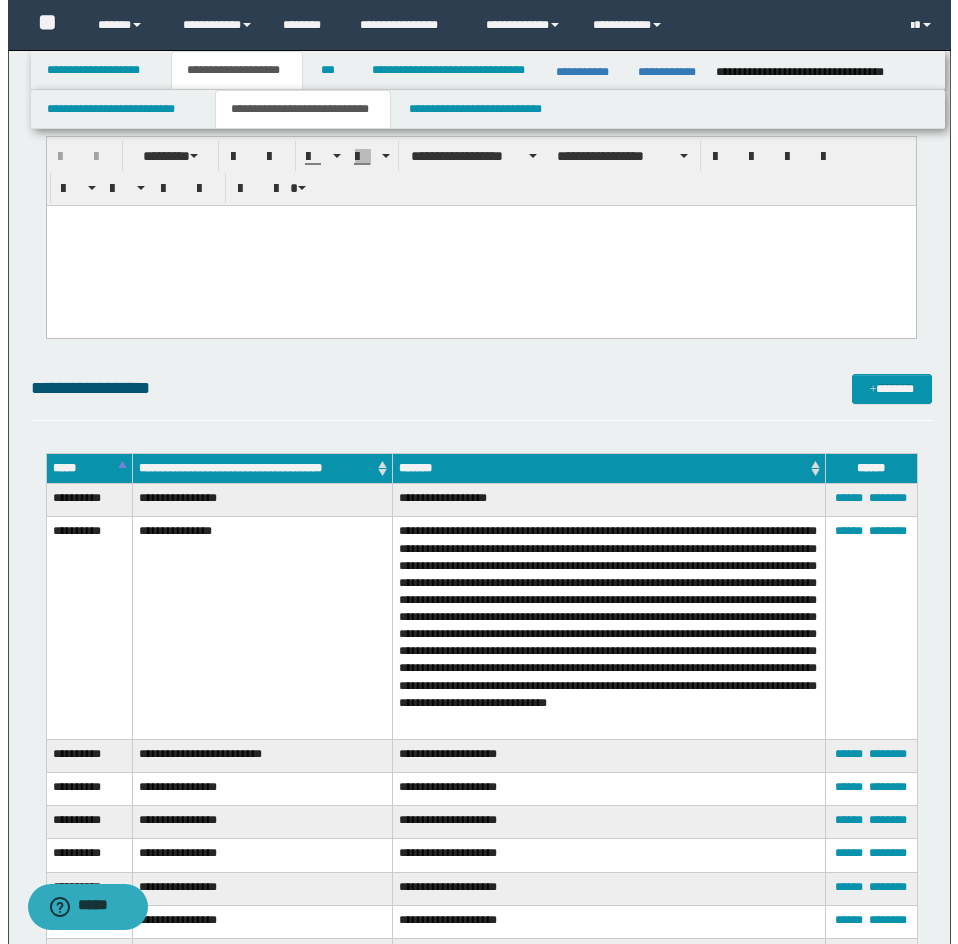 scroll, scrollTop: 3827, scrollLeft: 0, axis: vertical 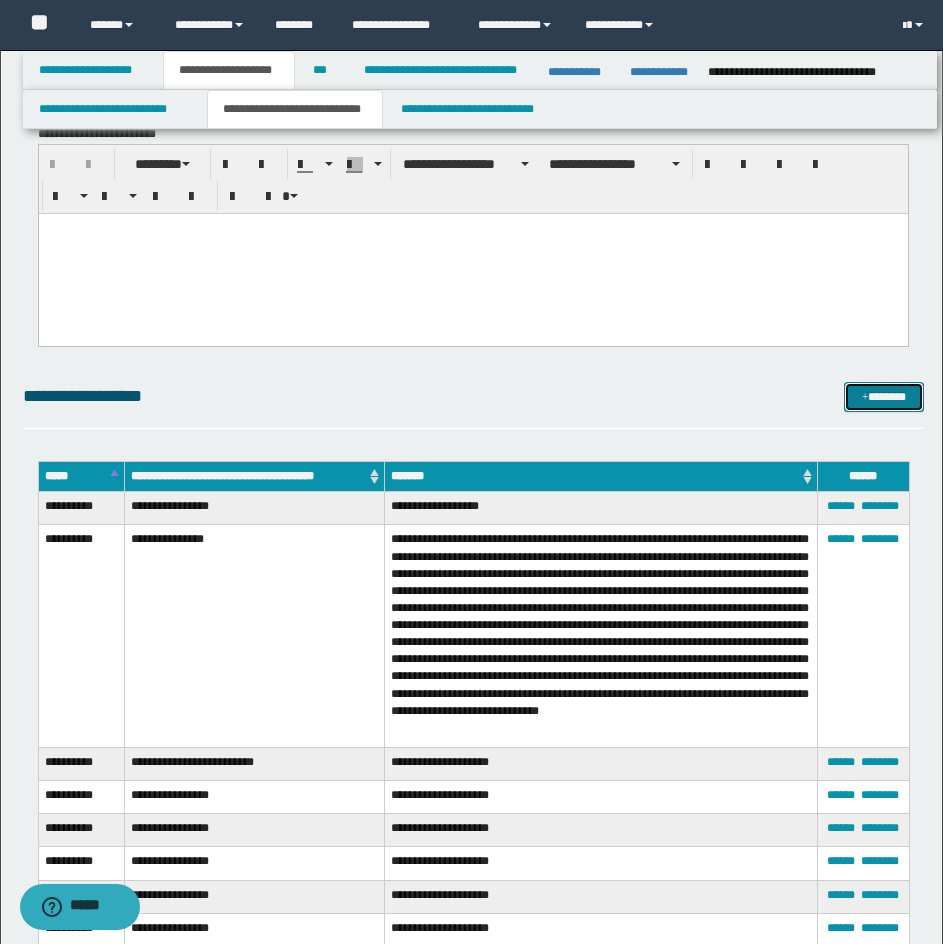 click on "*******" at bounding box center [884, 397] 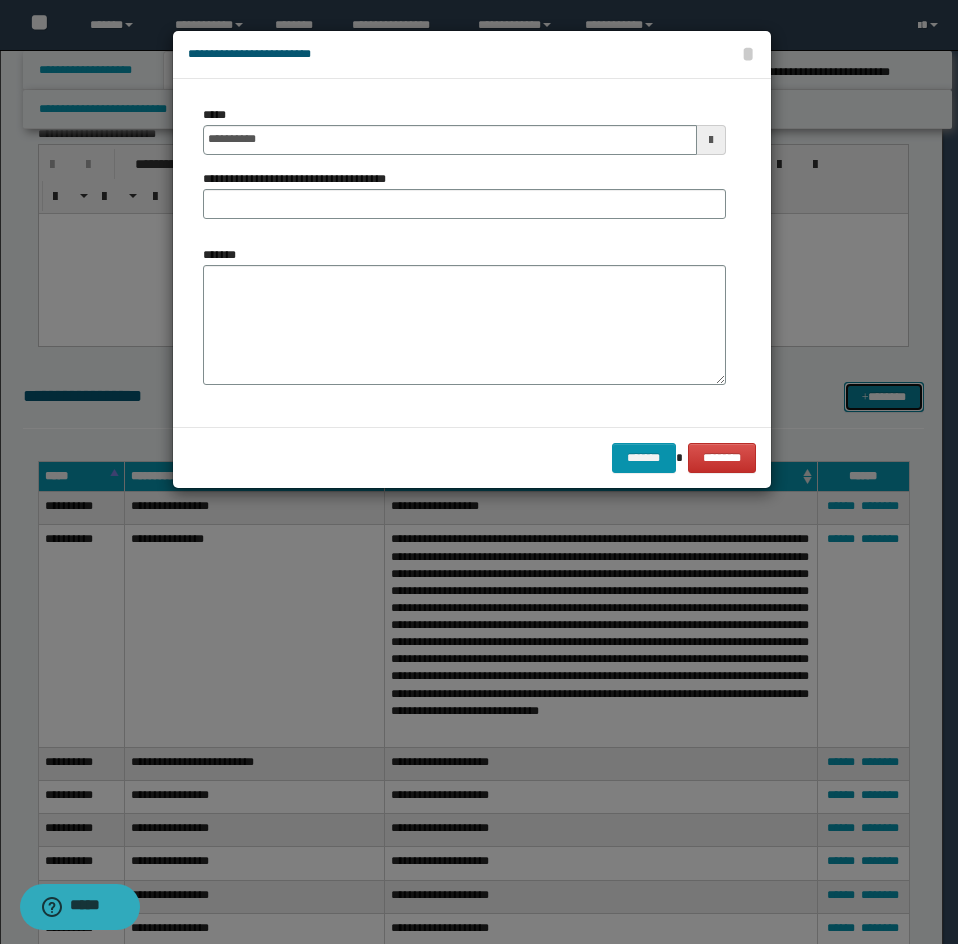 scroll, scrollTop: 0, scrollLeft: 0, axis: both 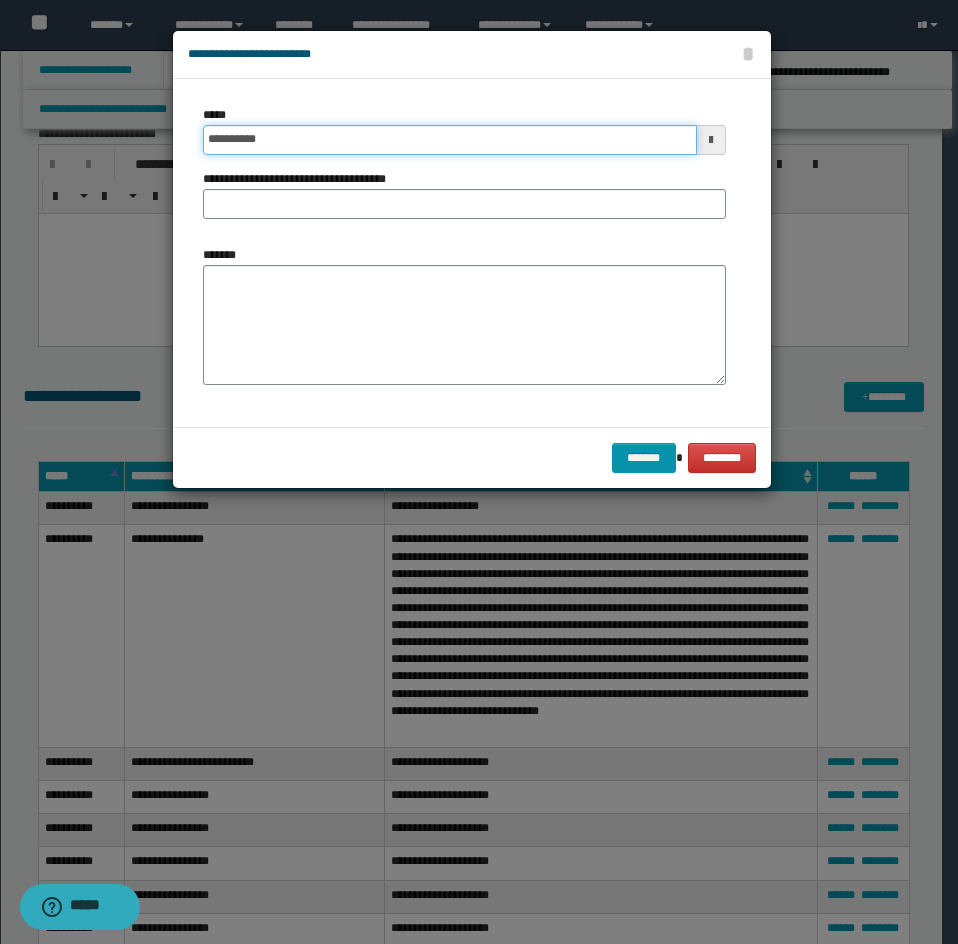 click on "**********" at bounding box center [450, 140] 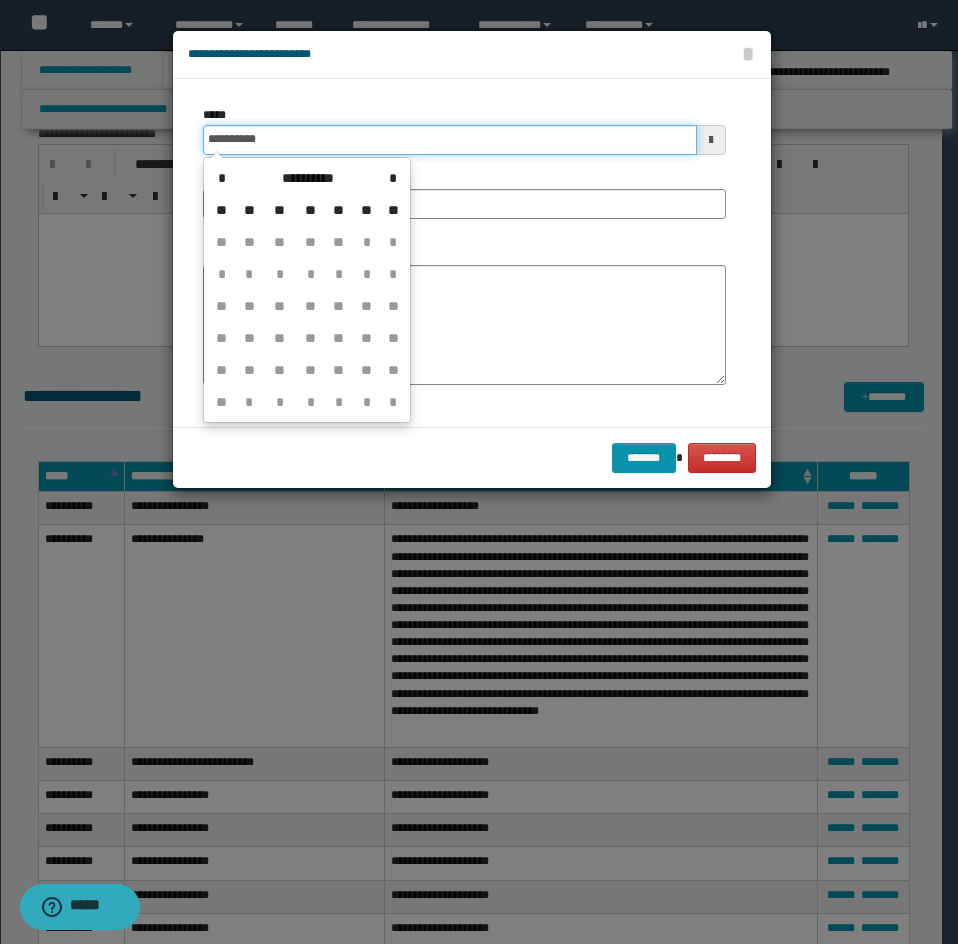 type on "**********" 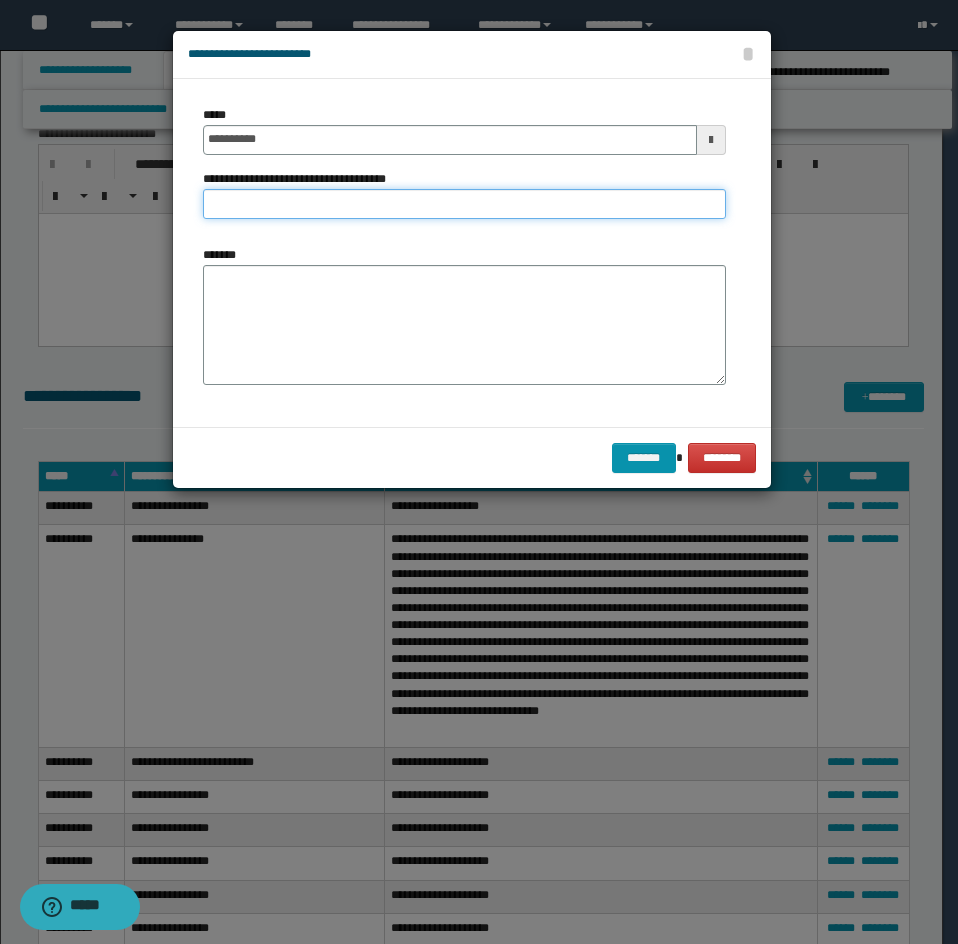 click on "**********" at bounding box center [464, 204] 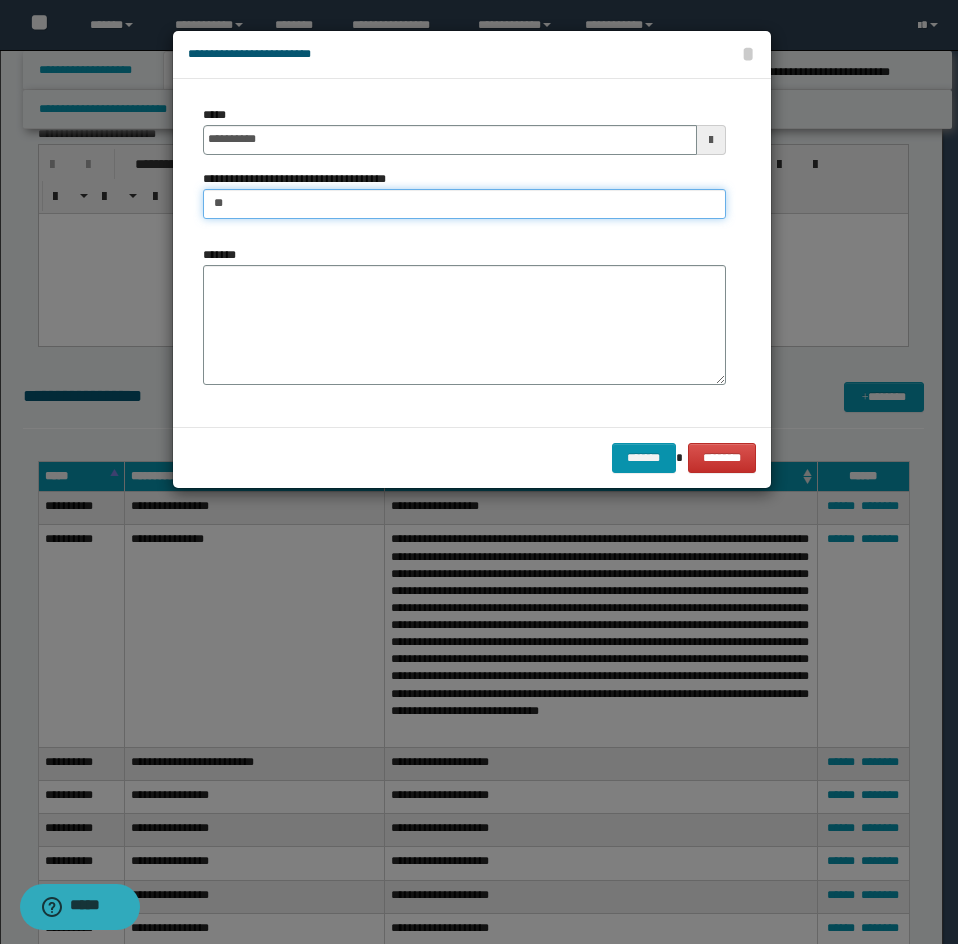 type on "**********" 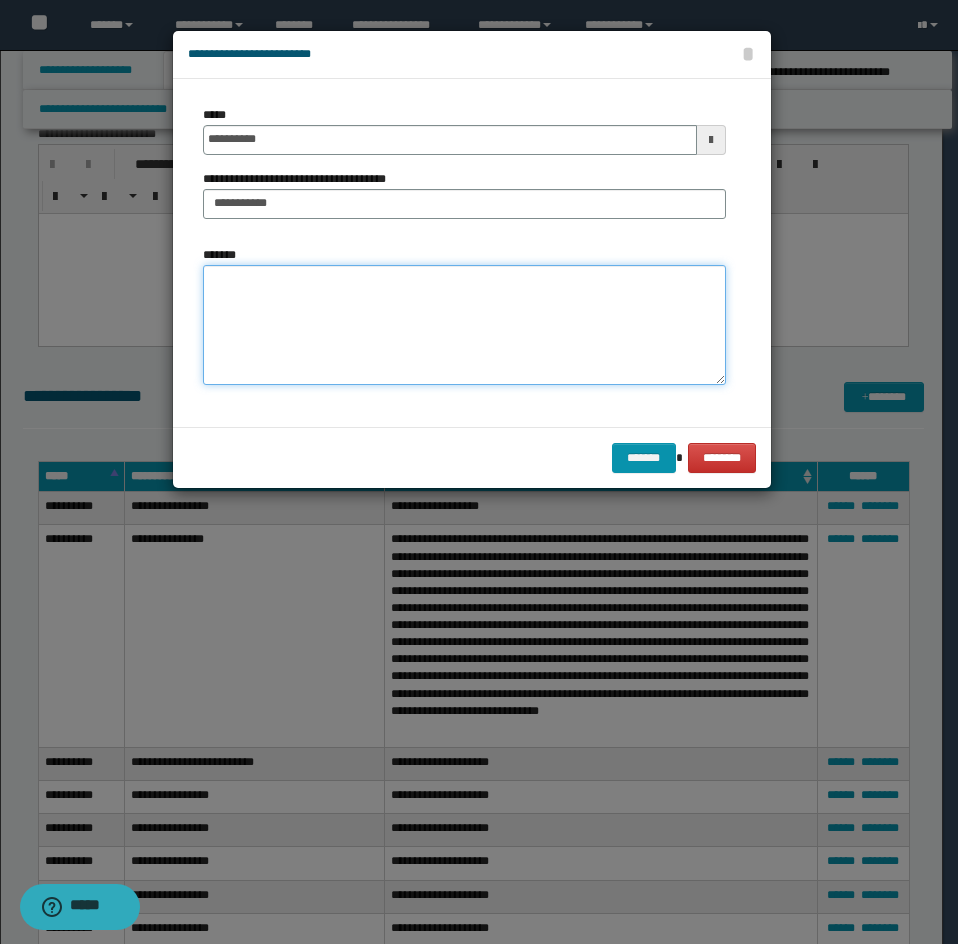 click on "*******" at bounding box center [464, 325] 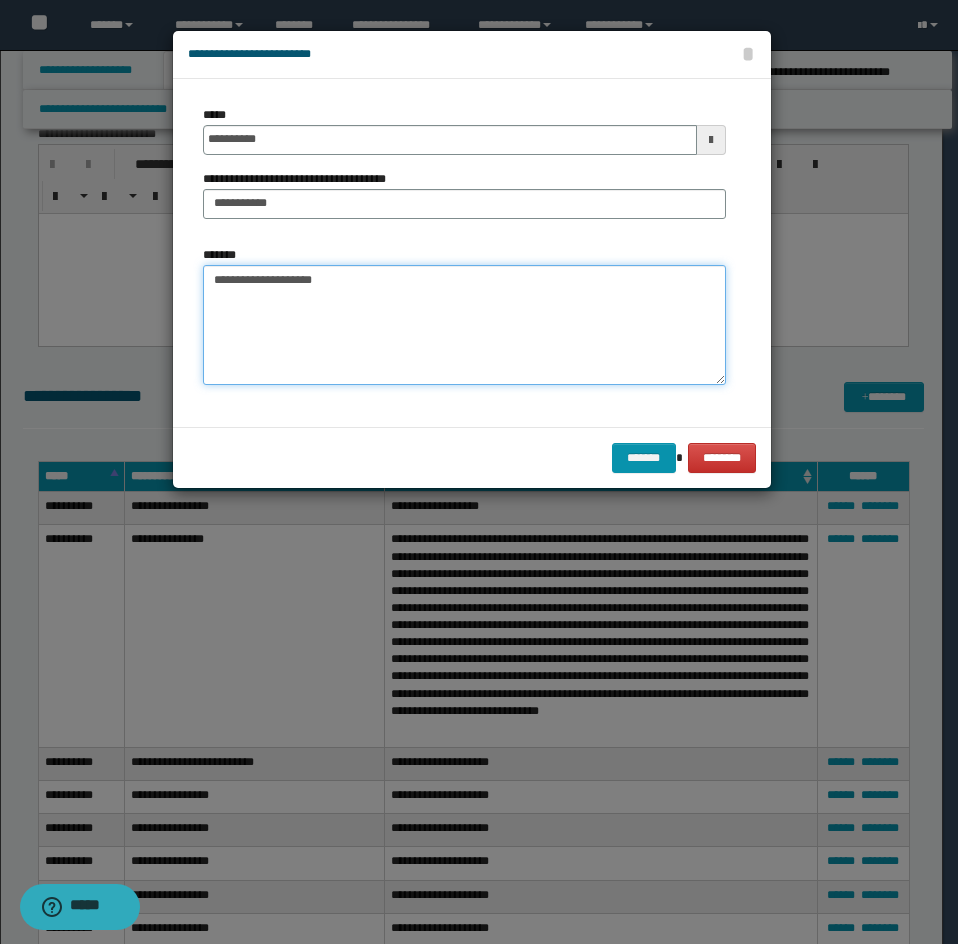 type on "**********" 